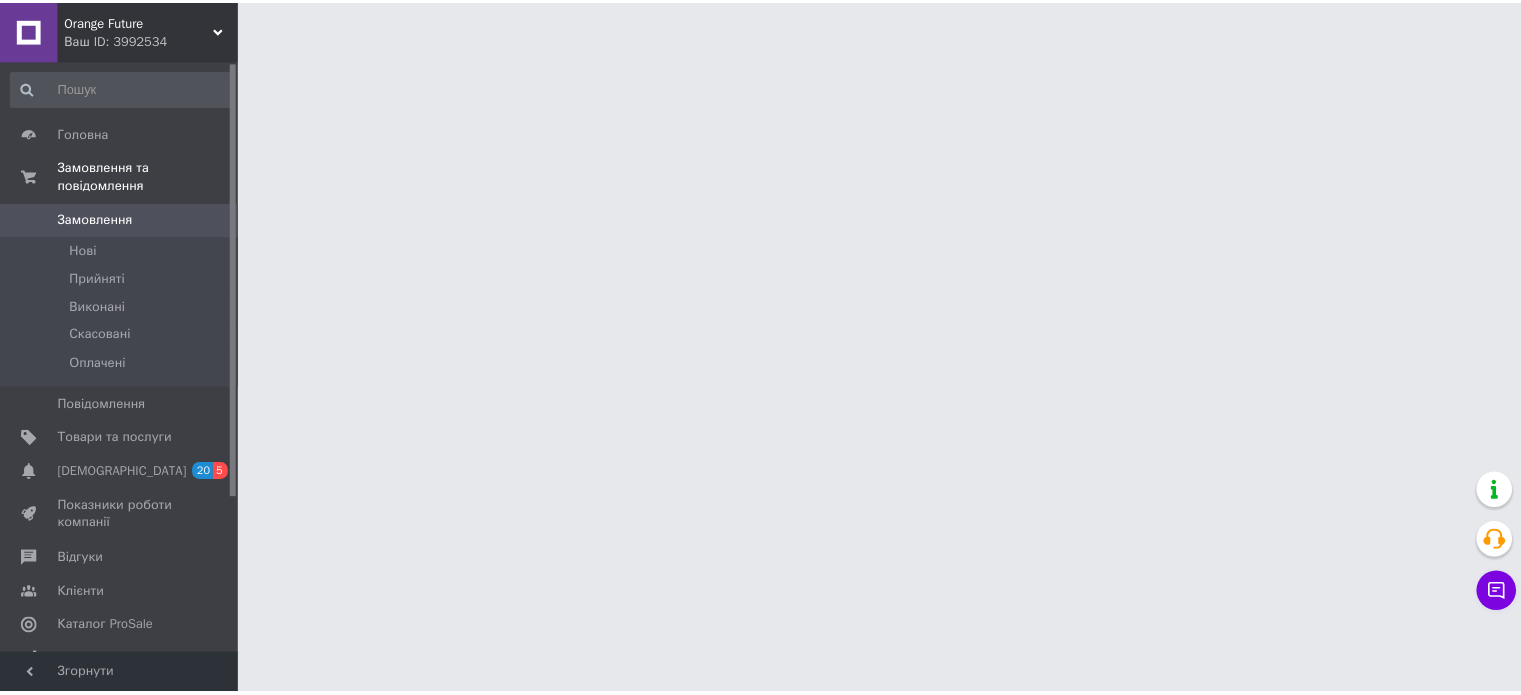 scroll, scrollTop: 0, scrollLeft: 0, axis: both 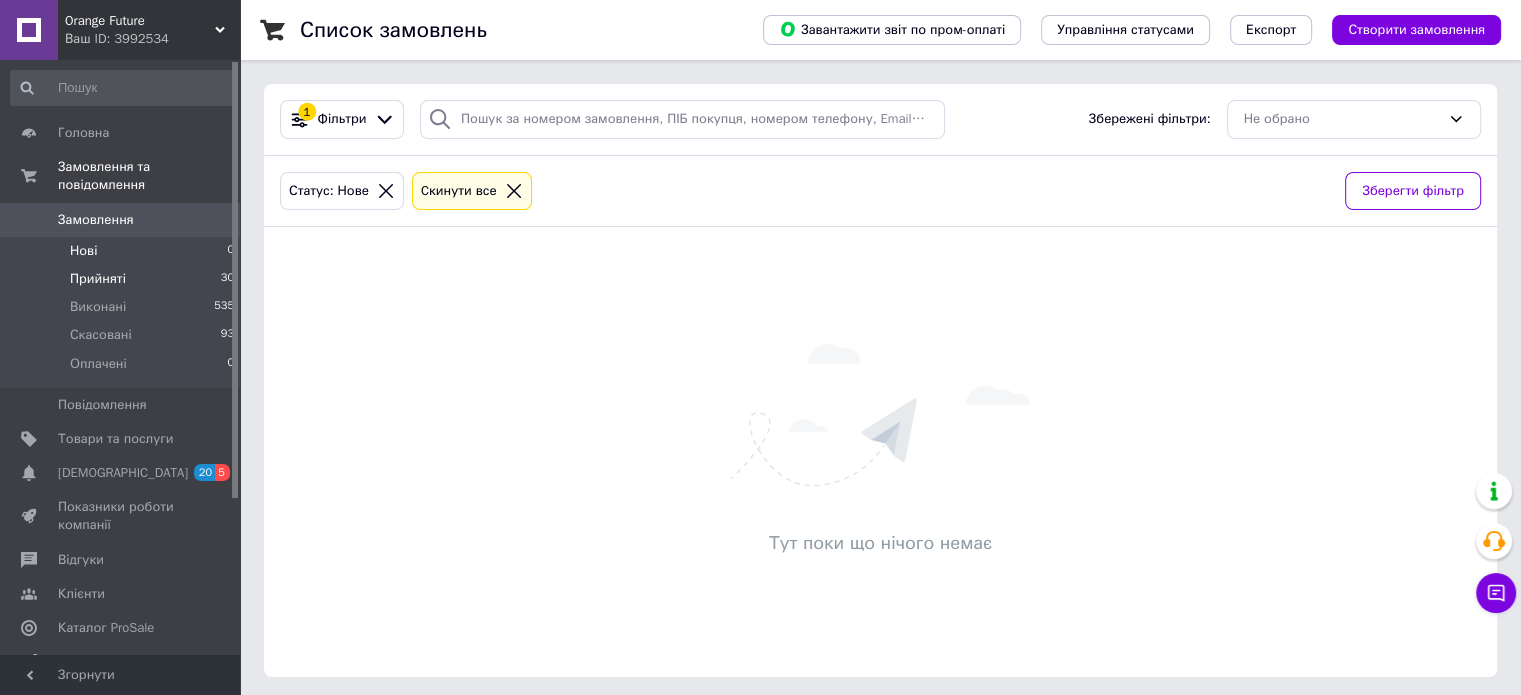 click on "Прийняті 30" at bounding box center (123, 279) 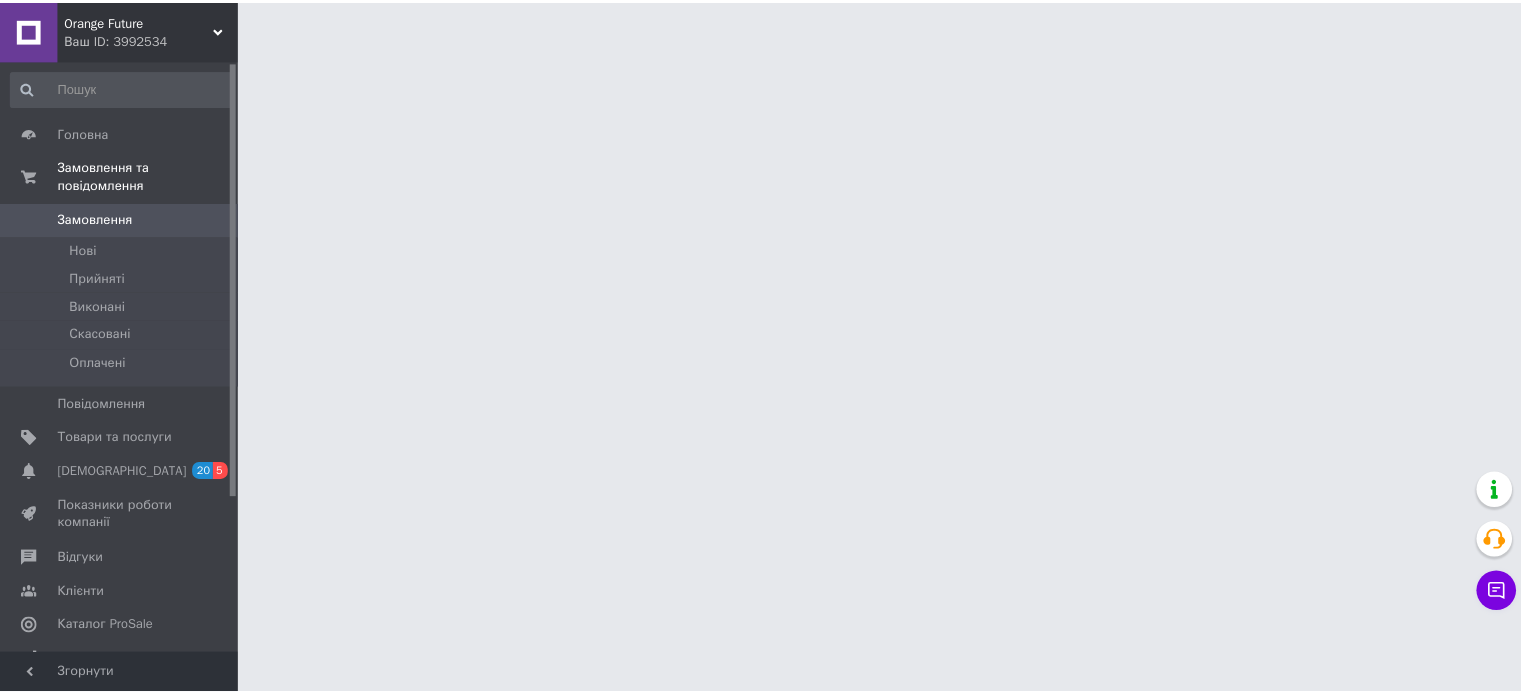 scroll, scrollTop: 0, scrollLeft: 0, axis: both 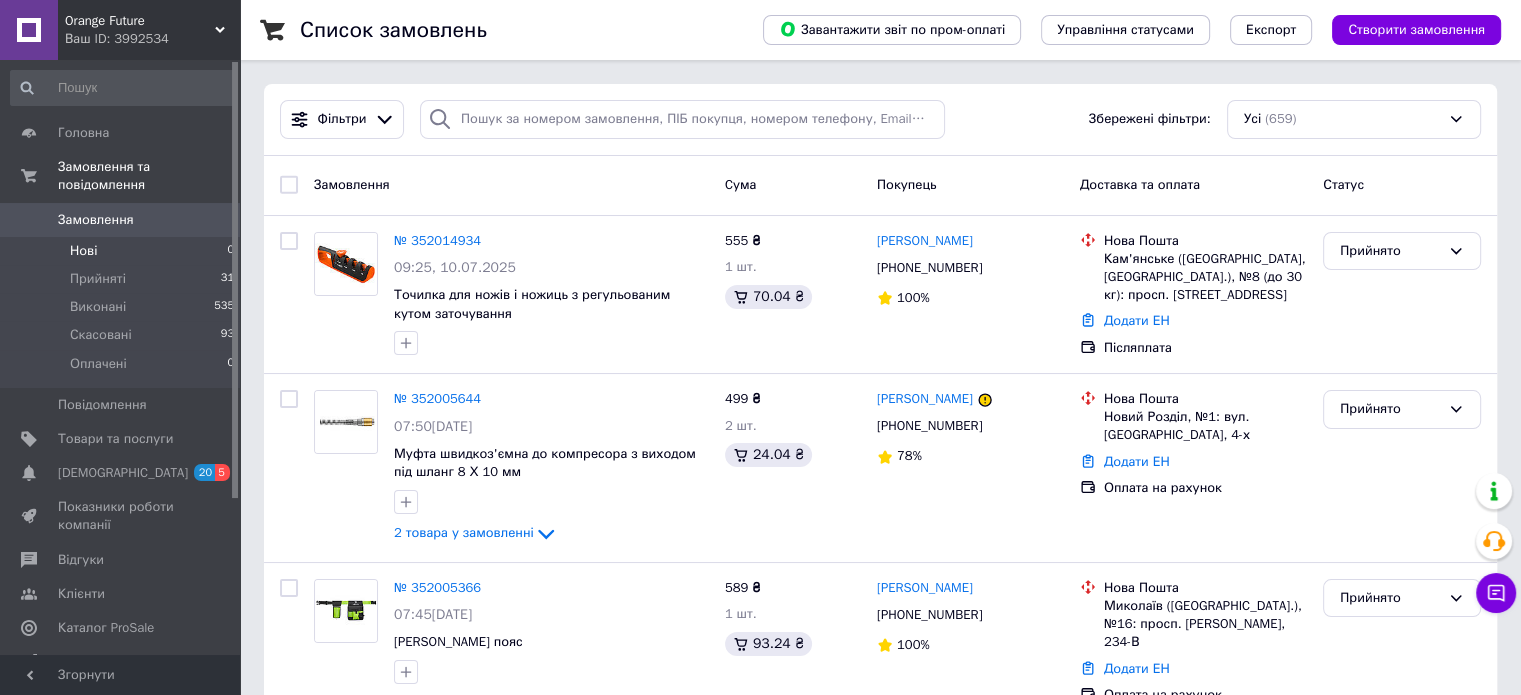 click on "Нові 0" at bounding box center [123, 251] 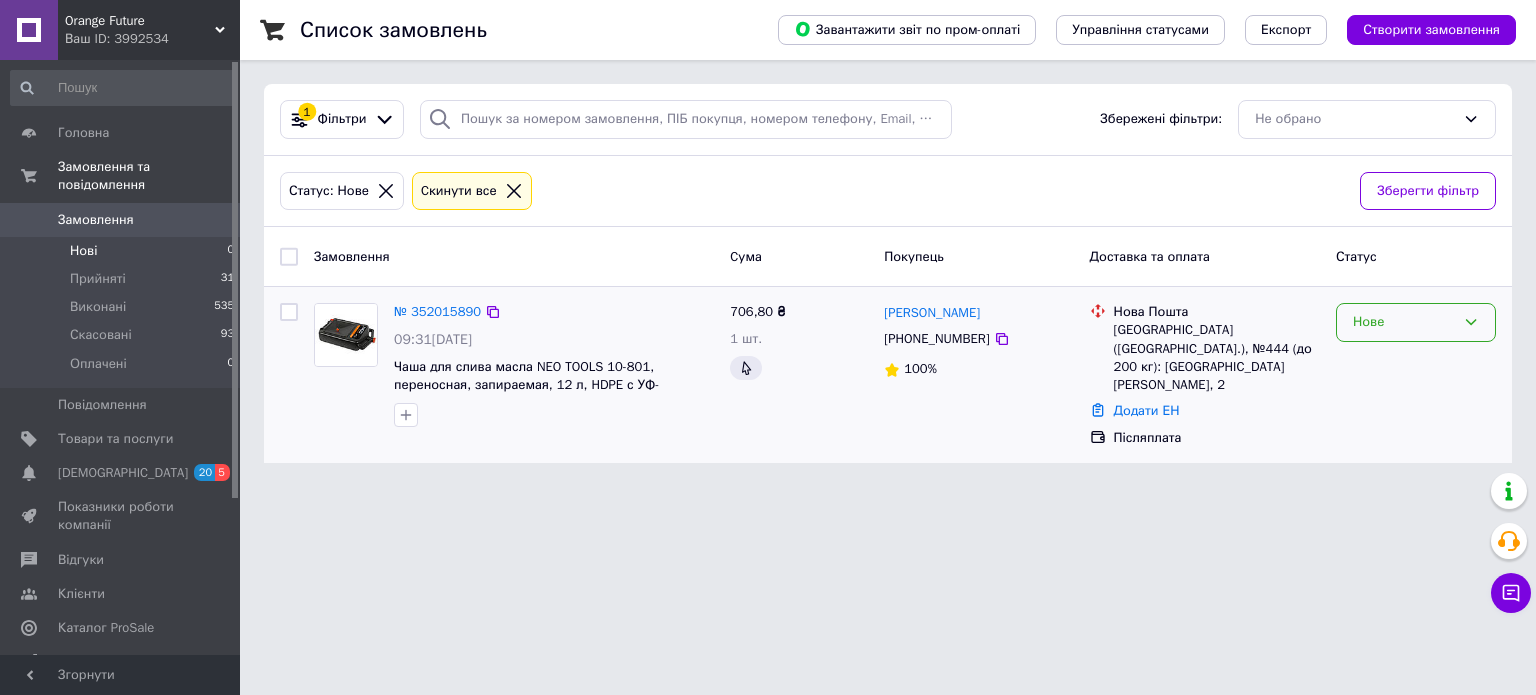 click on "Нове" at bounding box center [1404, 322] 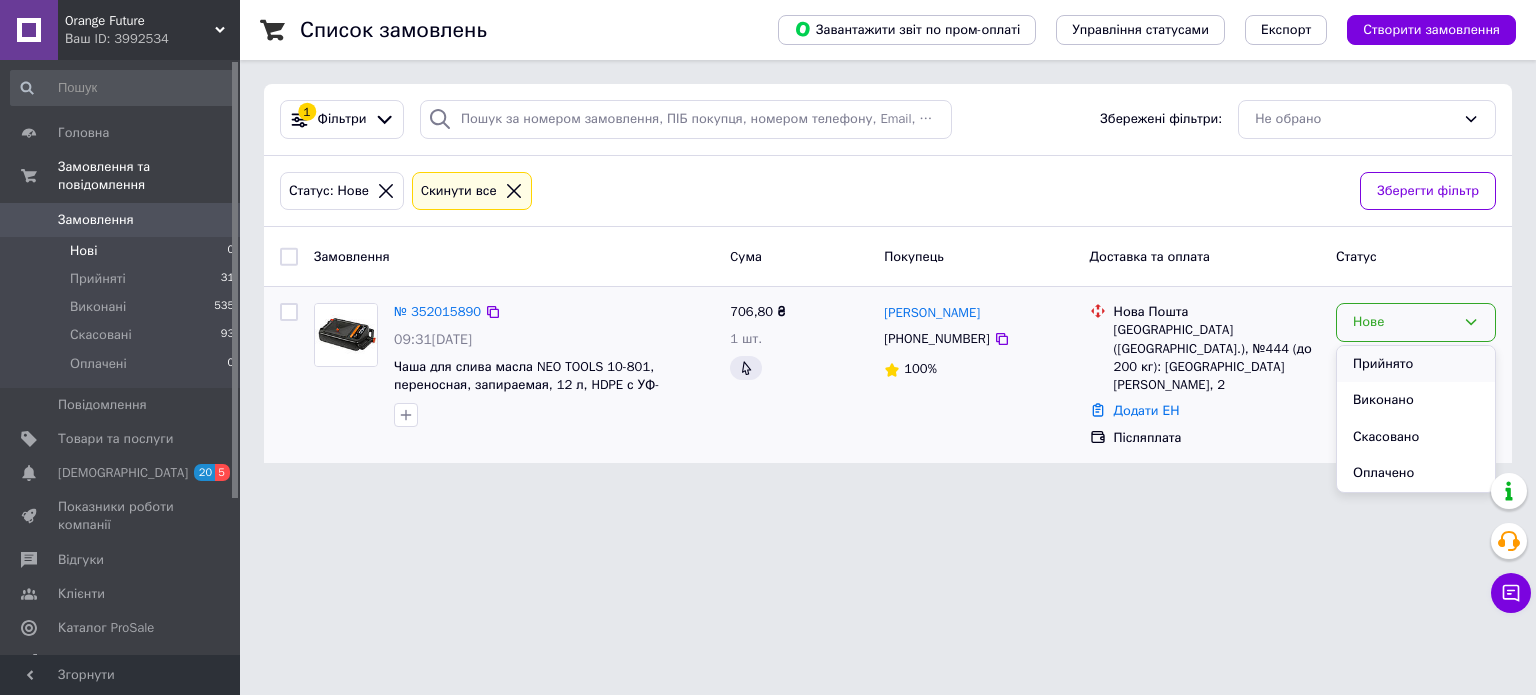 click on "Прийнято" at bounding box center (1416, 364) 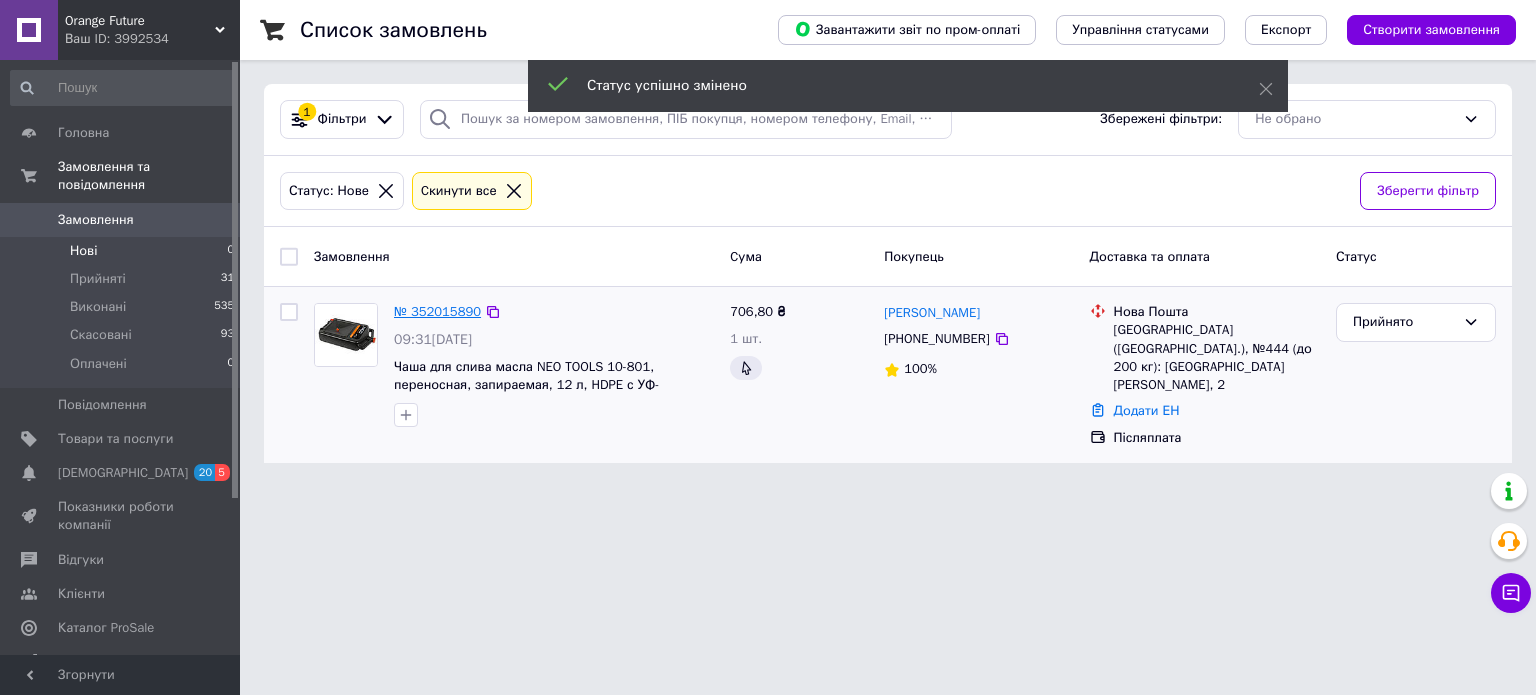 click on "№ 352015890" at bounding box center (437, 311) 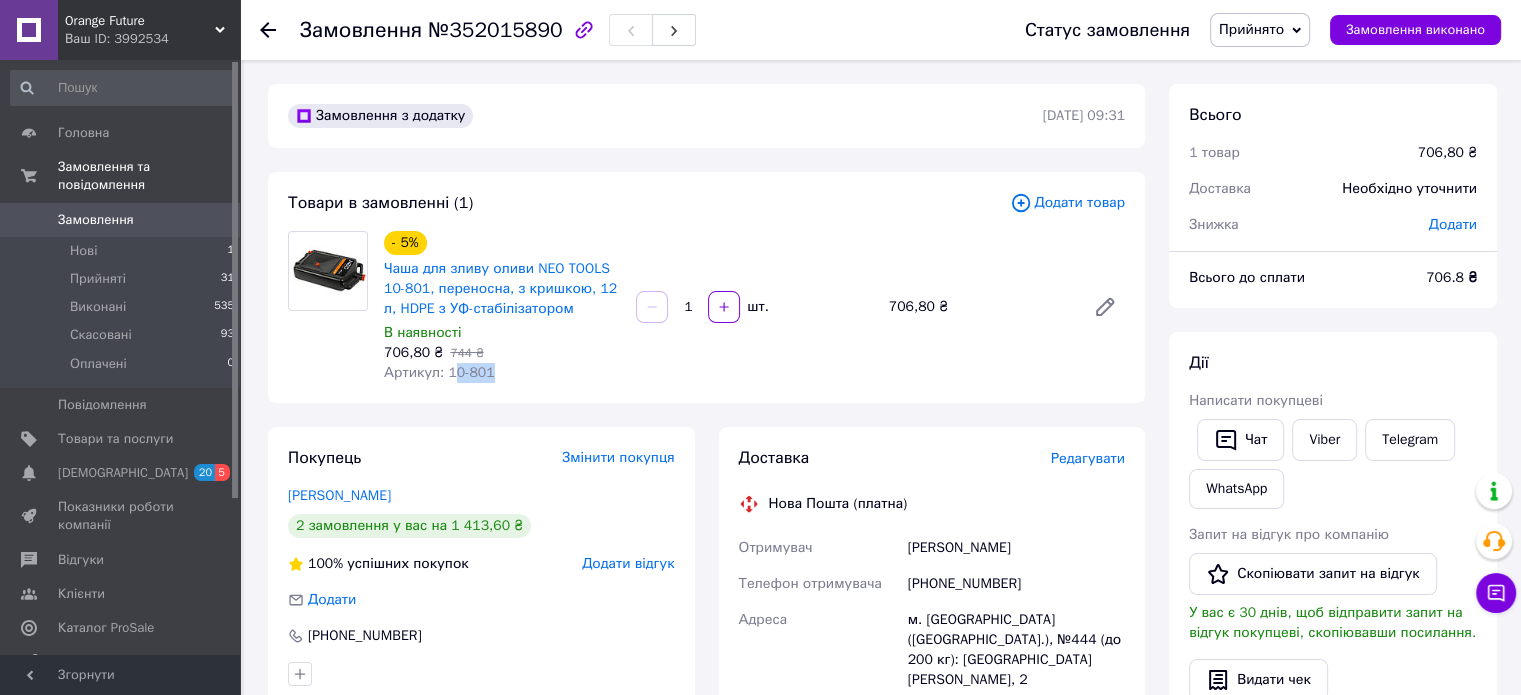 drag, startPoint x: 447, startPoint y: 371, endPoint x: 554, endPoint y: 372, distance: 107.00467 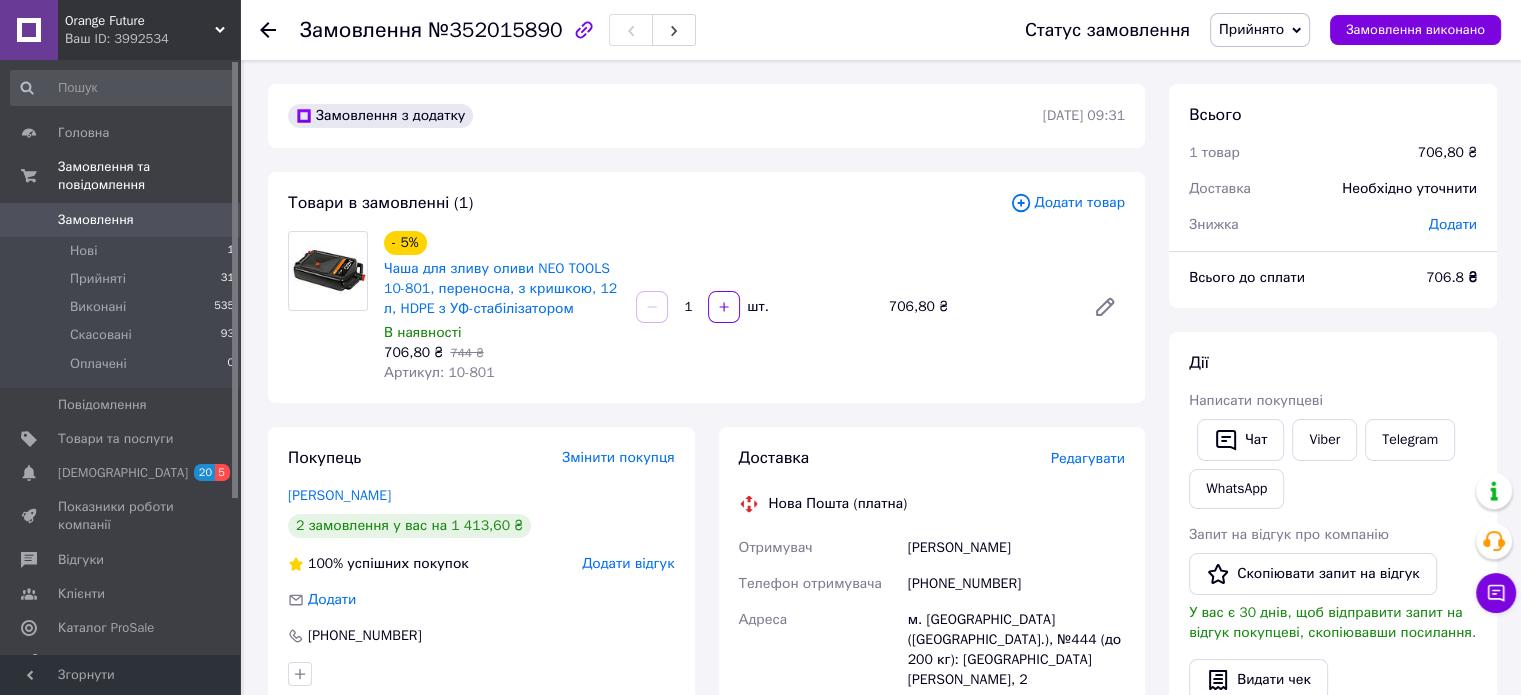 click on "Артикул: 10-801" at bounding box center [439, 372] 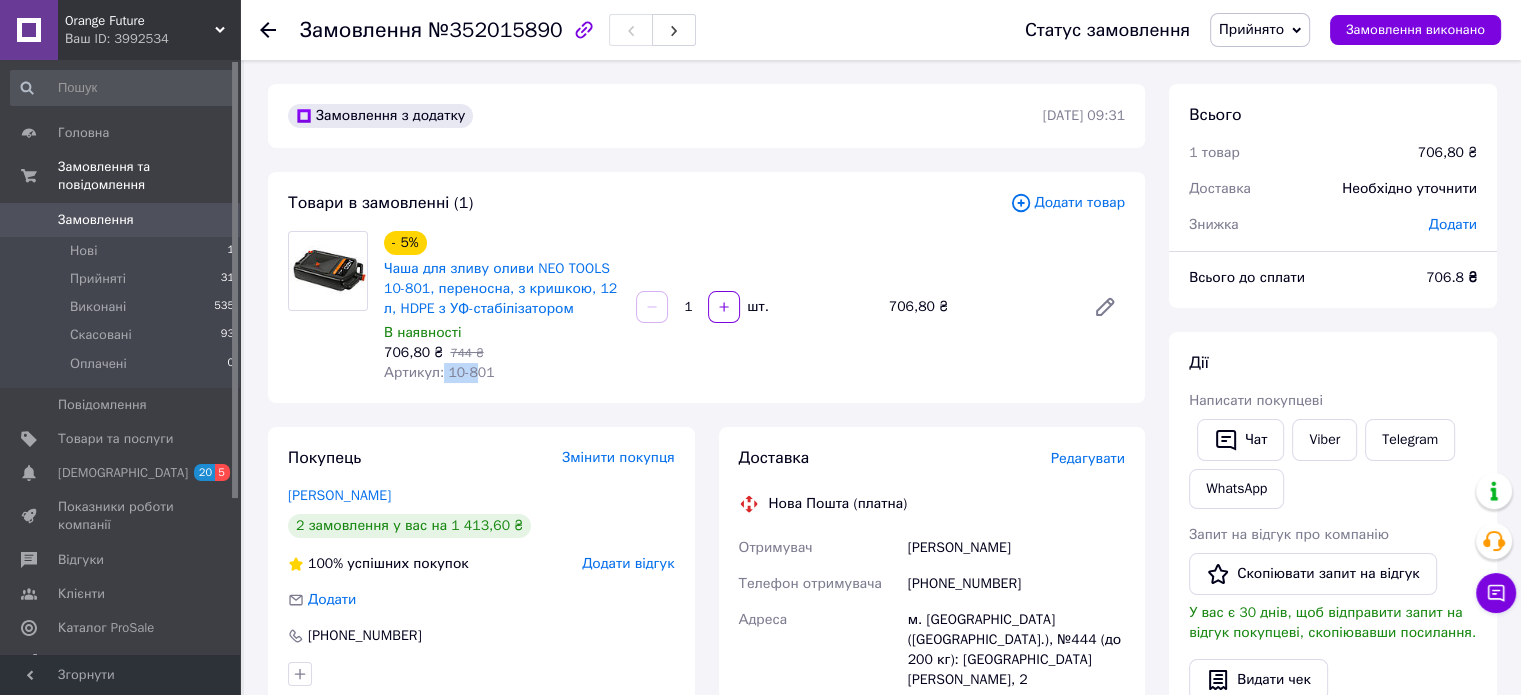 drag, startPoint x: 438, startPoint y: 368, endPoint x: 469, endPoint y: 375, distance: 31.780497 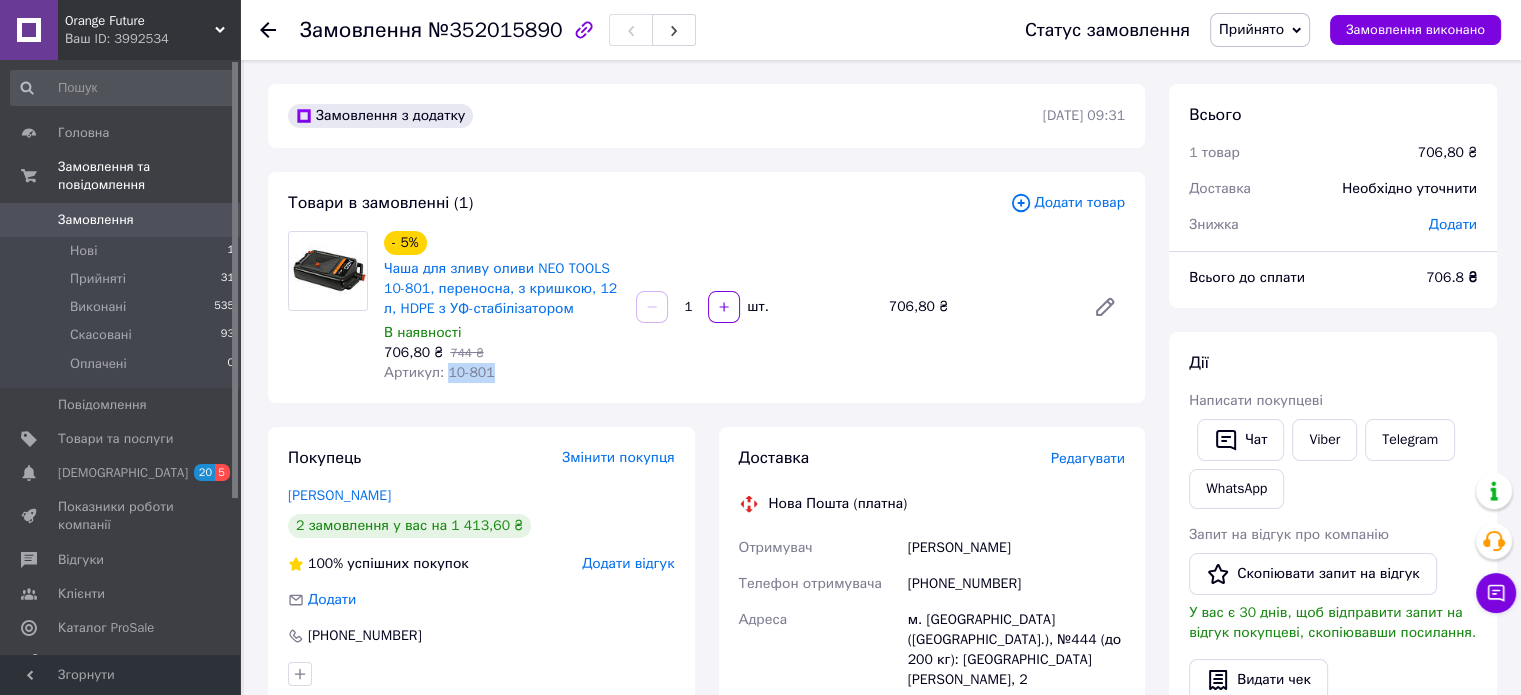 drag, startPoint x: 446, startPoint y: 371, endPoint x: 528, endPoint y: 376, distance: 82.1523 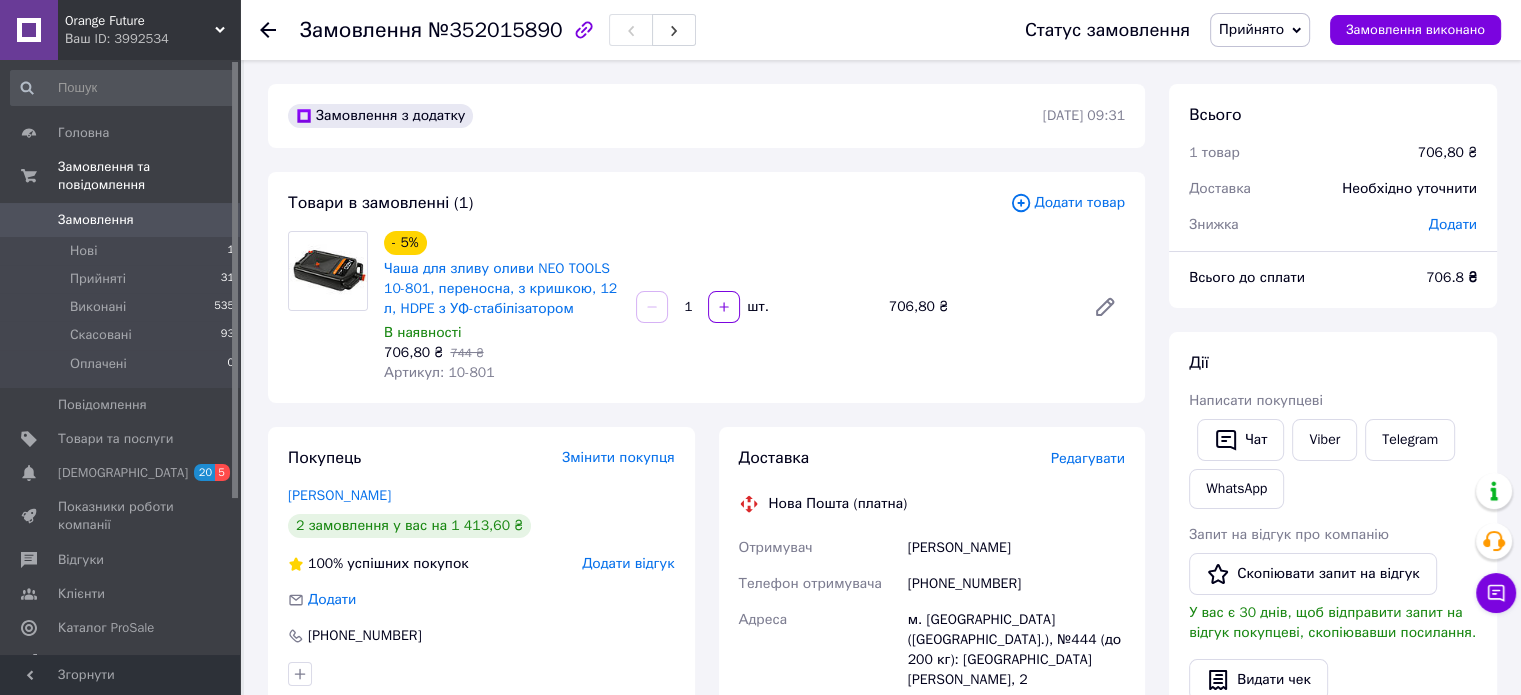 click on "Замовлення №352015890 Статус замовлення Прийнято Виконано Скасовано Оплачено Замовлення виконано" at bounding box center [880, 30] 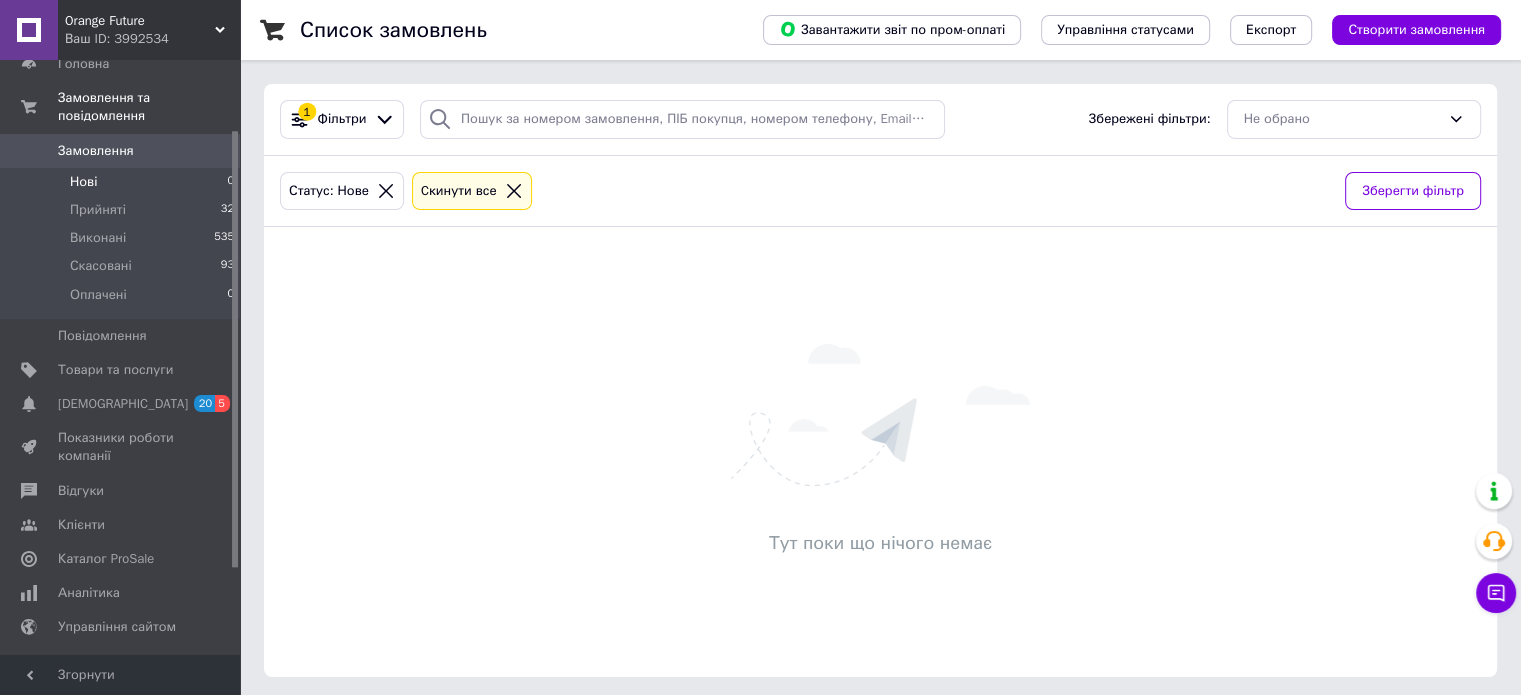 scroll, scrollTop: 200, scrollLeft: 0, axis: vertical 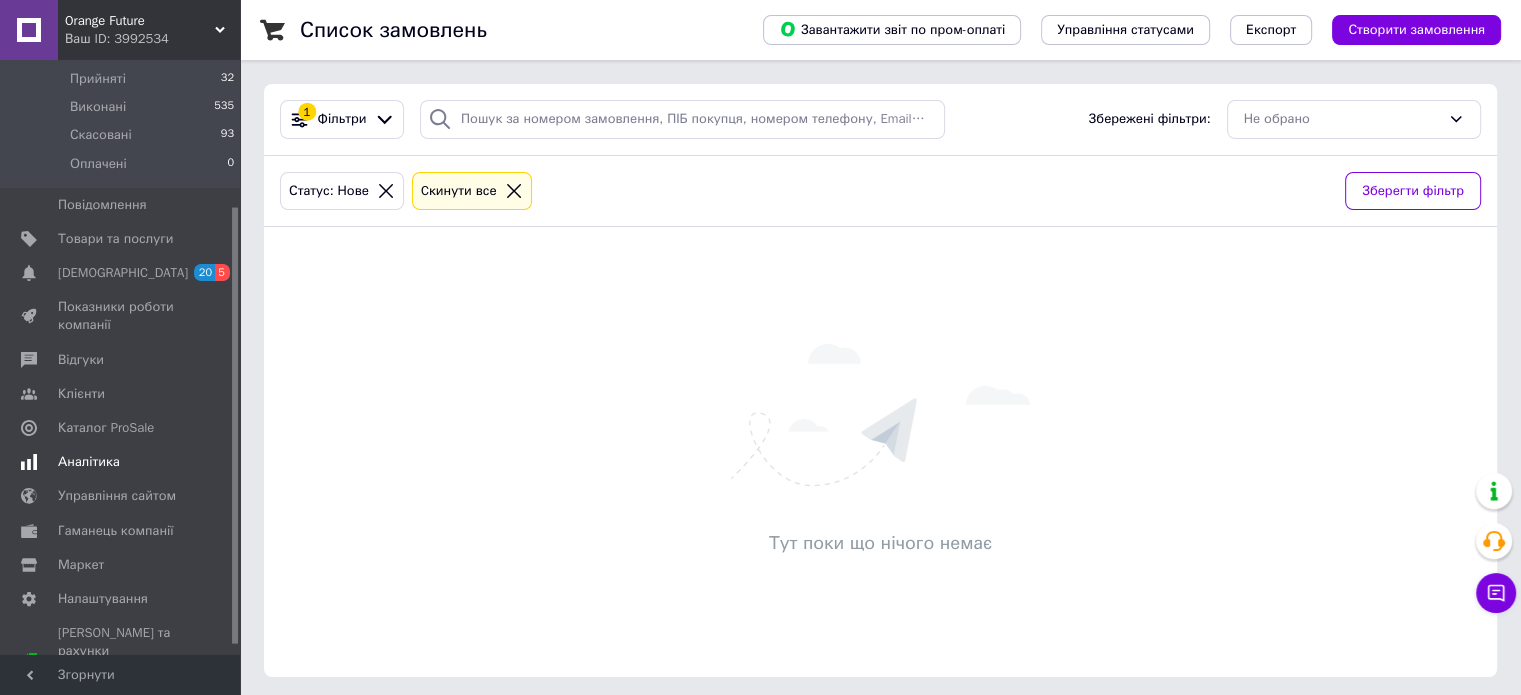 click on "Аналітика" at bounding box center [89, 462] 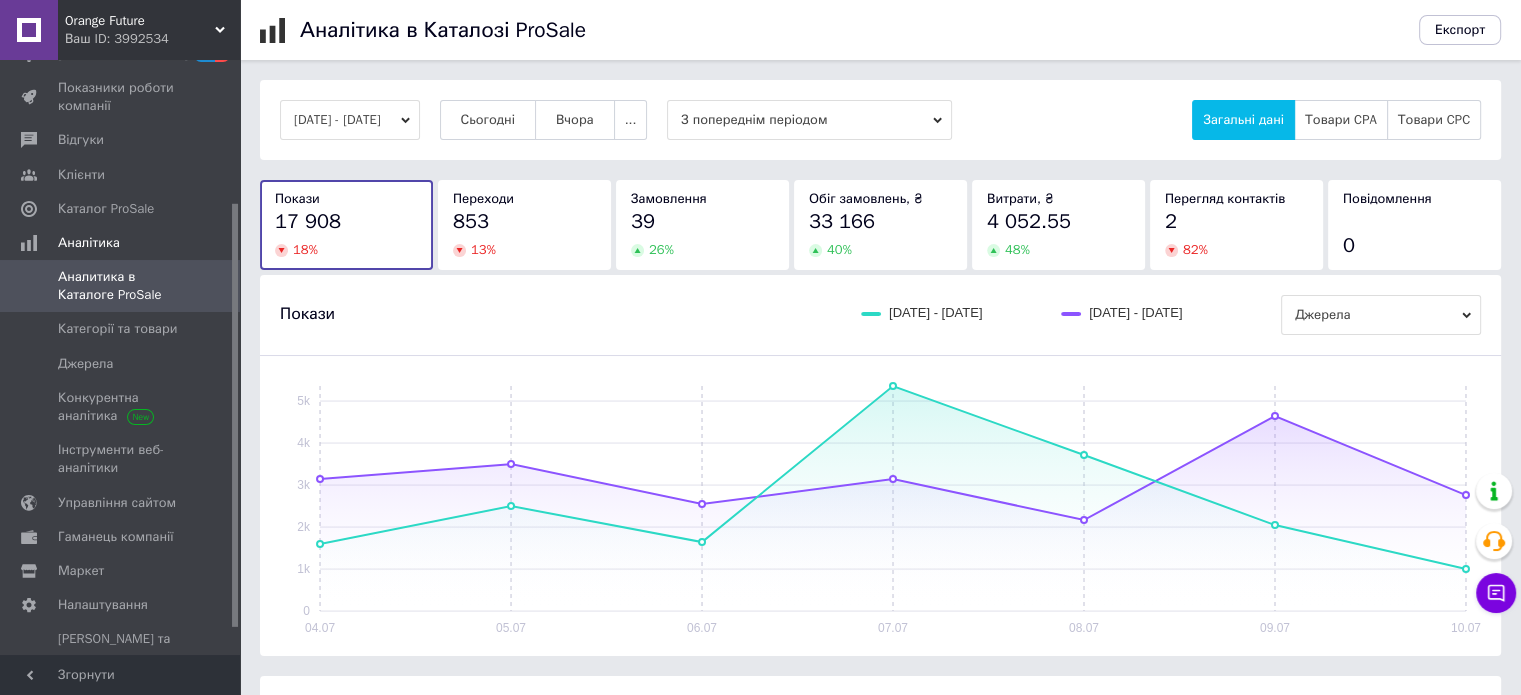 click on "04.07.2025 - 10.07.2025" at bounding box center (350, 120) 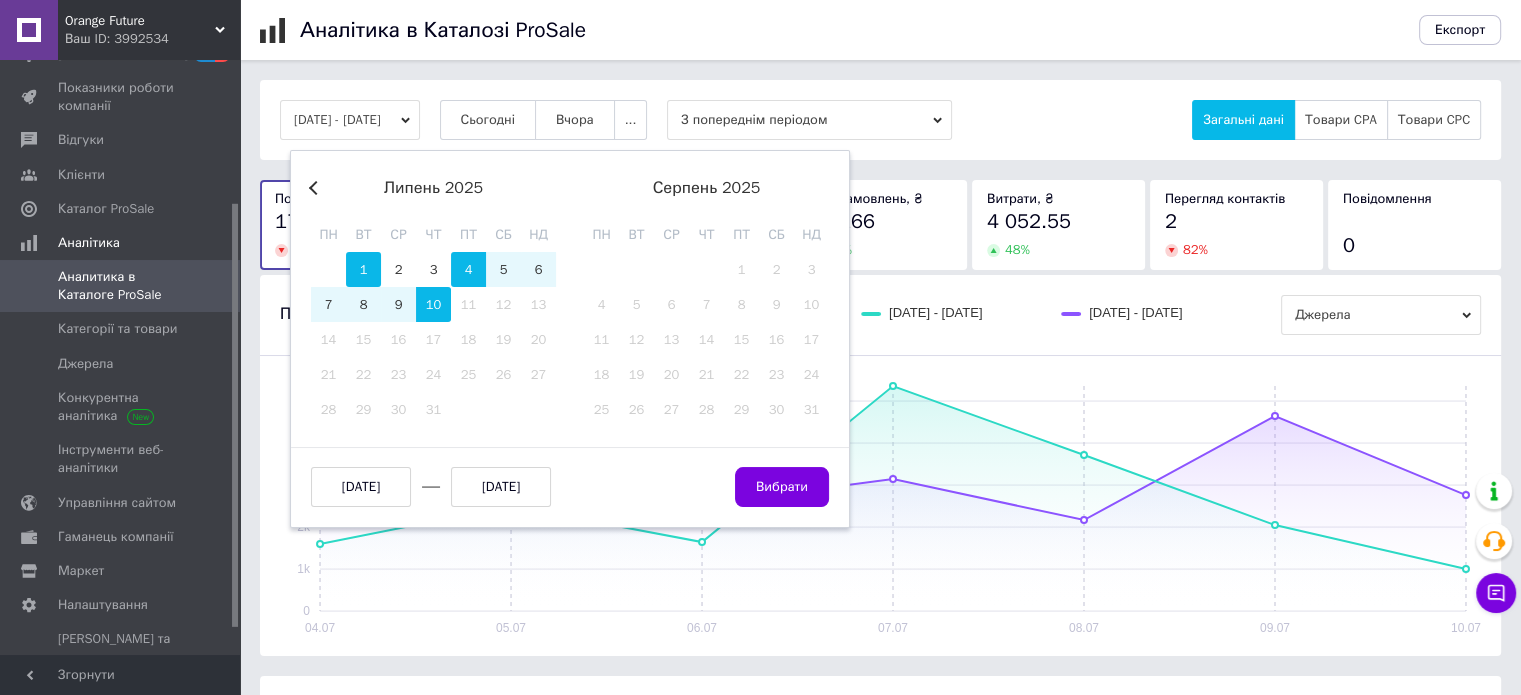 click on "1" at bounding box center [363, 269] 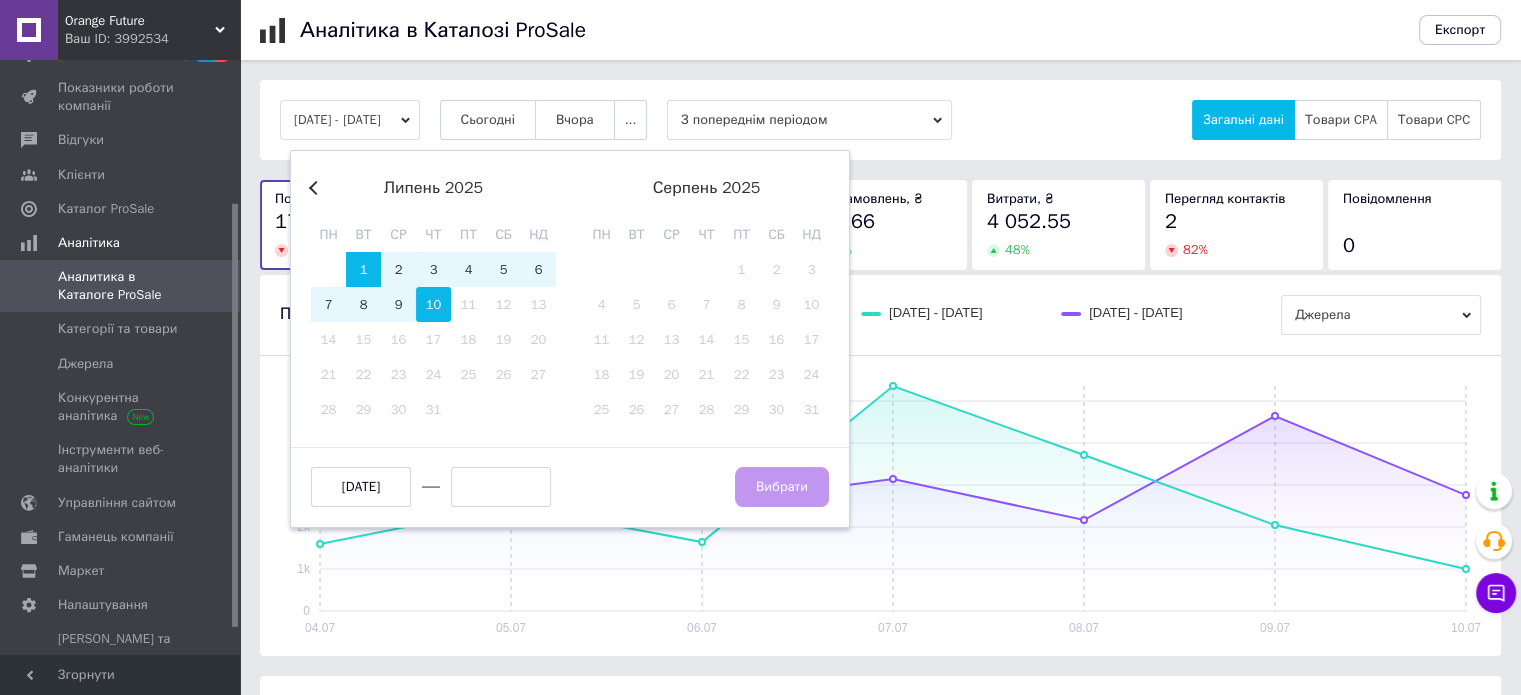 click on "10" at bounding box center [433, 304] 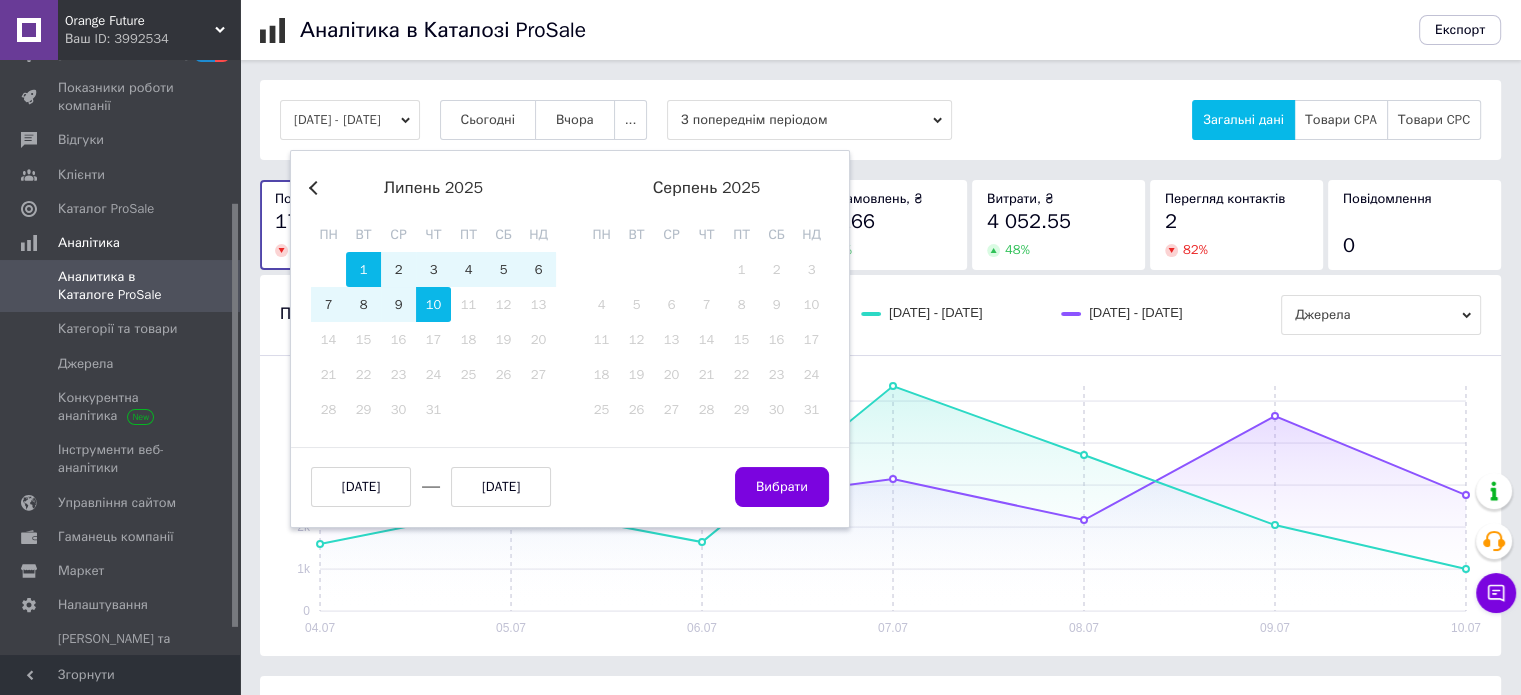 click on "Вибрати" at bounding box center [782, 487] 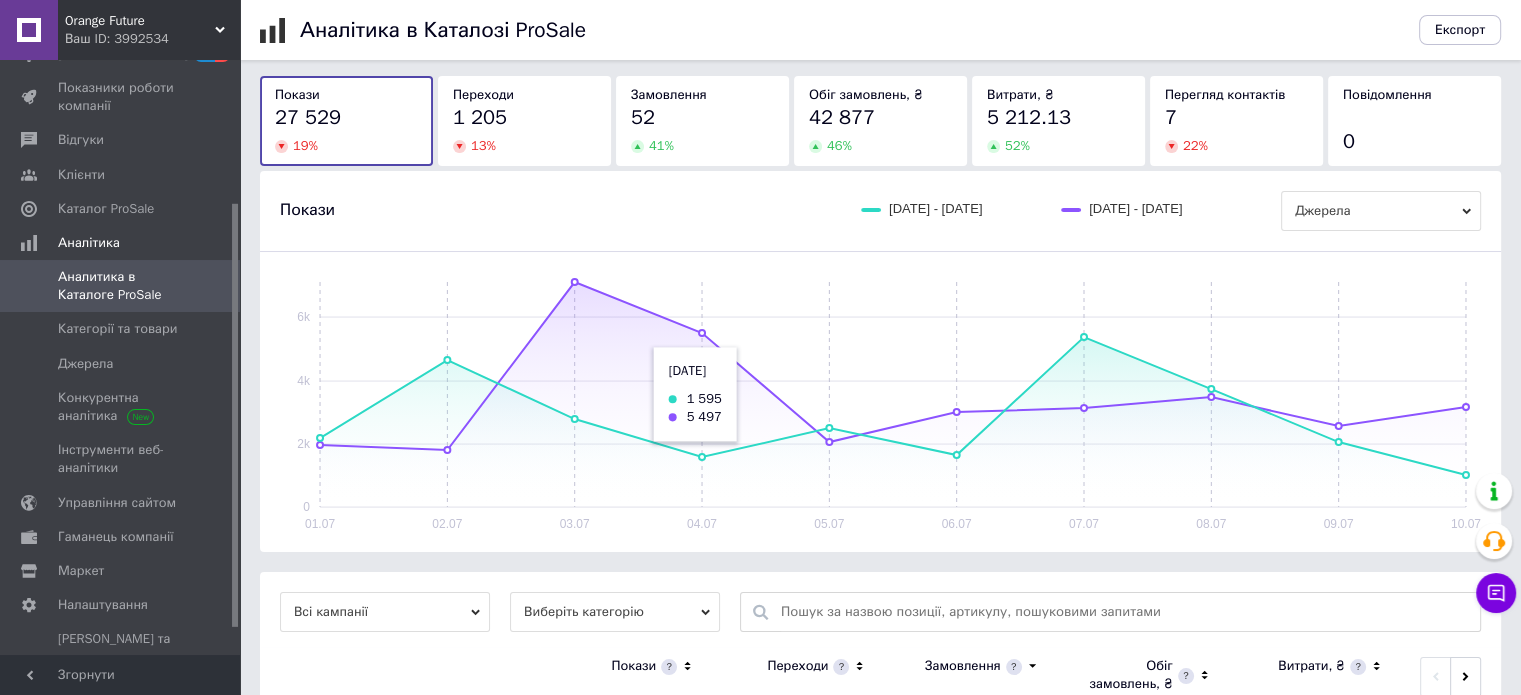 scroll, scrollTop: 200, scrollLeft: 0, axis: vertical 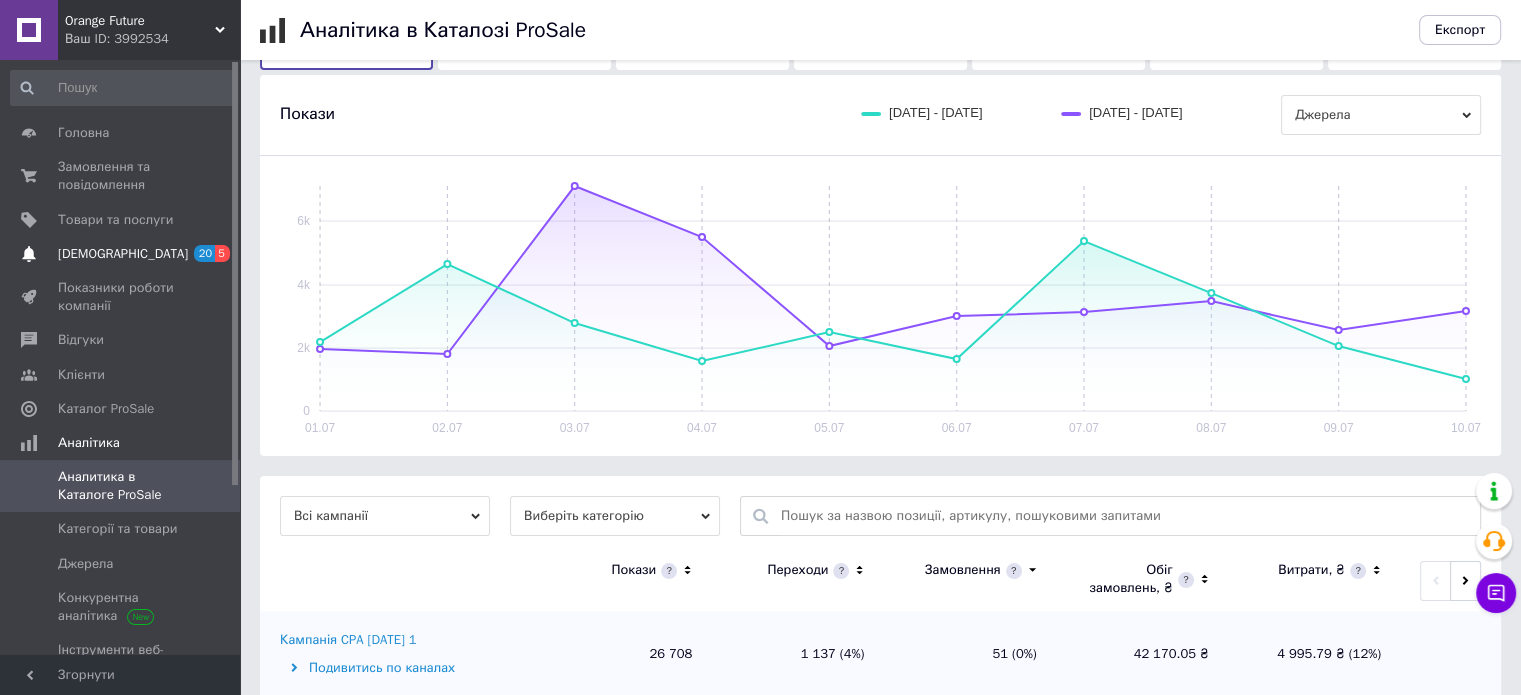 click on "[DEMOGRAPHIC_DATA]" at bounding box center [123, 254] 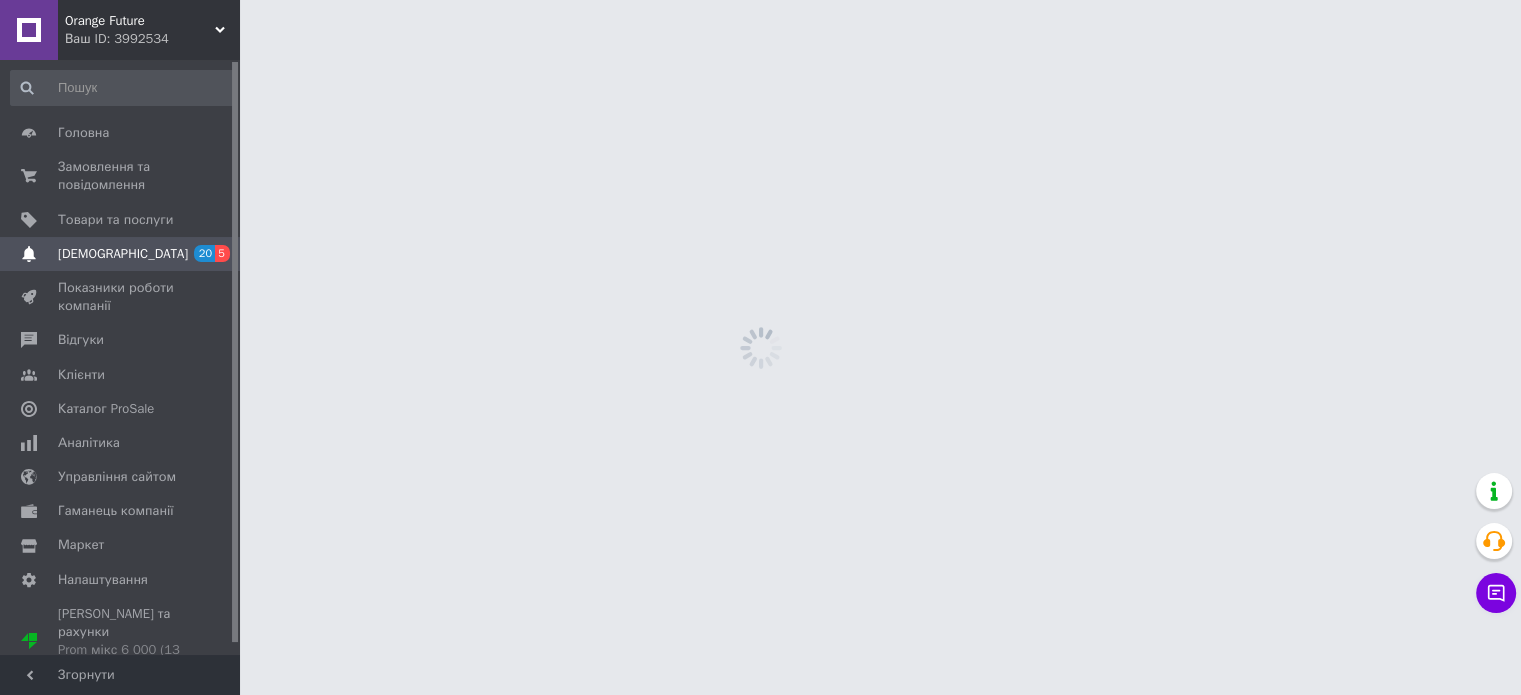 scroll, scrollTop: 0, scrollLeft: 0, axis: both 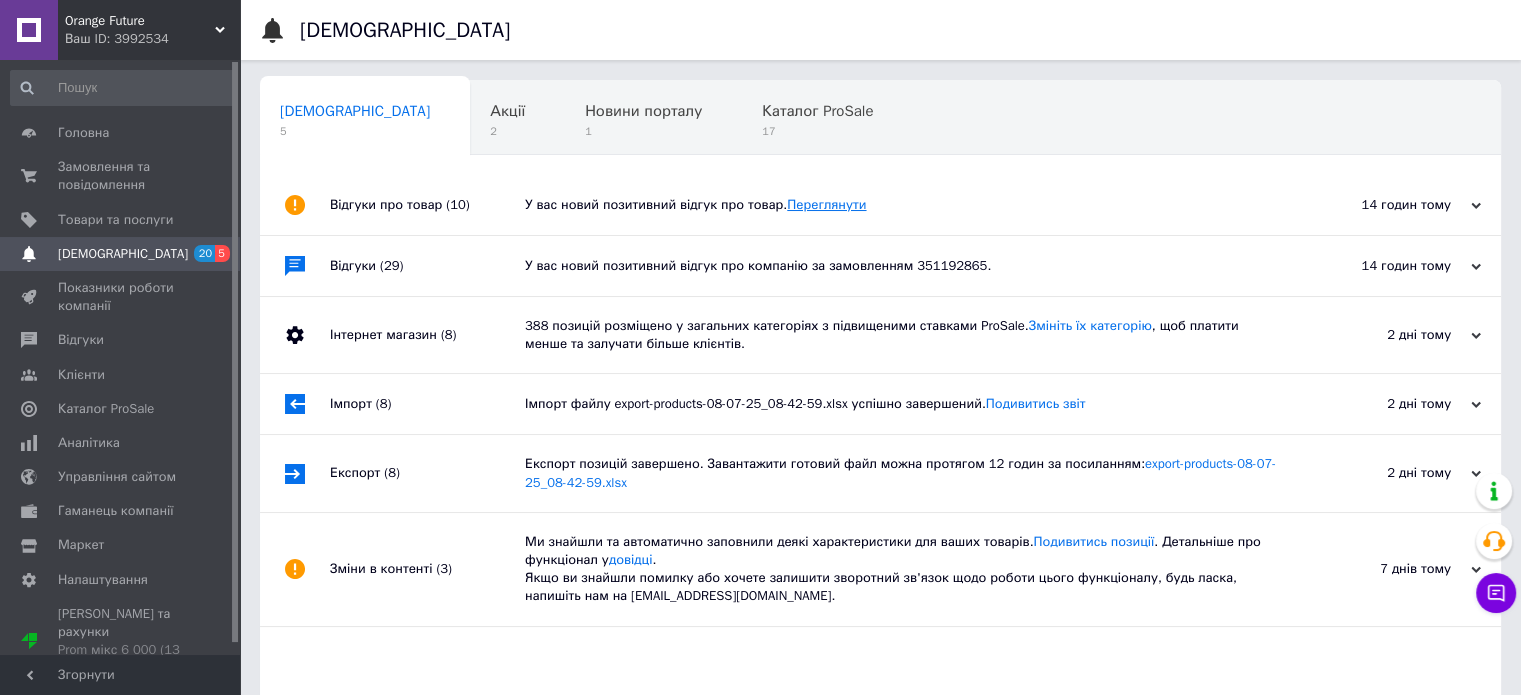 click on "Переглянути" at bounding box center (826, 204) 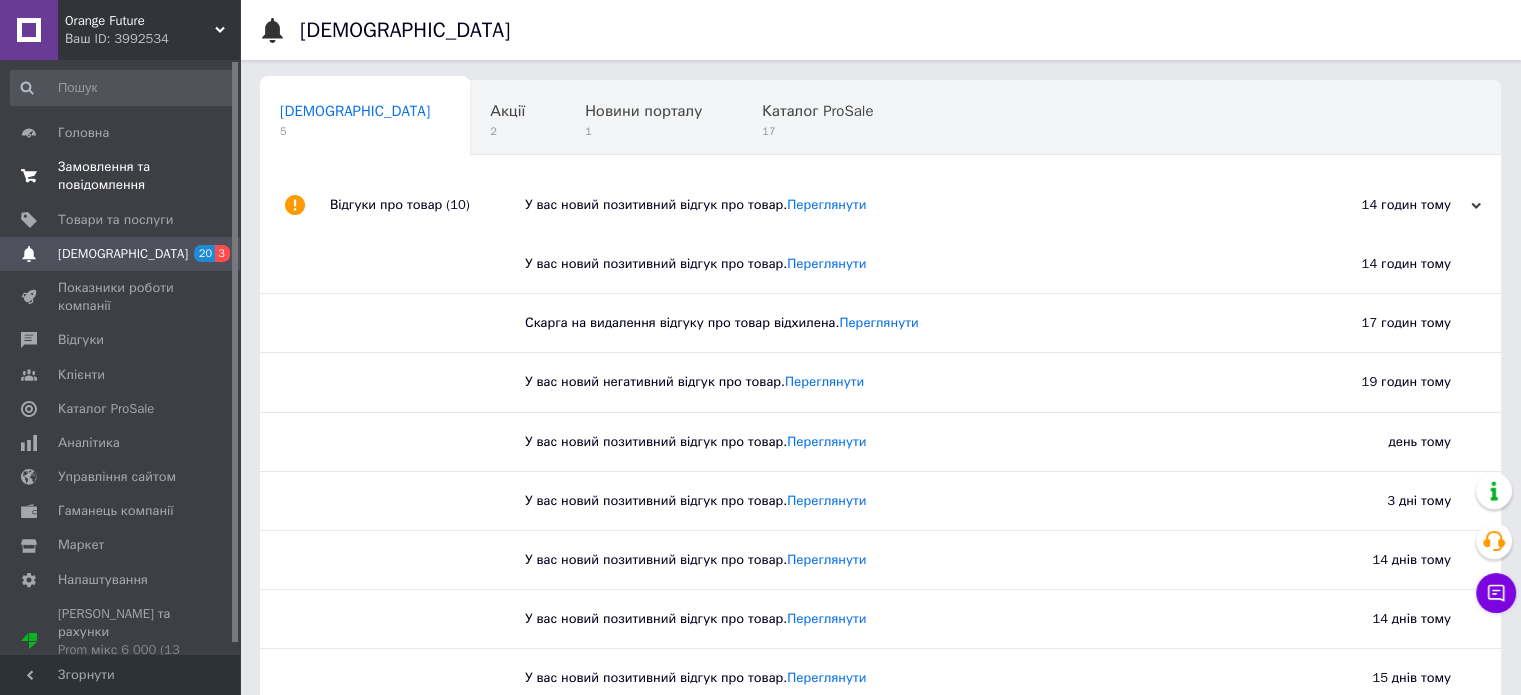 click on "Замовлення та повідомлення" at bounding box center (121, 176) 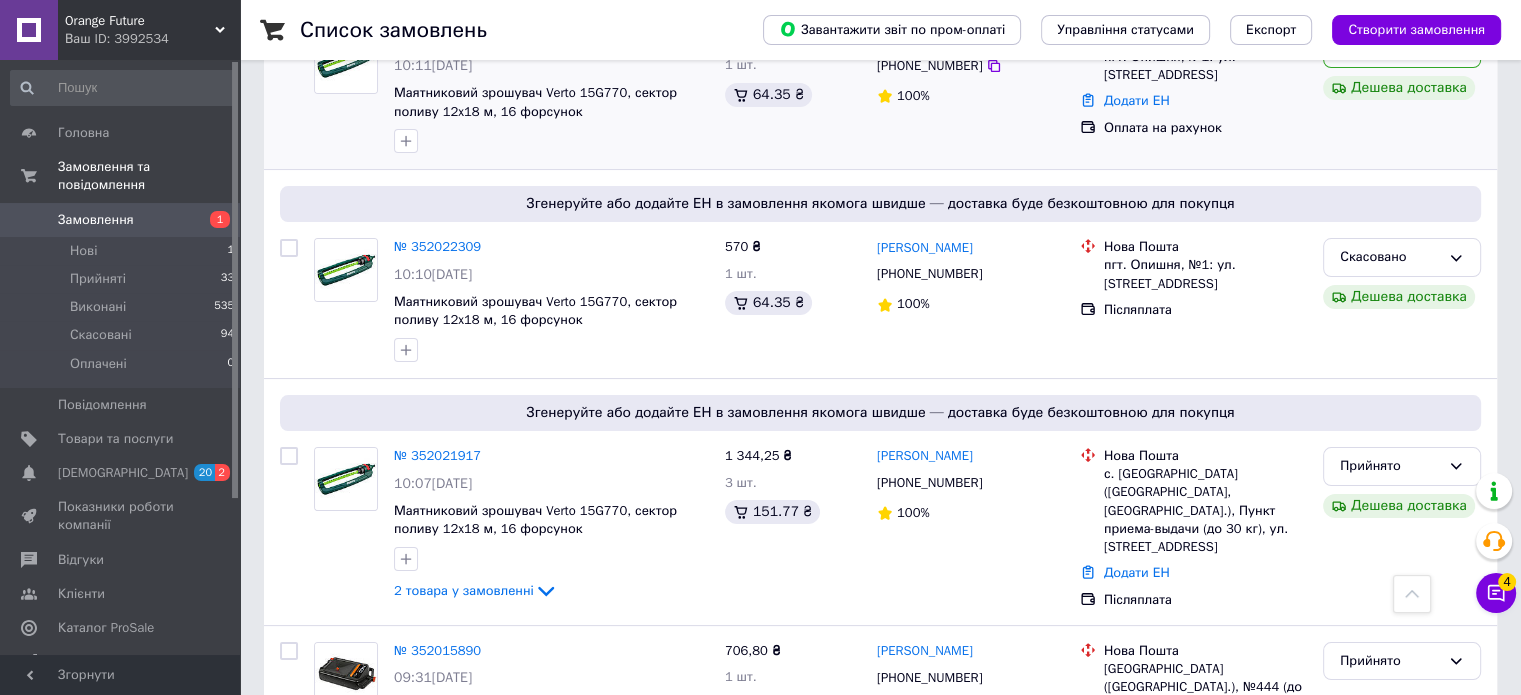 scroll, scrollTop: 100, scrollLeft: 0, axis: vertical 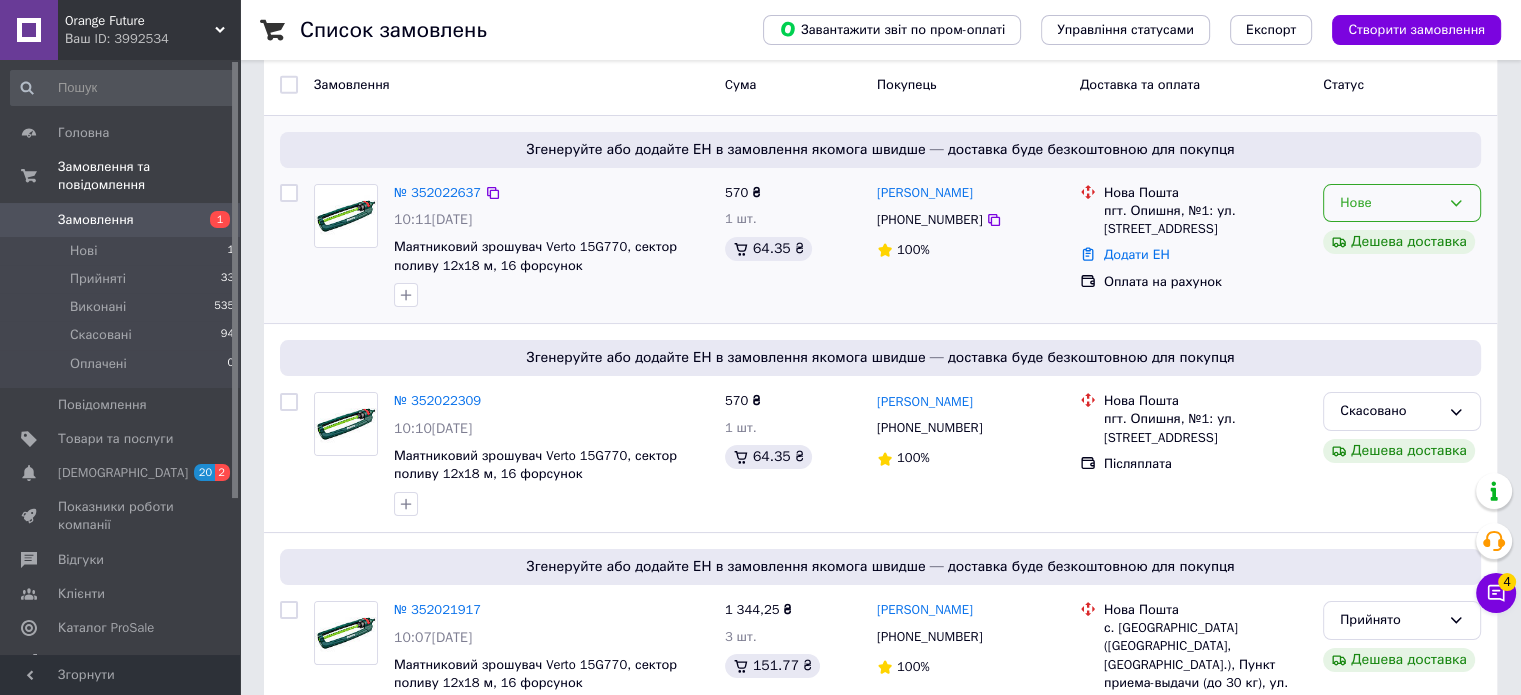 drag, startPoint x: 1424, startPoint y: 221, endPoint x: 1420, endPoint y: 199, distance: 22.36068 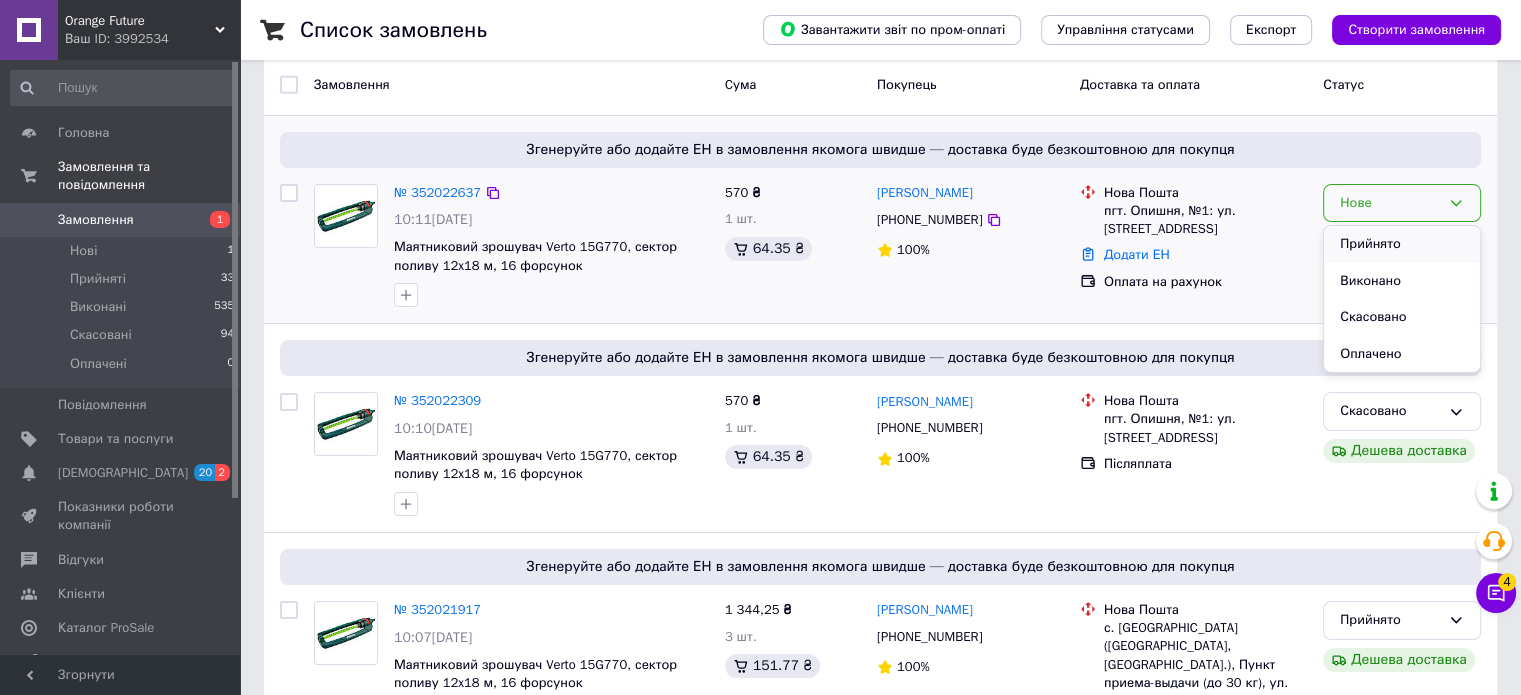 click on "Прийнято" at bounding box center (1402, 244) 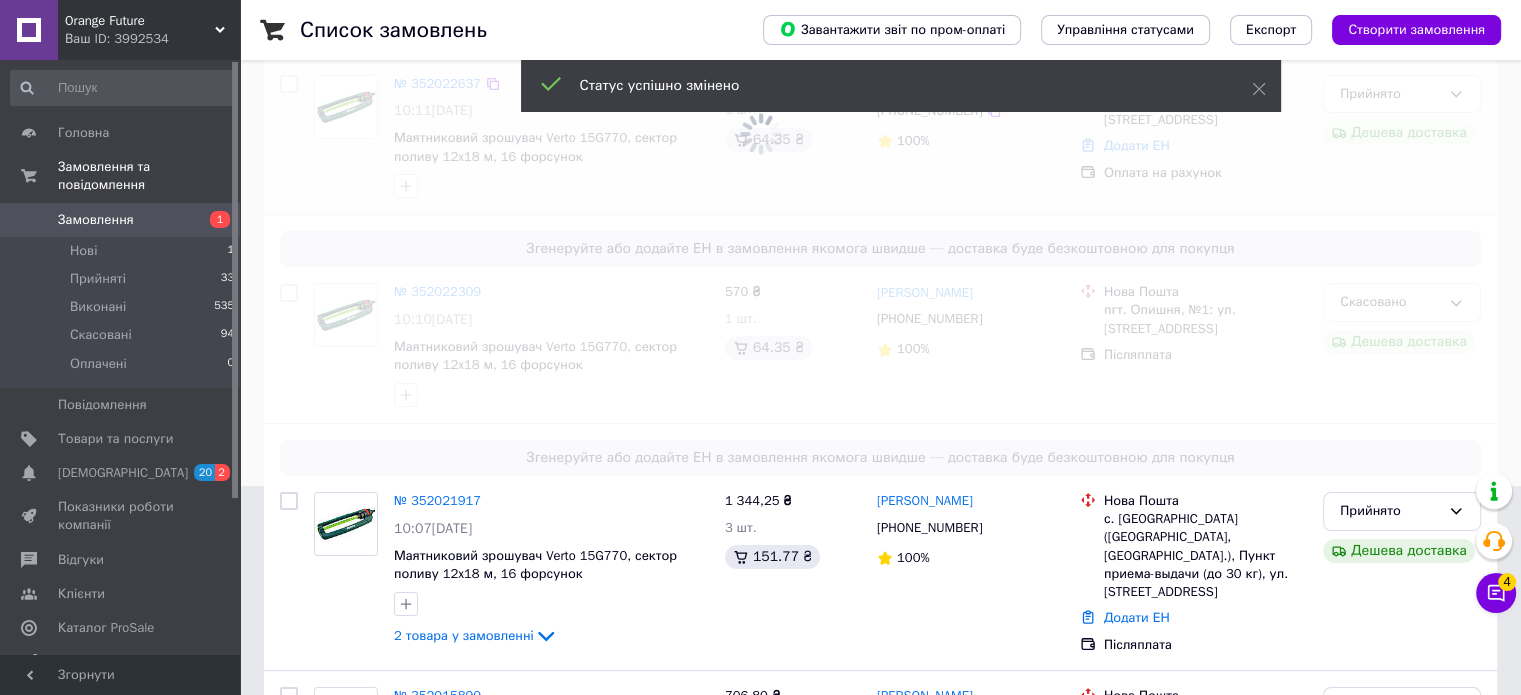 scroll, scrollTop: 400, scrollLeft: 0, axis: vertical 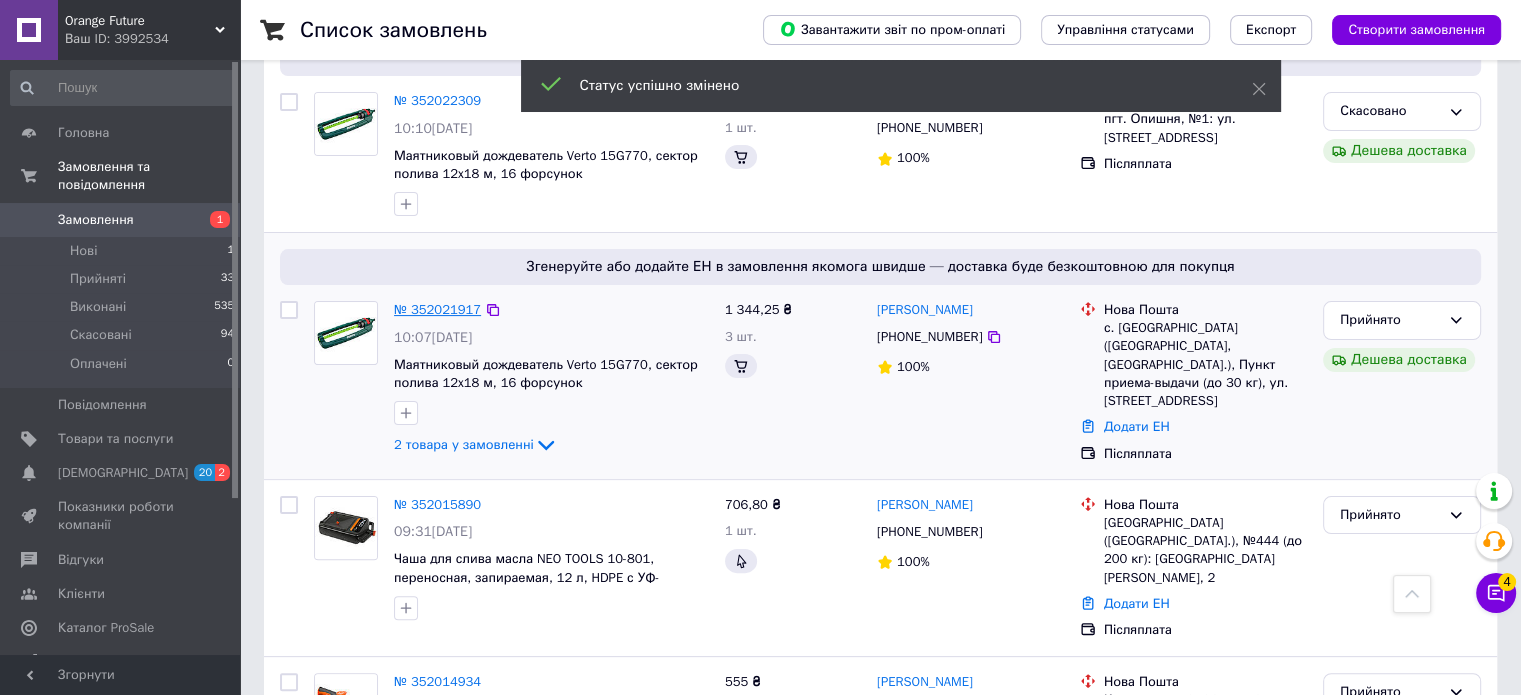 click on "№ 352021917" at bounding box center (437, 309) 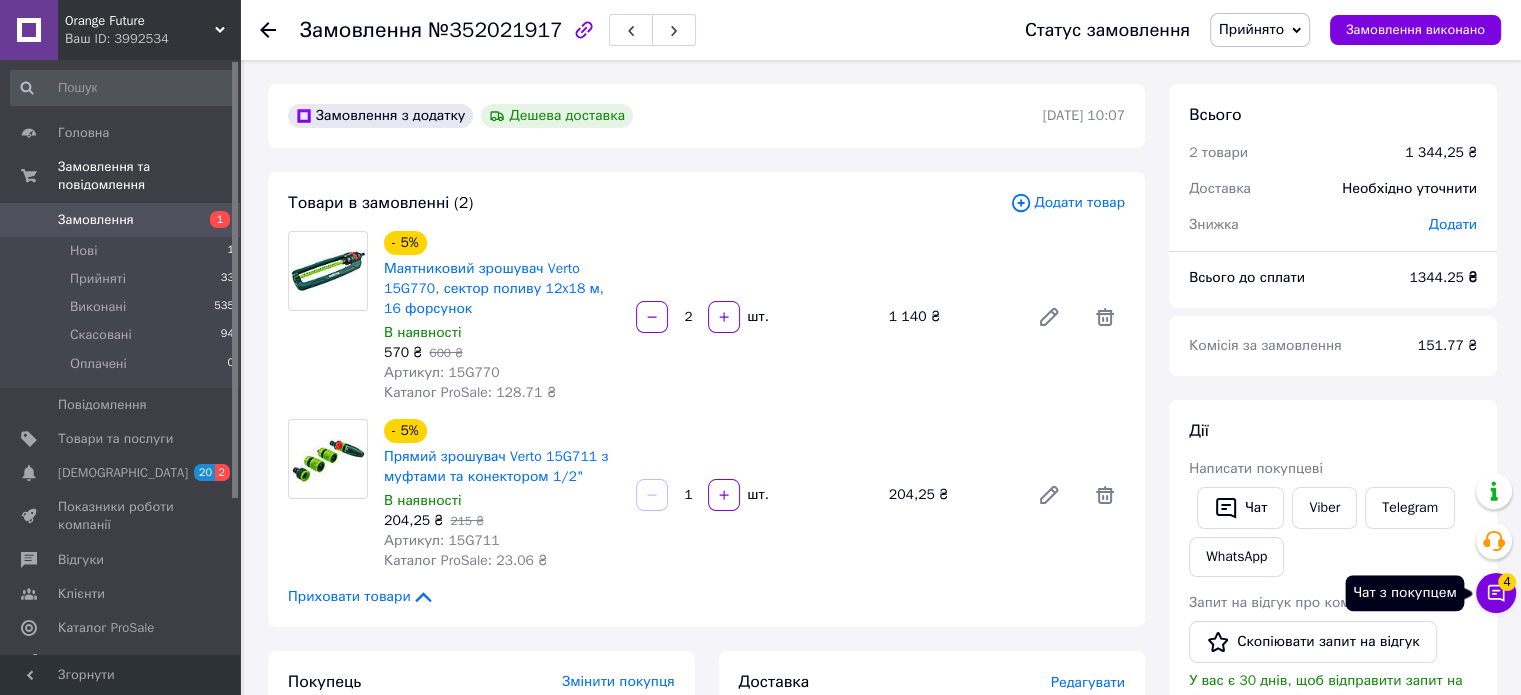 click 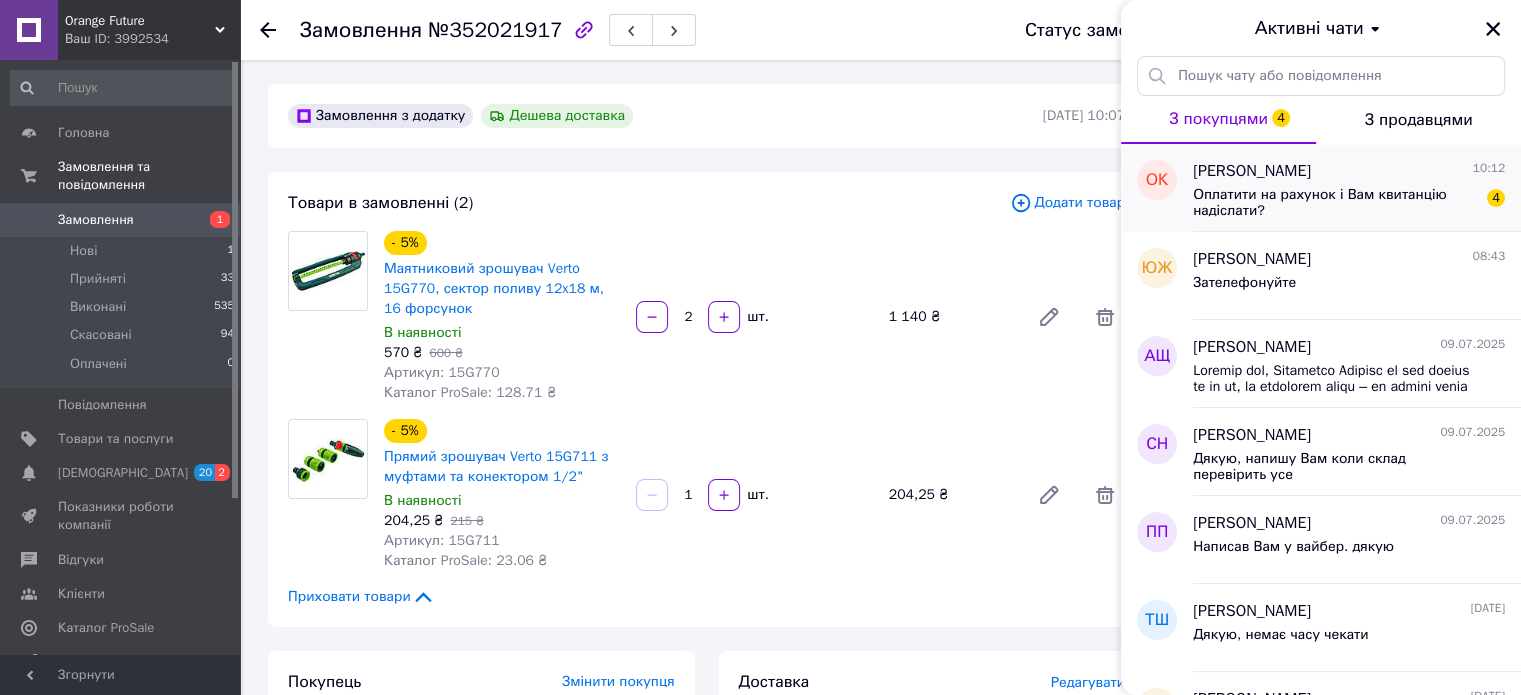 click on "Оплатити на рахунок і Вам квитанцію надіслати?" at bounding box center (1335, 203) 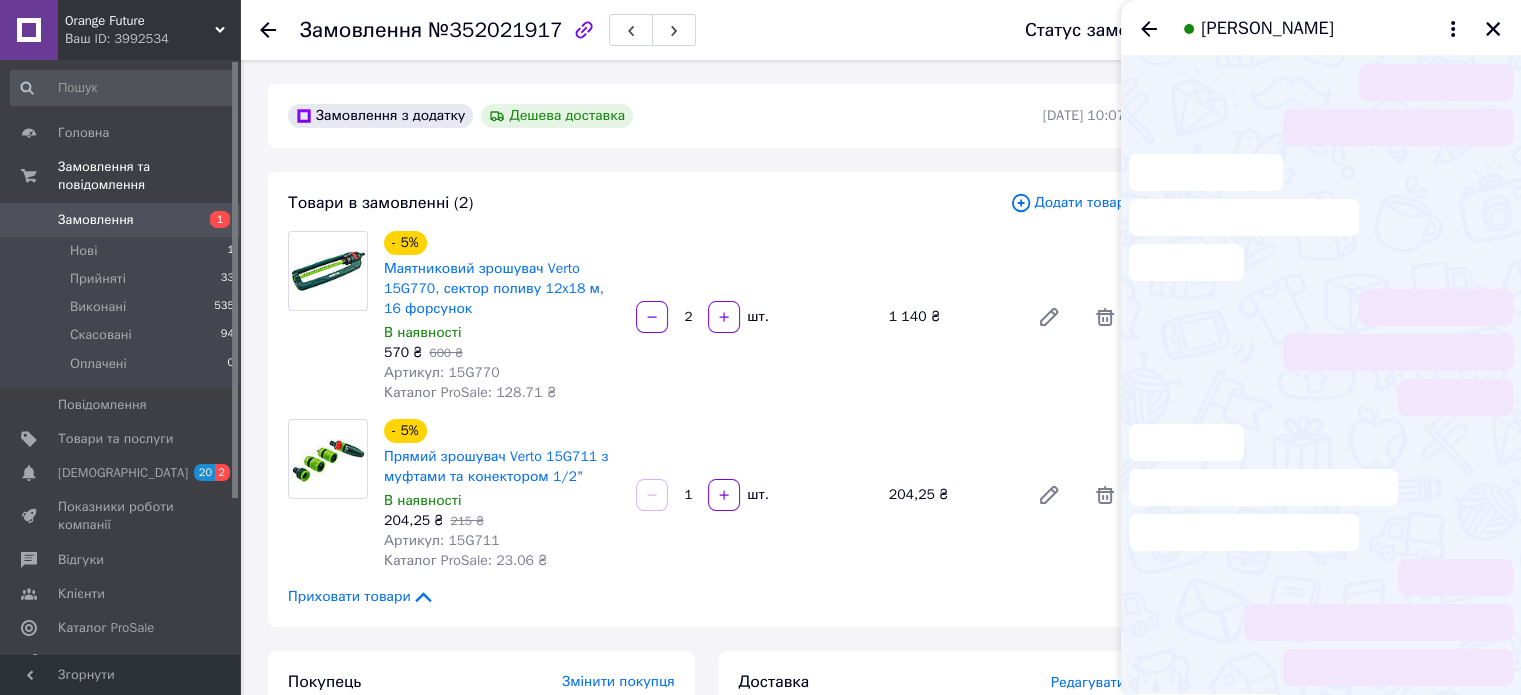 scroll, scrollTop: 97, scrollLeft: 0, axis: vertical 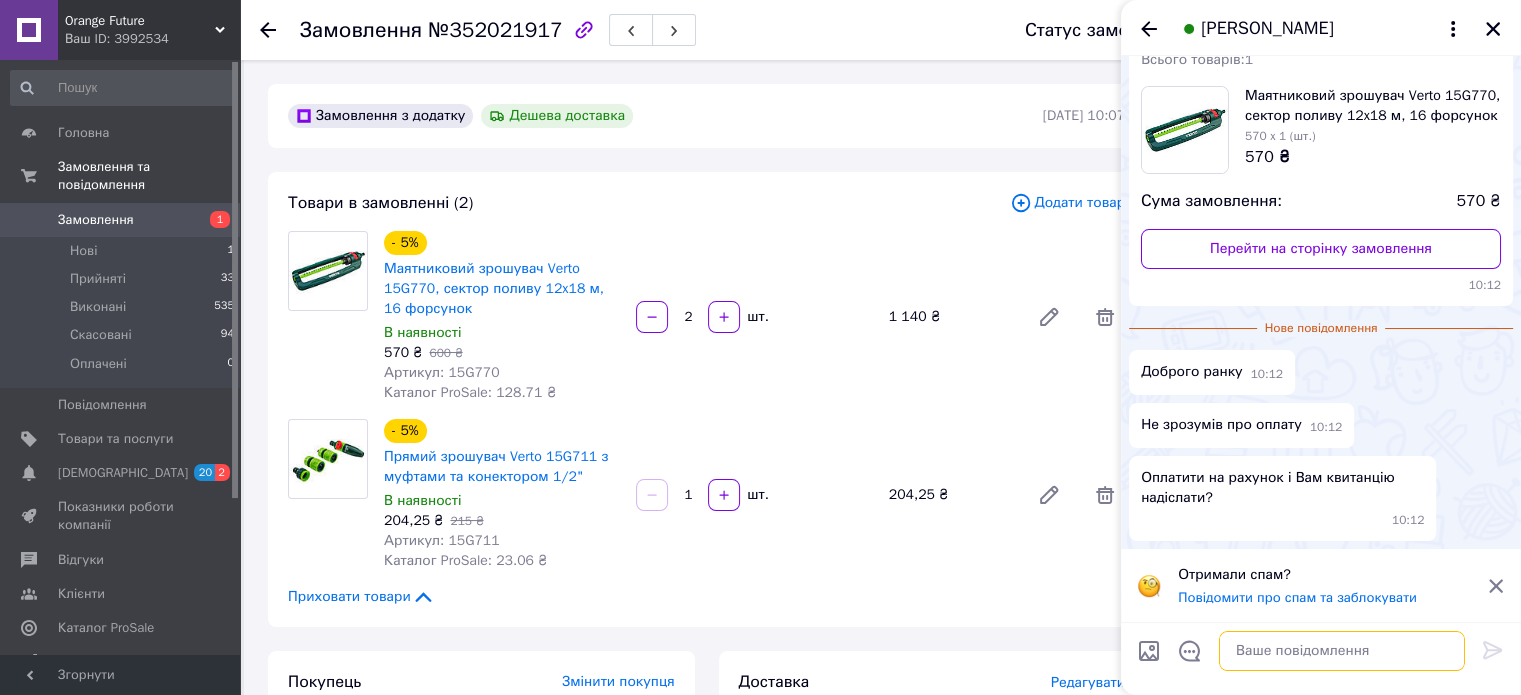 click at bounding box center (1342, 651) 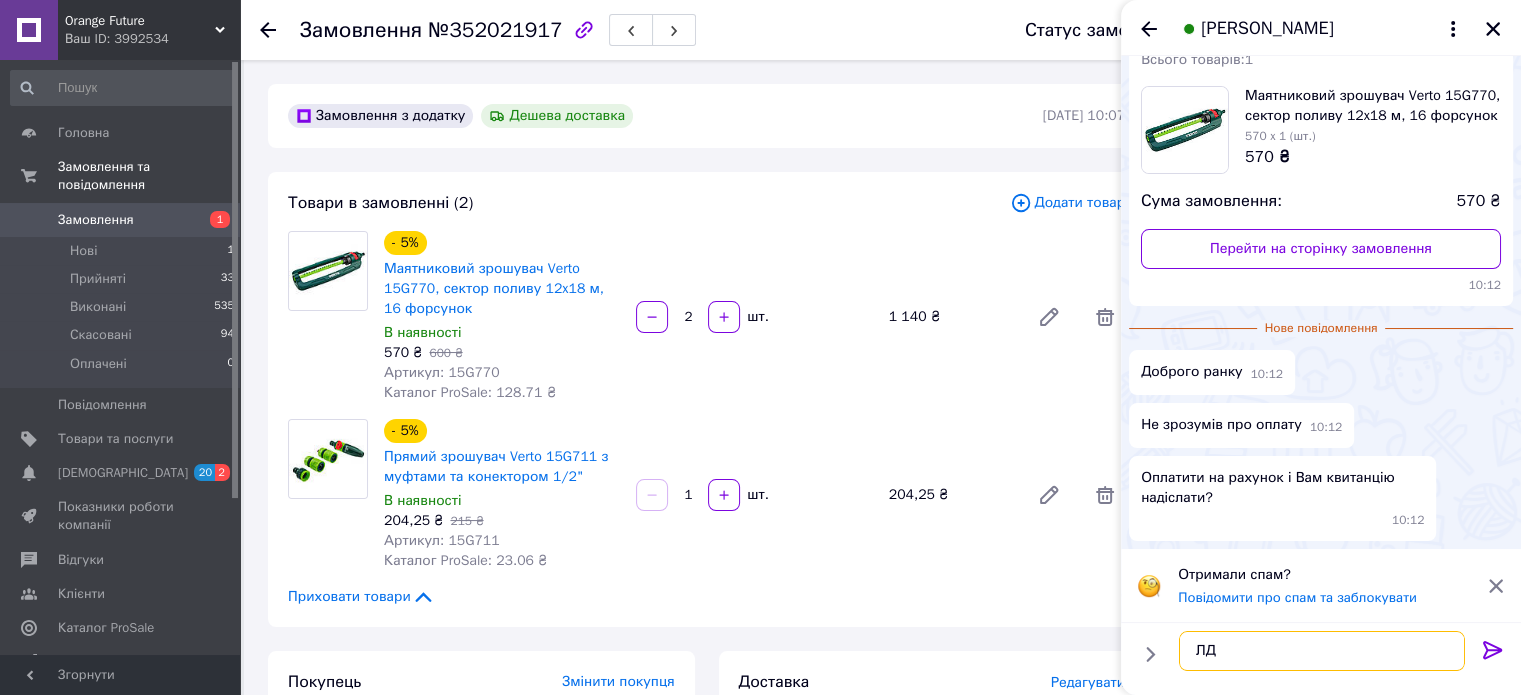 type on "Л" 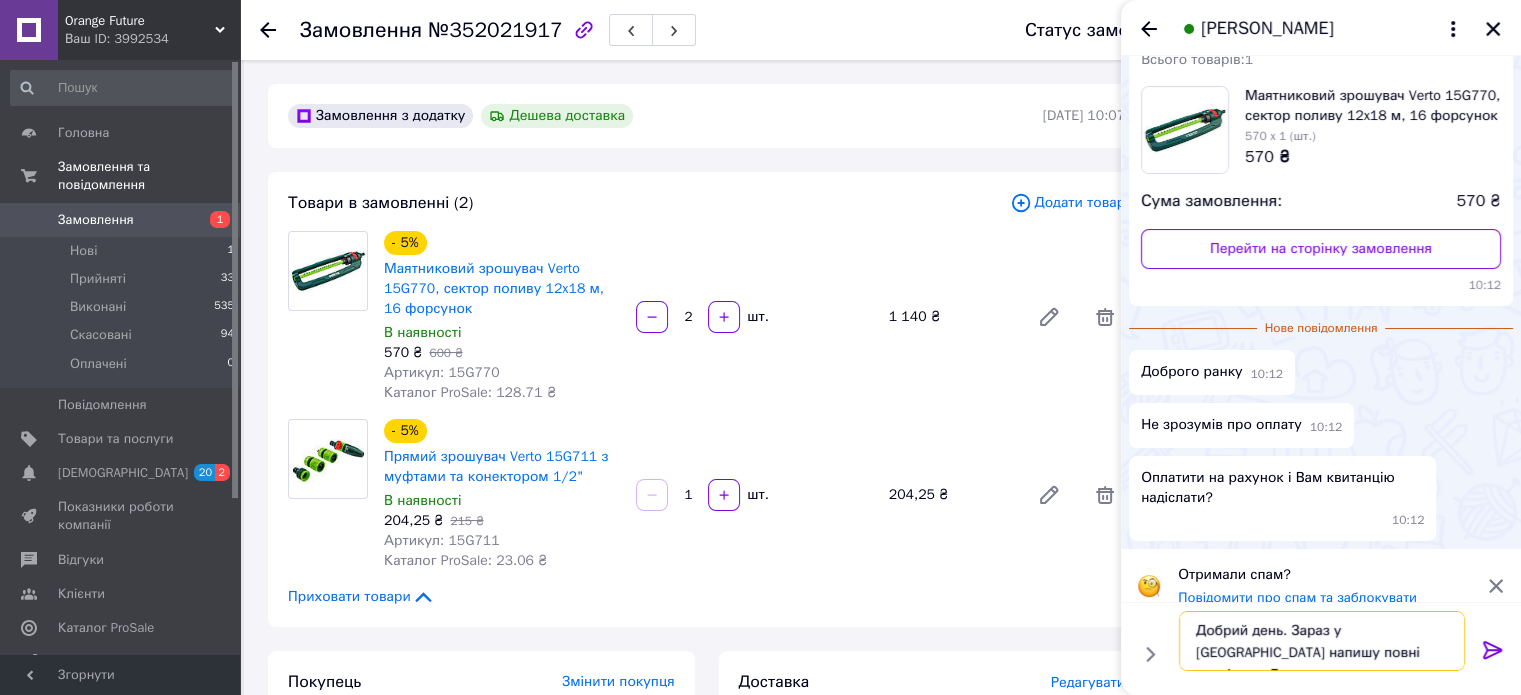type on "Добрий день. Зараз у Вайбер напишу повні реквізити. Дякую" 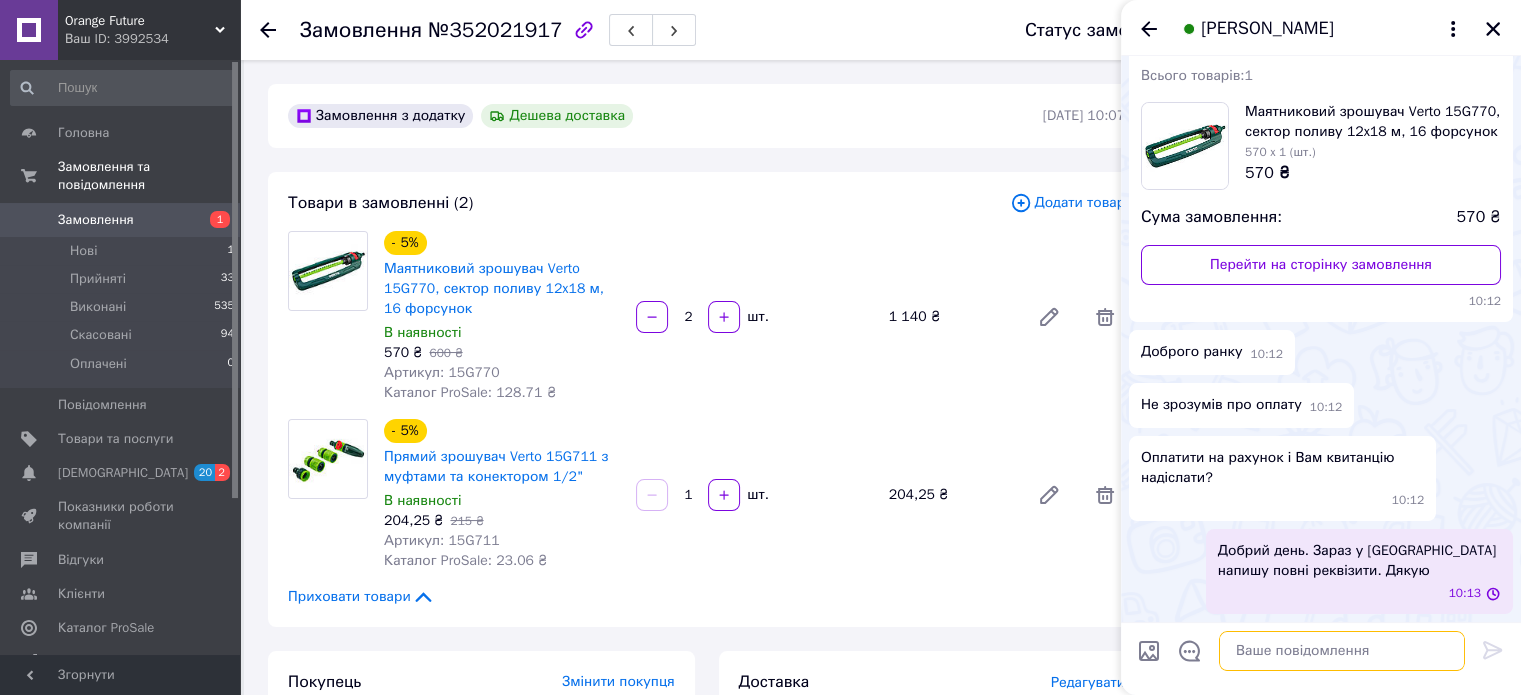 scroll, scrollTop: 80, scrollLeft: 0, axis: vertical 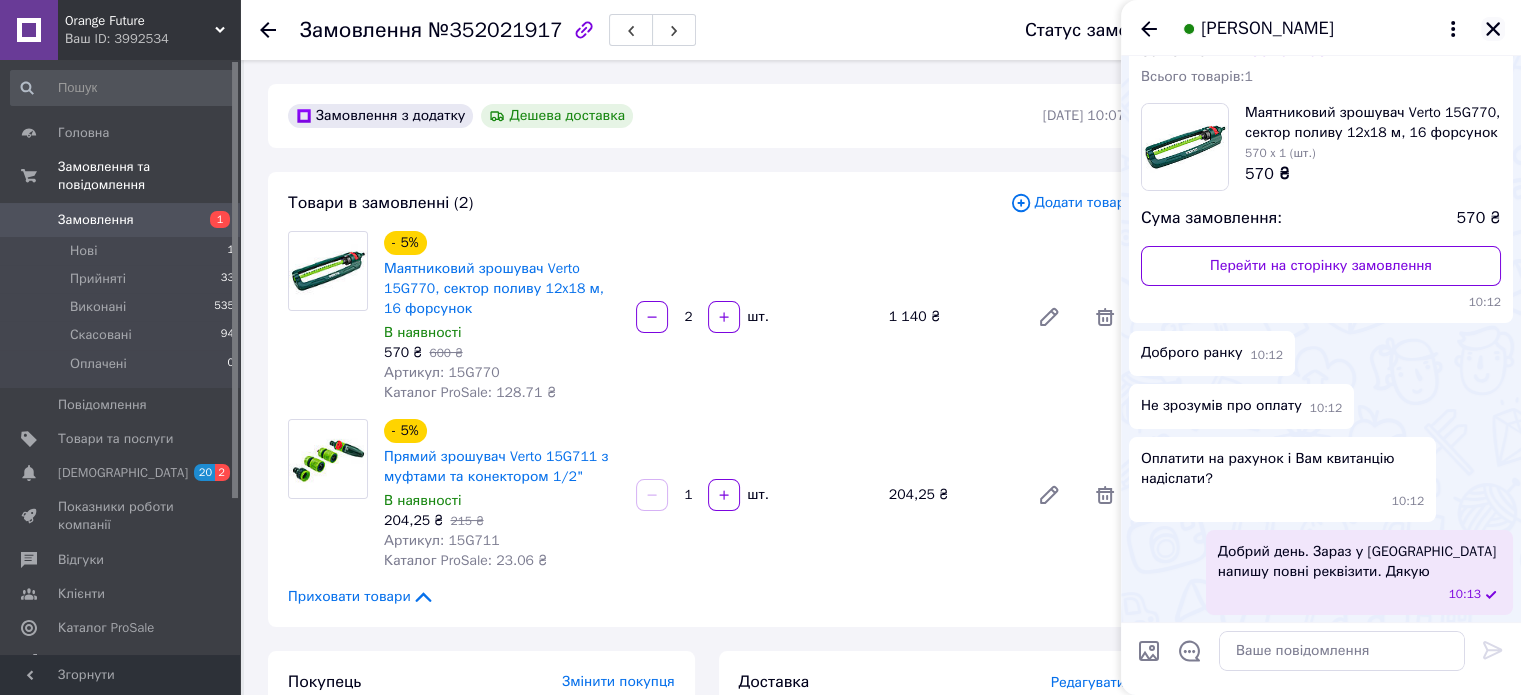 click 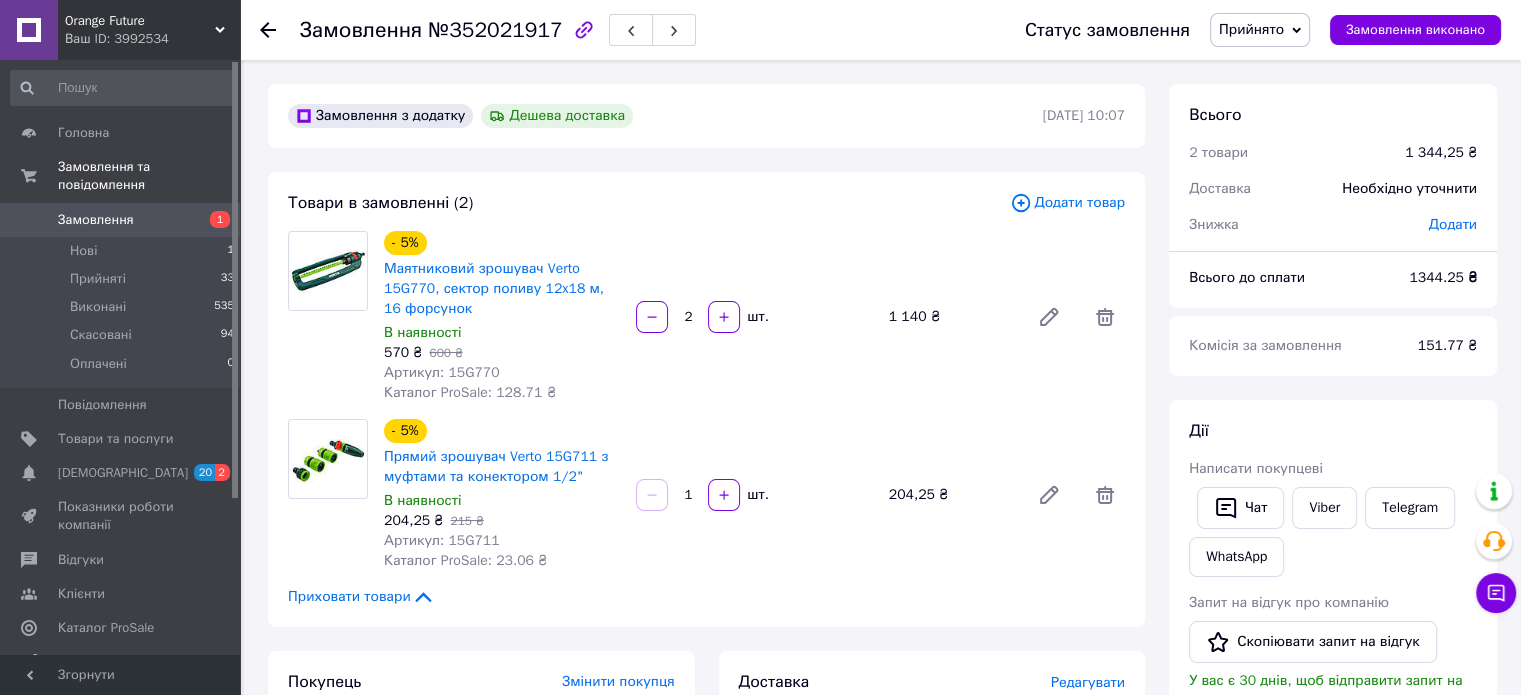 click on "Артикул: 15G770" at bounding box center (442, 372) 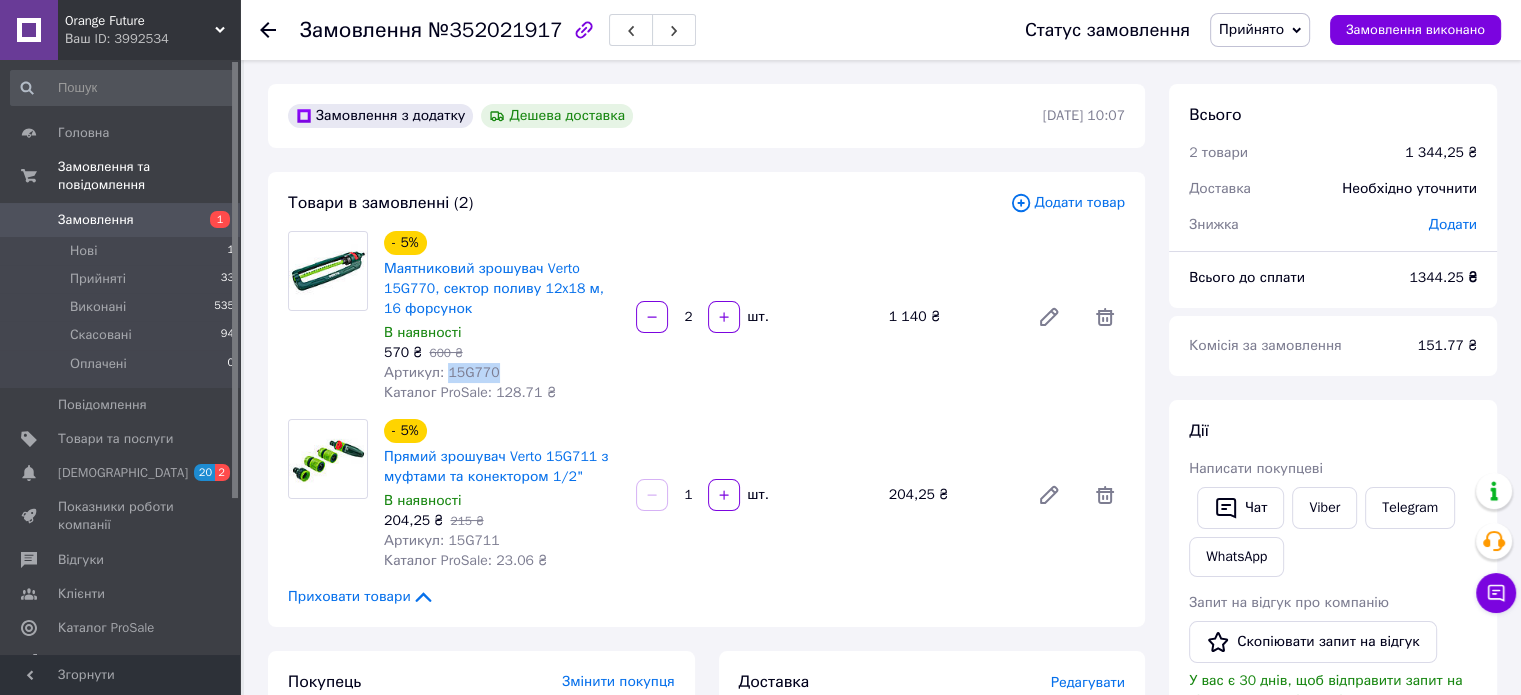 click on "Артикул: 15G770" at bounding box center (442, 372) 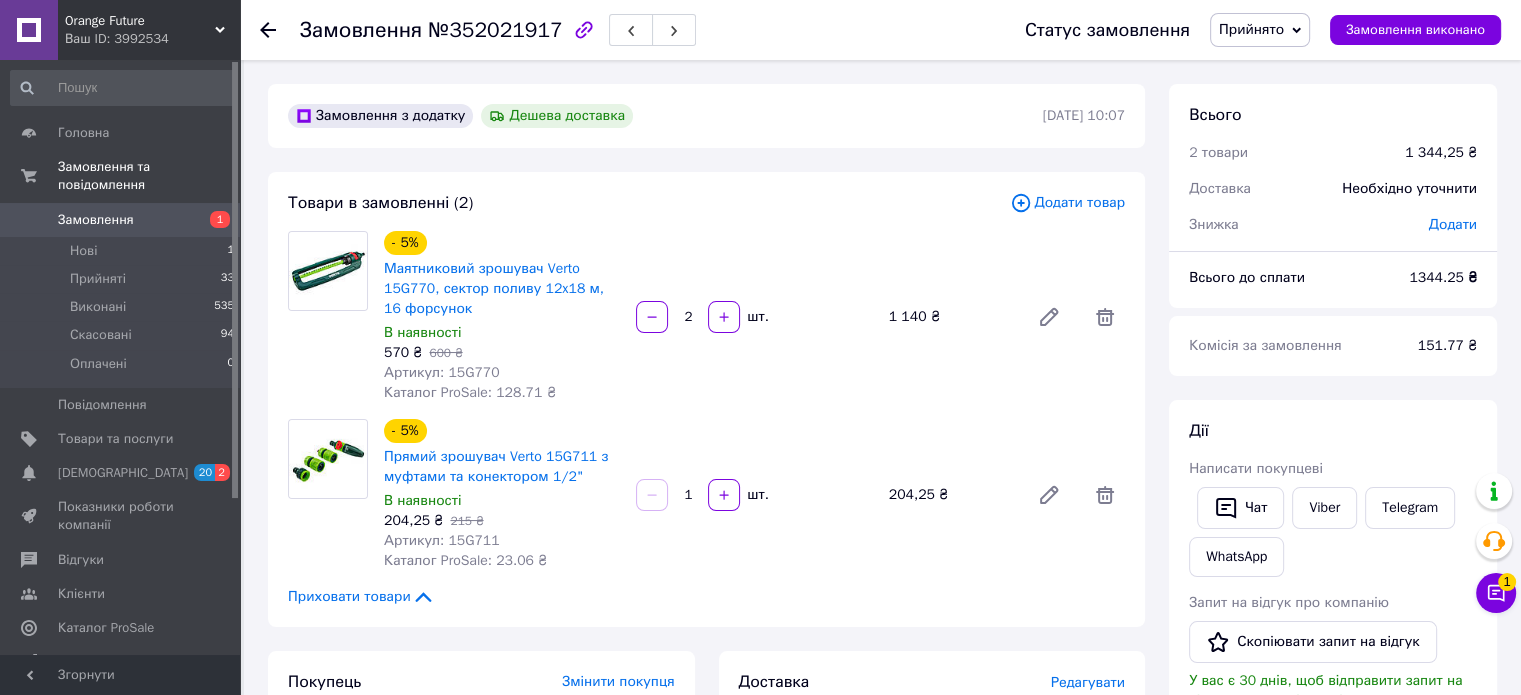click on "Артикул: 15G711" at bounding box center (442, 540) 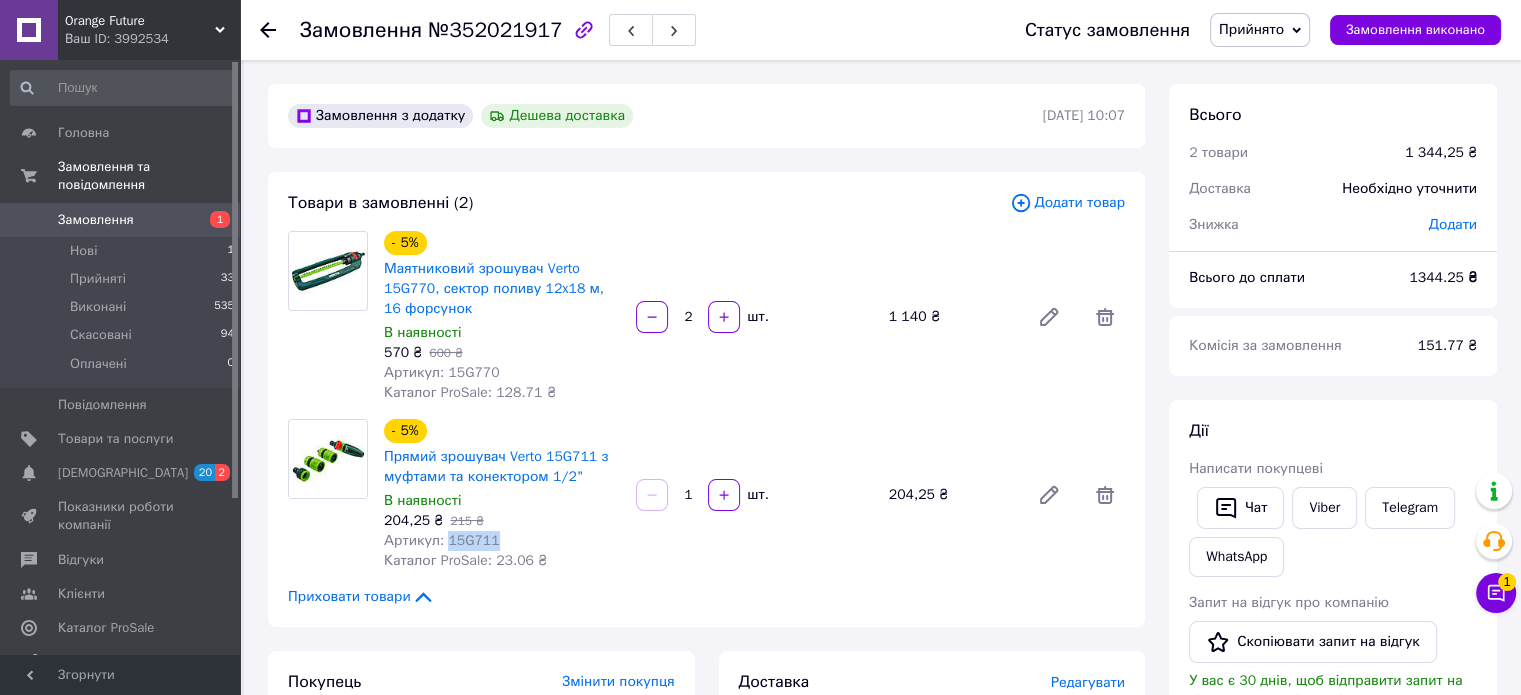click on "Артикул: 15G711" at bounding box center [442, 540] 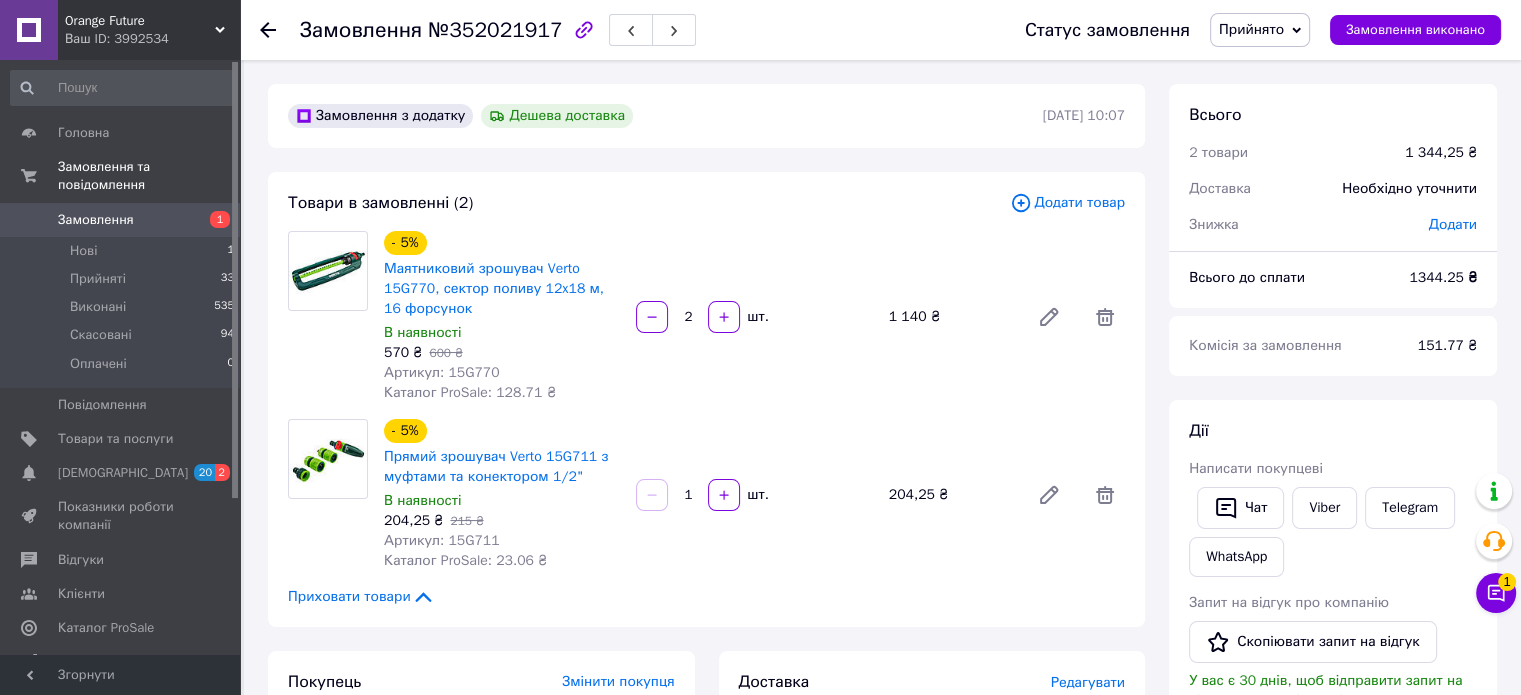click 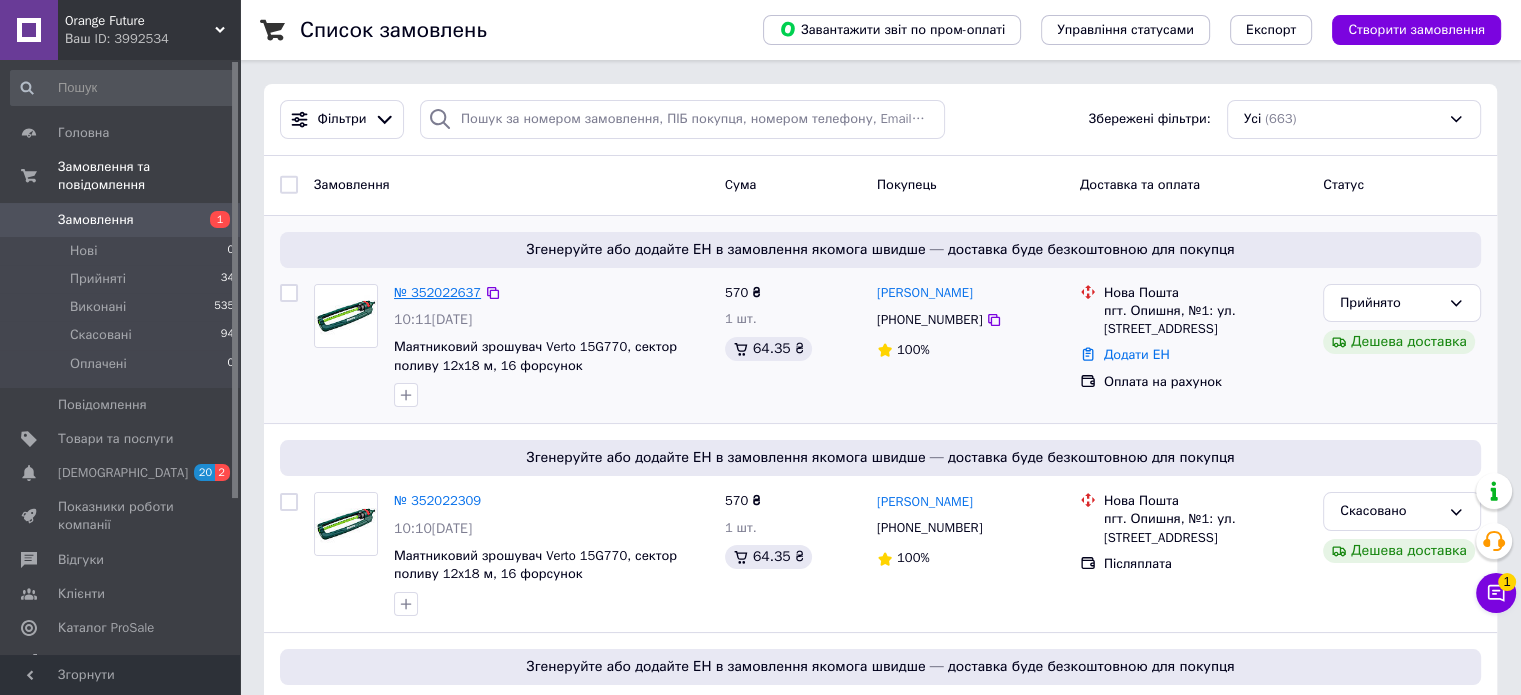 click on "№ 352022637" at bounding box center (437, 292) 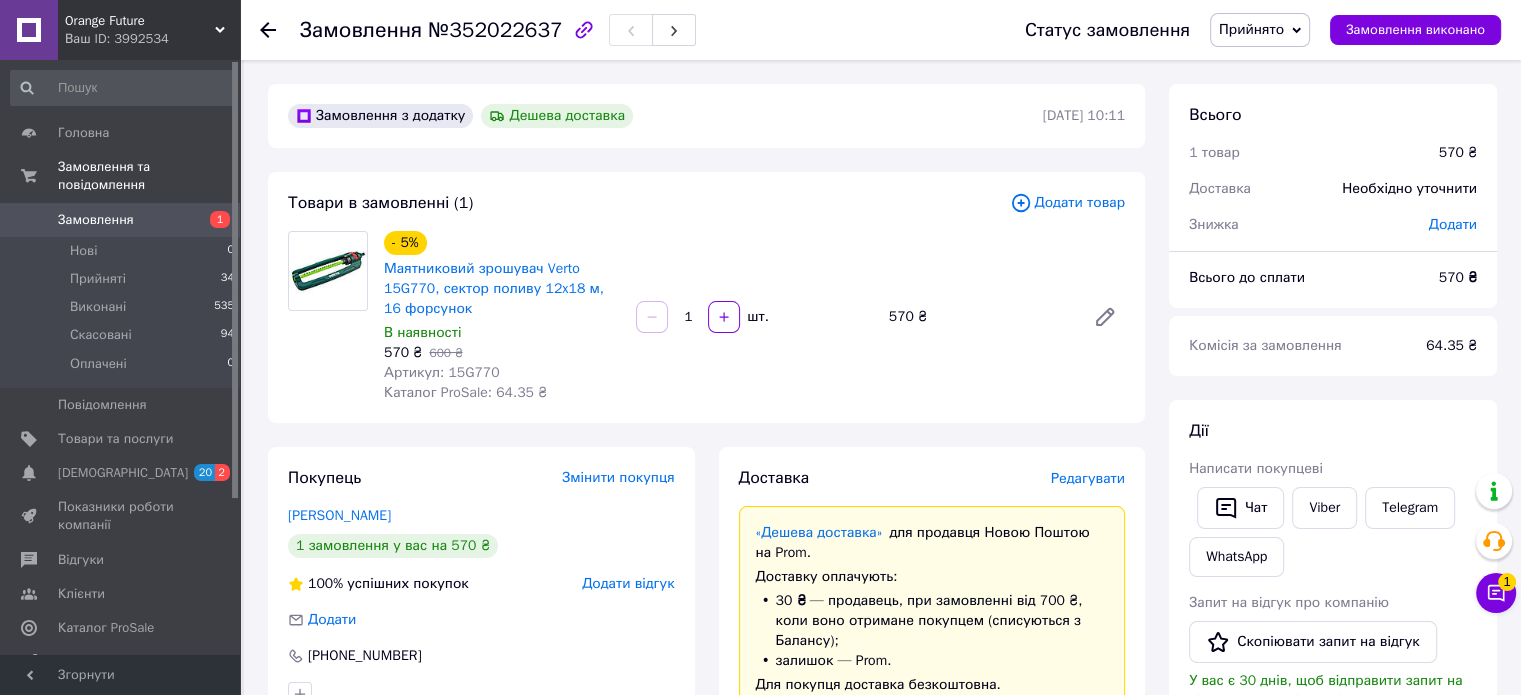 click on "Артикул: 15G770" at bounding box center [442, 372] 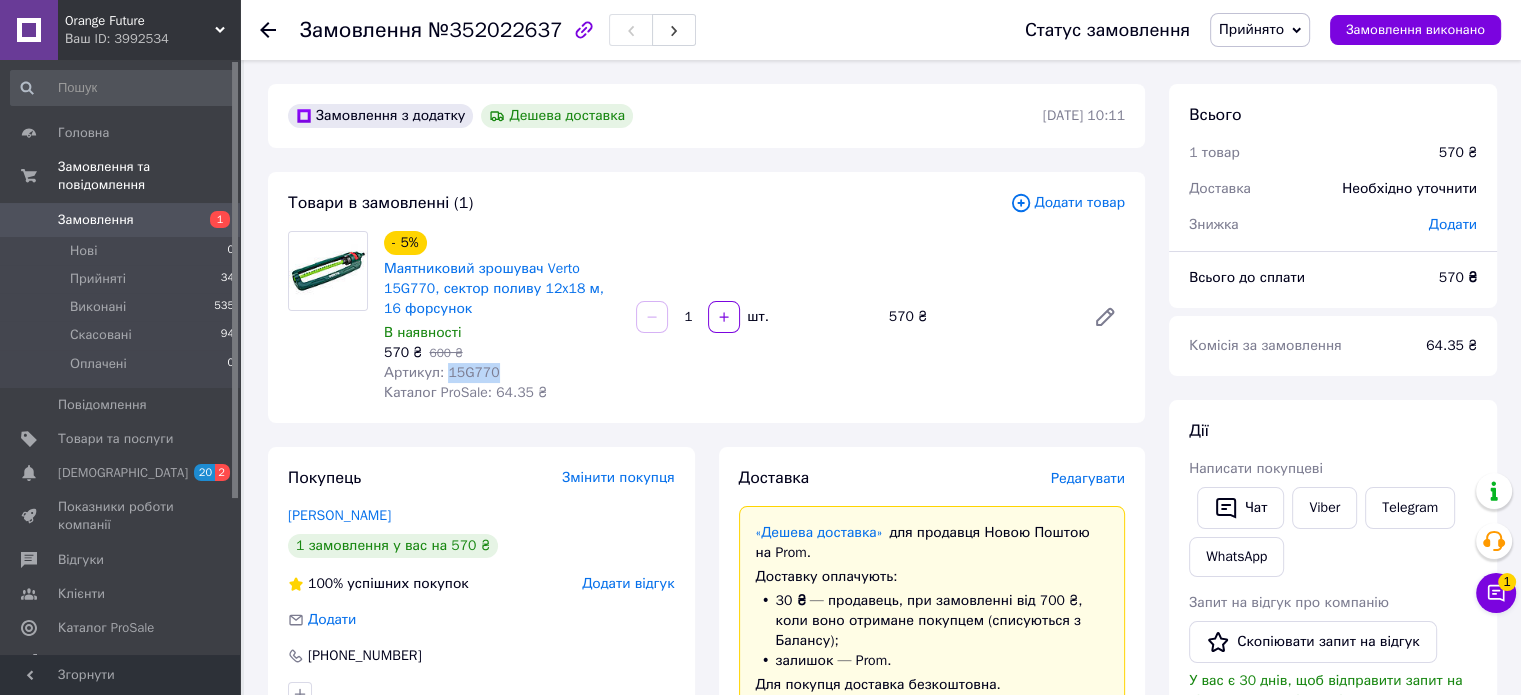 click on "Артикул: 15G770" at bounding box center [442, 372] 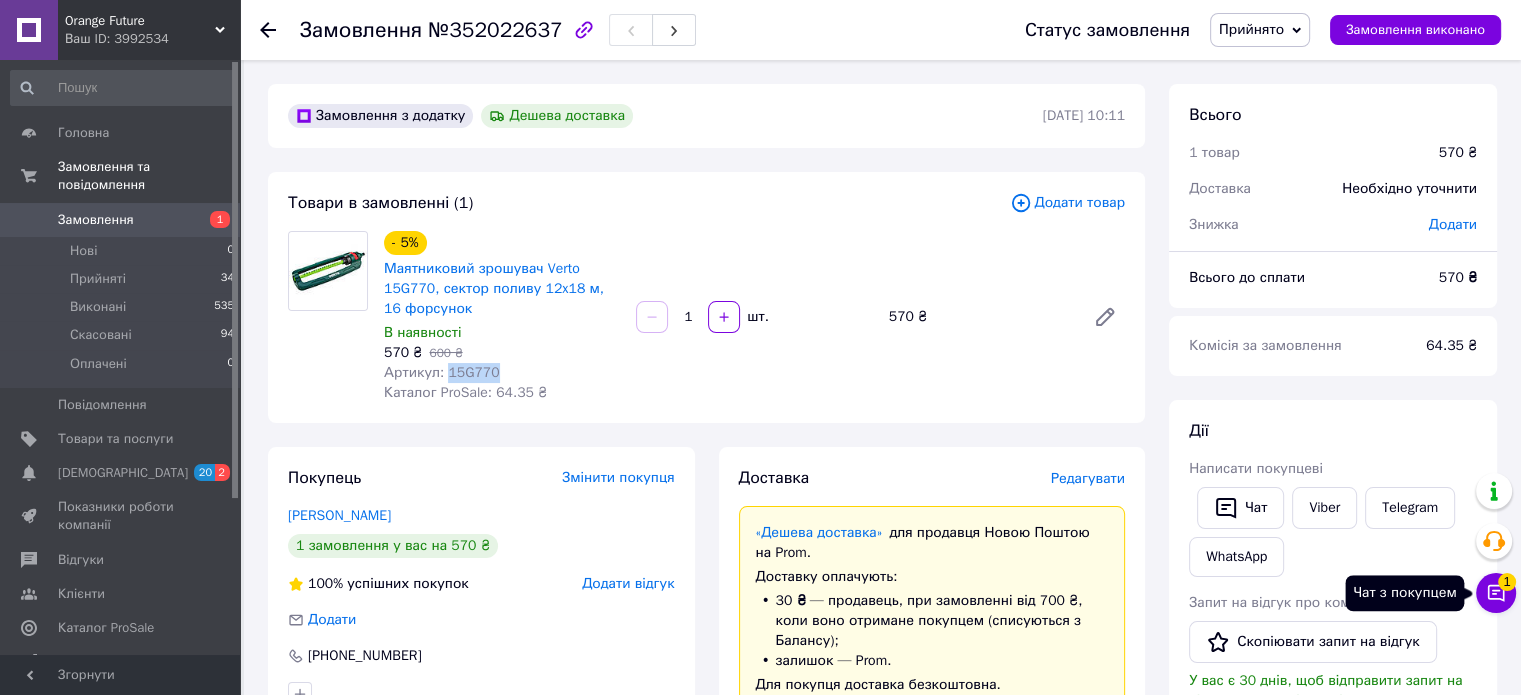 click 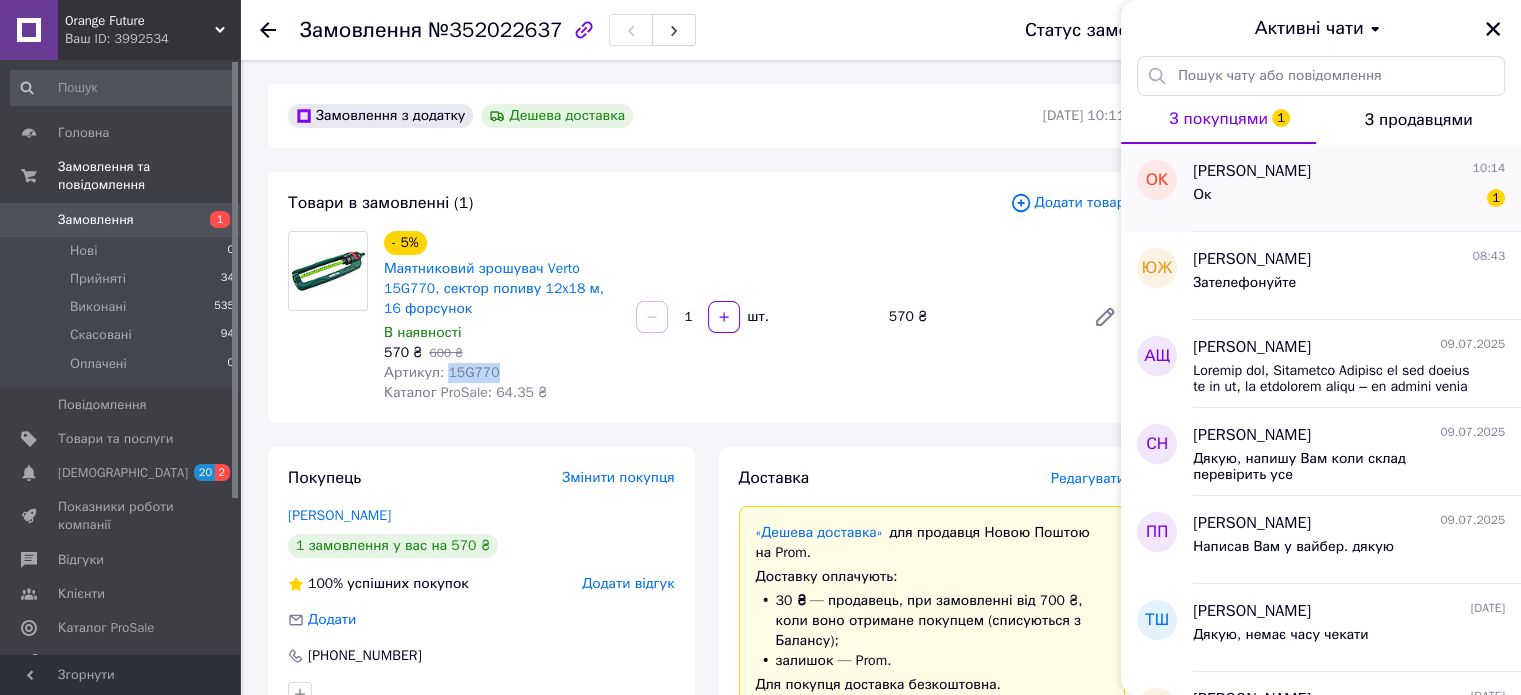click on "Ок 1" at bounding box center (1349, 199) 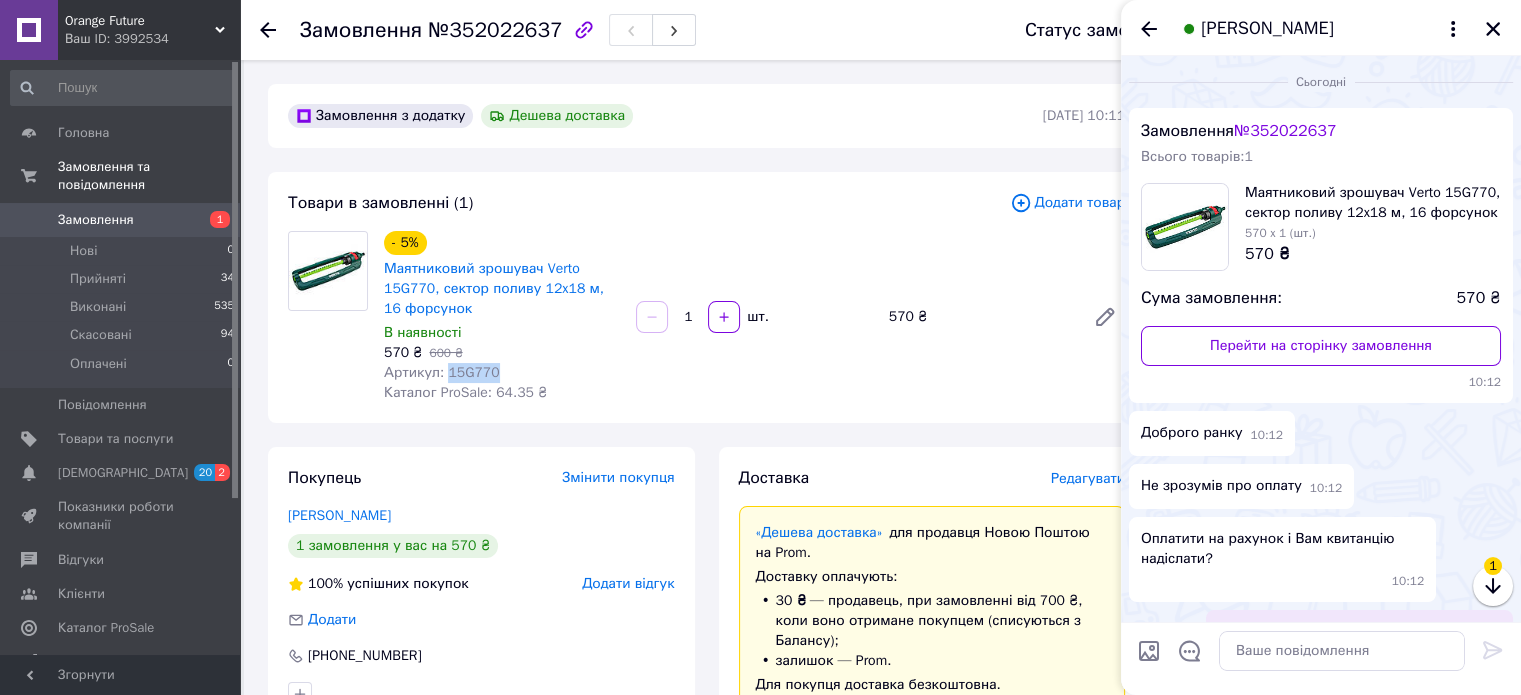 scroll, scrollTop: 170, scrollLeft: 0, axis: vertical 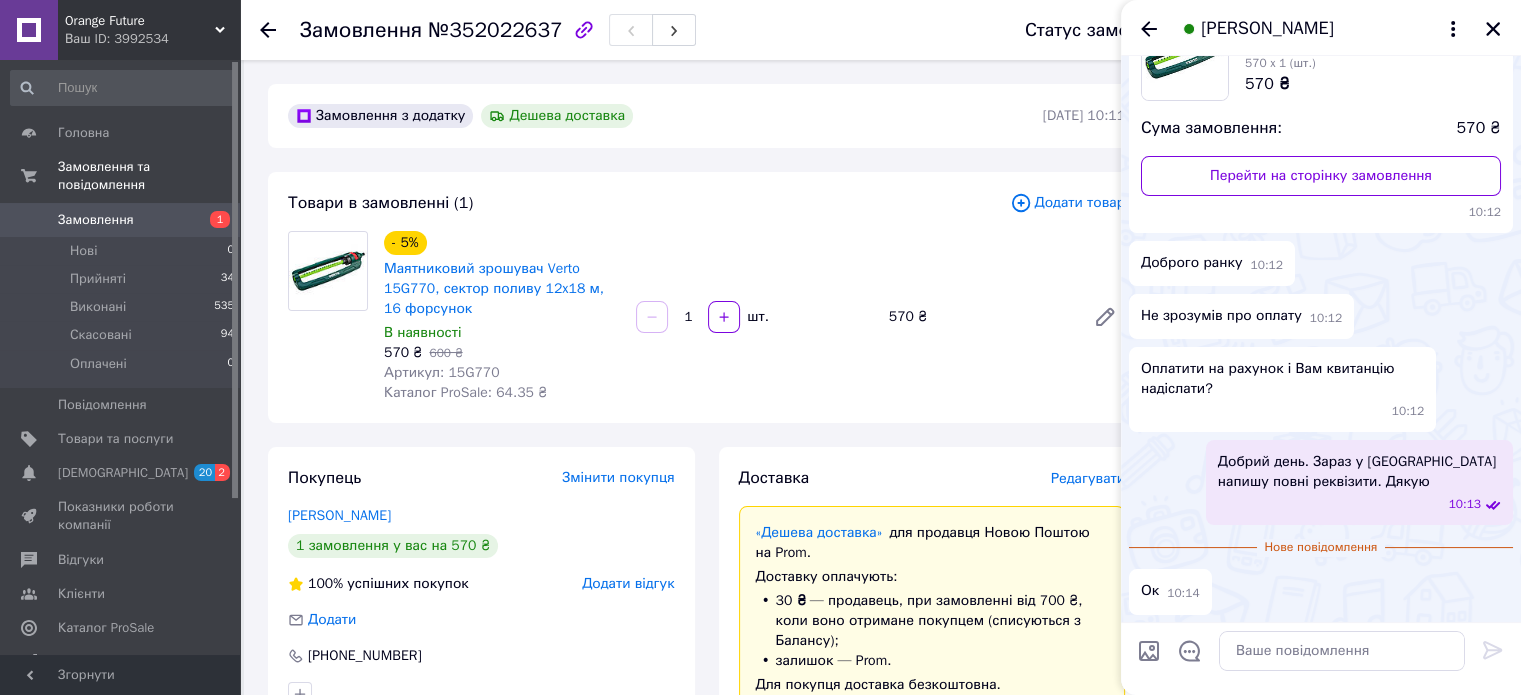 click on "[PERSON_NAME]" at bounding box center [1321, 28] 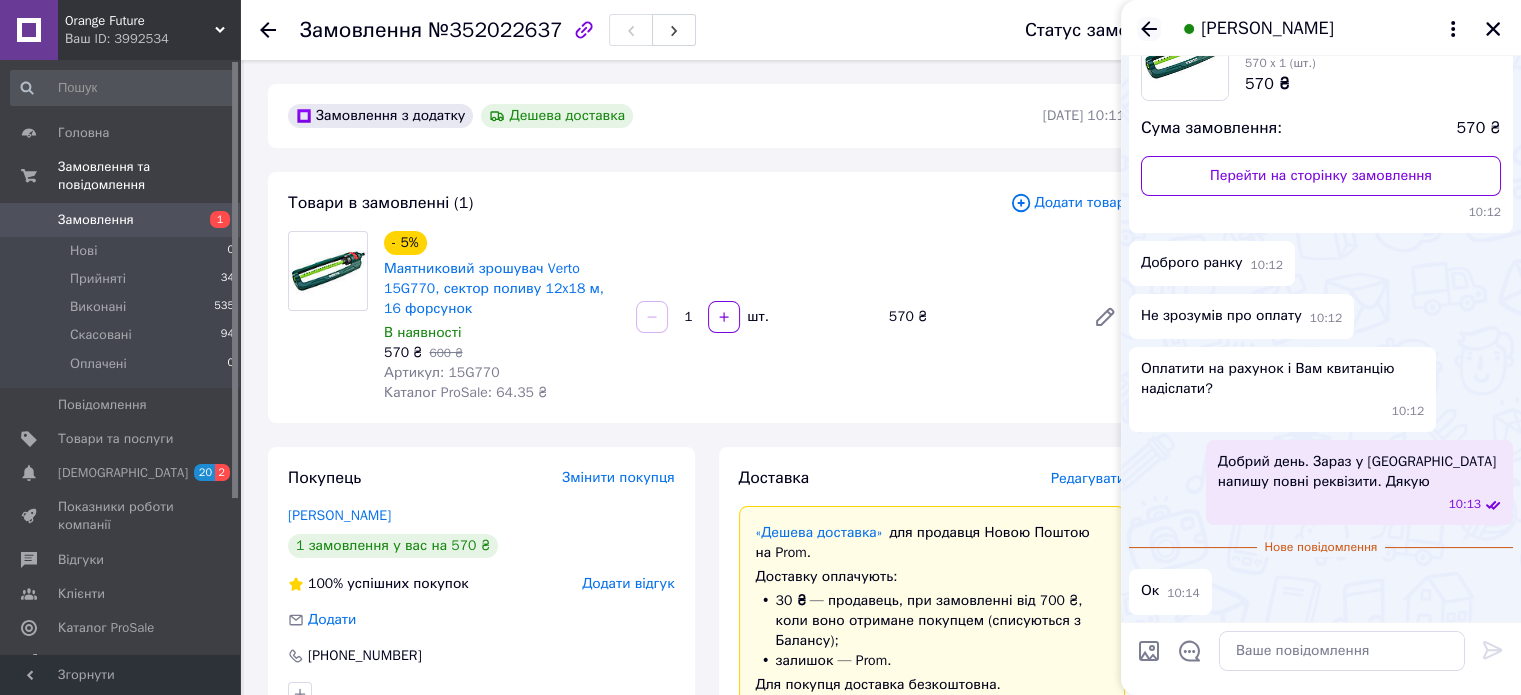 click 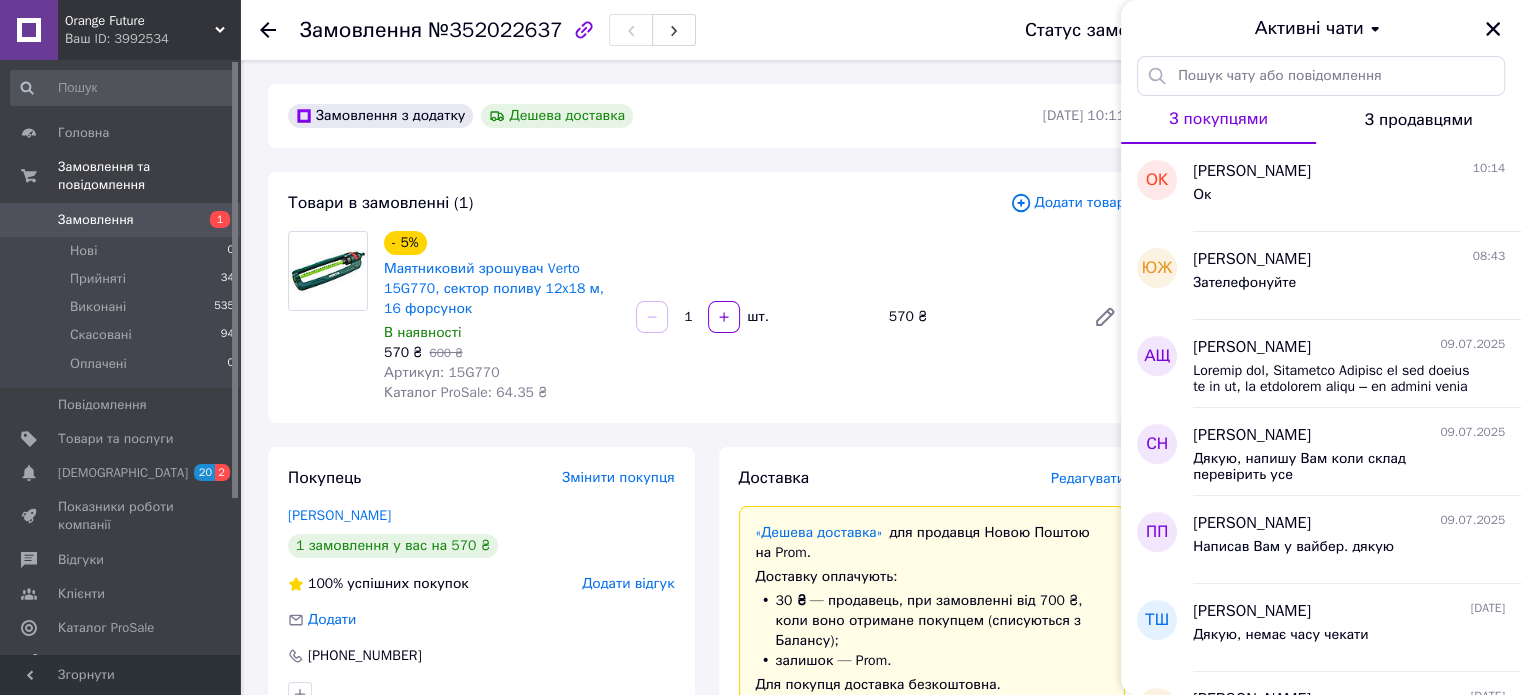 click on "Товари в замовленні (1) Додати товар - 5% Маятниковий зрошувач Verto 15G770, сектор поливу 12x18 м, 16 форсунок В наявності 570 ₴   600 ₴ Артикул: 15G770 Каталог ProSale: 64.35 ₴  1   шт. 570 ₴" at bounding box center [706, 297] 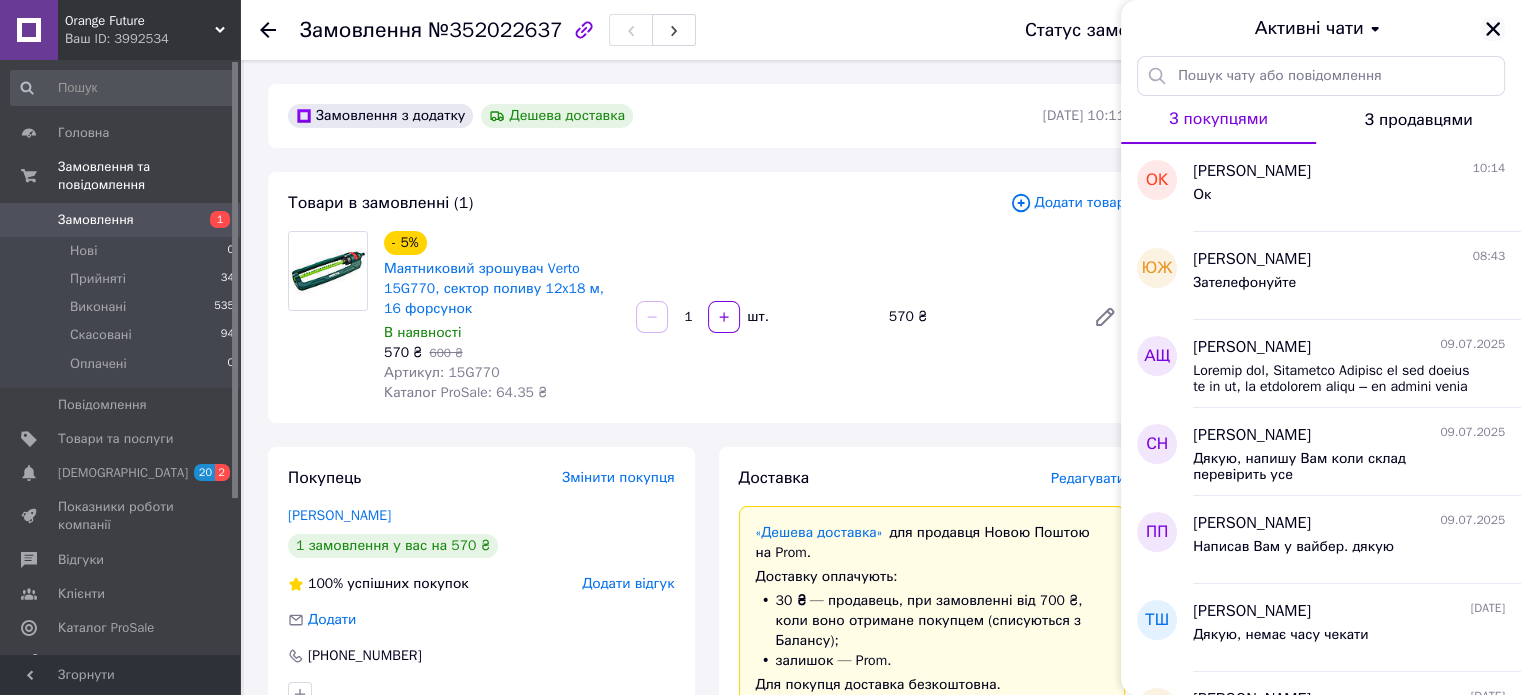 click 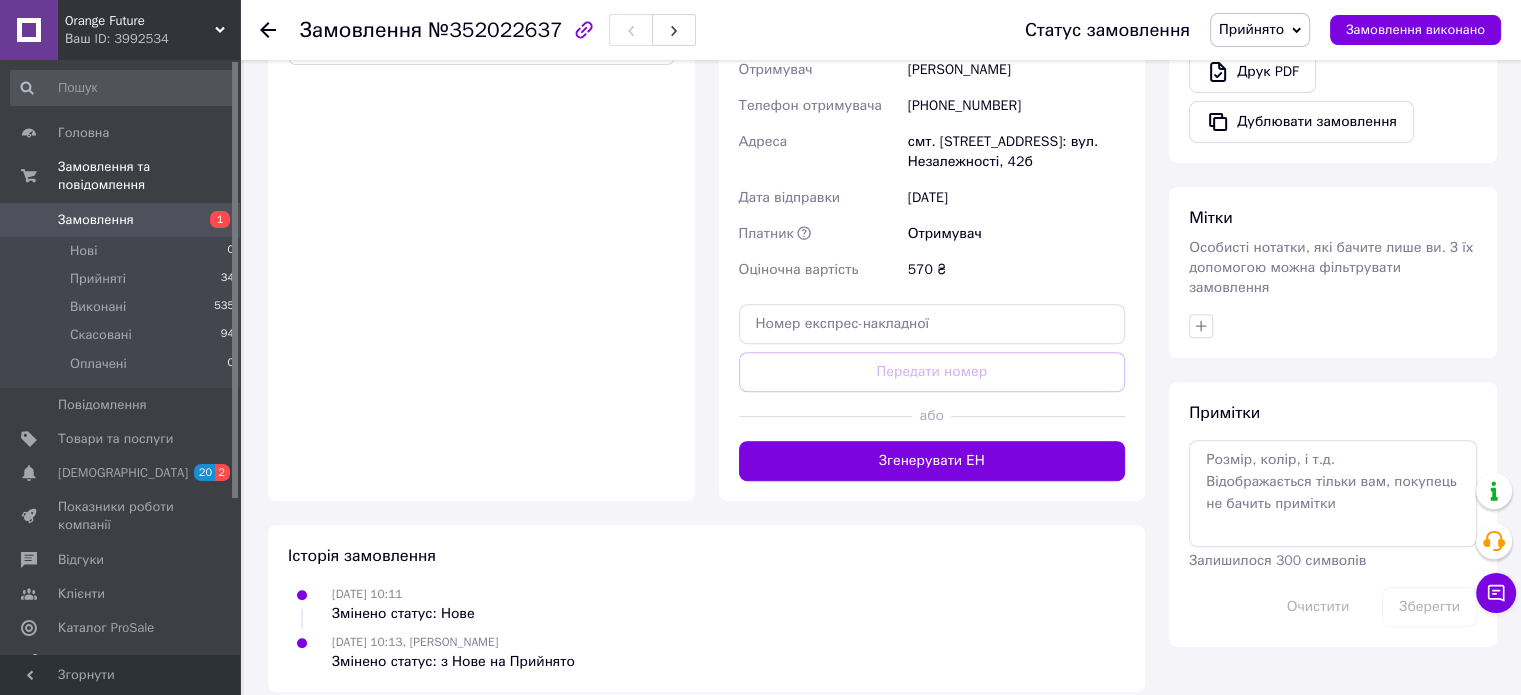 scroll, scrollTop: 384, scrollLeft: 0, axis: vertical 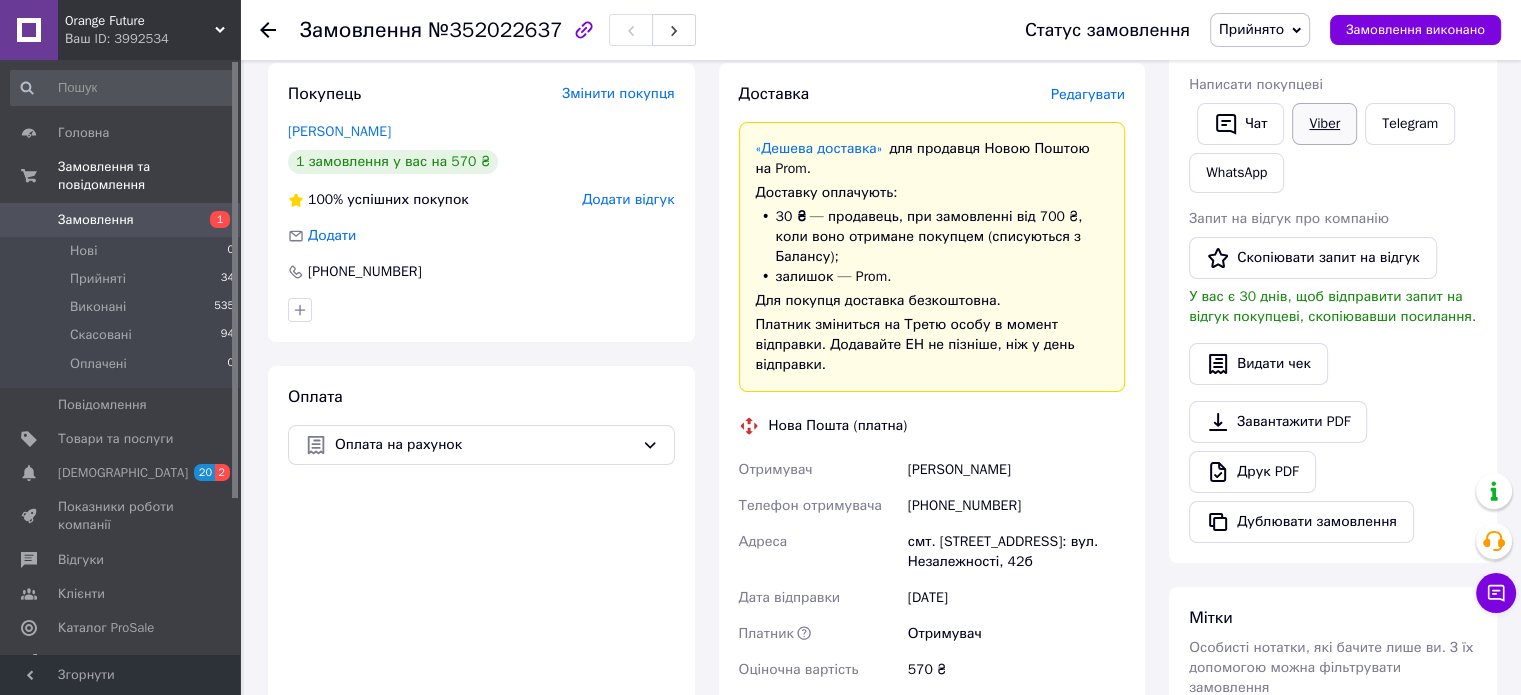 click on "Viber" at bounding box center (1324, 124) 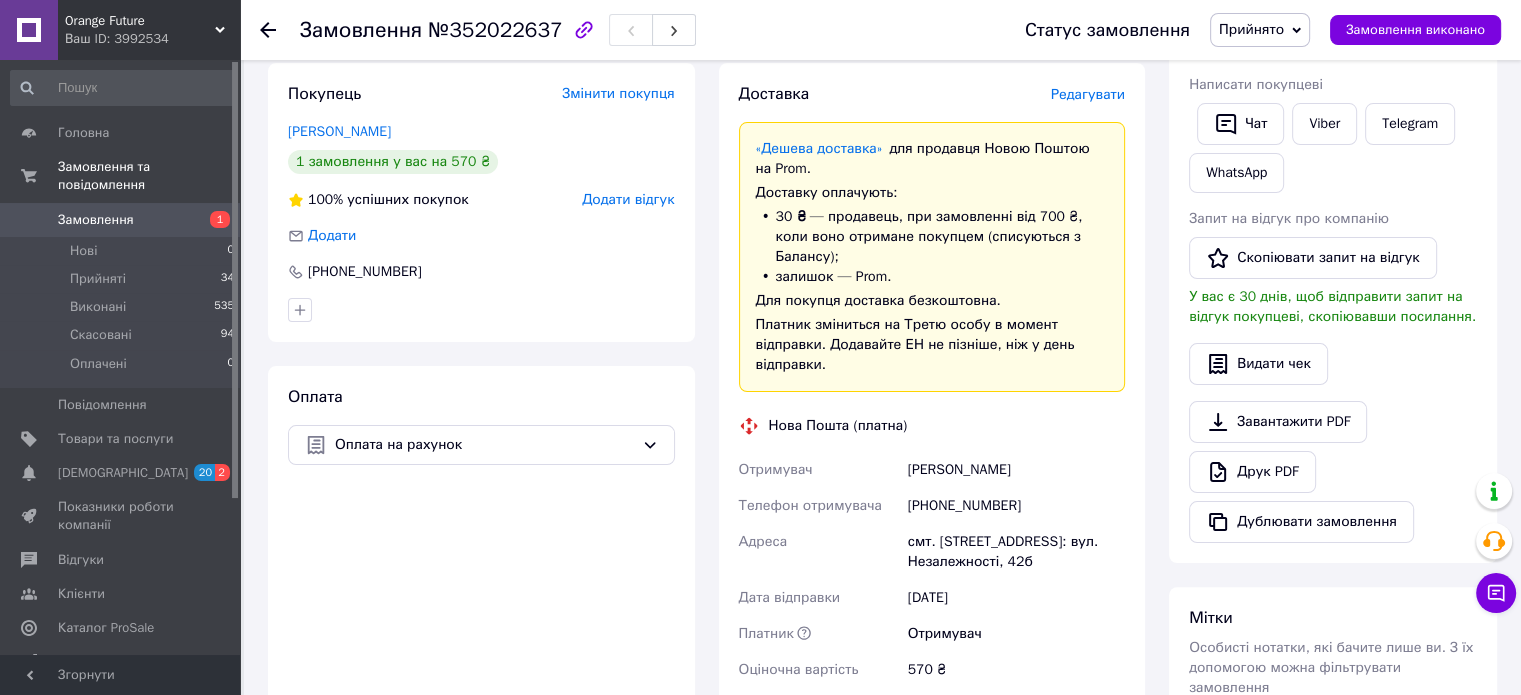 click 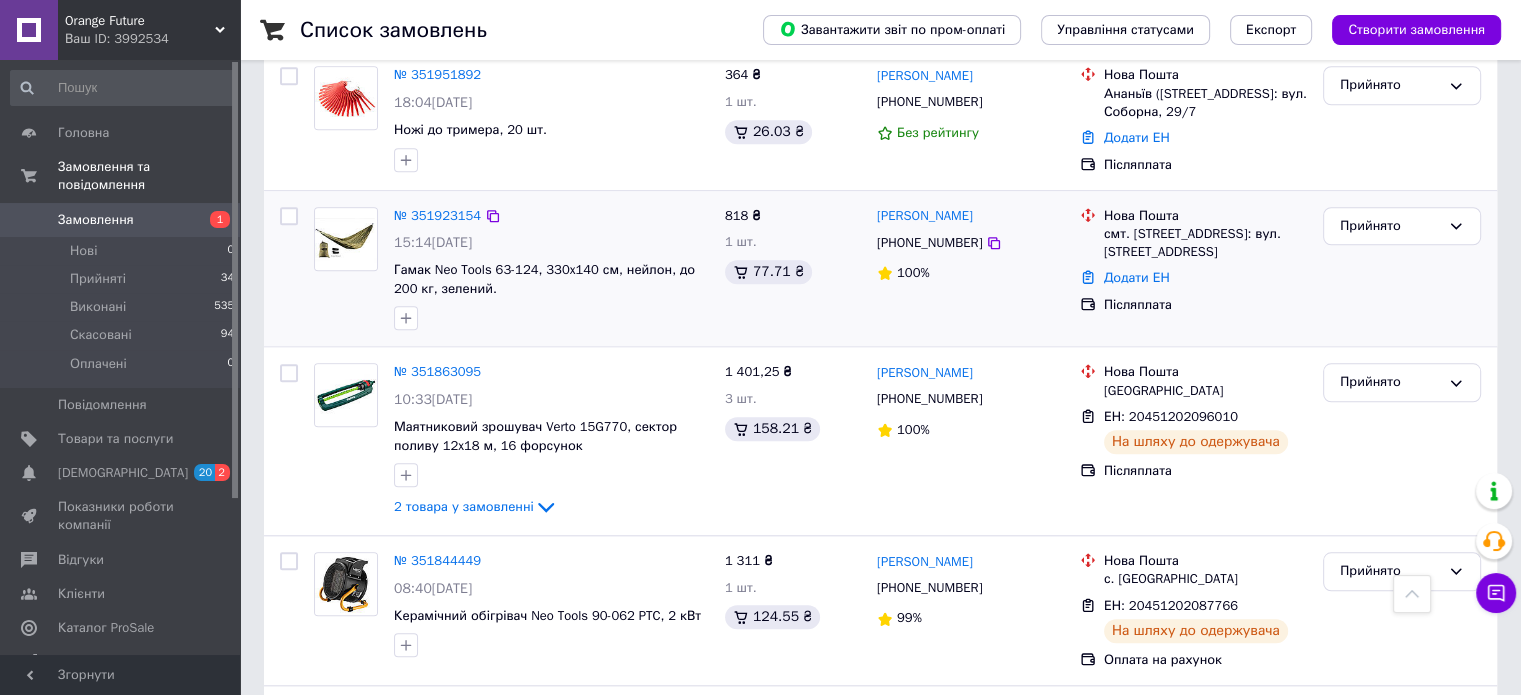 scroll, scrollTop: 1800, scrollLeft: 0, axis: vertical 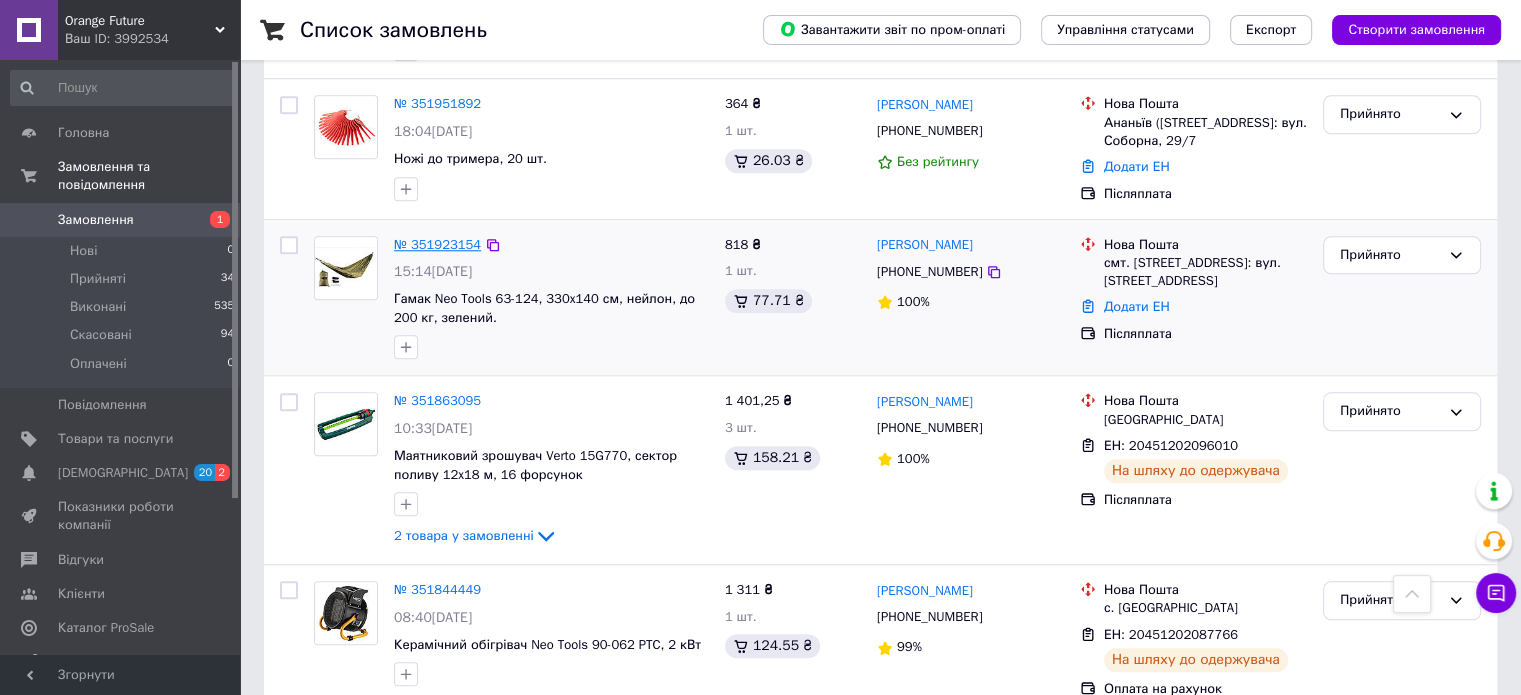 click on "№ 351923154" at bounding box center [437, 244] 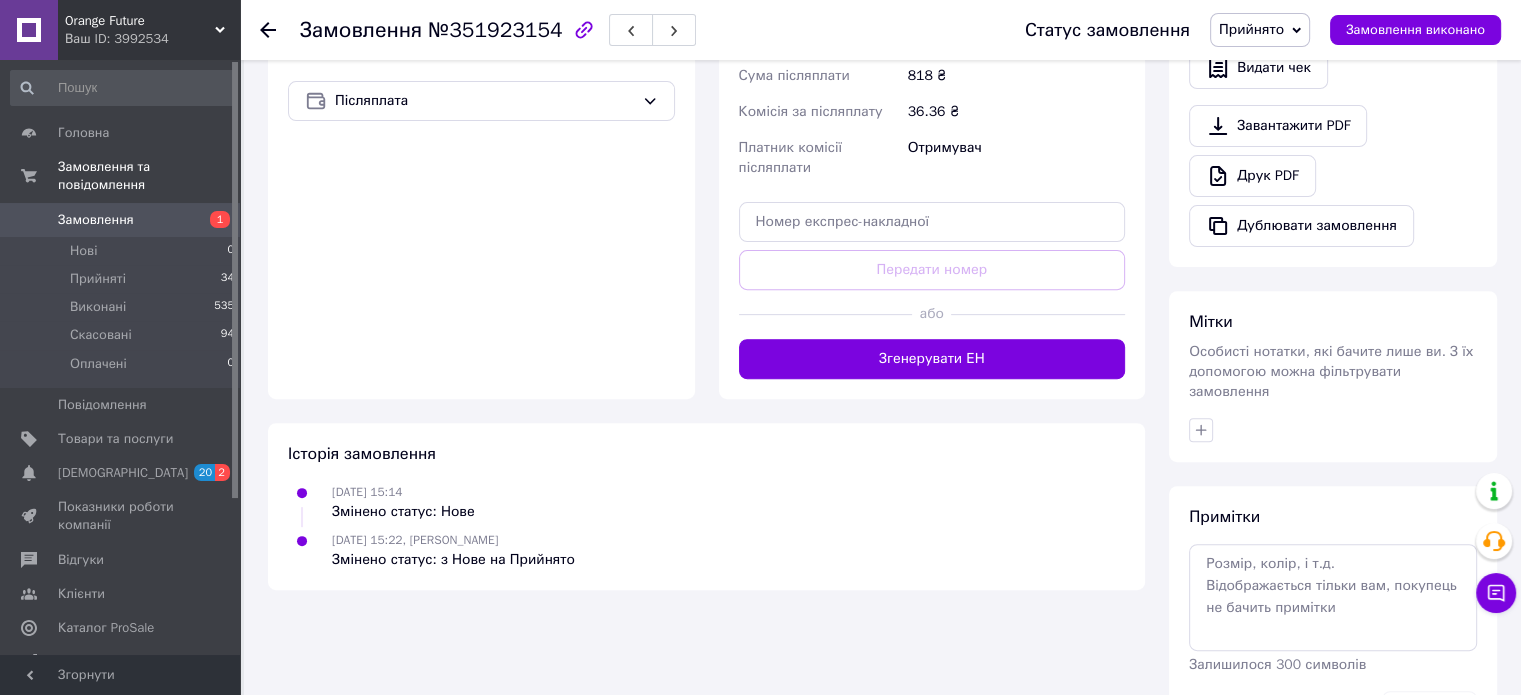 scroll, scrollTop: 336, scrollLeft: 0, axis: vertical 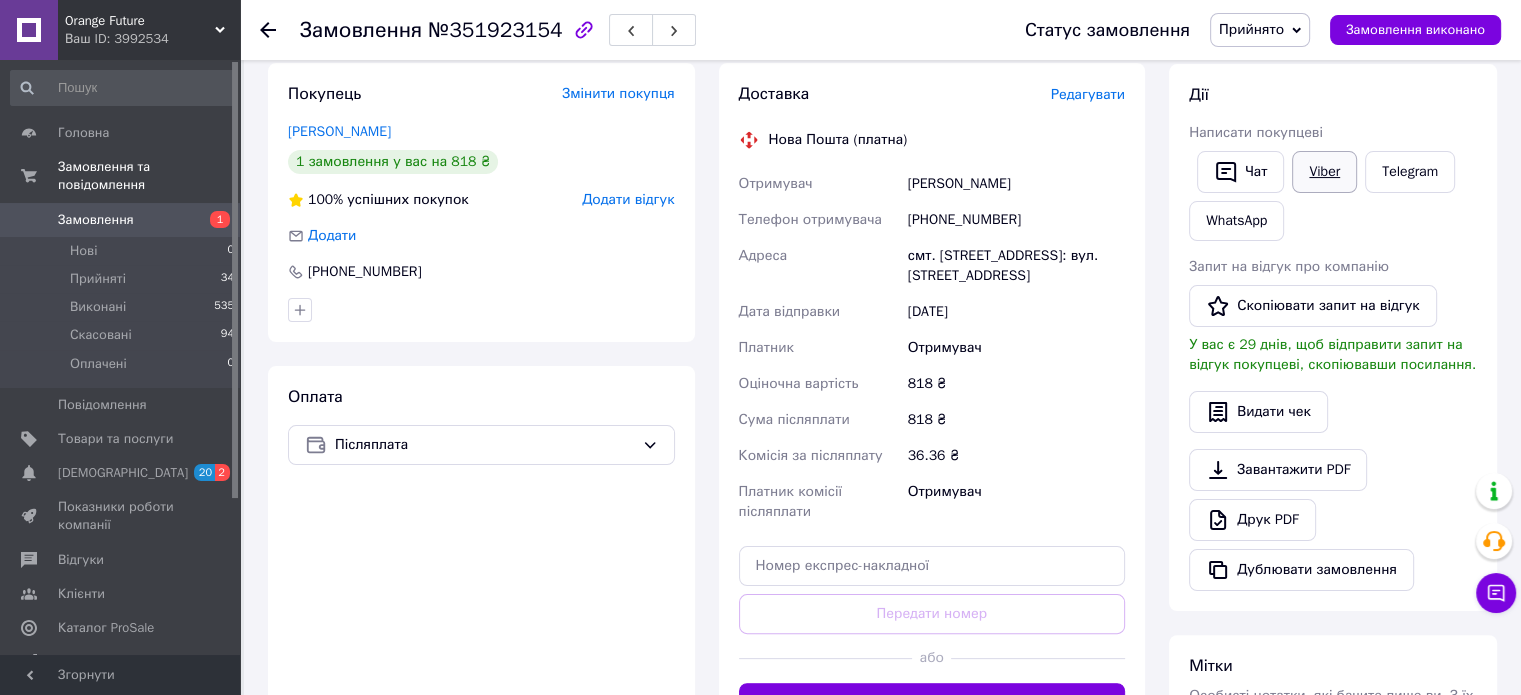 click on "Viber" at bounding box center (1324, 172) 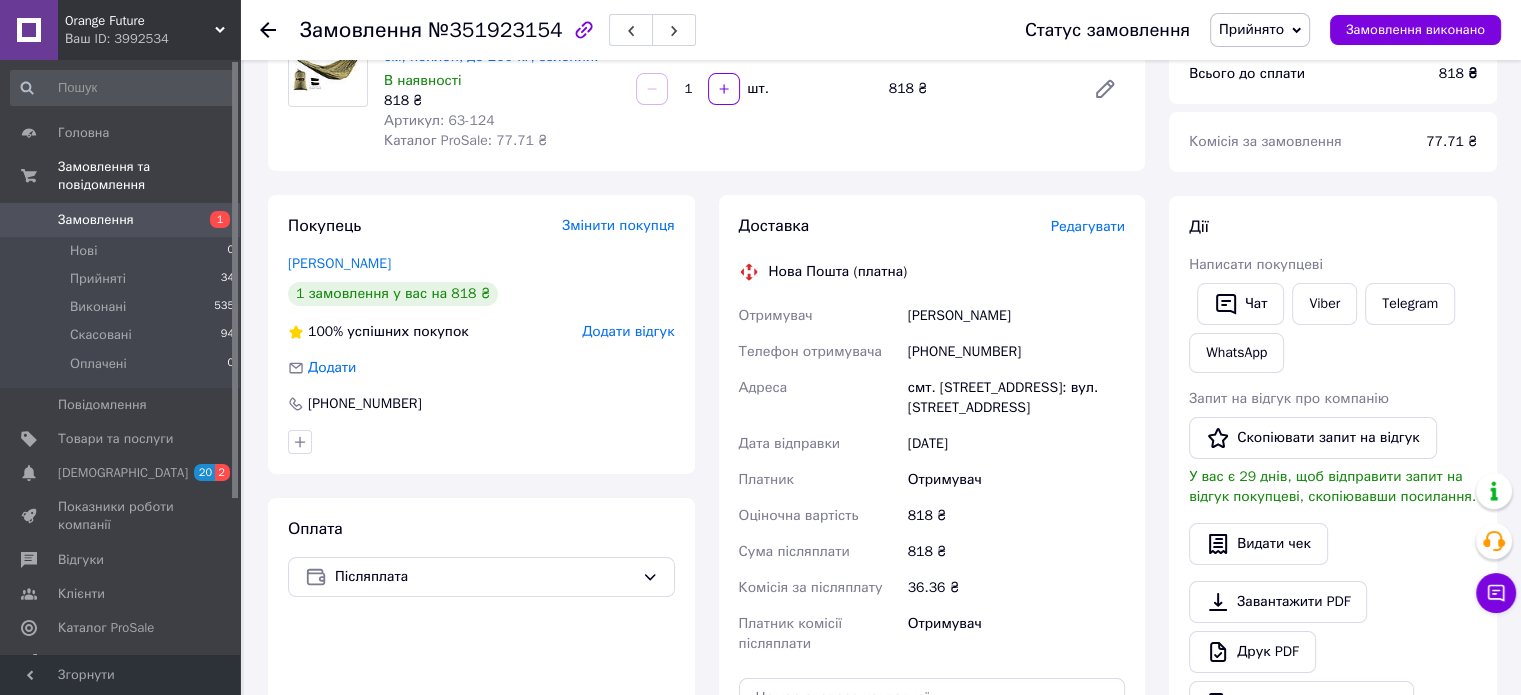 scroll, scrollTop: 36, scrollLeft: 0, axis: vertical 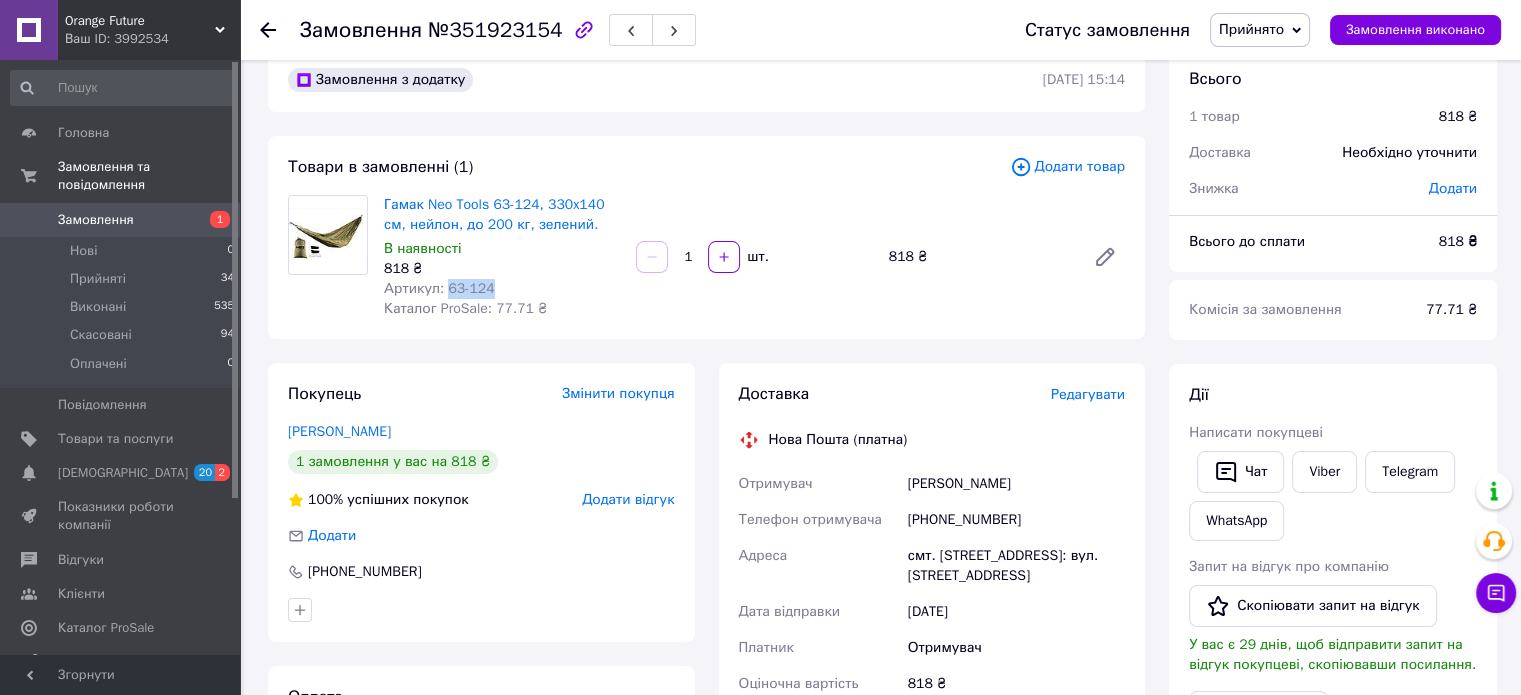 drag, startPoint x: 445, startPoint y: 285, endPoint x: 495, endPoint y: 287, distance: 50.039986 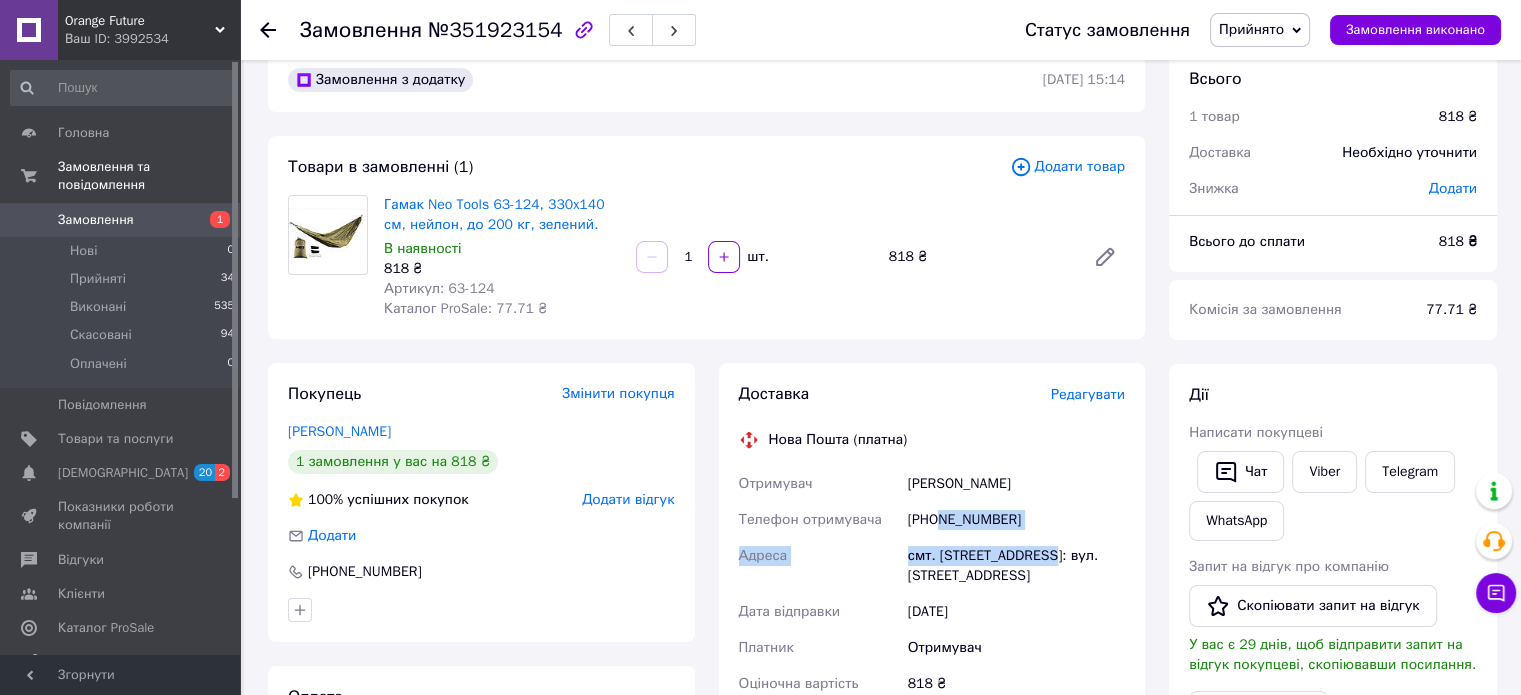 drag, startPoint x: 1036, startPoint y: 537, endPoint x: 939, endPoint y: 524, distance: 97.867256 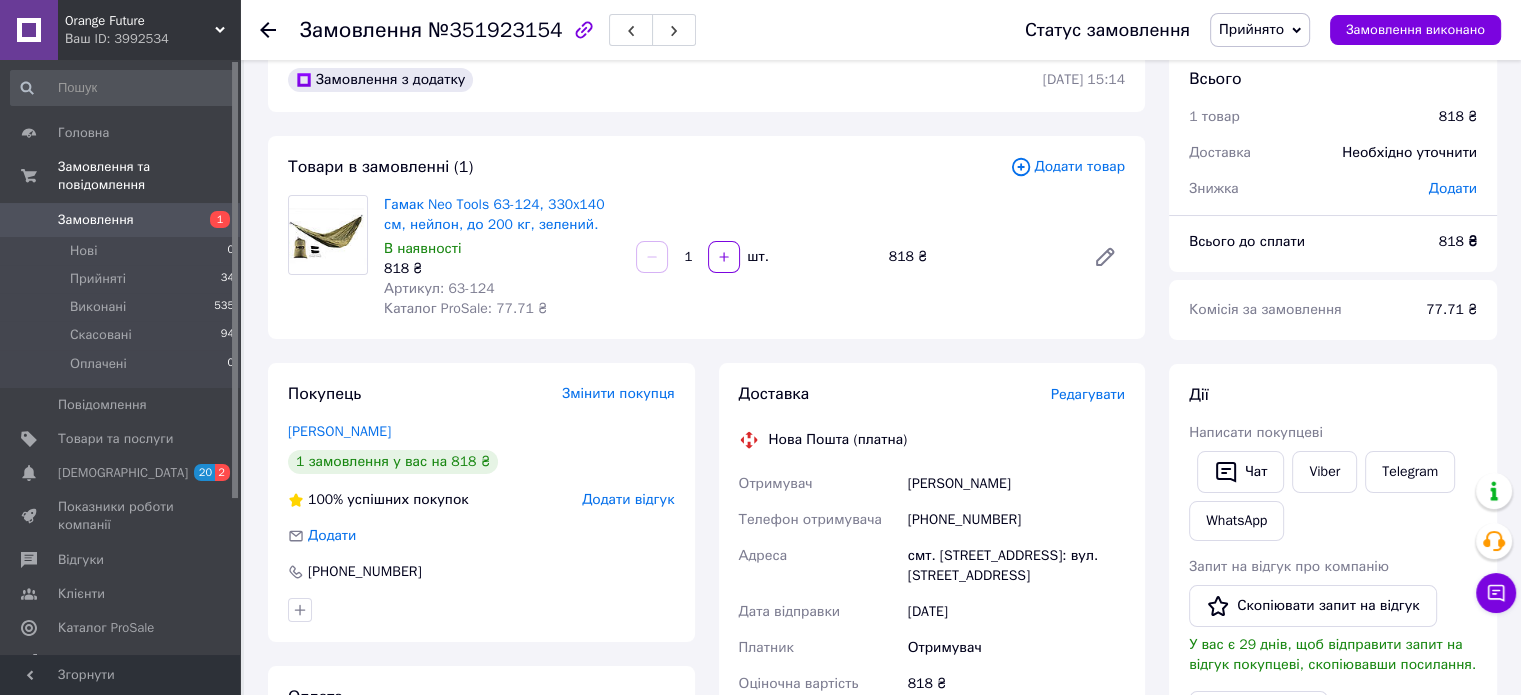 click on "[PHONE_NUMBER]" at bounding box center (1016, 520) 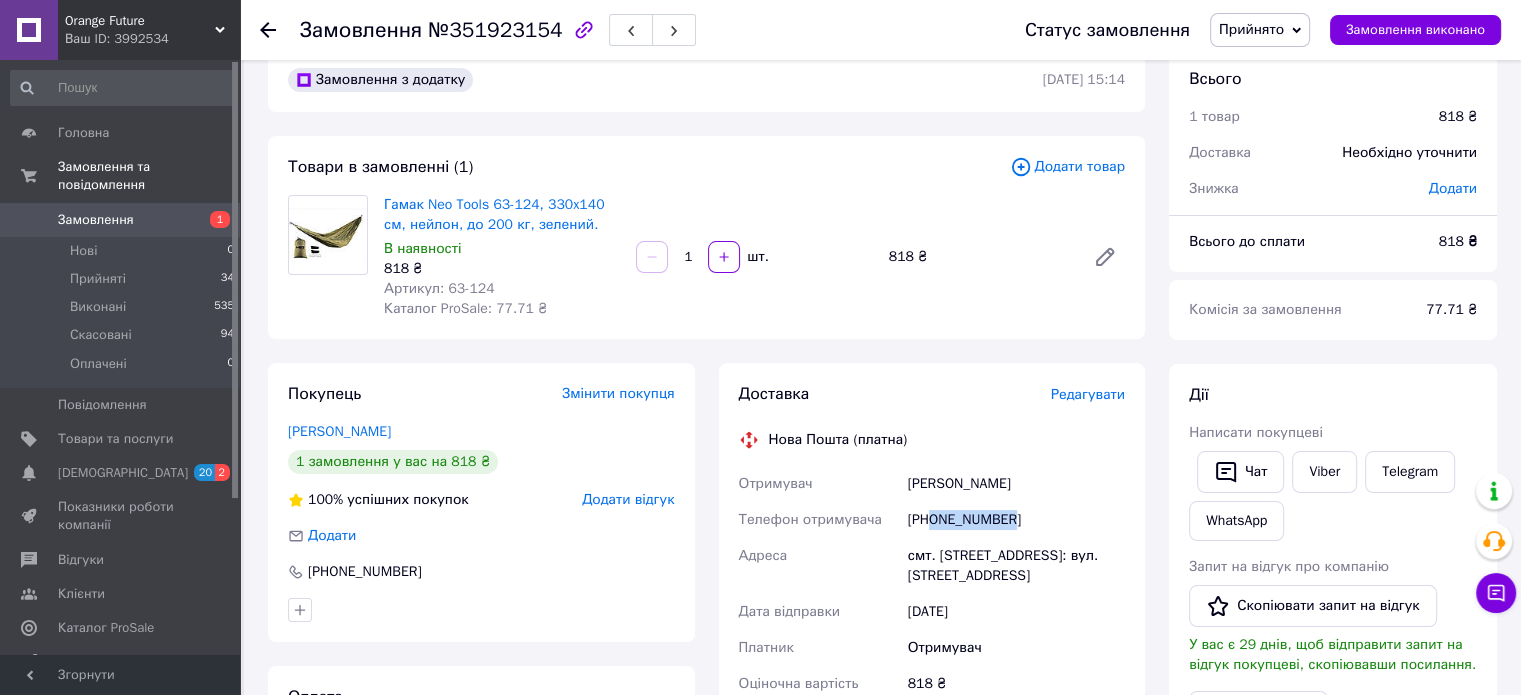 drag, startPoint x: 986, startPoint y: 511, endPoint x: 932, endPoint y: 507, distance: 54.147945 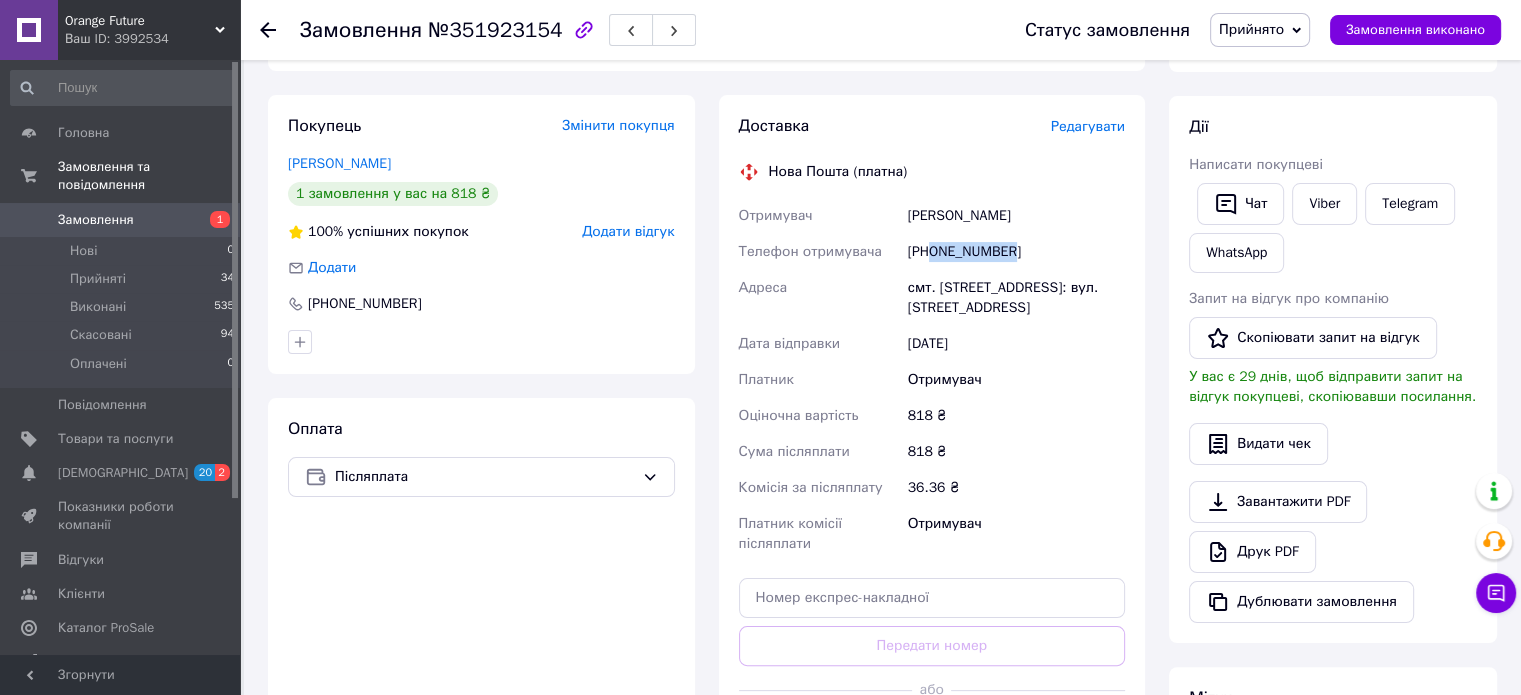 scroll, scrollTop: 436, scrollLeft: 0, axis: vertical 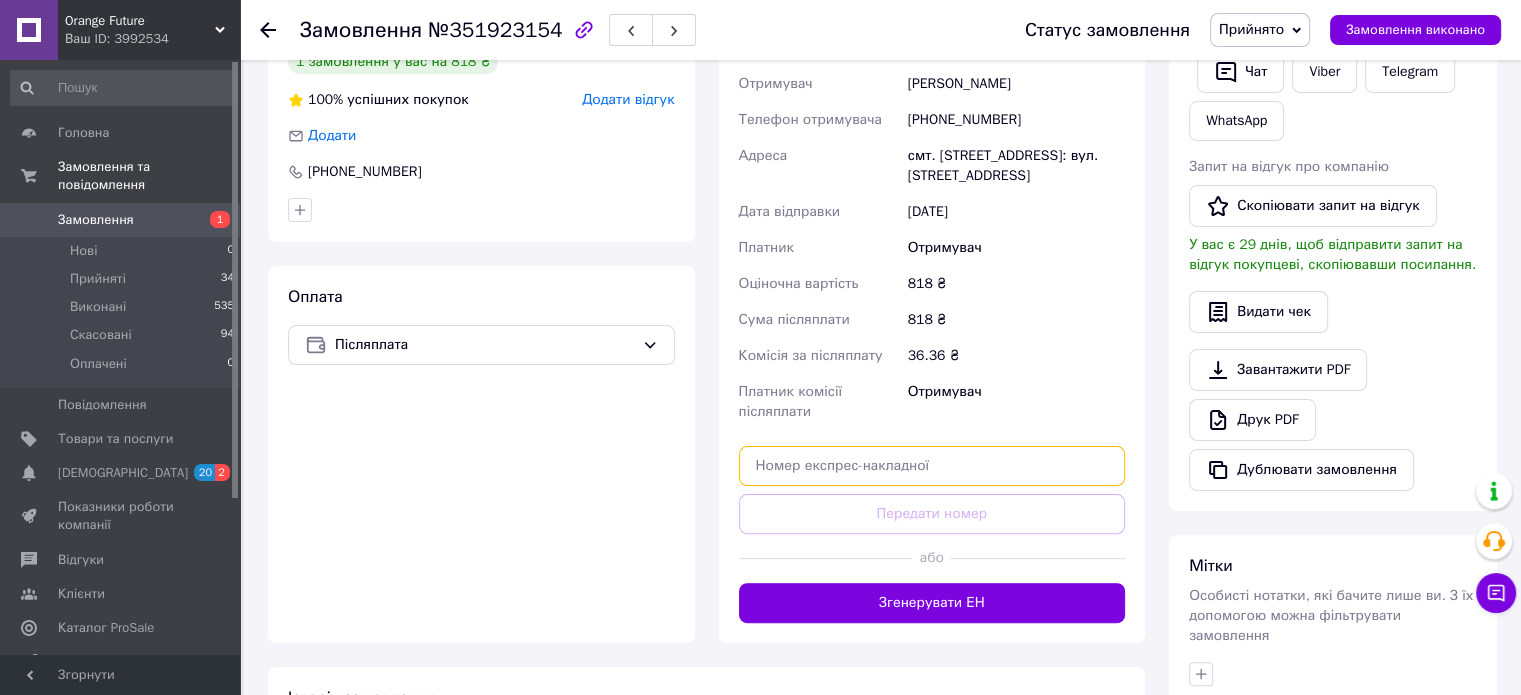 click at bounding box center (932, 466) 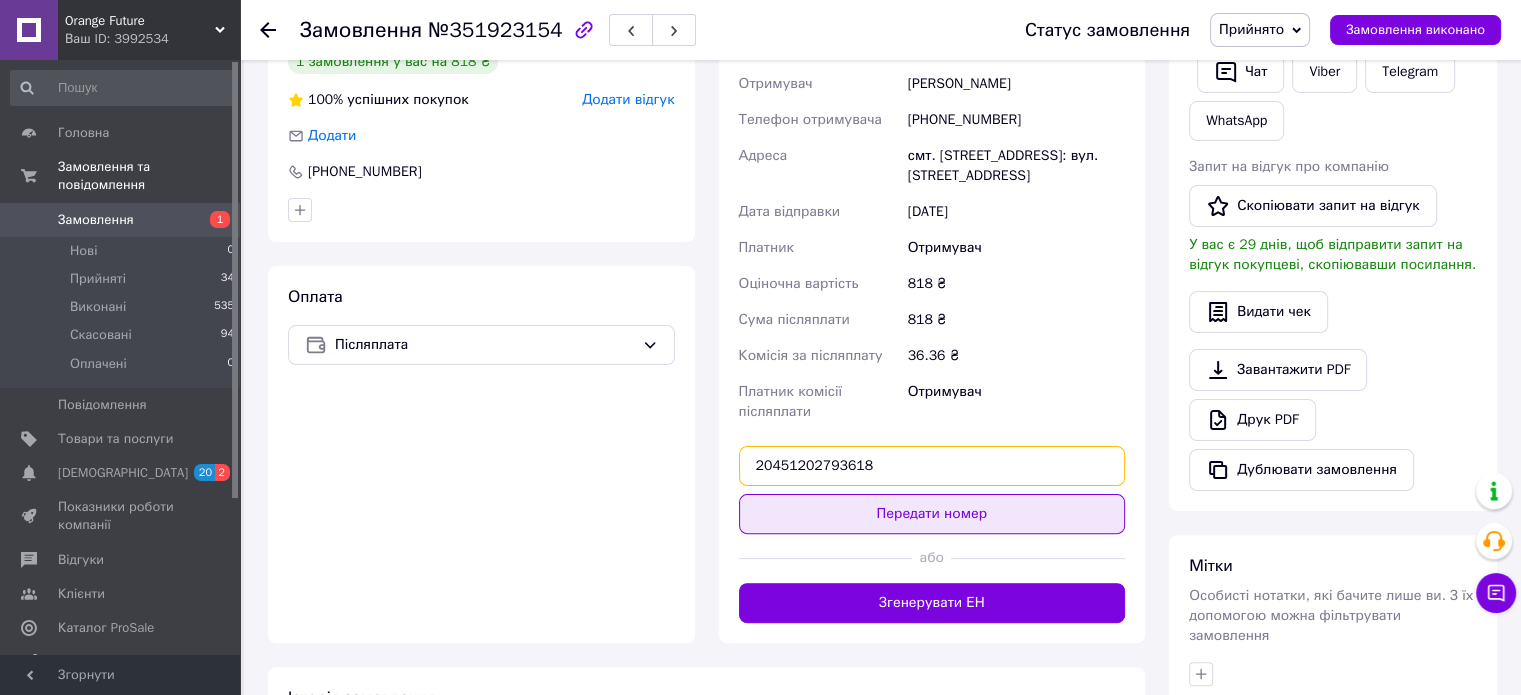 type on "20451202793618" 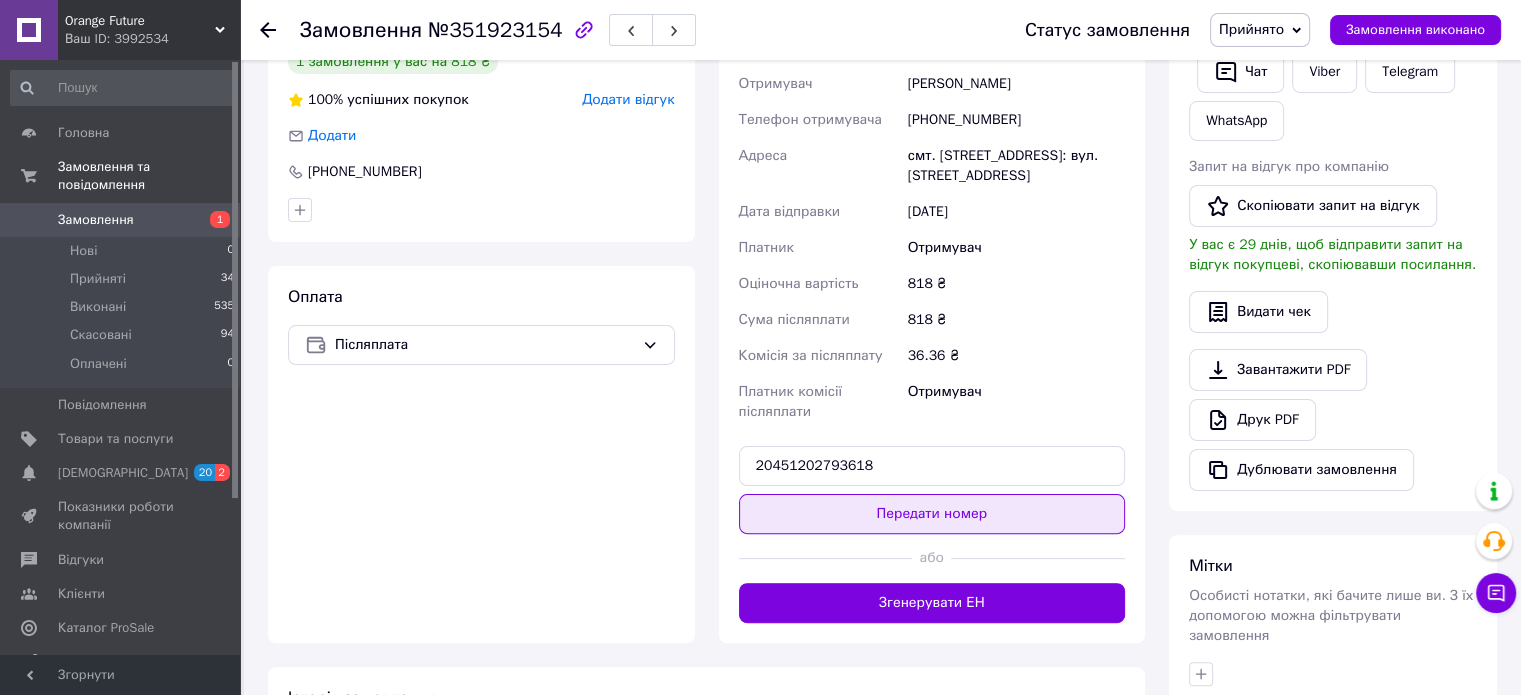click on "Передати номер" at bounding box center [932, 514] 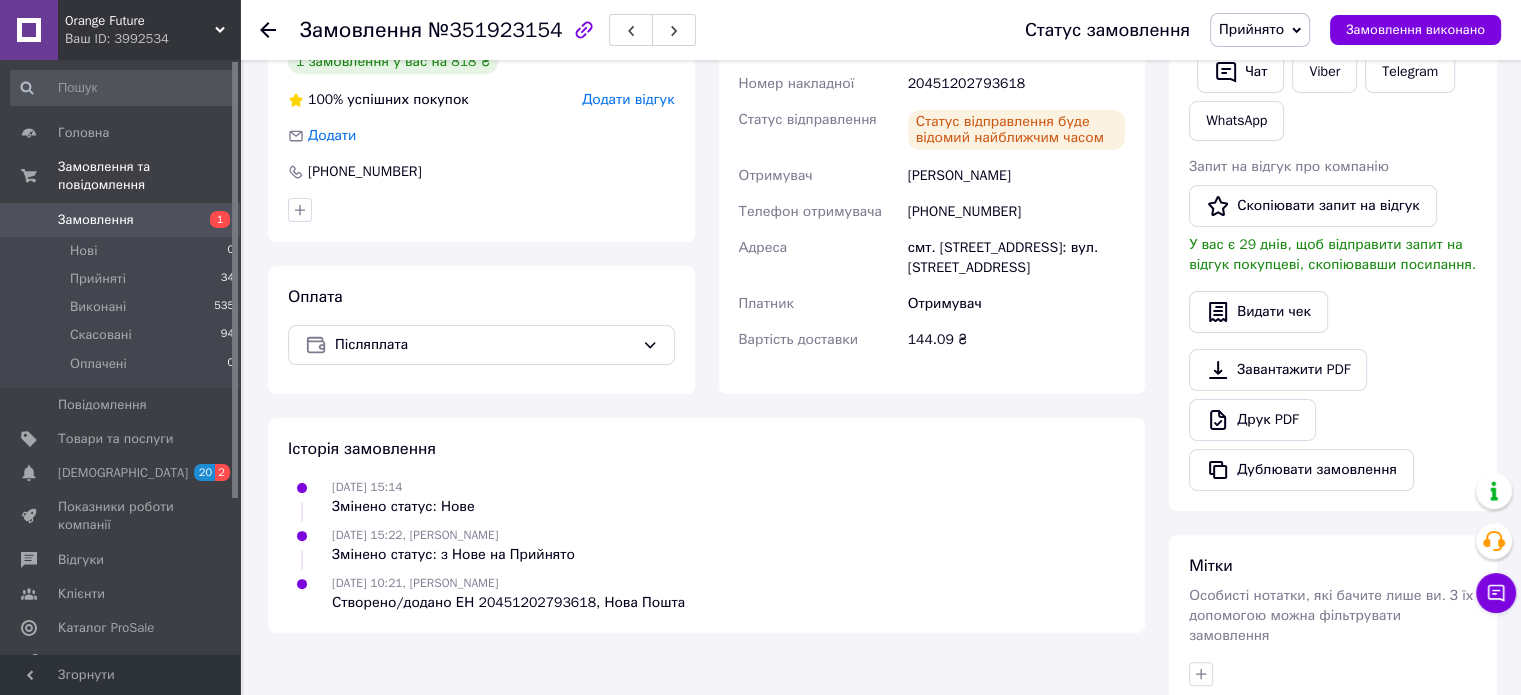 click 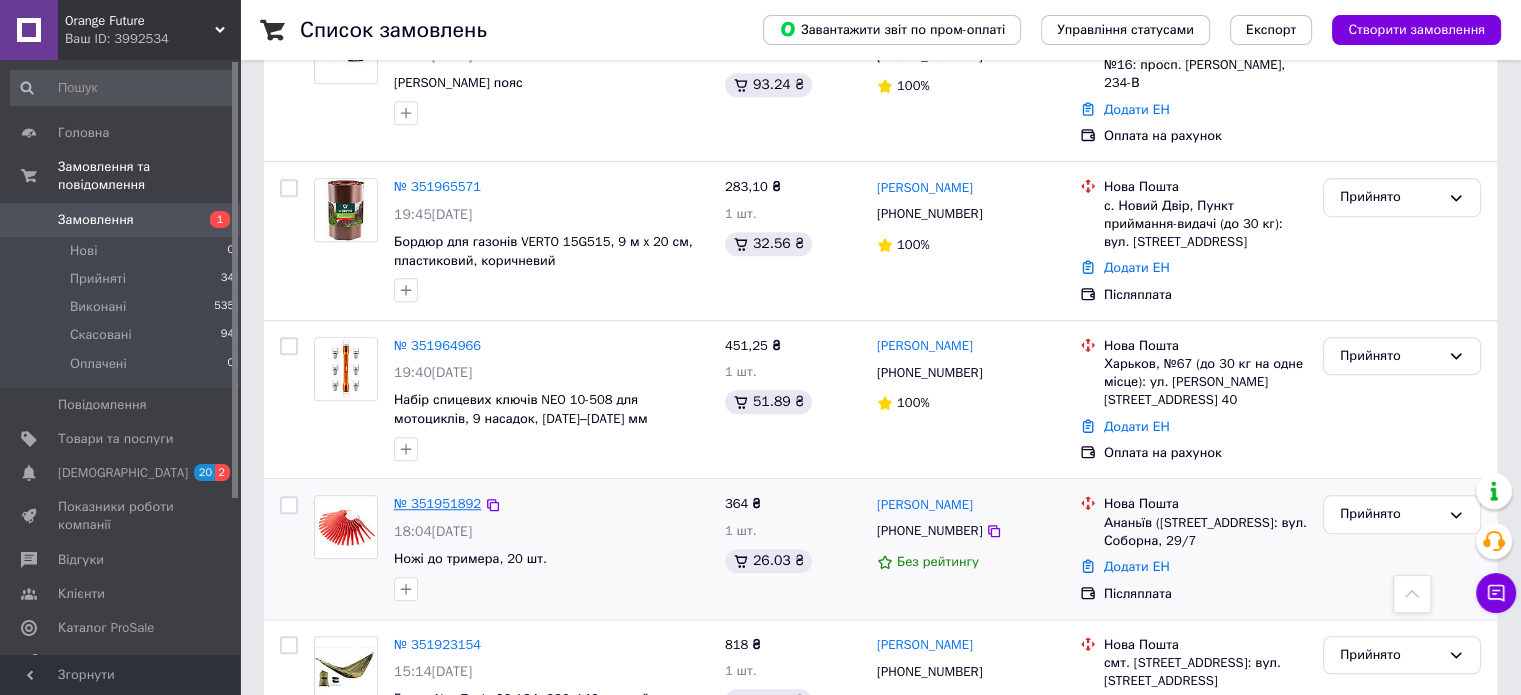 click on "№ 351951892" at bounding box center (437, 503) 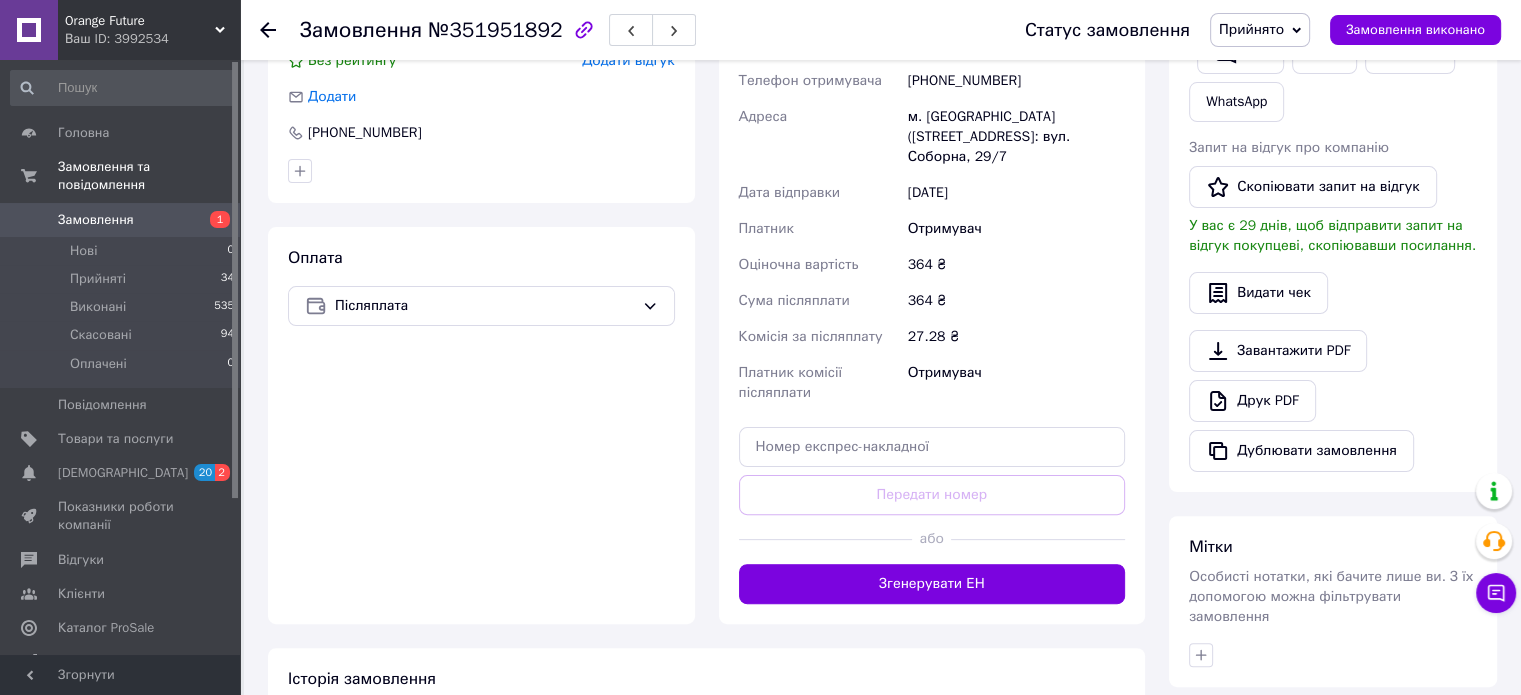 scroll, scrollTop: 236, scrollLeft: 0, axis: vertical 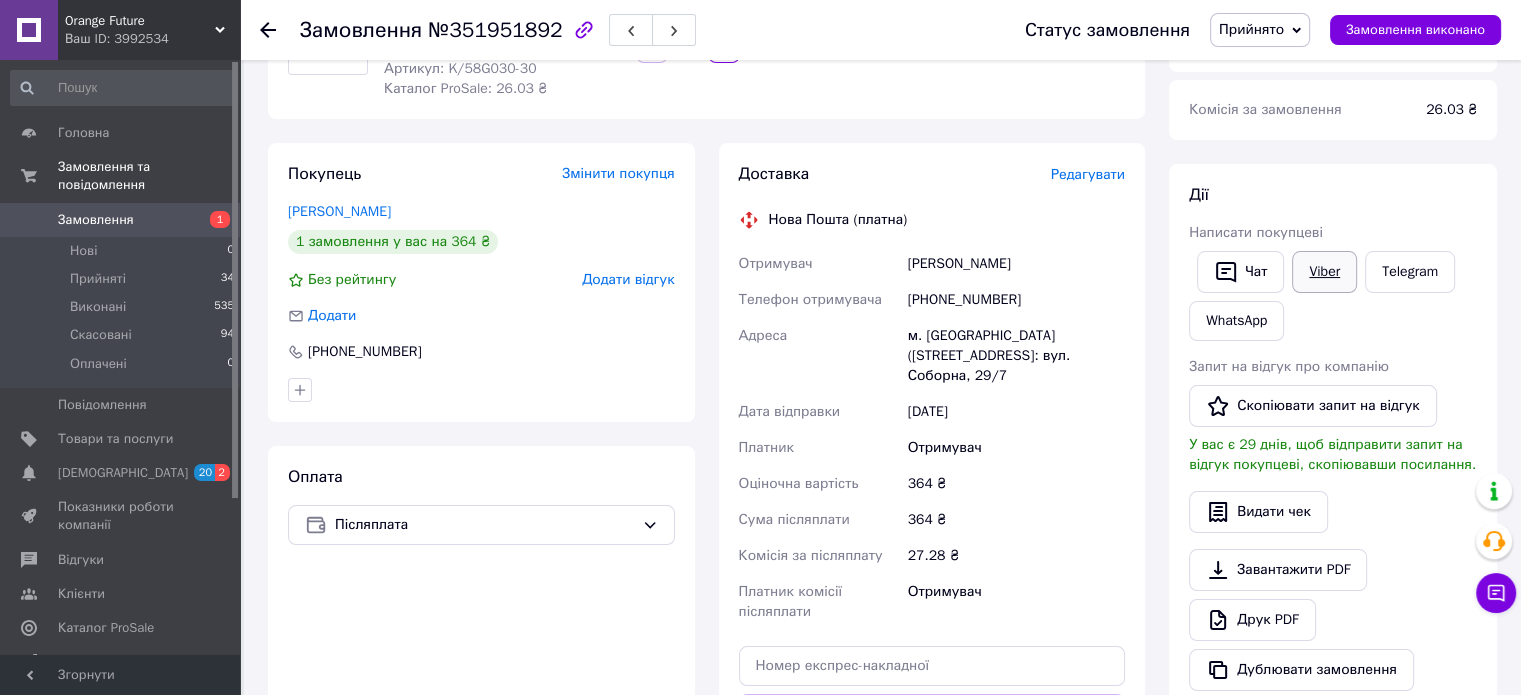 click on "Viber" at bounding box center (1324, 272) 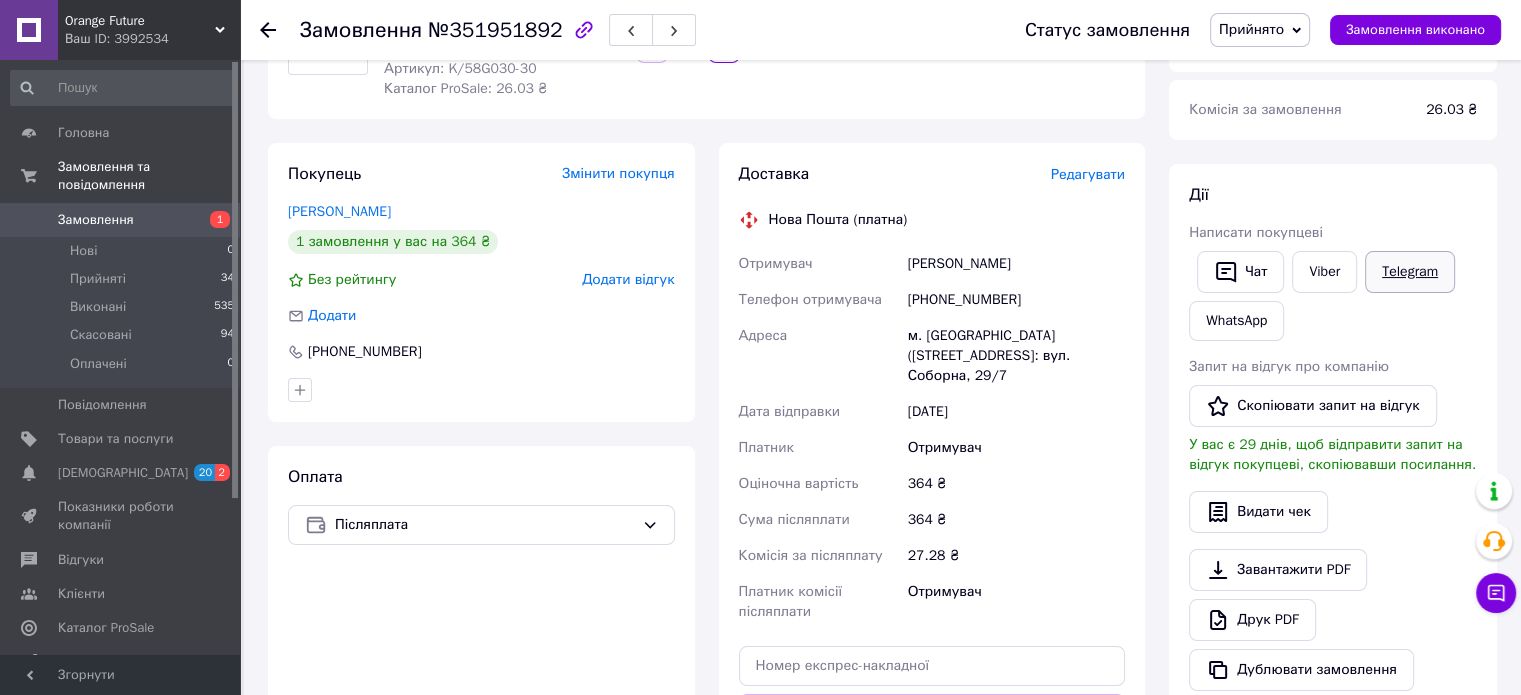 click on "Telegram" at bounding box center [1410, 272] 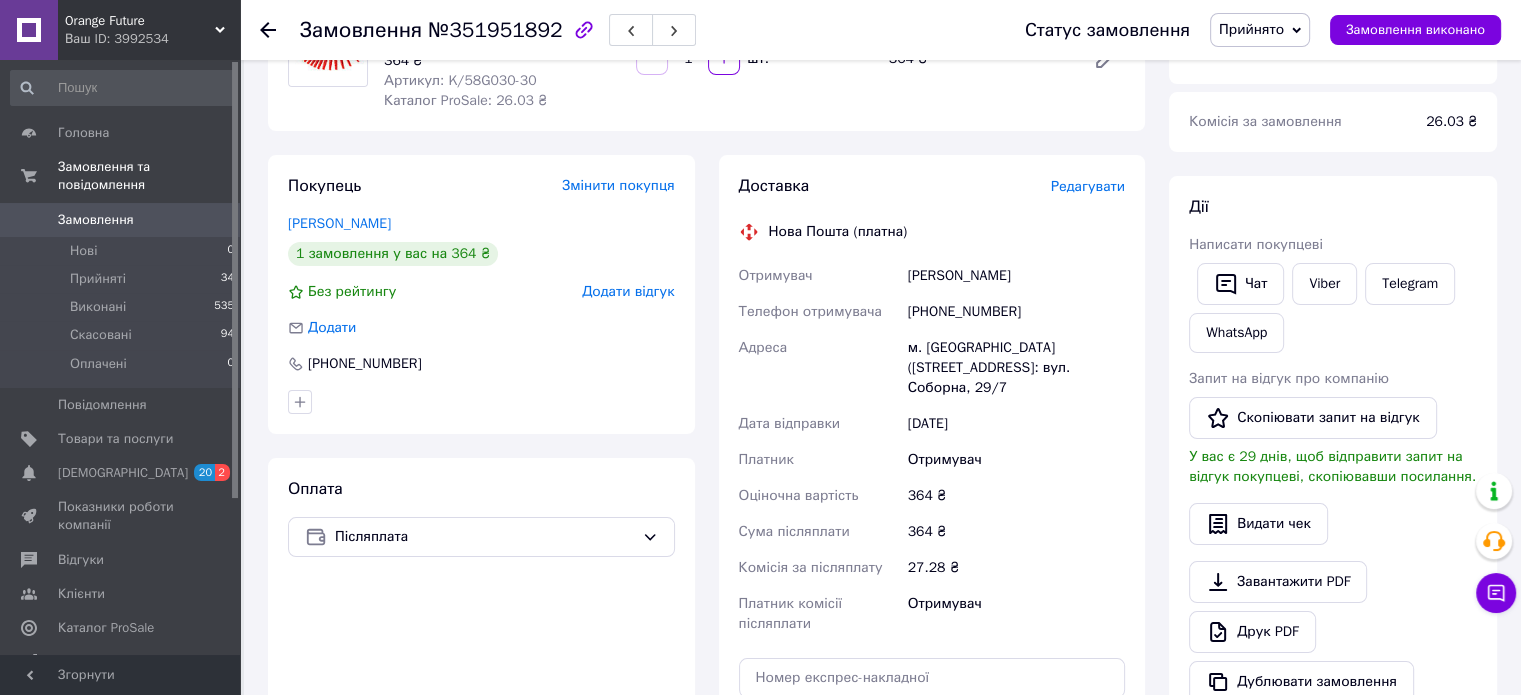 scroll, scrollTop: 36, scrollLeft: 0, axis: vertical 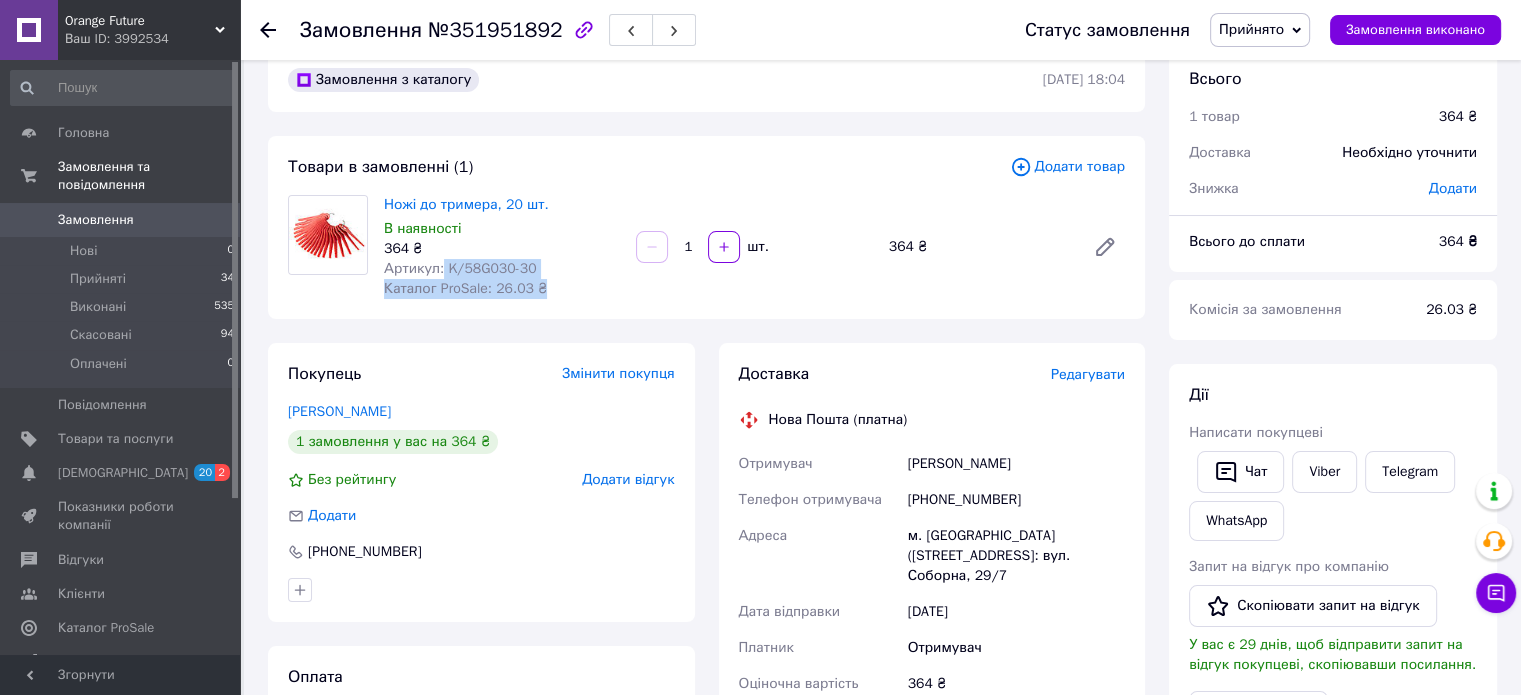 drag, startPoint x: 440, startPoint y: 275, endPoint x: 539, endPoint y: 280, distance: 99.12618 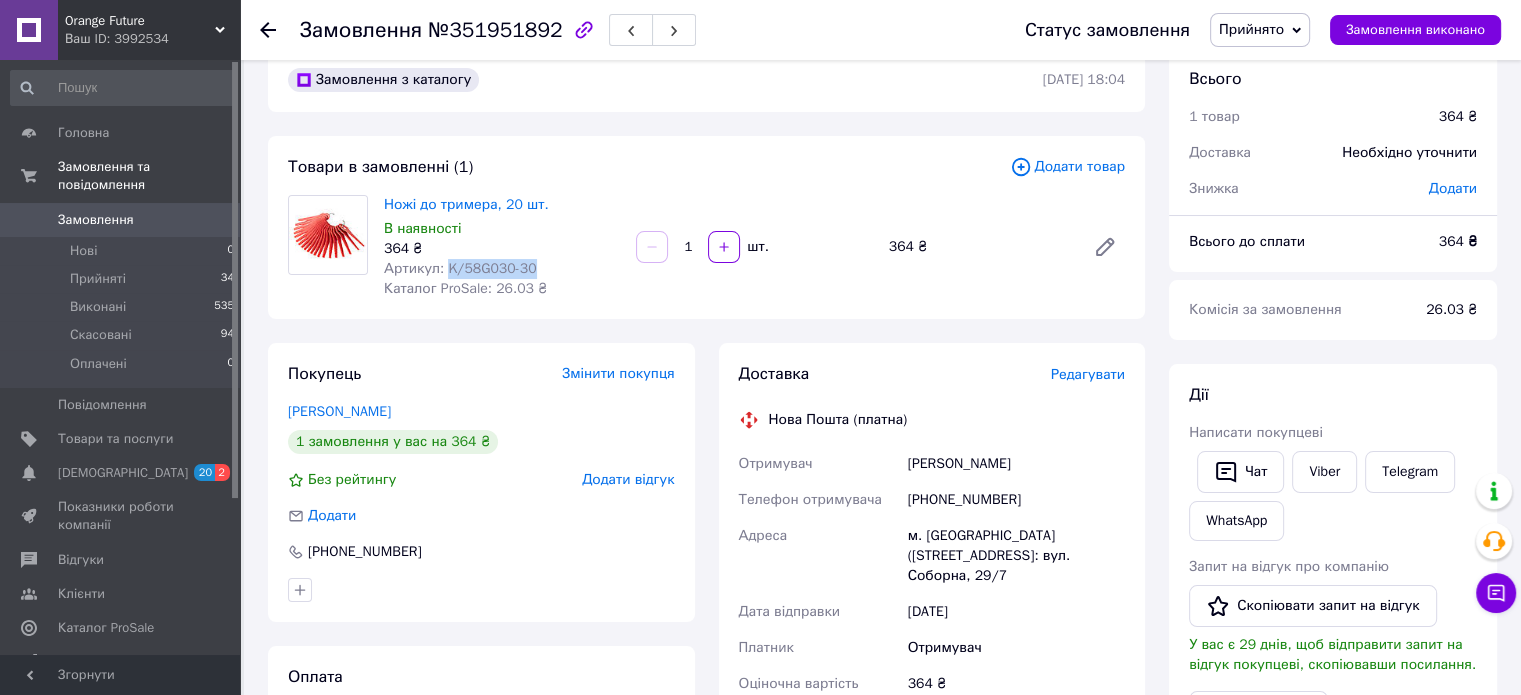 drag, startPoint x: 443, startPoint y: 259, endPoint x: 522, endPoint y: 266, distance: 79.30952 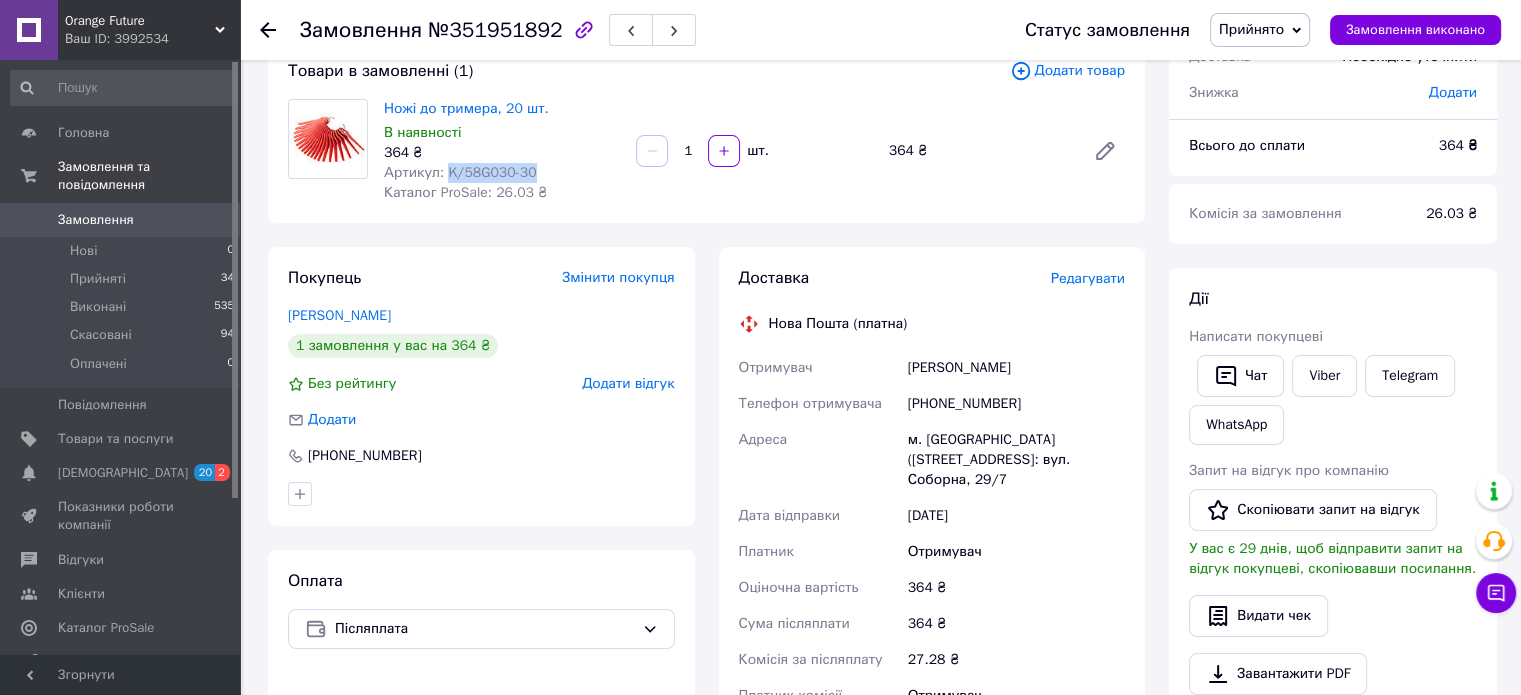 scroll, scrollTop: 236, scrollLeft: 0, axis: vertical 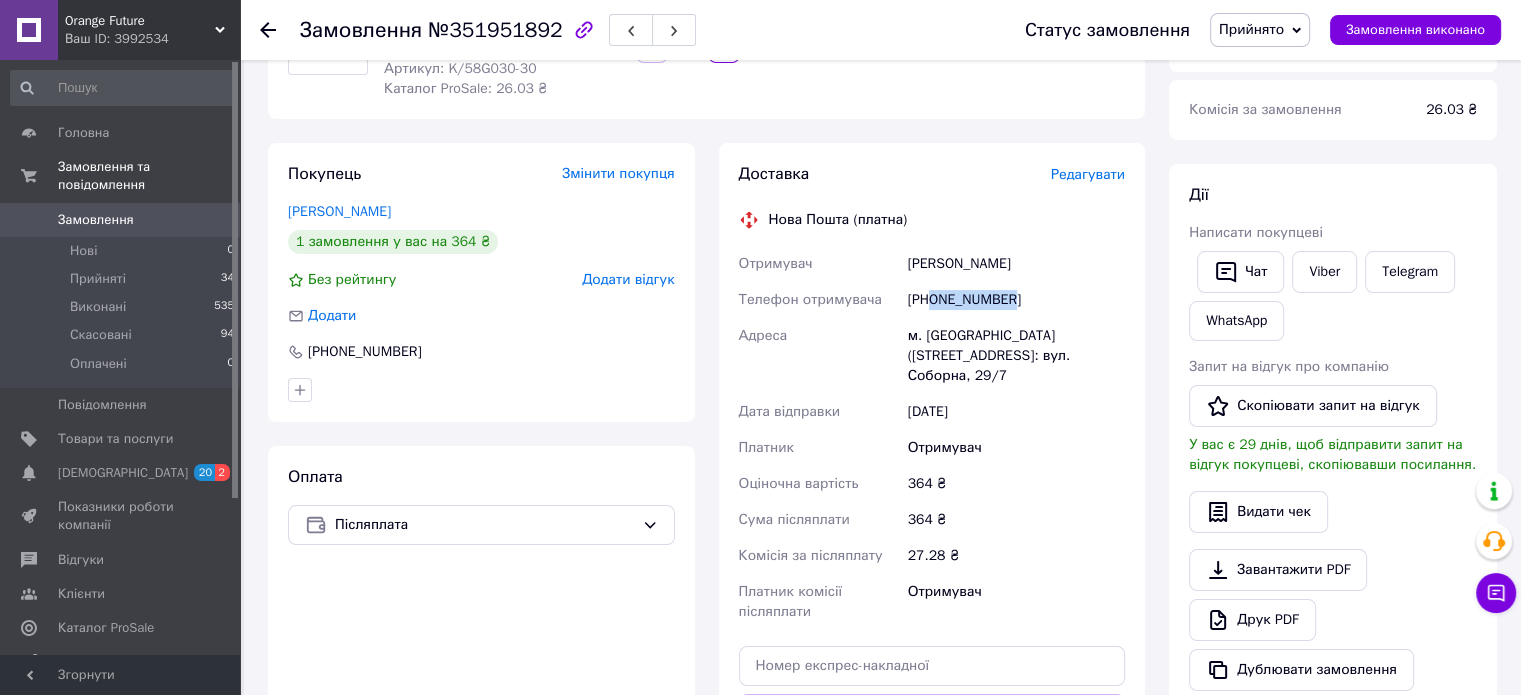 drag, startPoint x: 1012, startPoint y: 295, endPoint x: 933, endPoint y: 297, distance: 79.025314 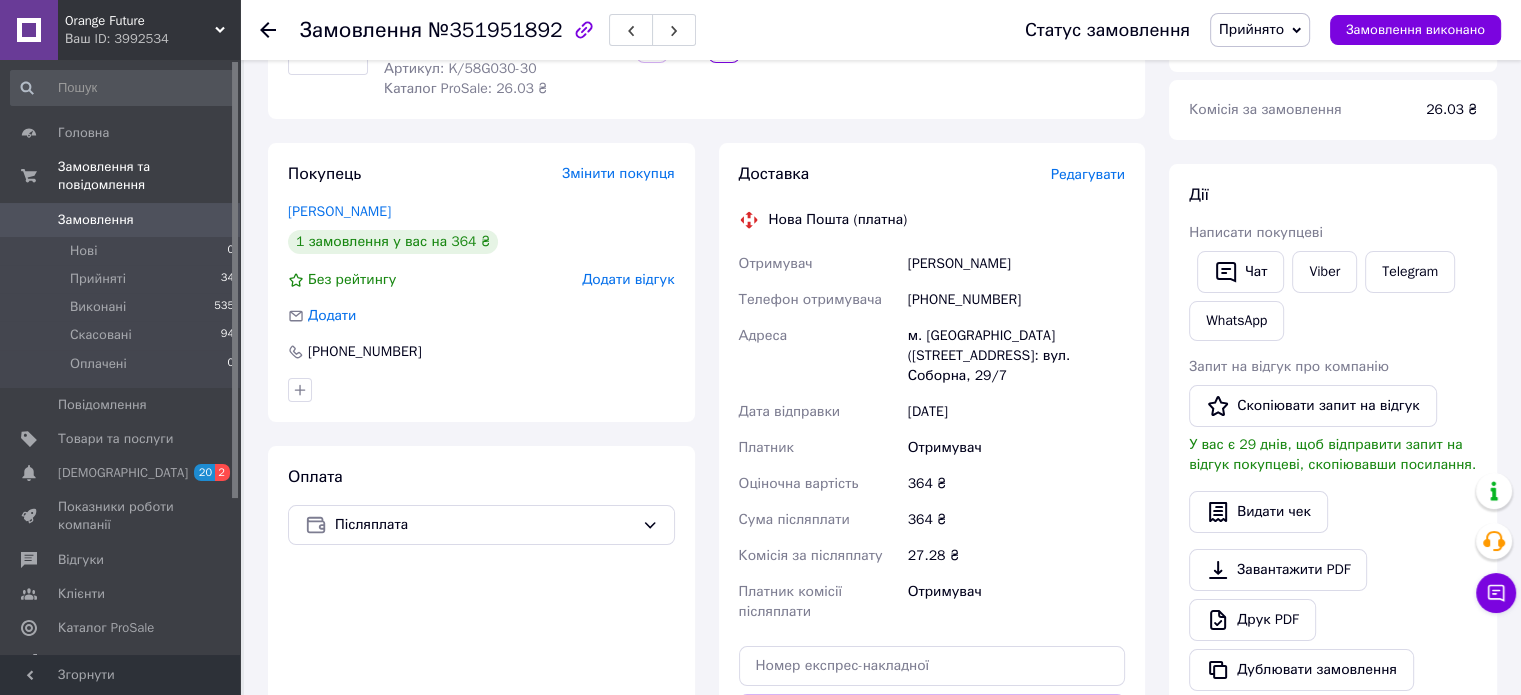 click on "м. [GEOGRAPHIC_DATA] ([STREET_ADDRESS]: вул. Соборна, 29/7" at bounding box center [1016, 356] 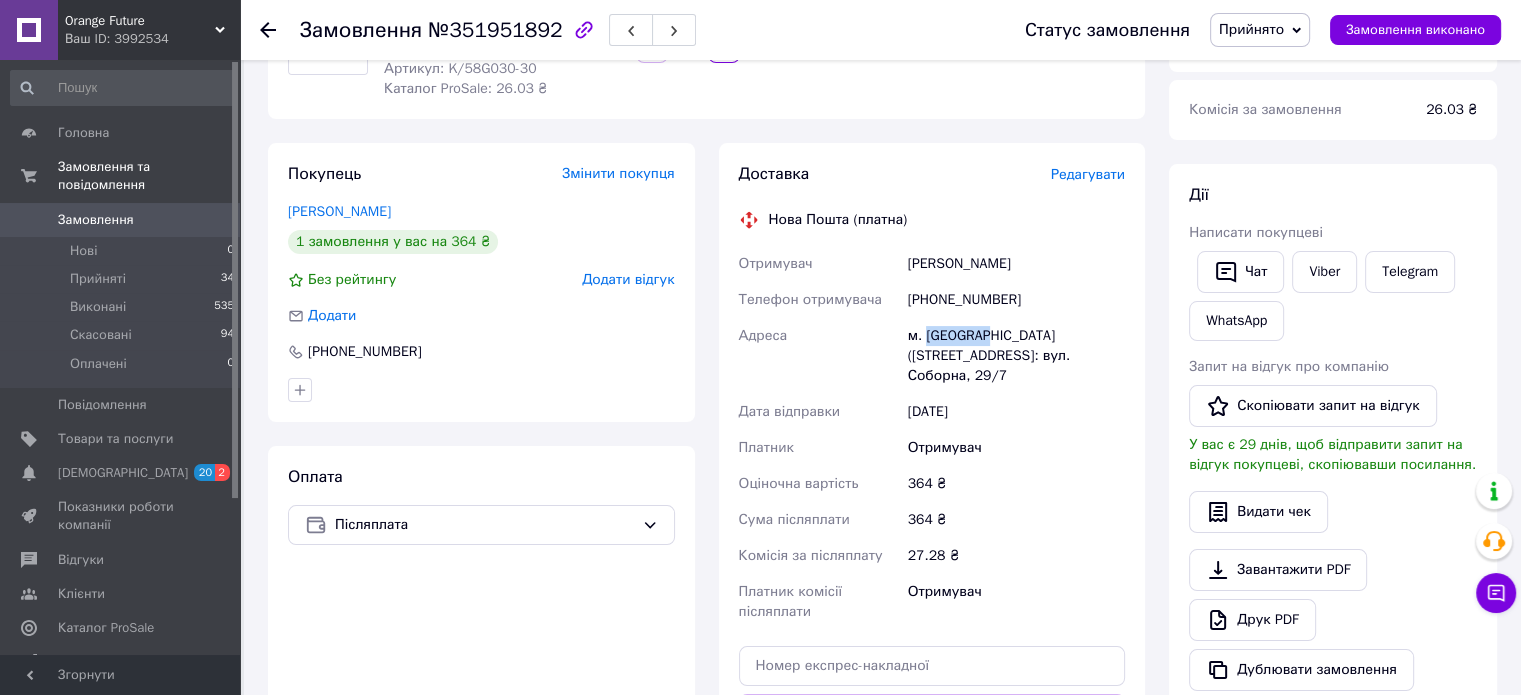 click on "м. [GEOGRAPHIC_DATA] ([STREET_ADDRESS]: вул. Соборна, 29/7" at bounding box center [1016, 356] 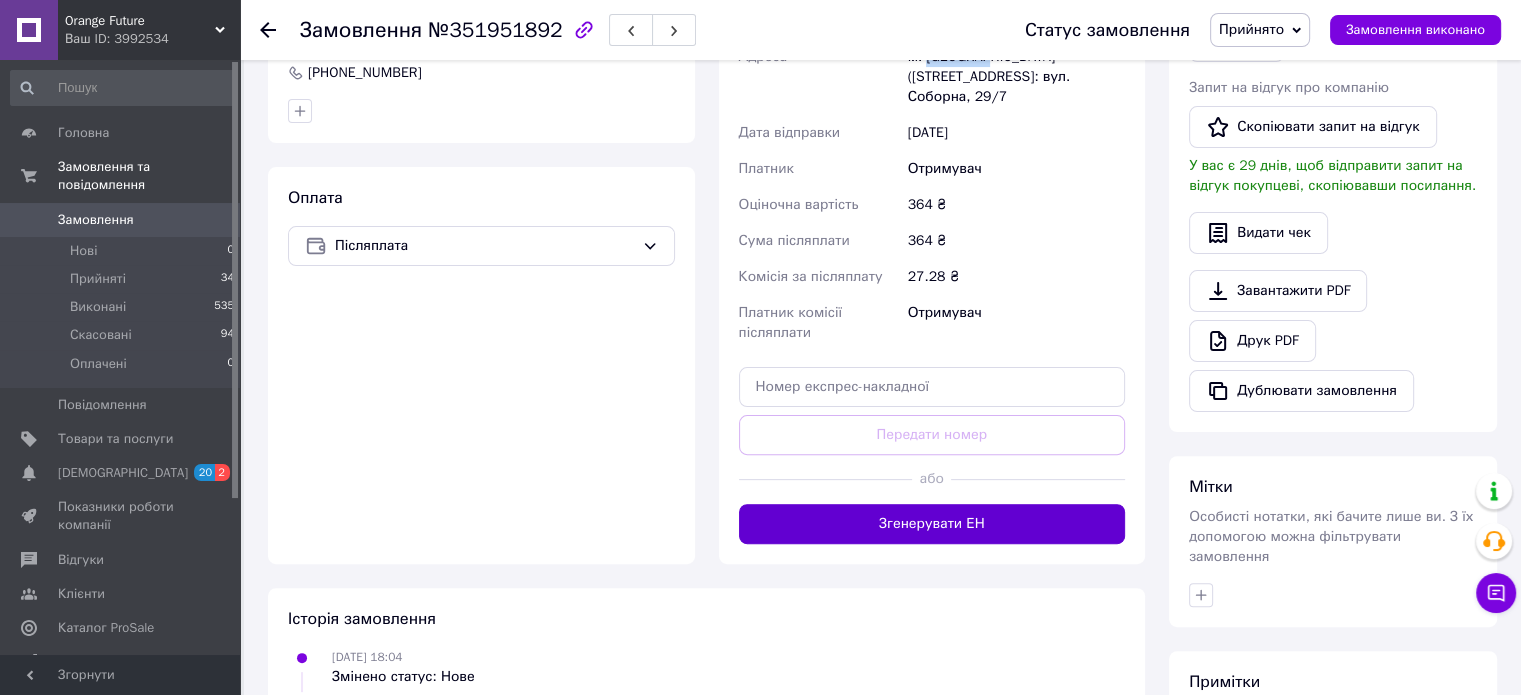 scroll, scrollTop: 536, scrollLeft: 0, axis: vertical 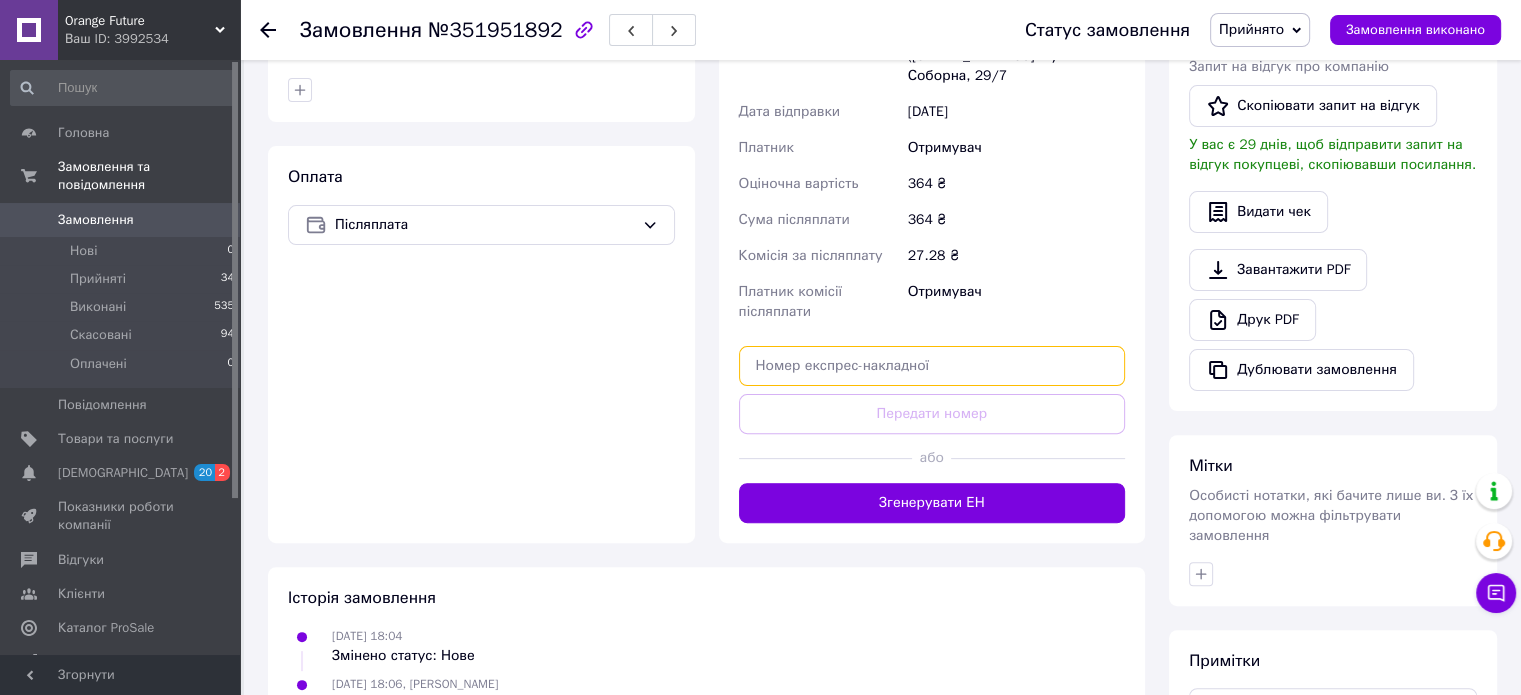 click at bounding box center [932, 366] 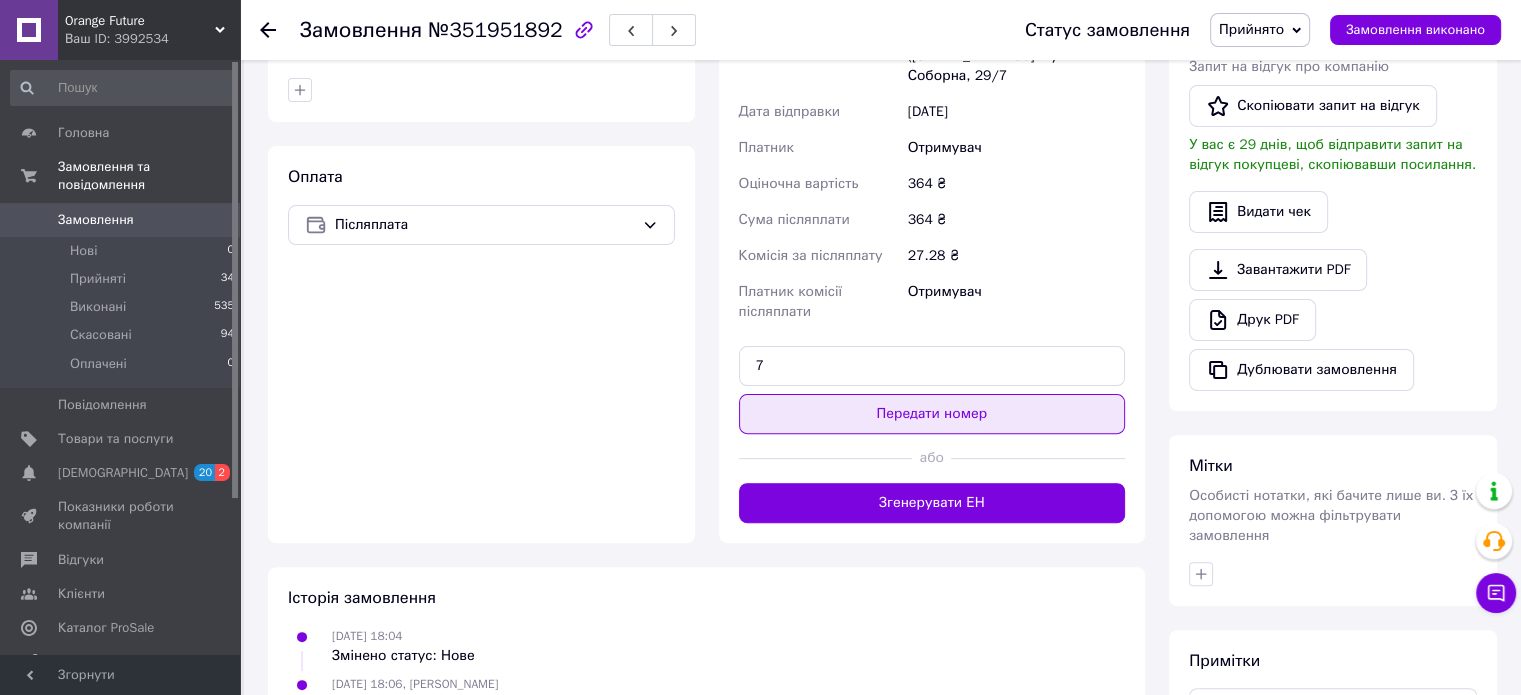 click on "Передати номер" at bounding box center (932, 414) 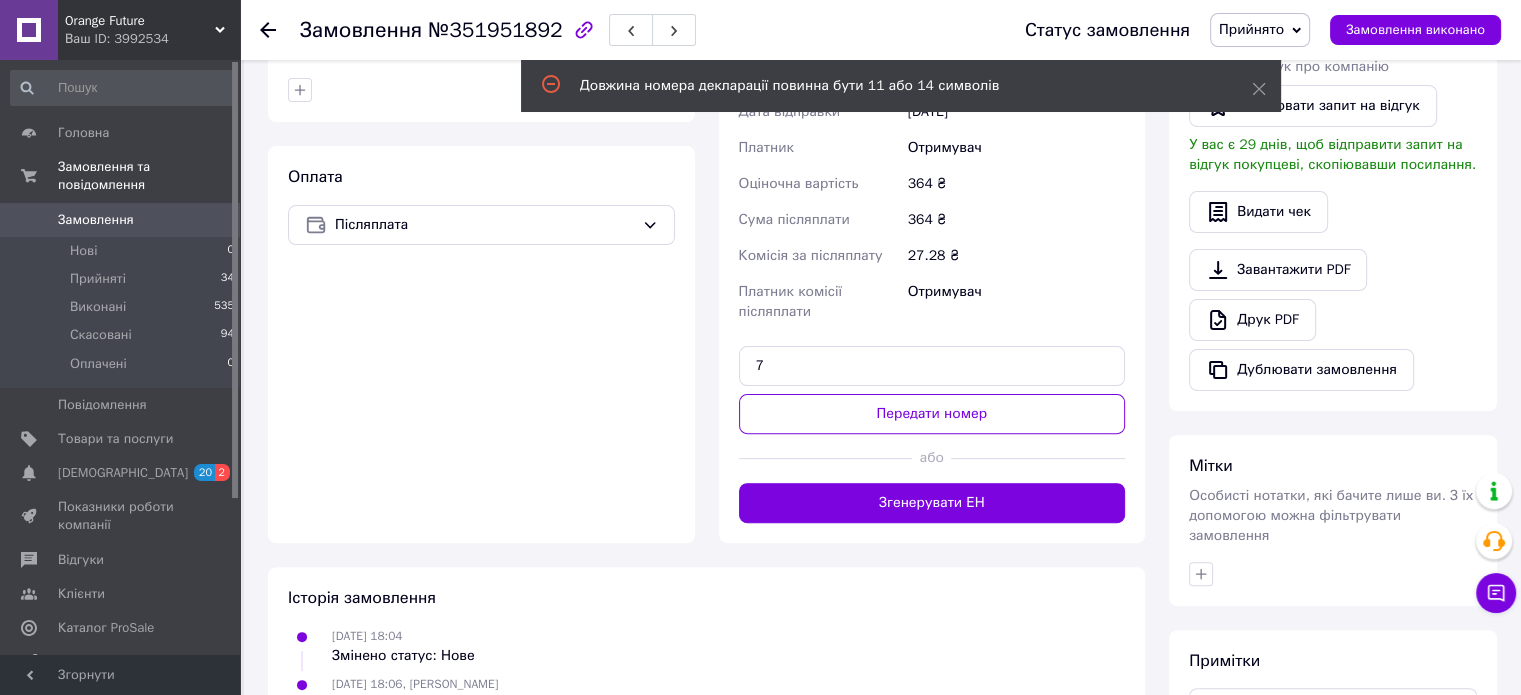 click on "Доставка Редагувати Нова Пошта (платна) Отримувач [PERSON_NAME] Телефон отримувача [PHONE_NUMBER] Адреса м. [GEOGRAPHIC_DATA] ([STREET_ADDRESS]: вул. Соборна, 29/7 Дата відправки [DATE] Платник Отримувач Оціночна вартість 364 ₴ Сума післяплати 364 ₴ Комісія за післяплату 27.28 ₴ Платник комісії післяплати Отримувач 7 Передати номер або Згенерувати ЕН" at bounding box center (932, 193) 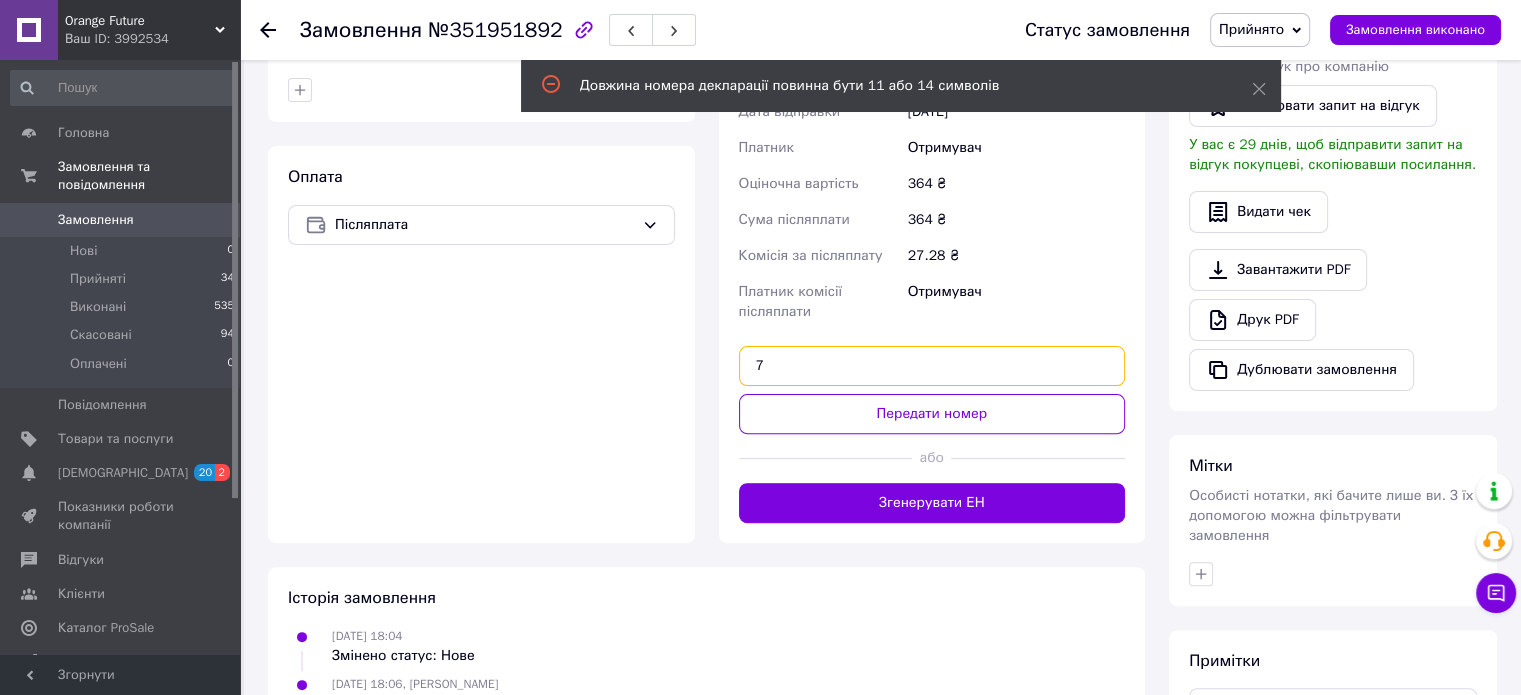 click on "7" at bounding box center [932, 366] 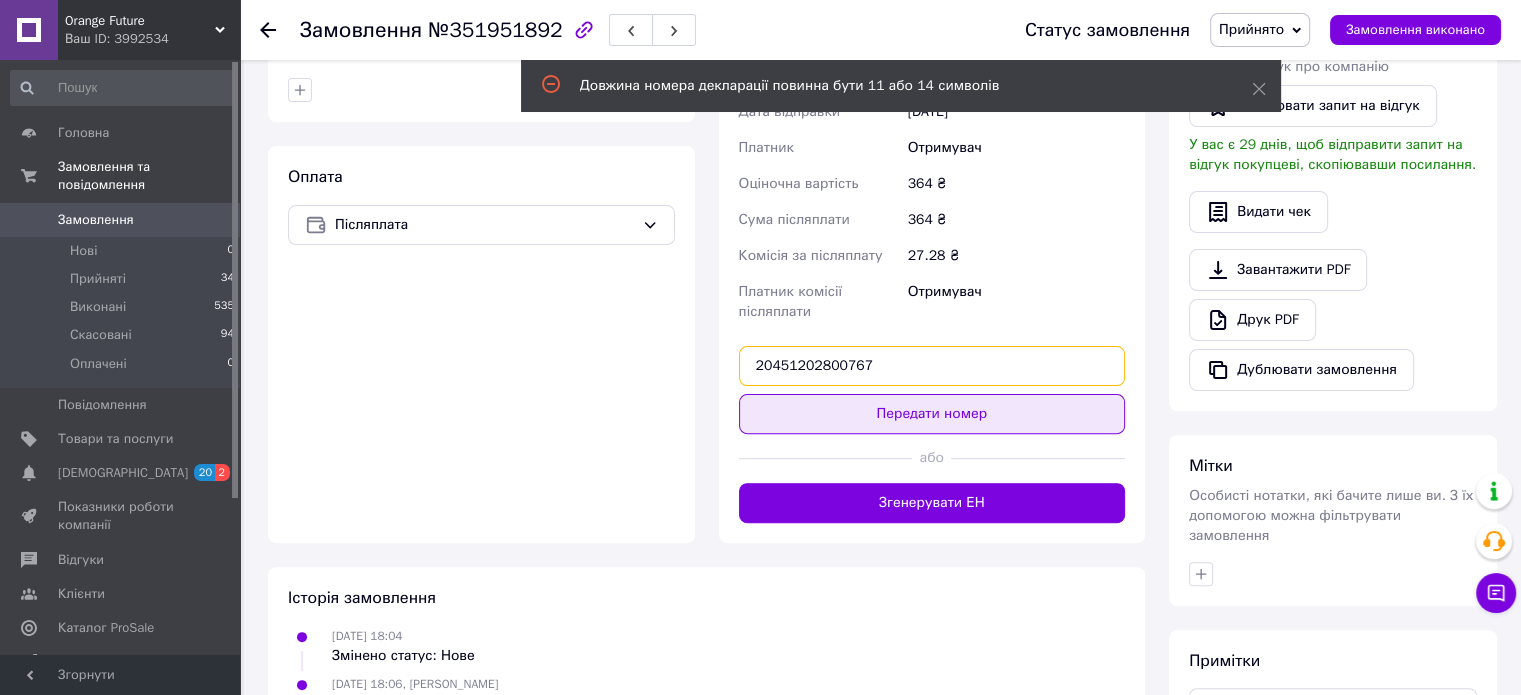 type on "20451202800767" 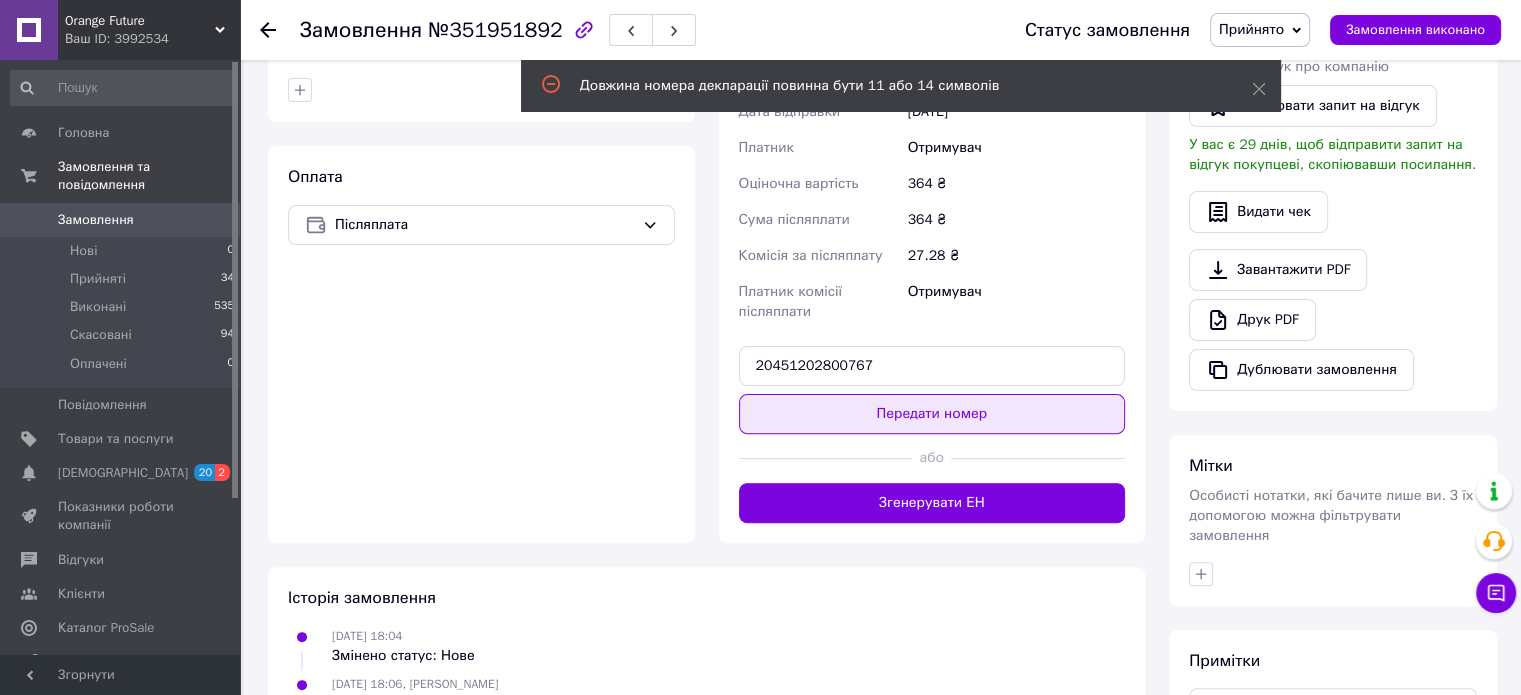 click on "Передати номер" at bounding box center [932, 414] 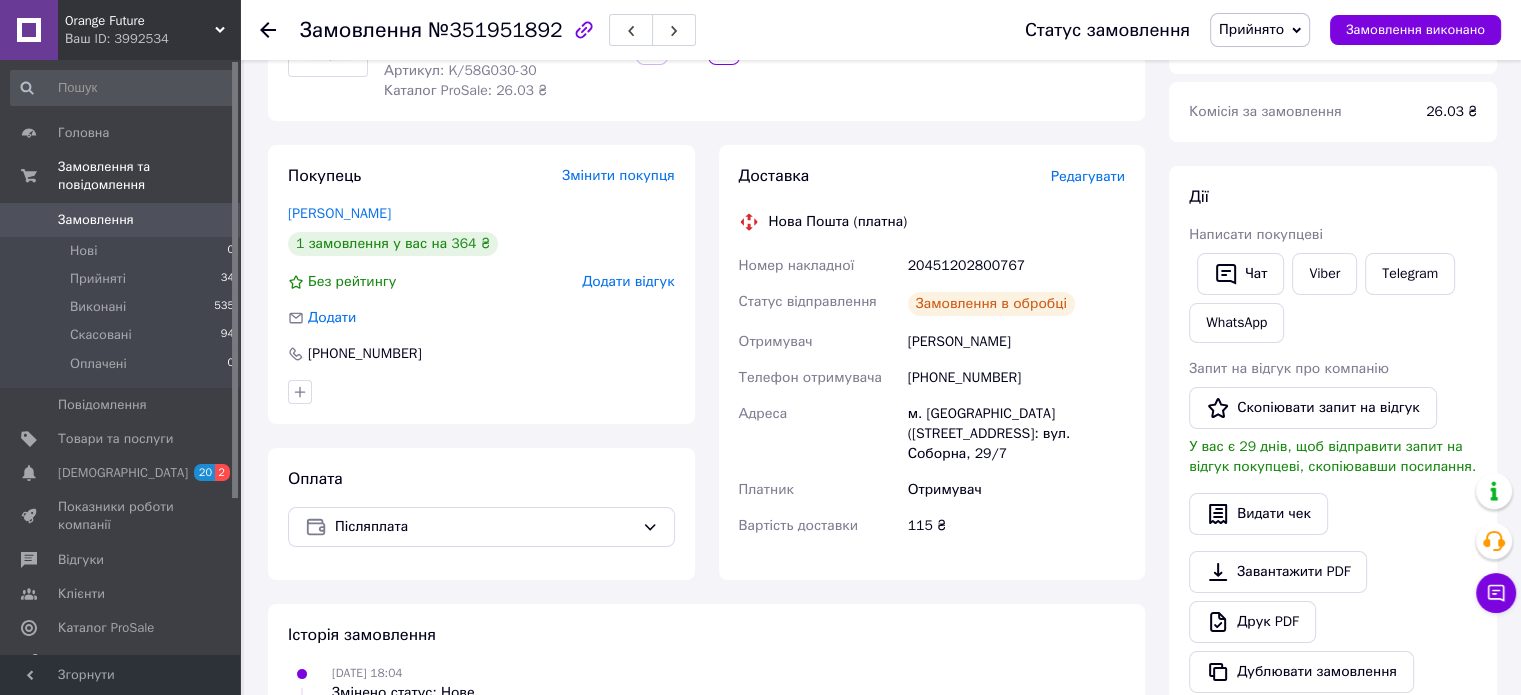 scroll, scrollTop: 0, scrollLeft: 0, axis: both 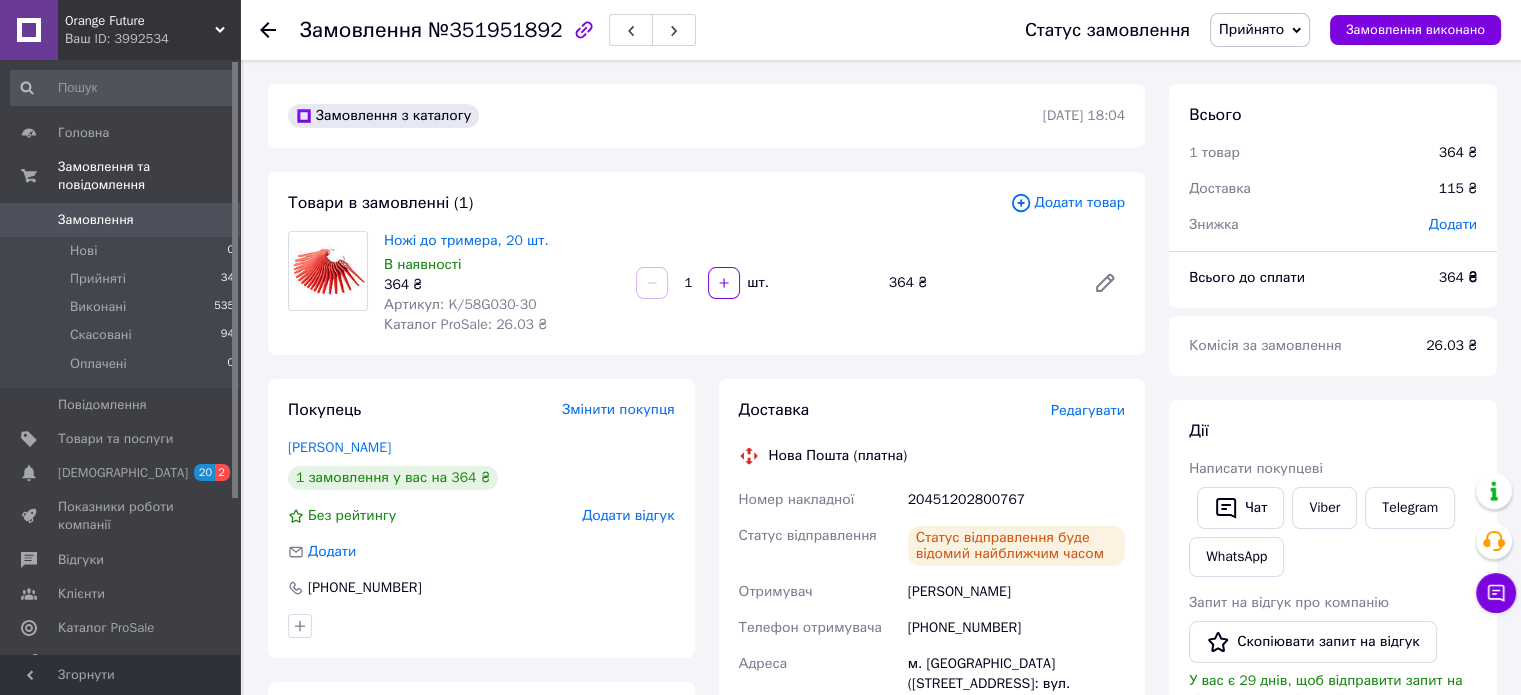 click 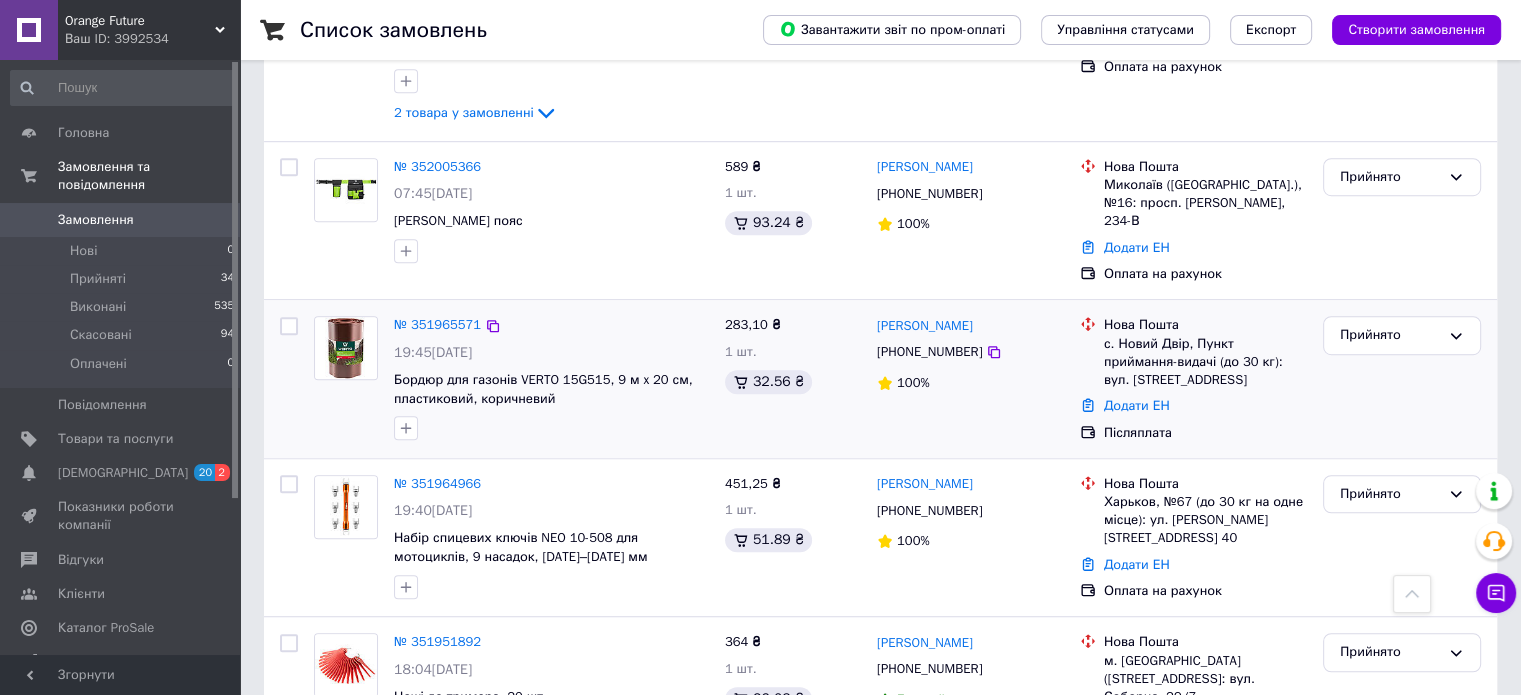 scroll, scrollTop: 1300, scrollLeft: 0, axis: vertical 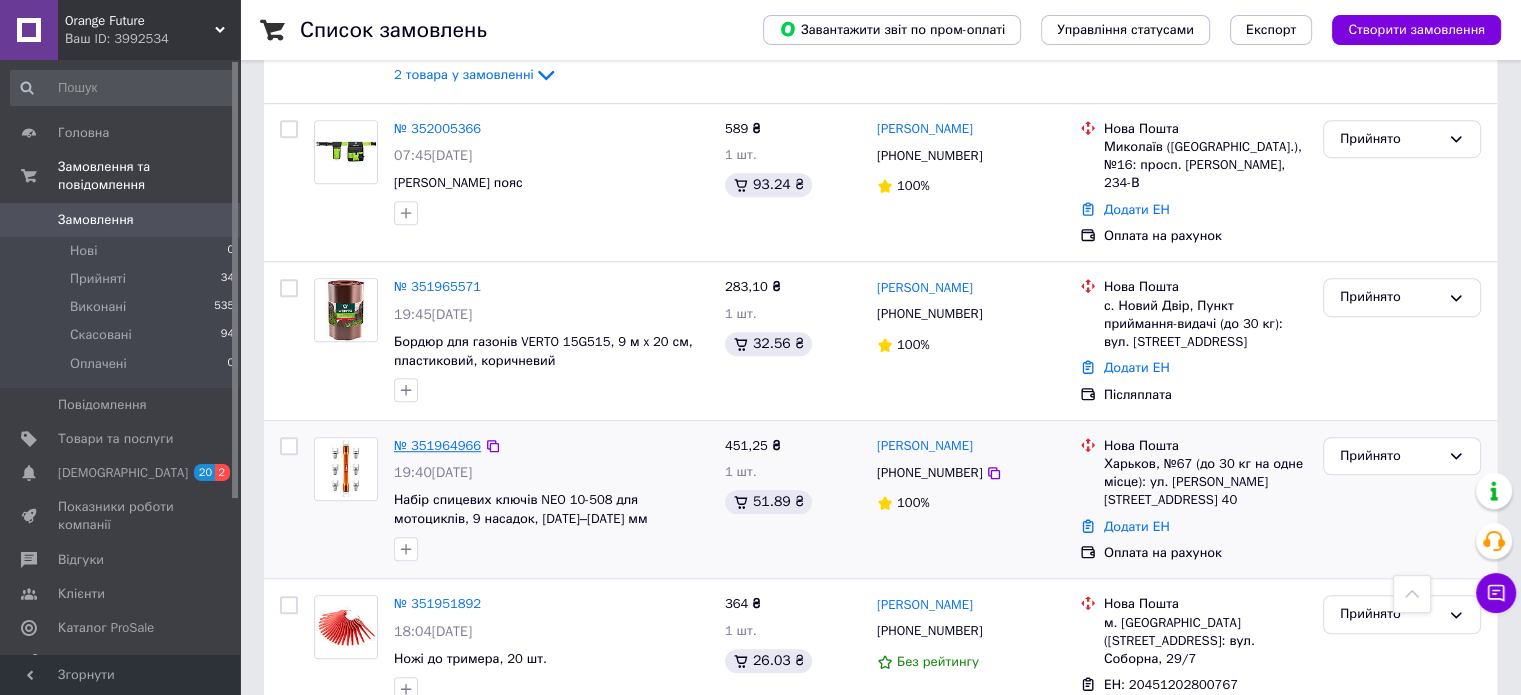click on "№ 351964966" at bounding box center (437, 445) 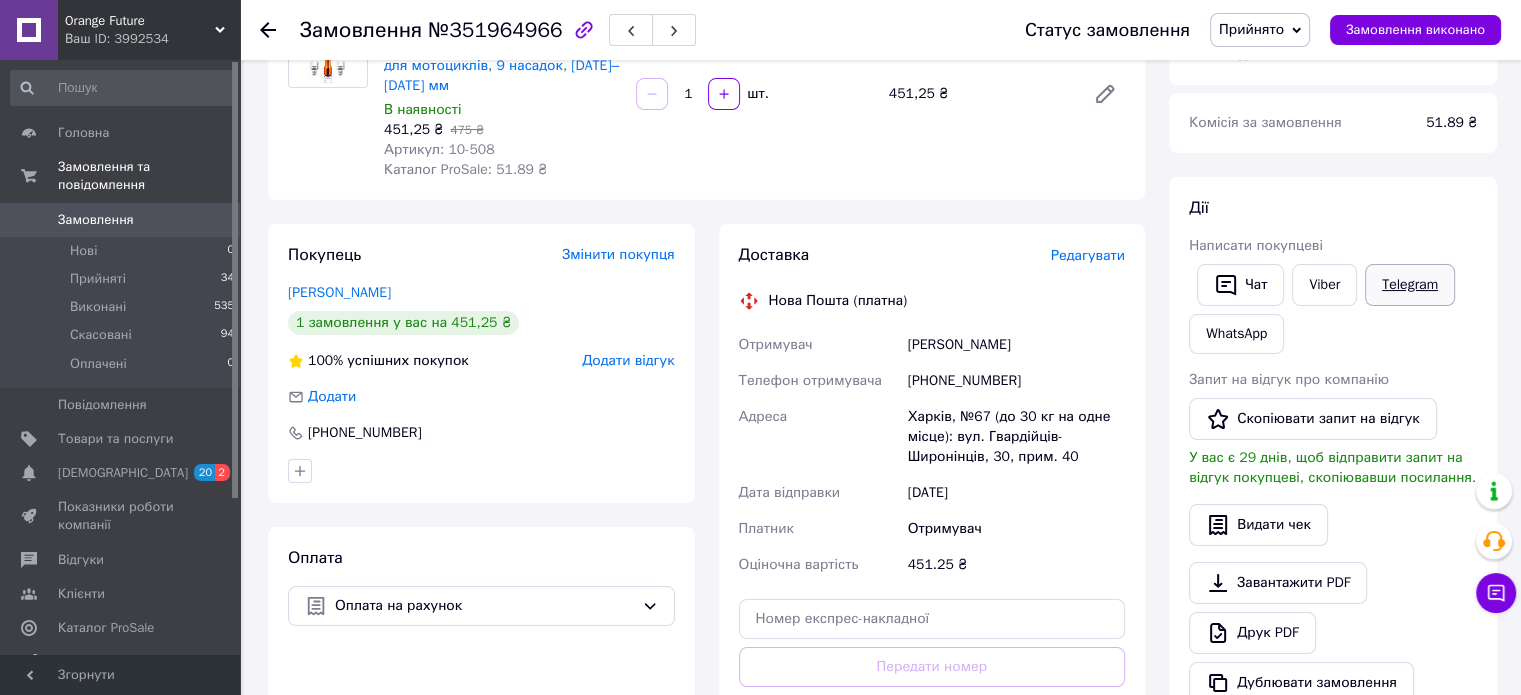 scroll, scrollTop: 236, scrollLeft: 0, axis: vertical 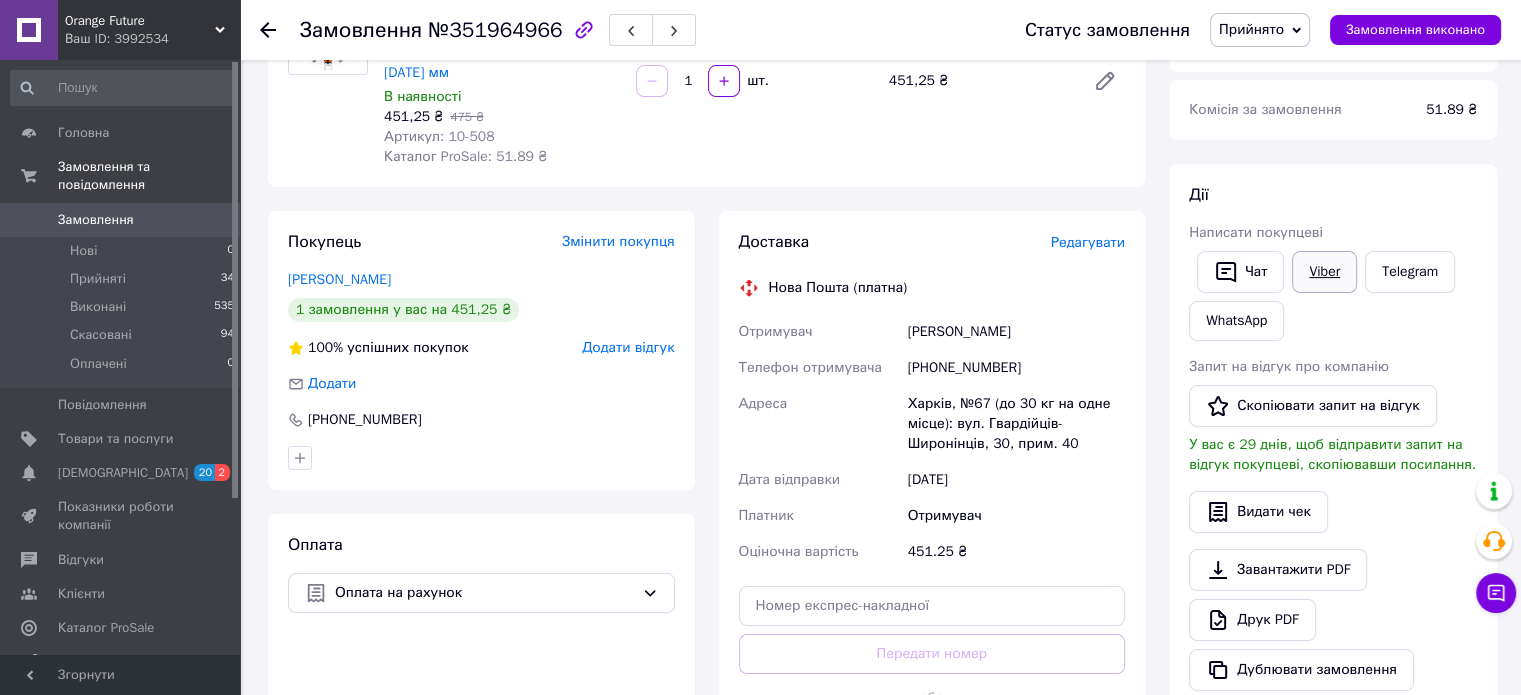 click on "Viber" at bounding box center [1324, 272] 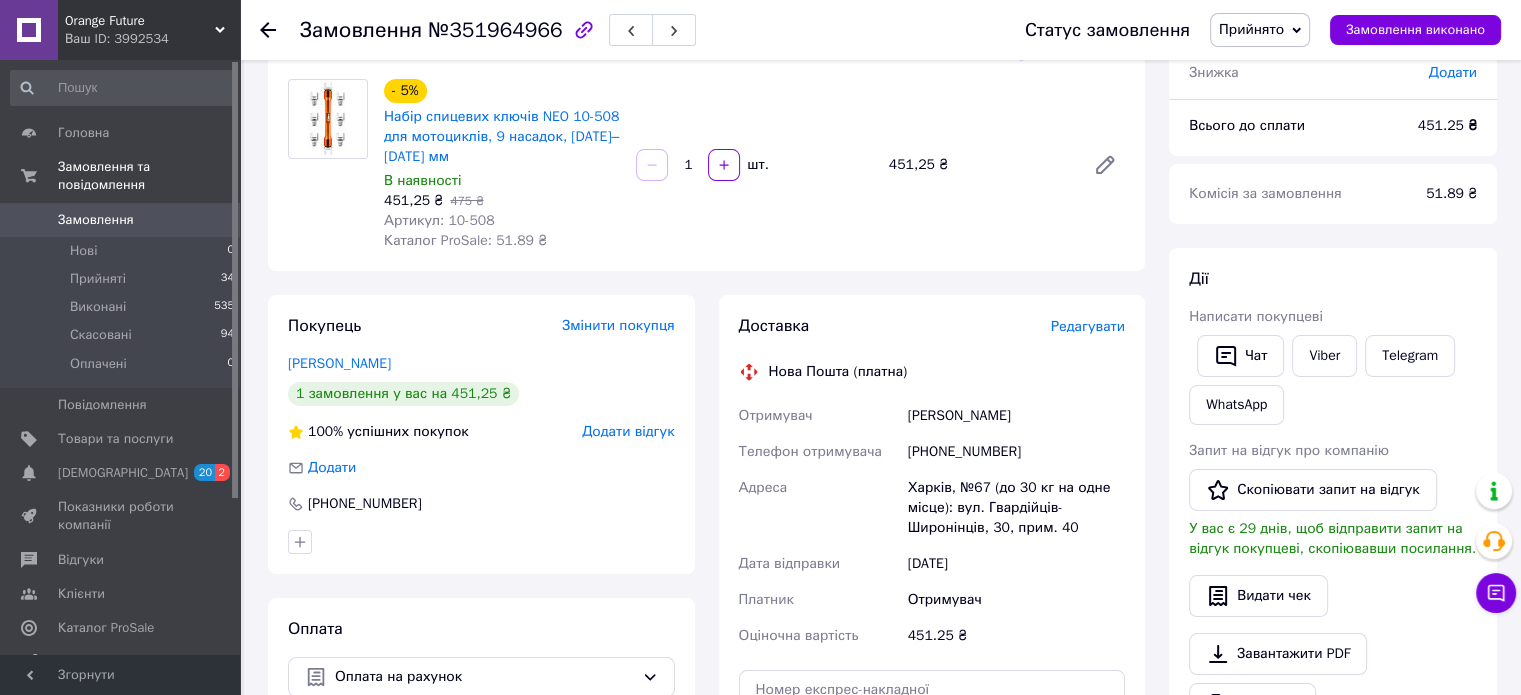 scroll, scrollTop: 36, scrollLeft: 0, axis: vertical 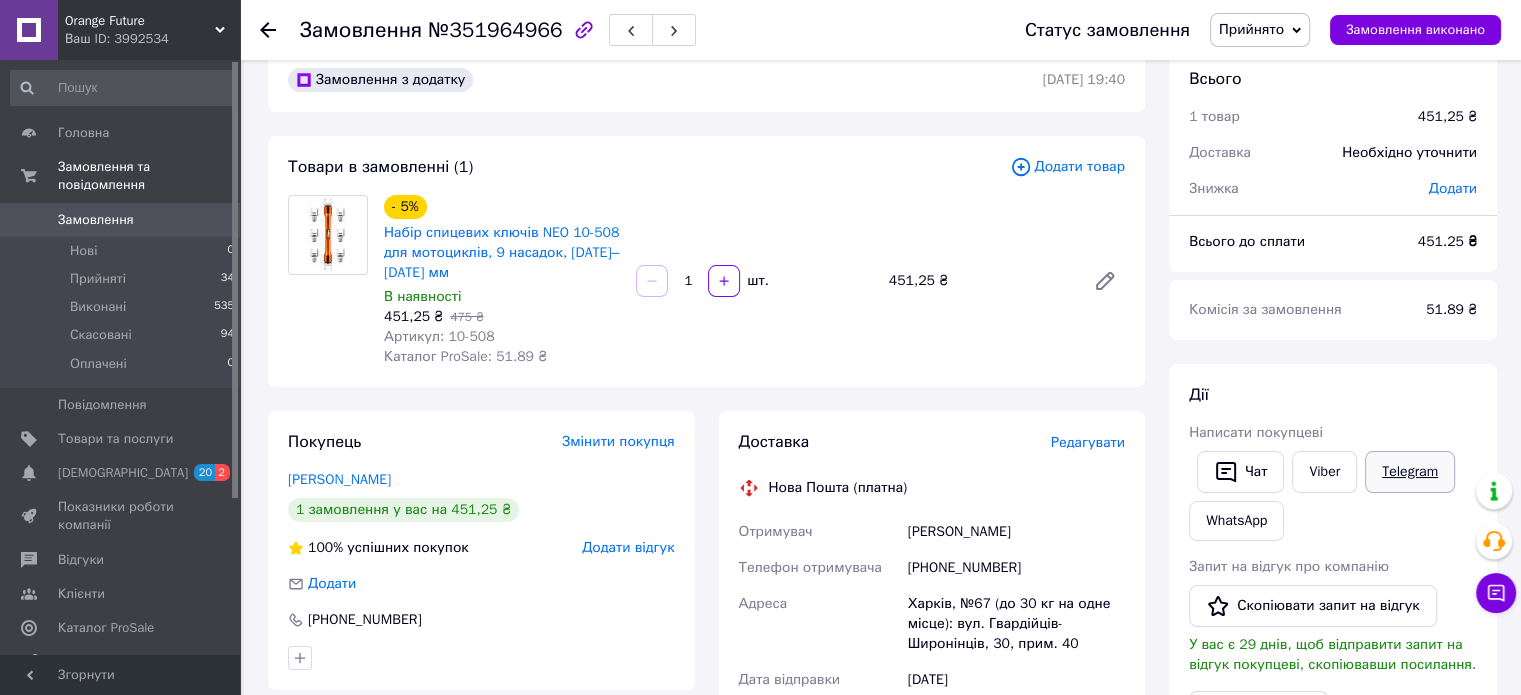 click on "Telegram" at bounding box center [1410, 472] 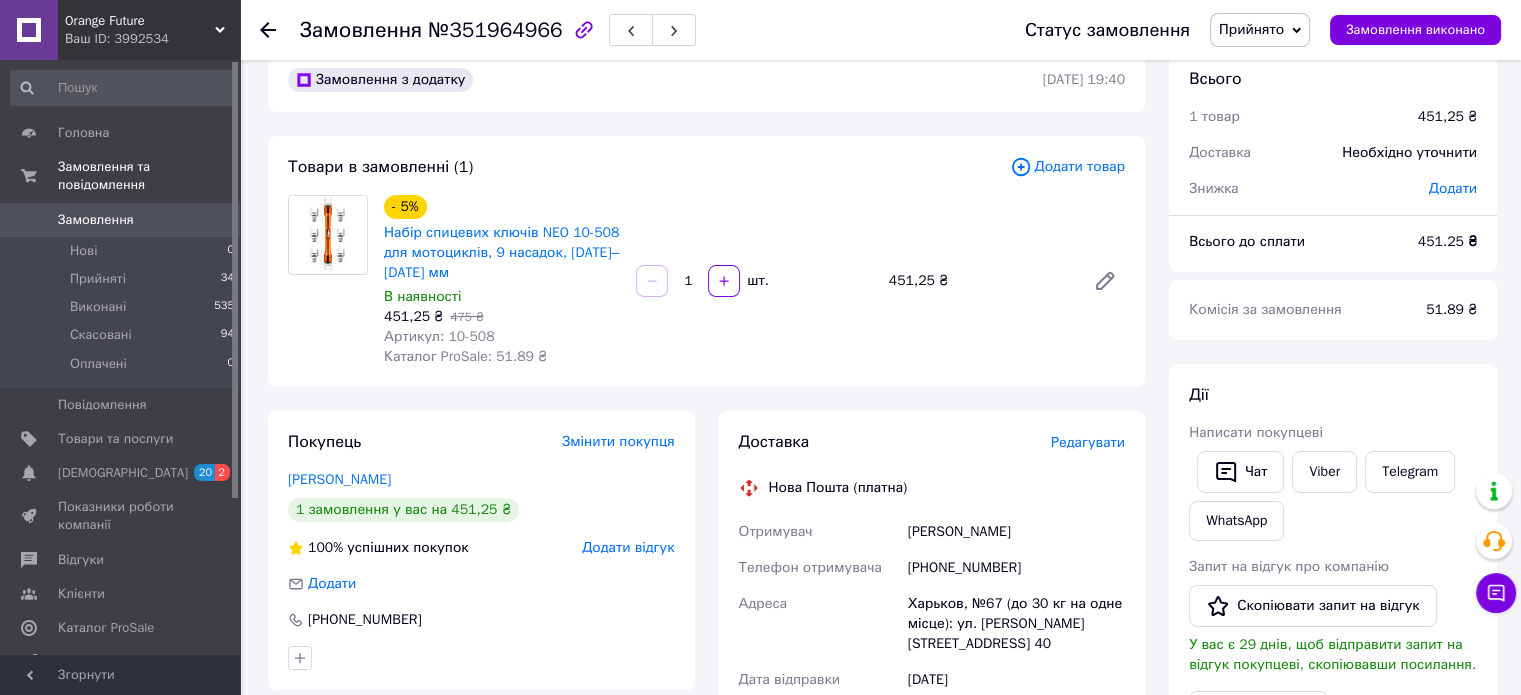 scroll, scrollTop: 36, scrollLeft: 0, axis: vertical 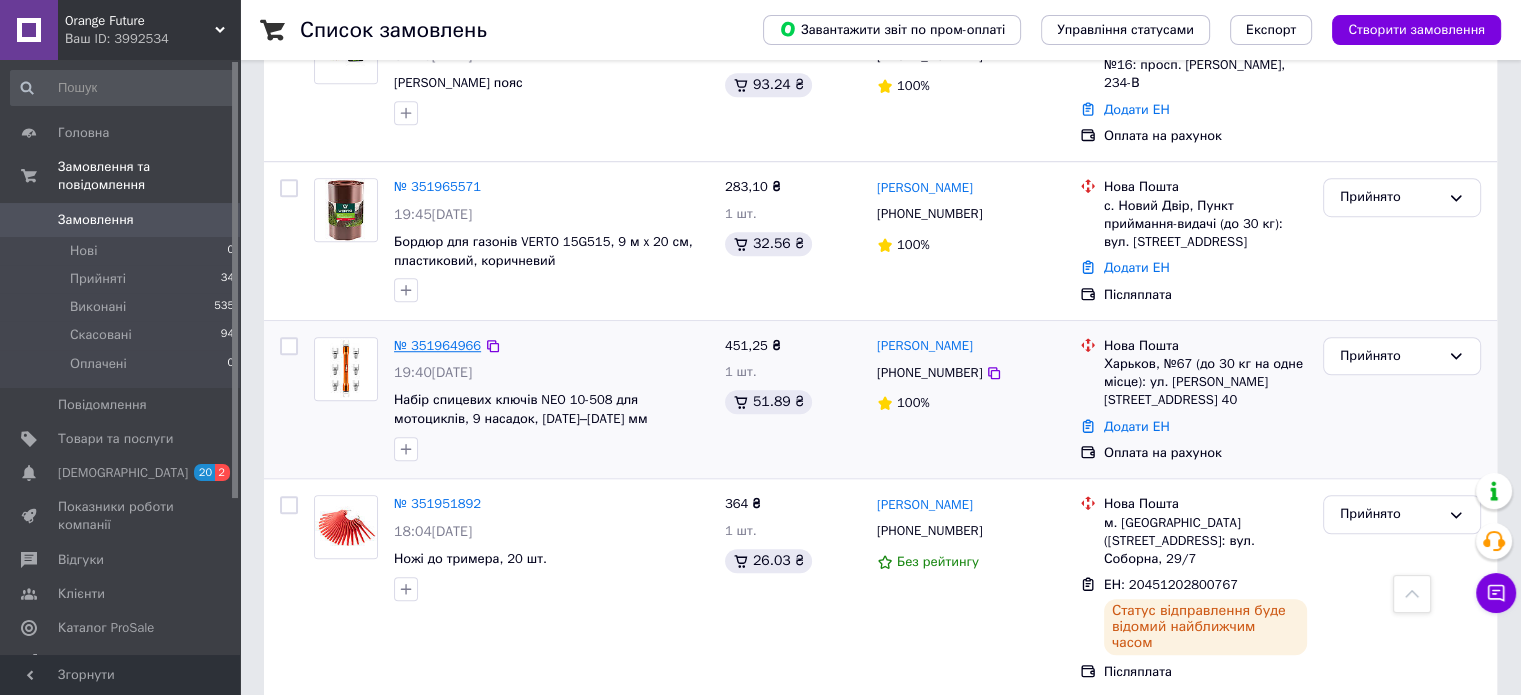 click on "№ 351964966" at bounding box center (437, 345) 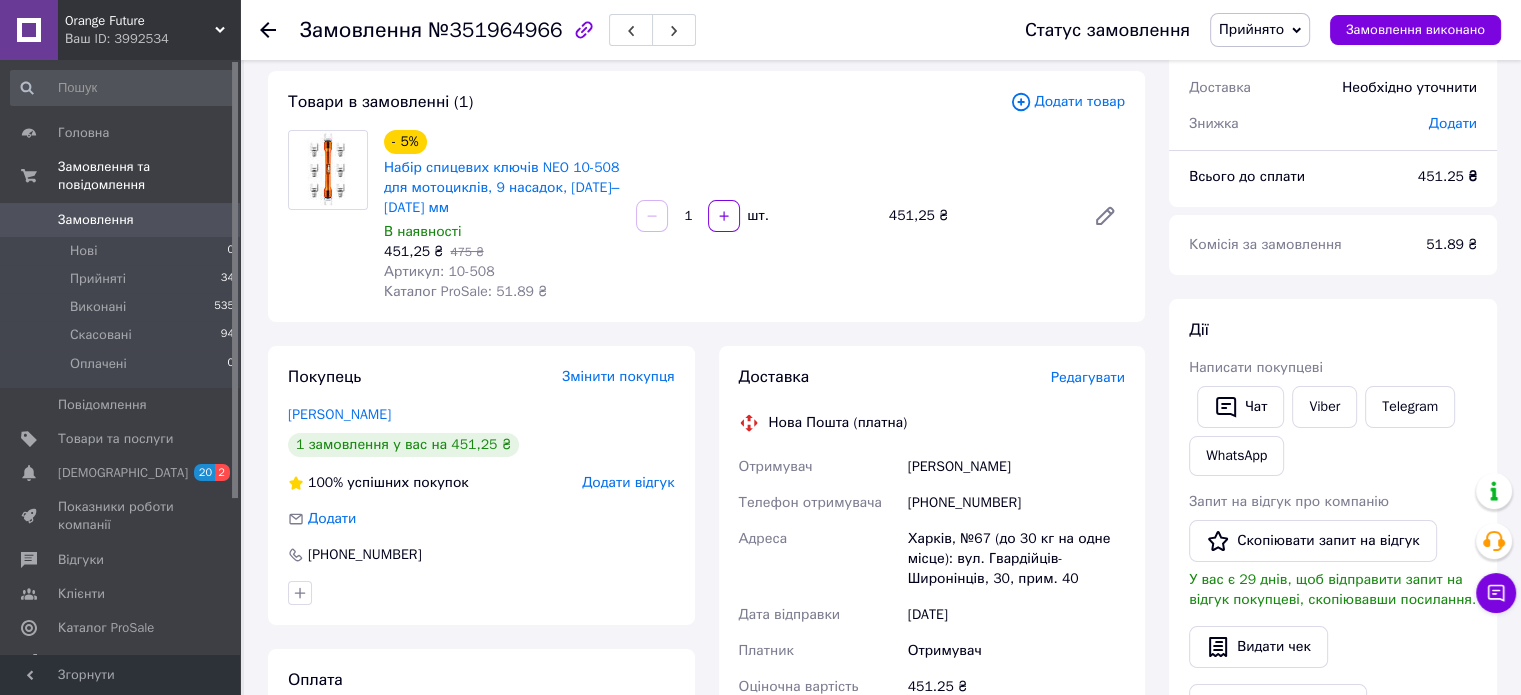 scroll, scrollTop: 136, scrollLeft: 0, axis: vertical 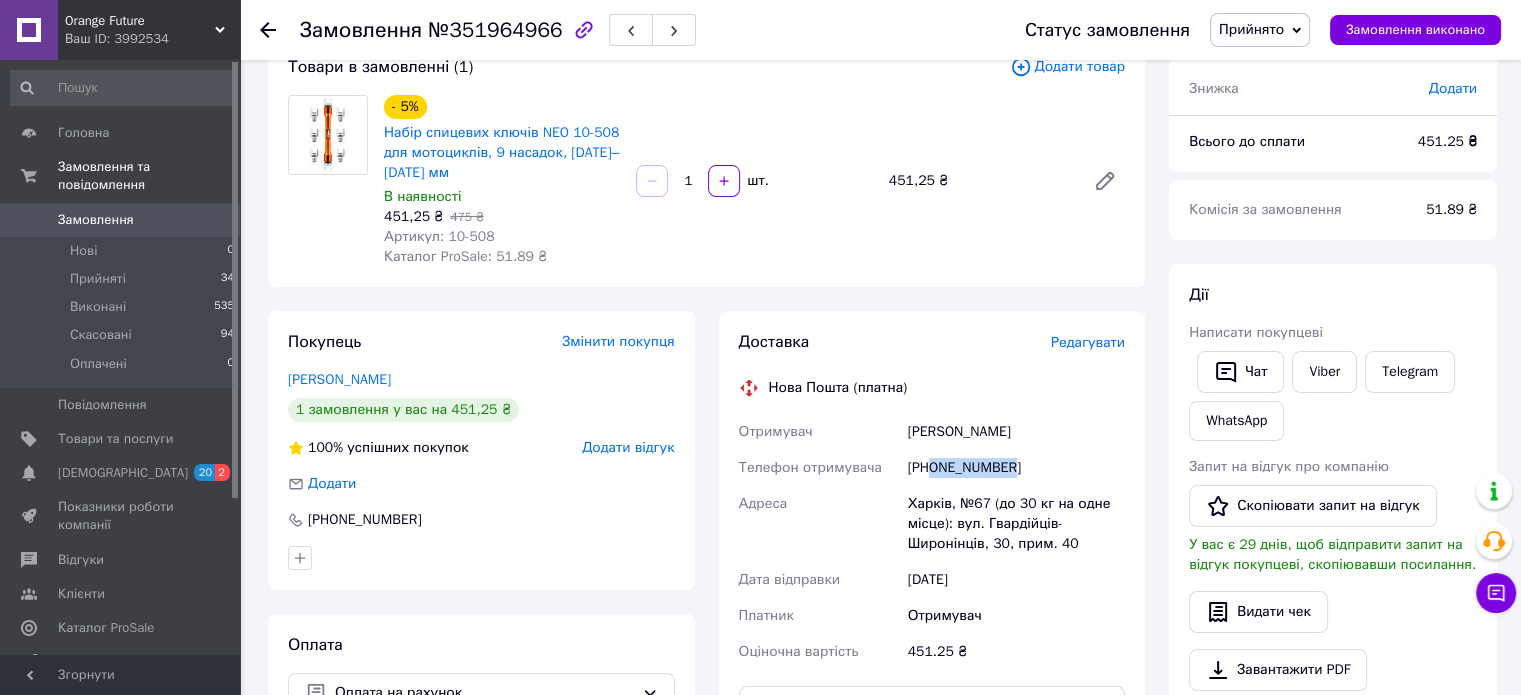 drag, startPoint x: 1014, startPoint y: 471, endPoint x: 932, endPoint y: 479, distance: 82.38932 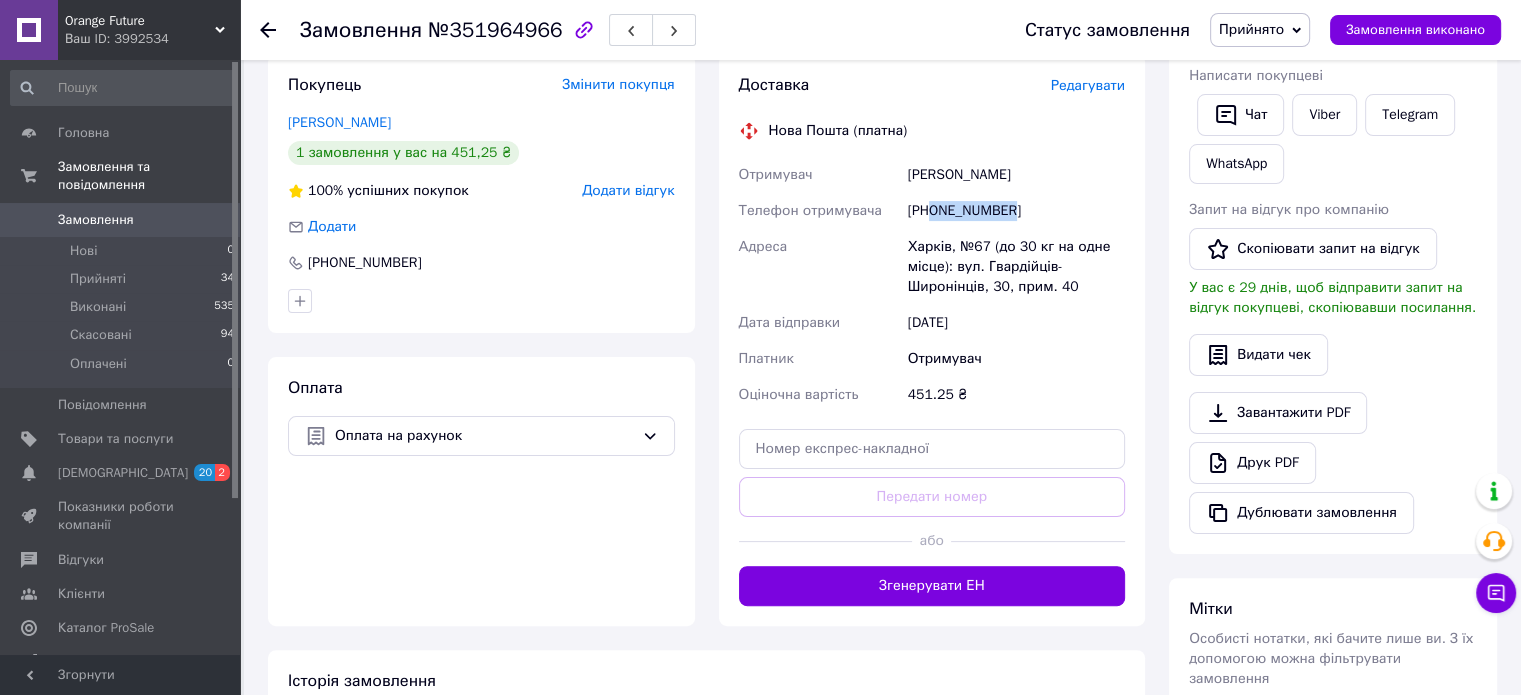 scroll, scrollTop: 436, scrollLeft: 0, axis: vertical 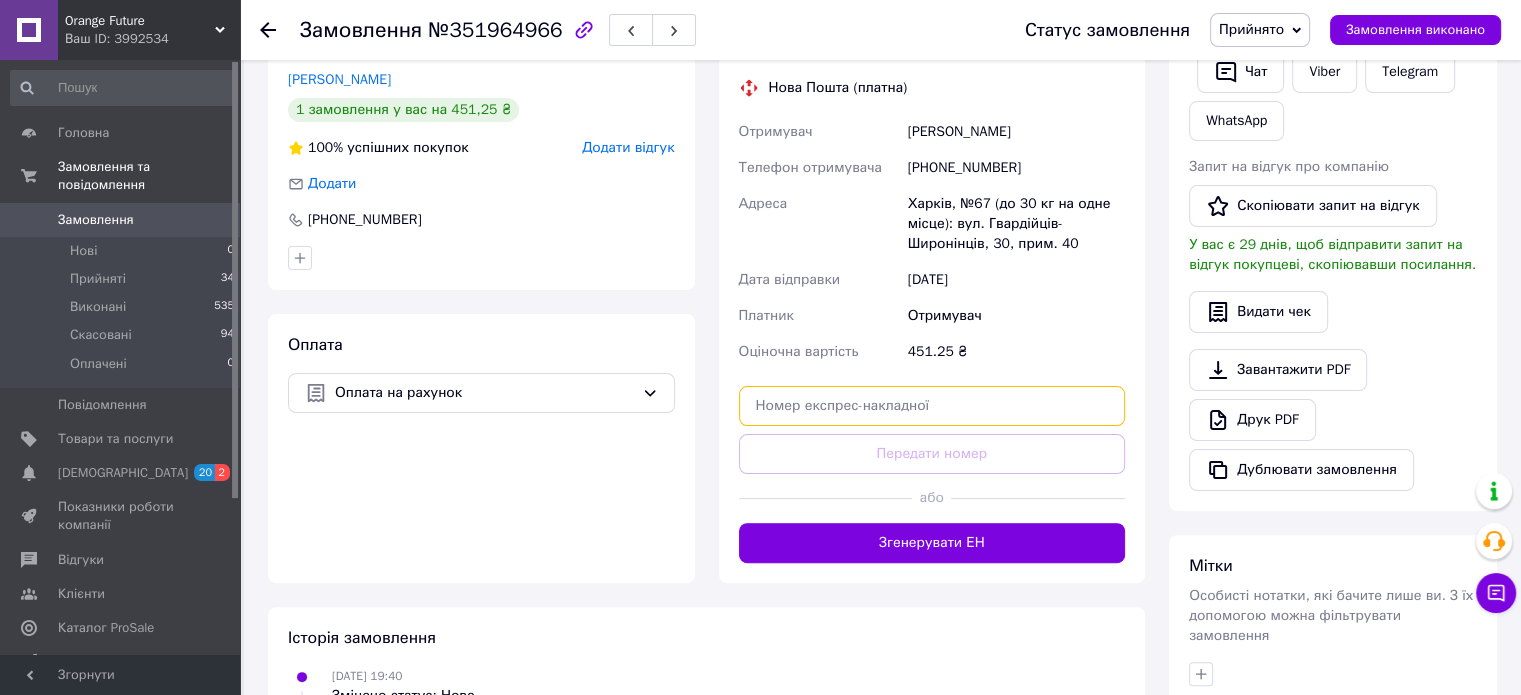 click at bounding box center (932, 406) 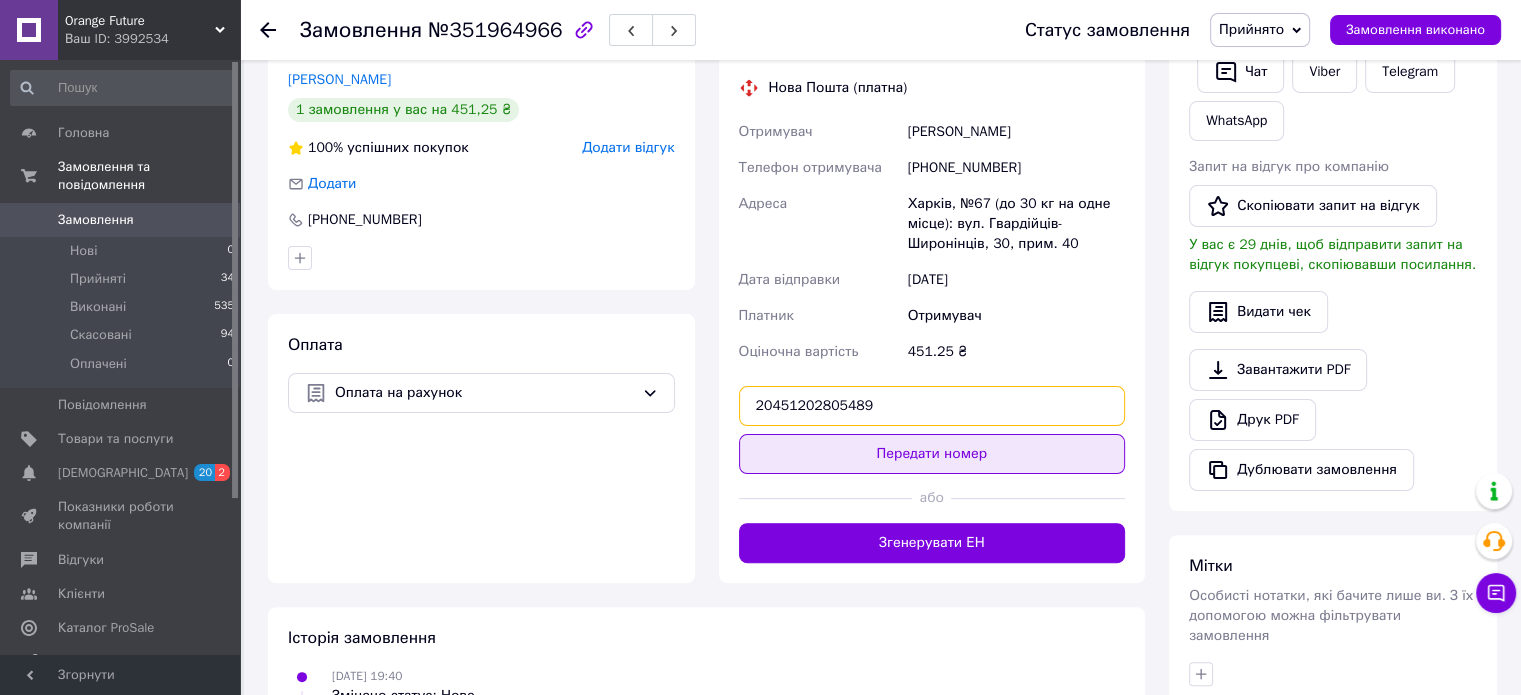 type on "20451202805489" 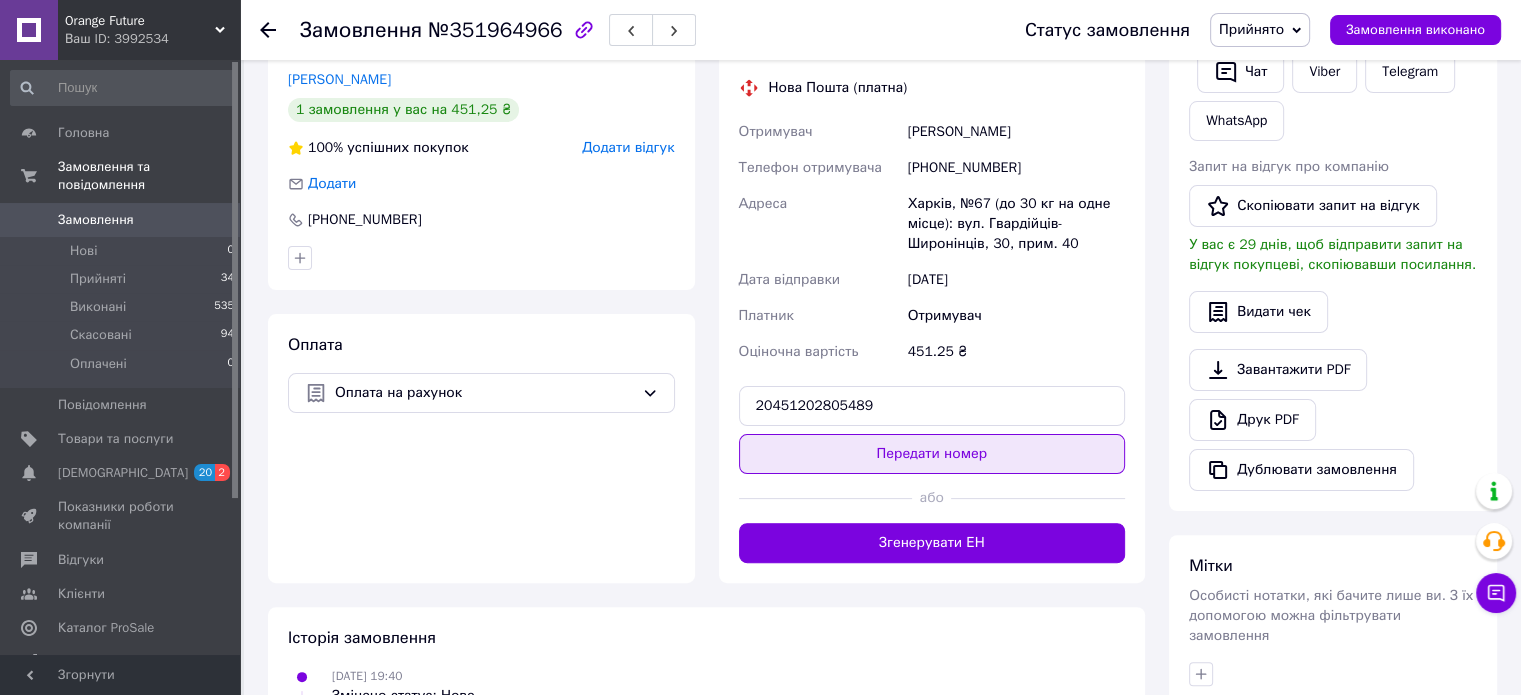 click on "Передати номер" at bounding box center (932, 454) 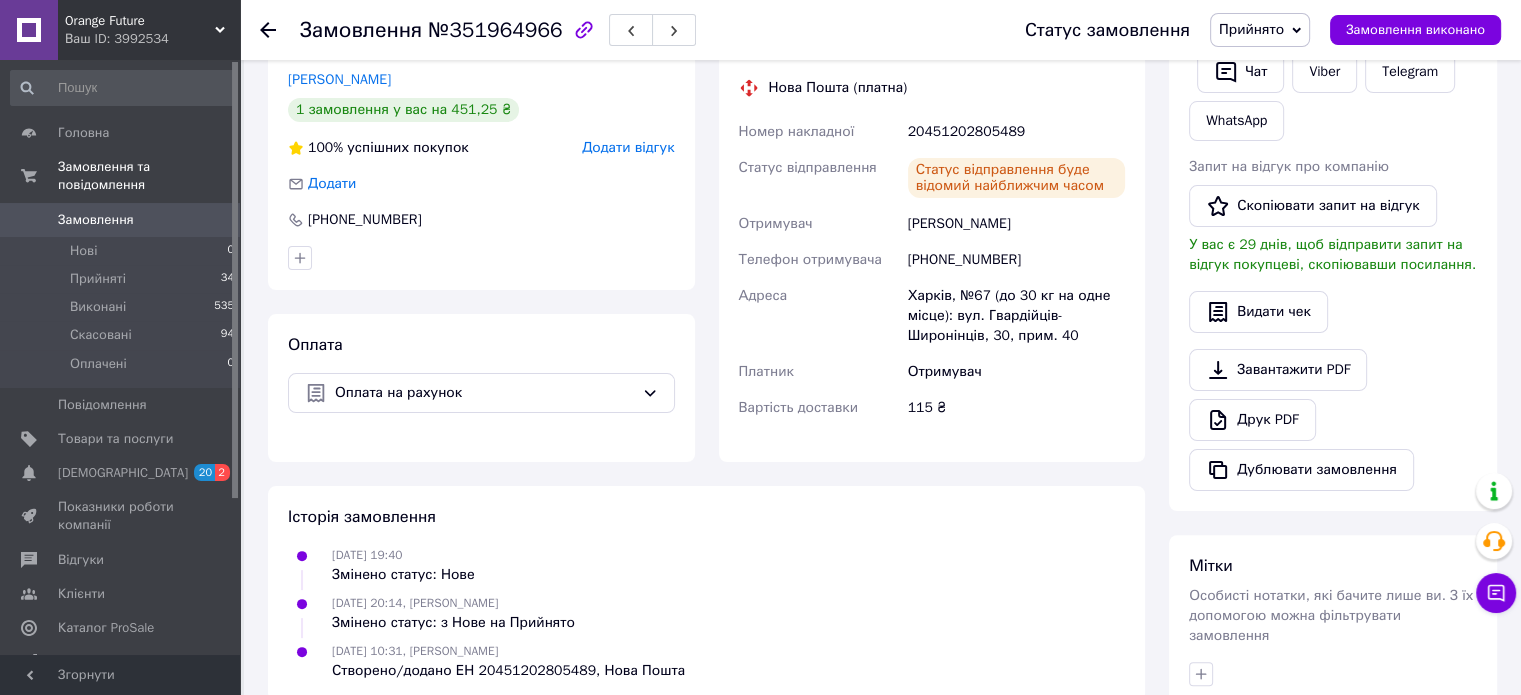 click 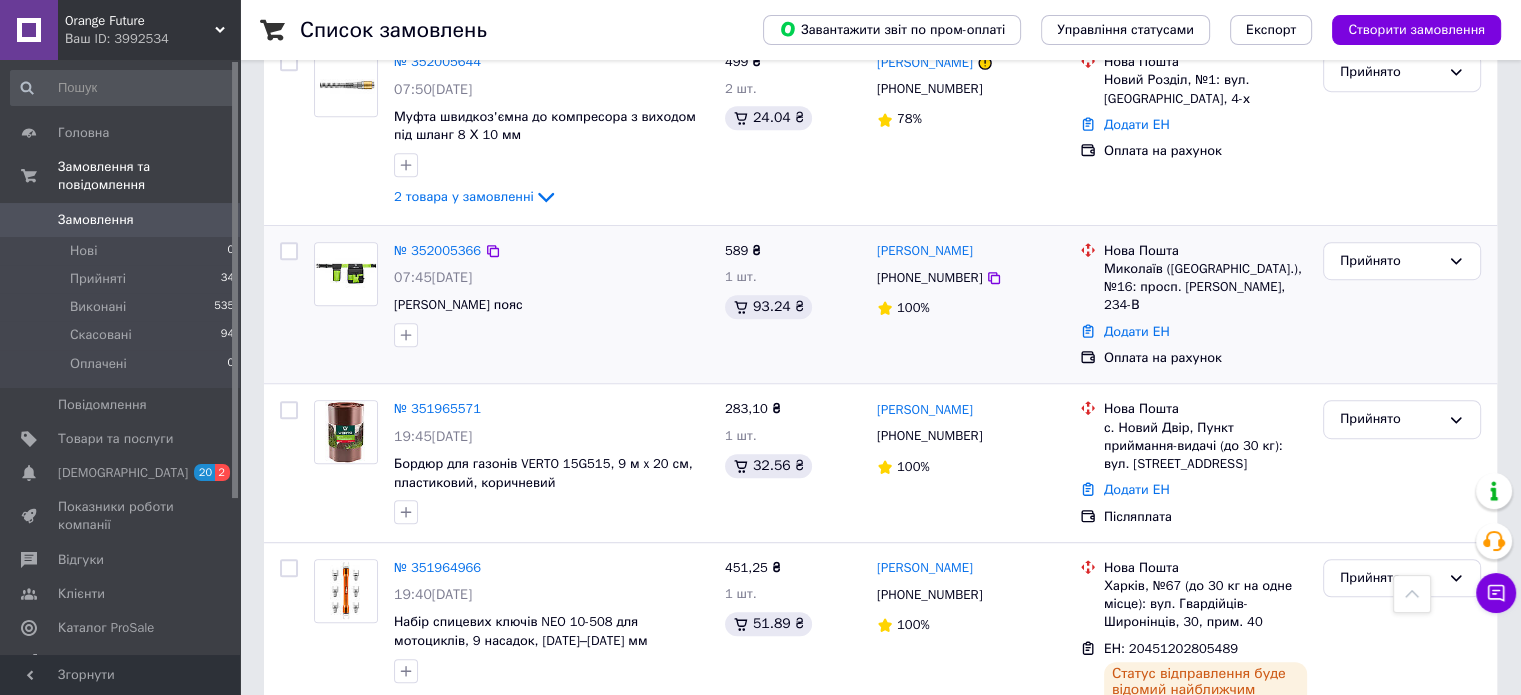 scroll, scrollTop: 1300, scrollLeft: 0, axis: vertical 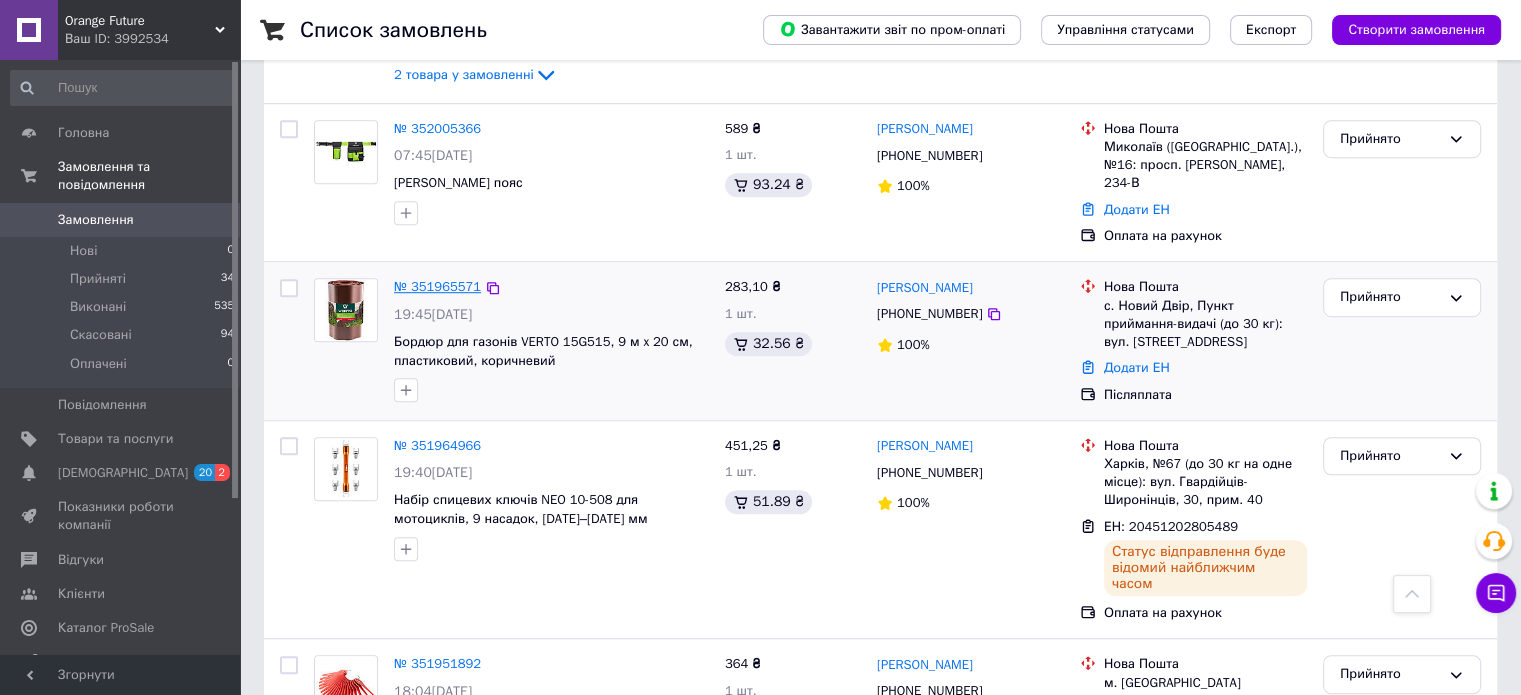 click on "№ 351965571" at bounding box center (437, 286) 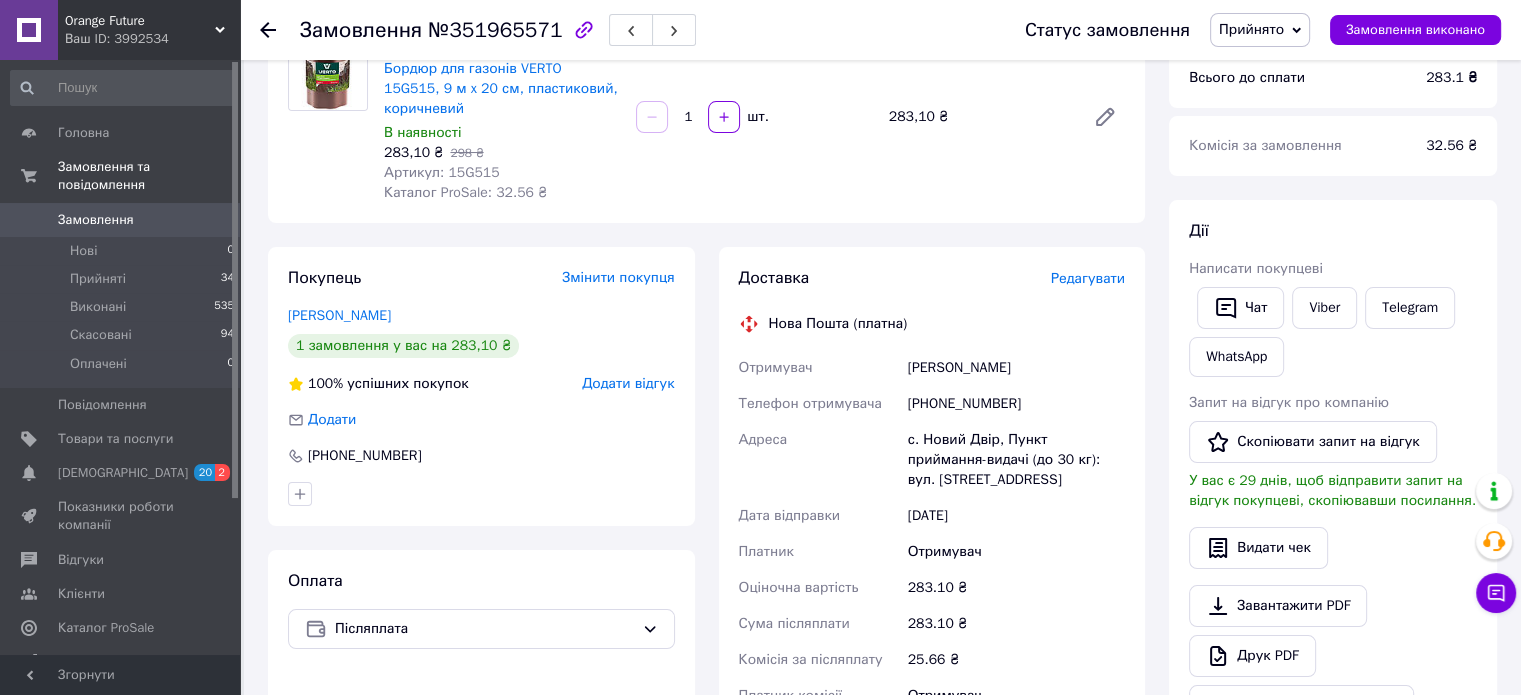 scroll, scrollTop: 0, scrollLeft: 0, axis: both 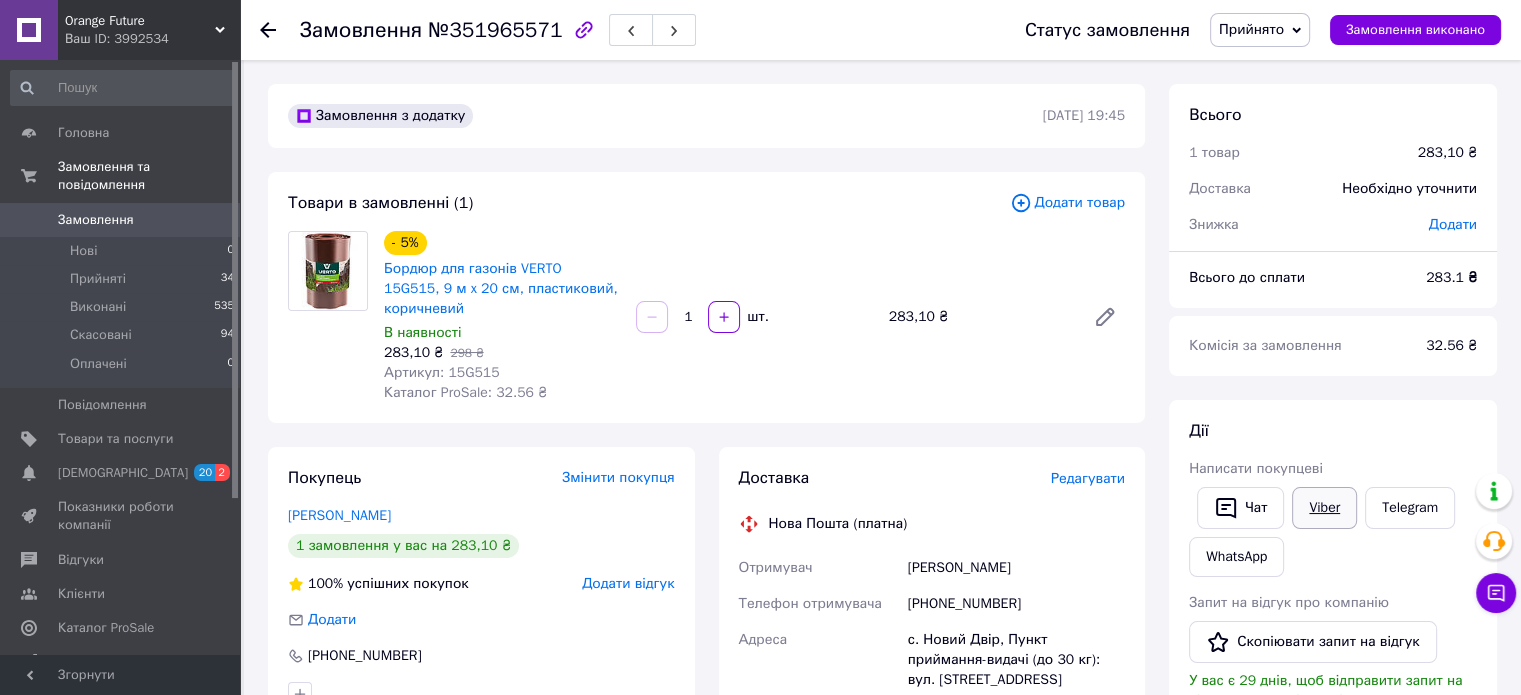 click on "Viber" at bounding box center [1324, 508] 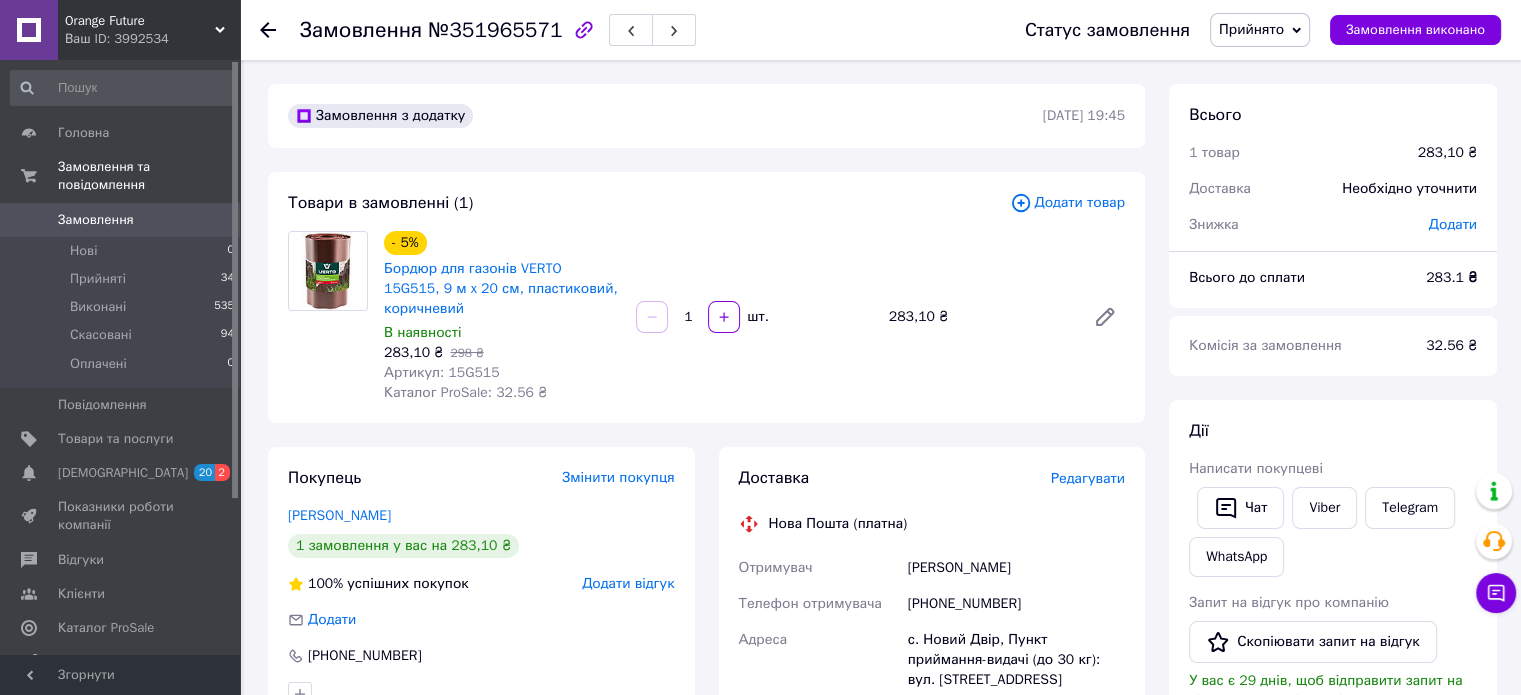 click on "Артикул: 15G515" at bounding box center (442, 372) 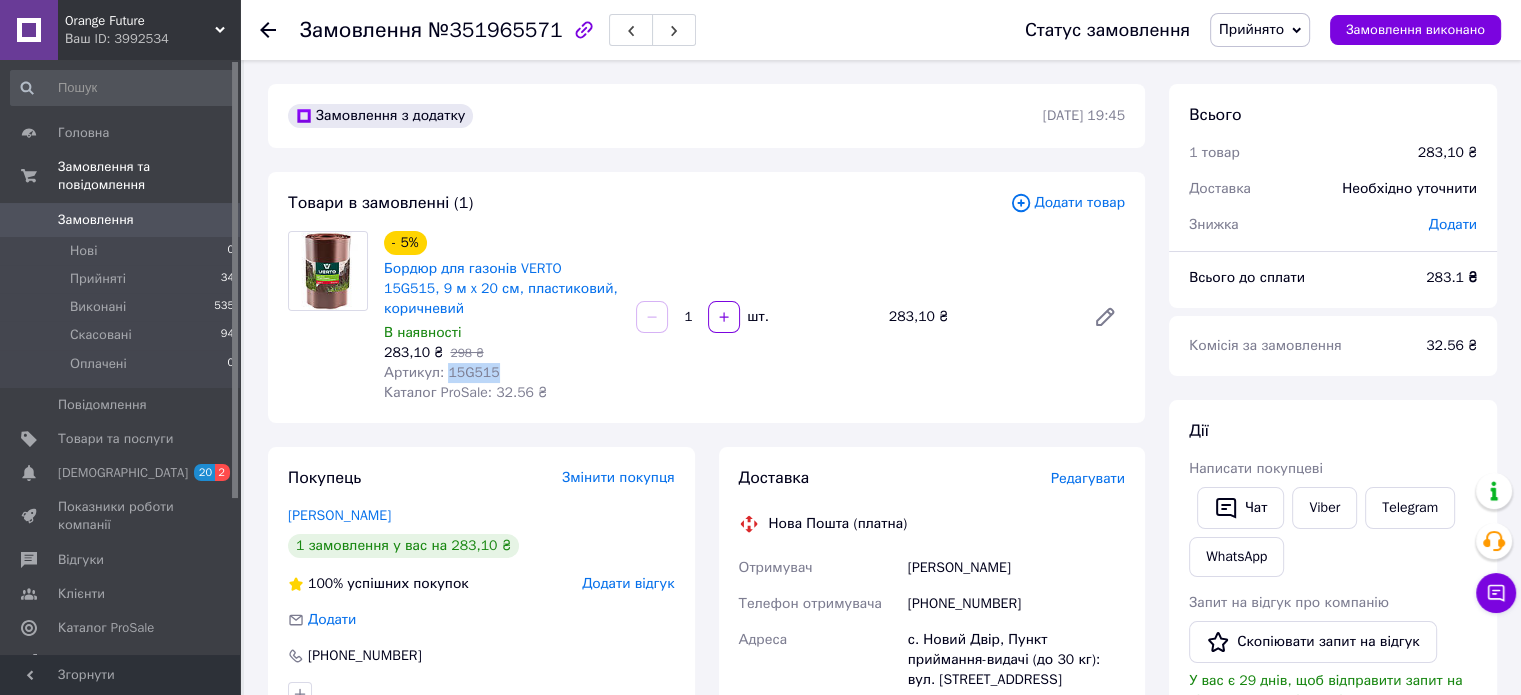 click on "Артикул: 15G515" at bounding box center (442, 372) 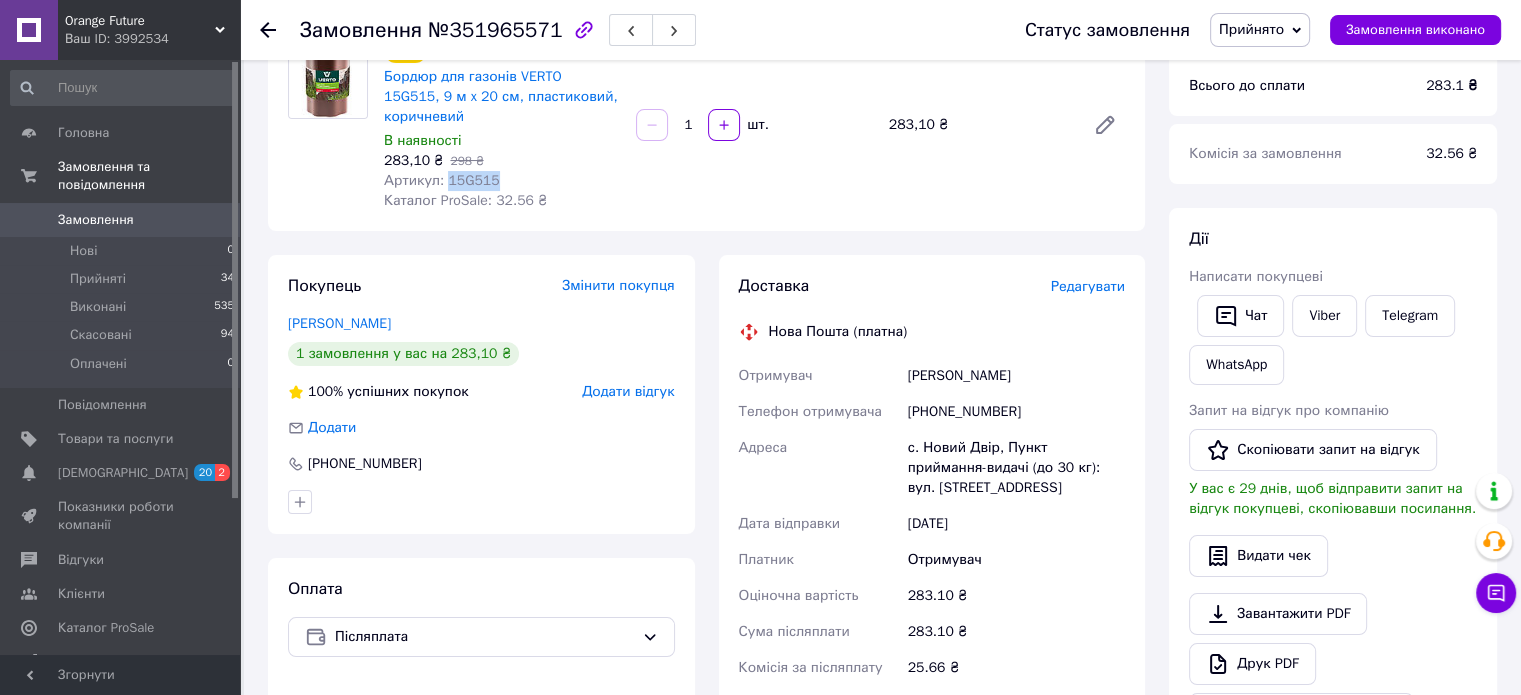 scroll, scrollTop: 200, scrollLeft: 0, axis: vertical 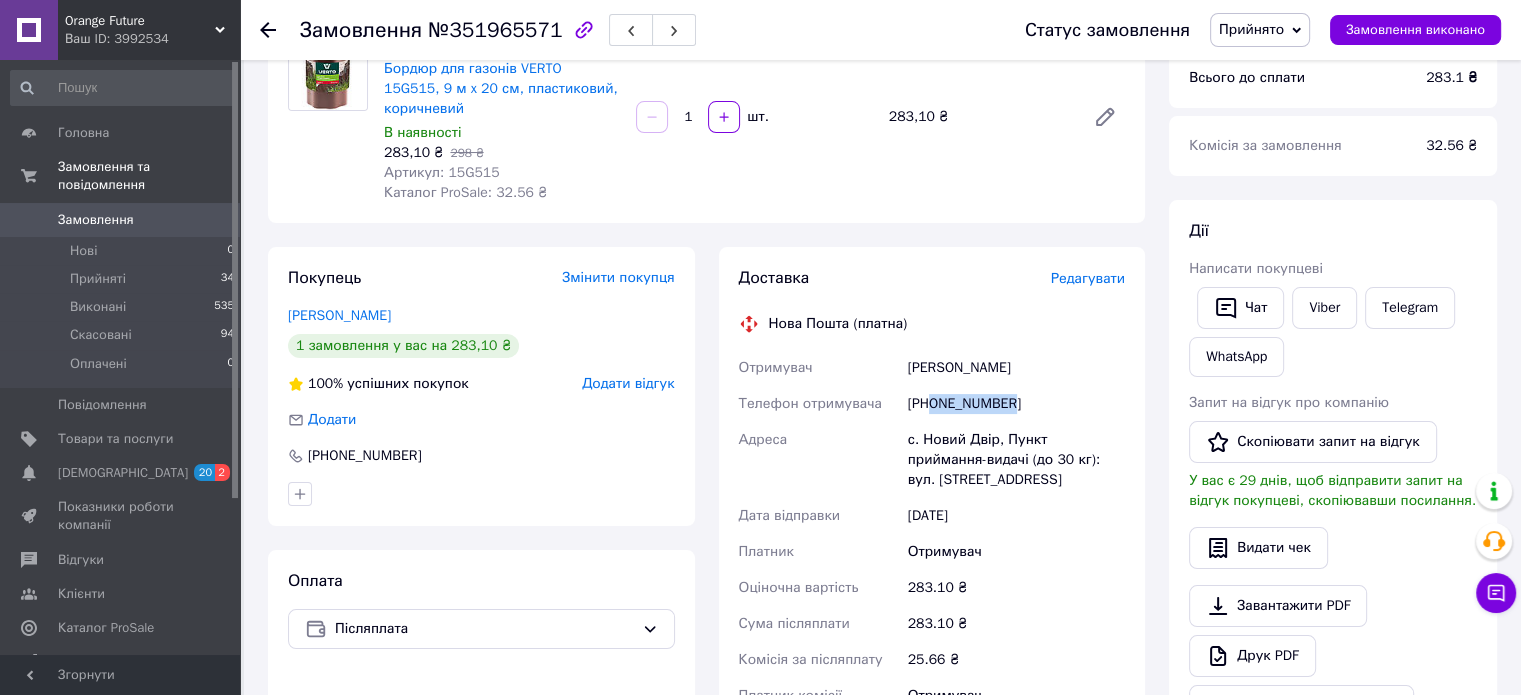 drag, startPoint x: 1030, startPoint y: 409, endPoint x: 932, endPoint y: 405, distance: 98.0816 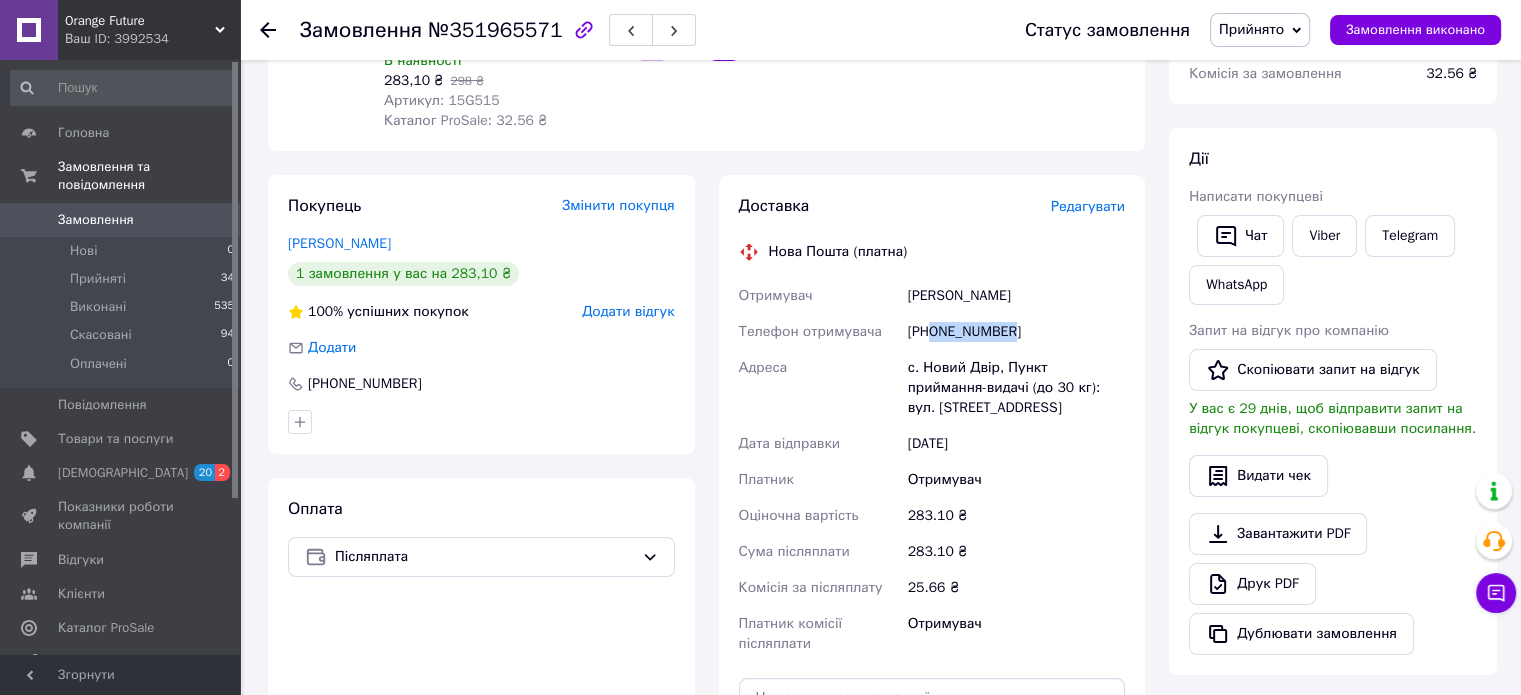 scroll, scrollTop: 600, scrollLeft: 0, axis: vertical 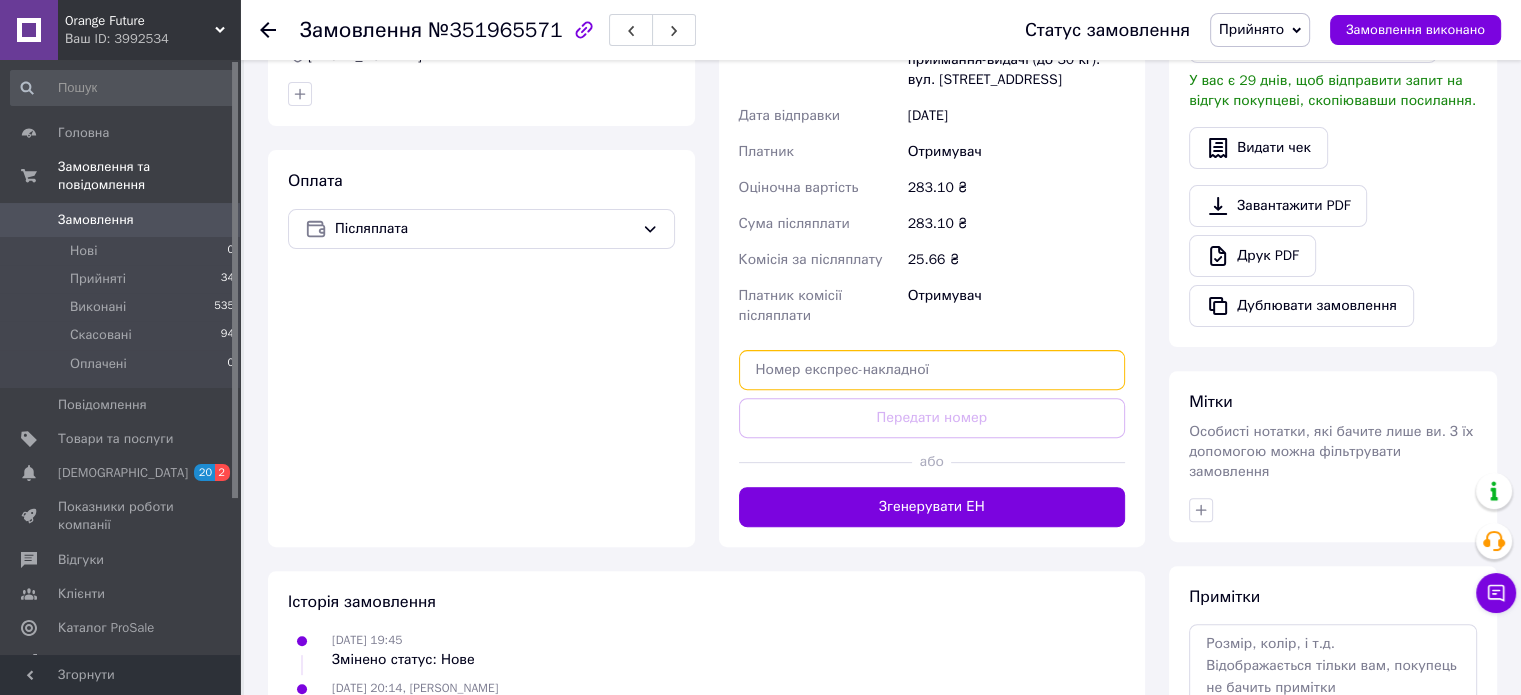 click at bounding box center (932, 370) 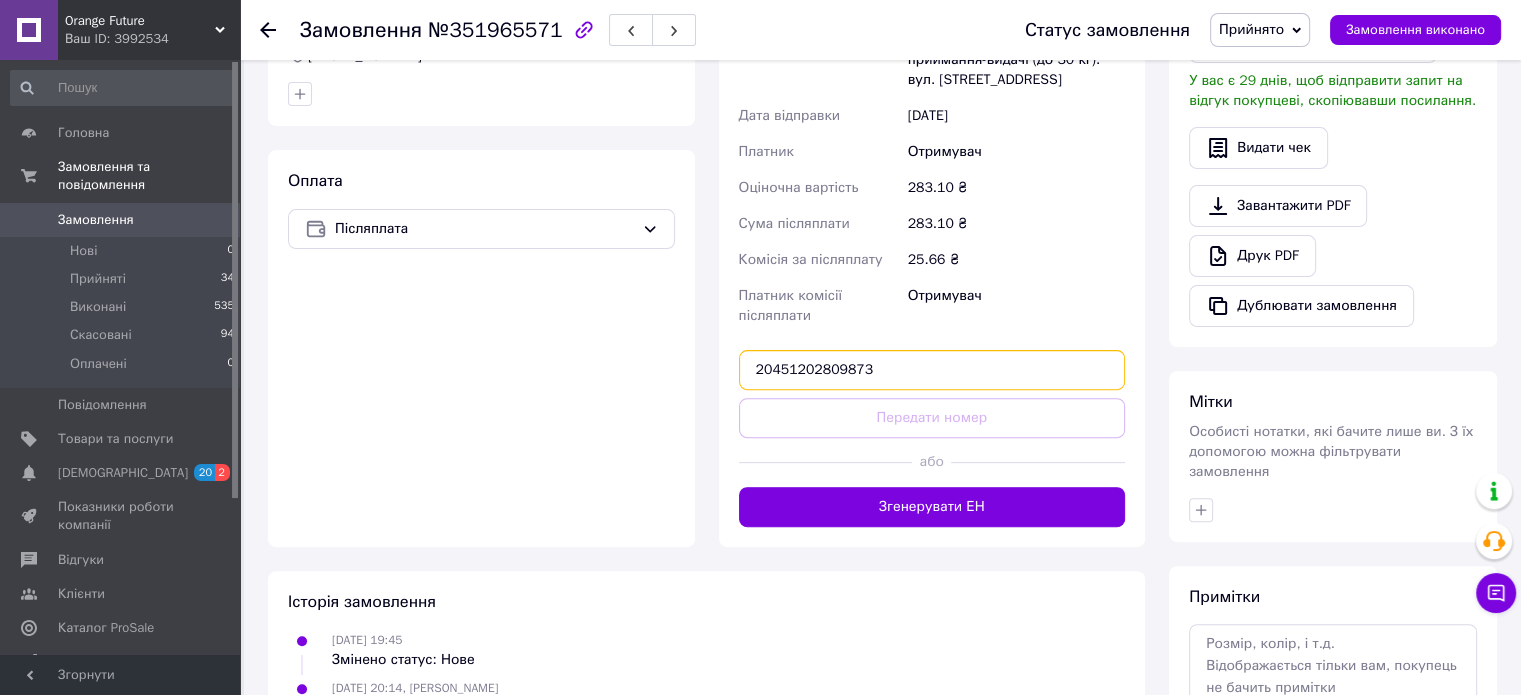 type on "20451202809873" 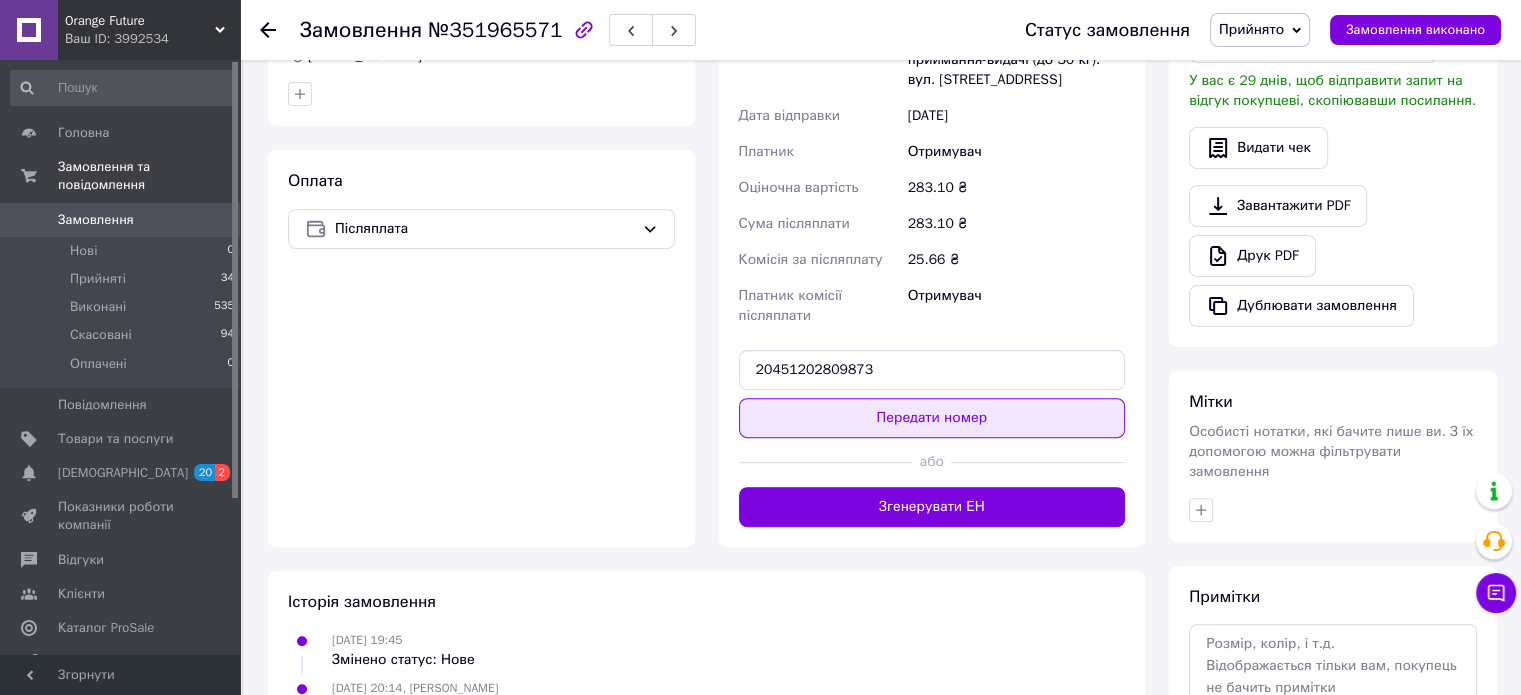 click on "Передати номер" at bounding box center (932, 418) 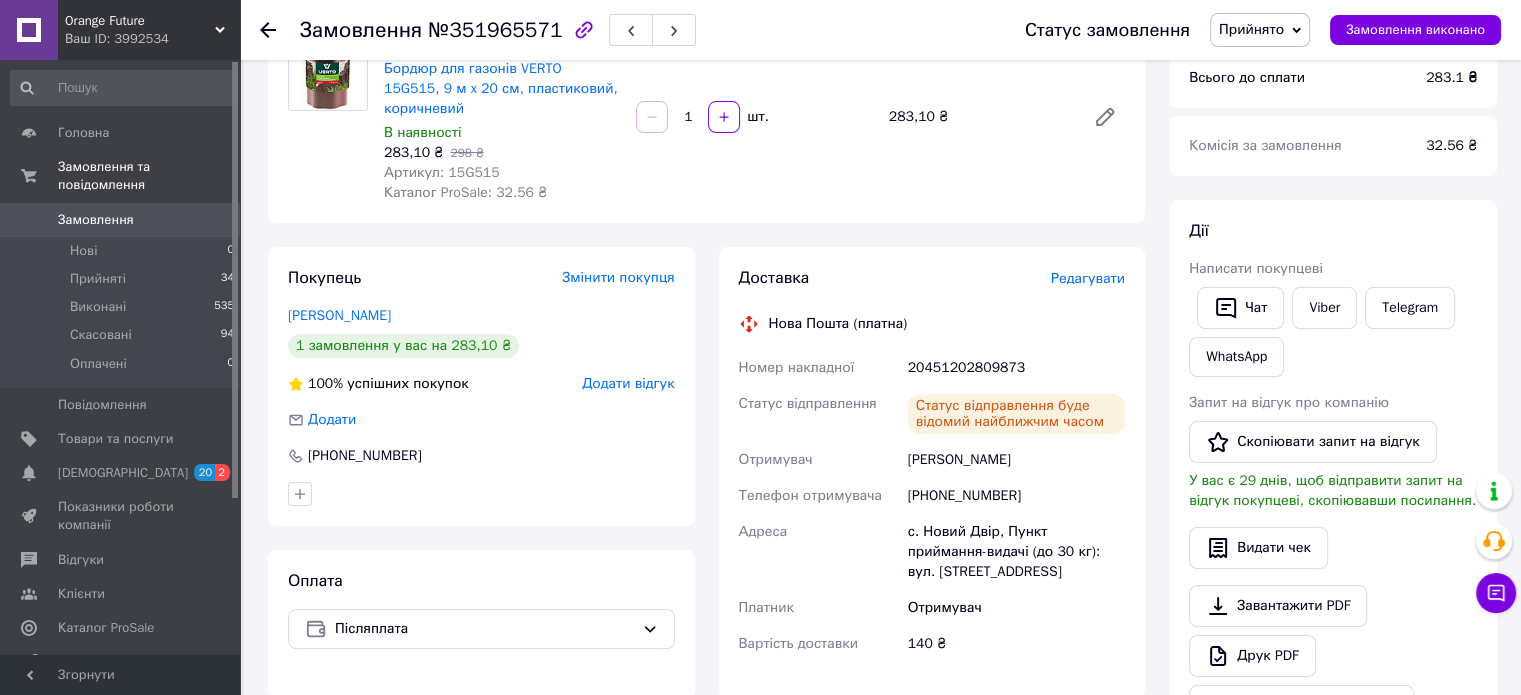scroll, scrollTop: 0, scrollLeft: 0, axis: both 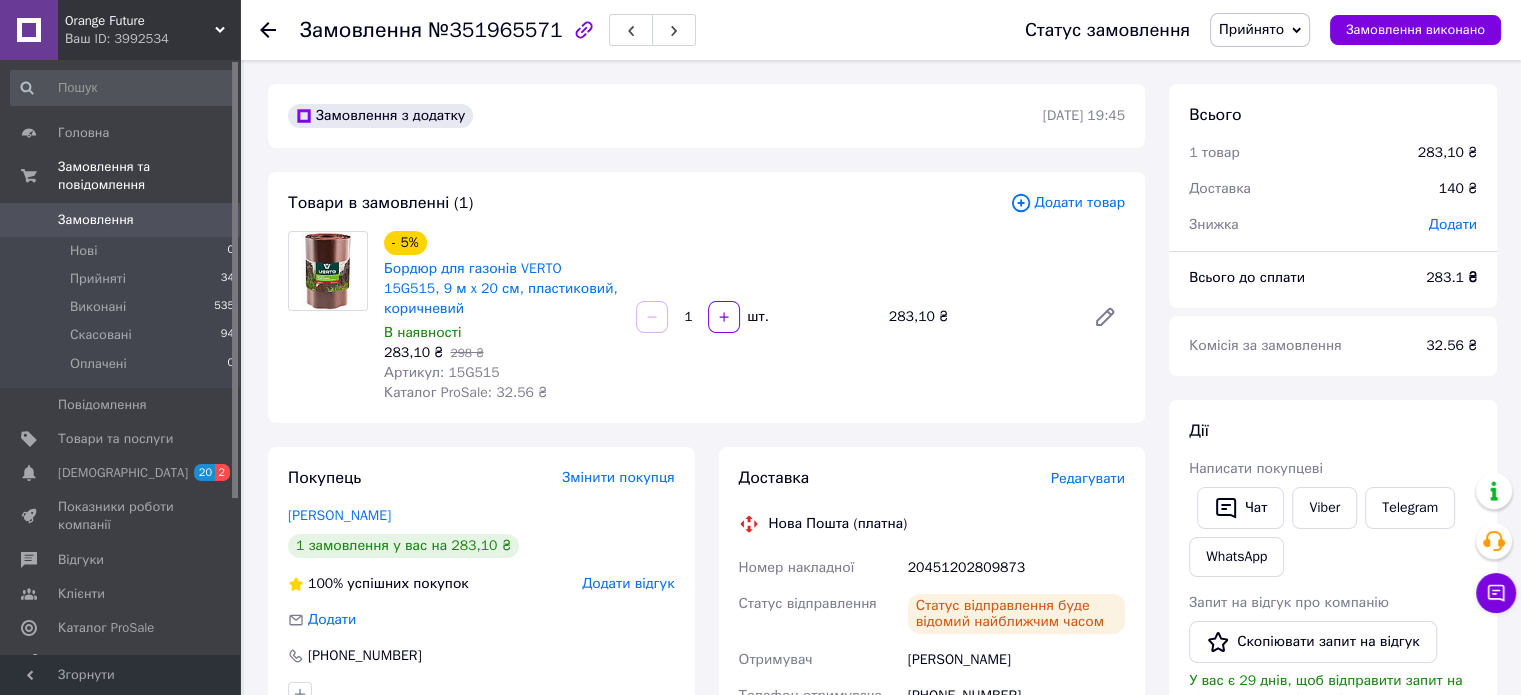 click on "Замовлення №351965571 Статус замовлення Прийнято Виконано Скасовано Оплачено Замовлення виконано" at bounding box center (880, 30) 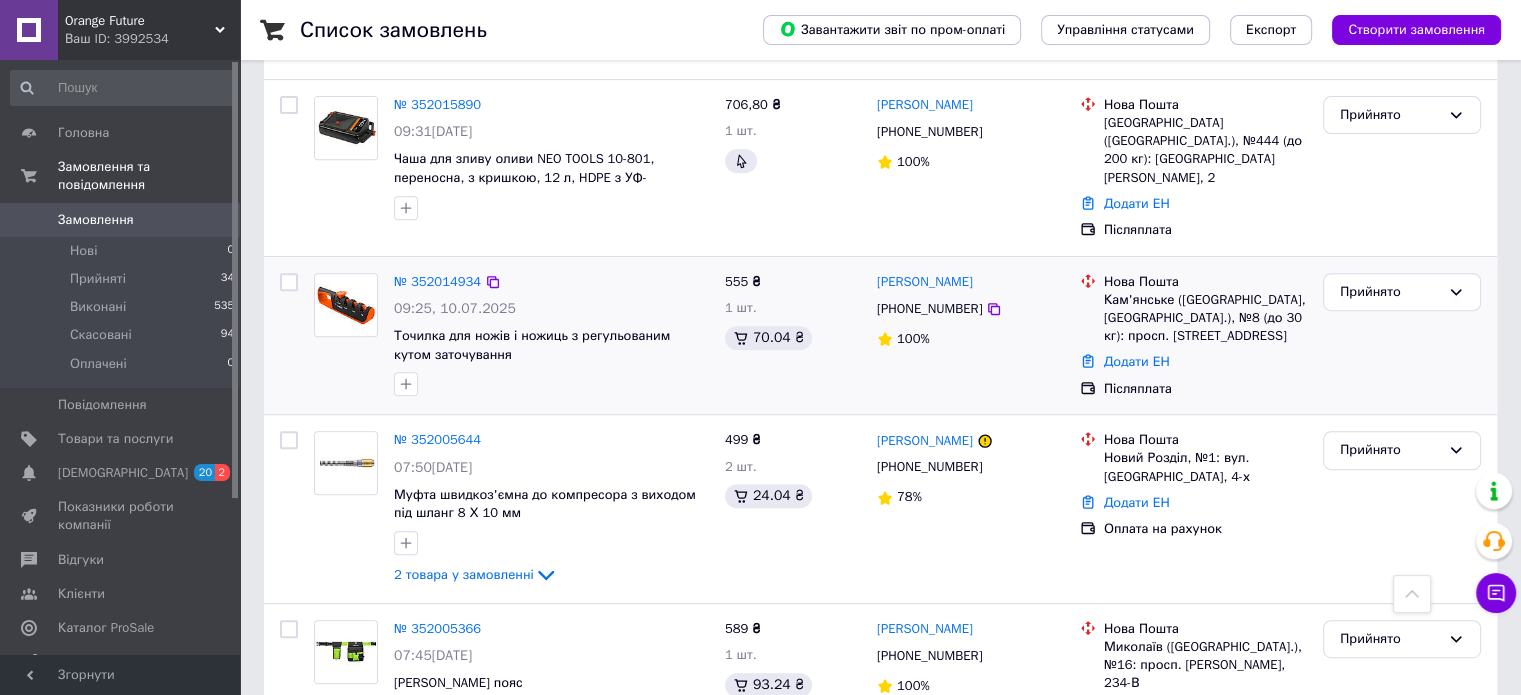 scroll, scrollTop: 1200, scrollLeft: 0, axis: vertical 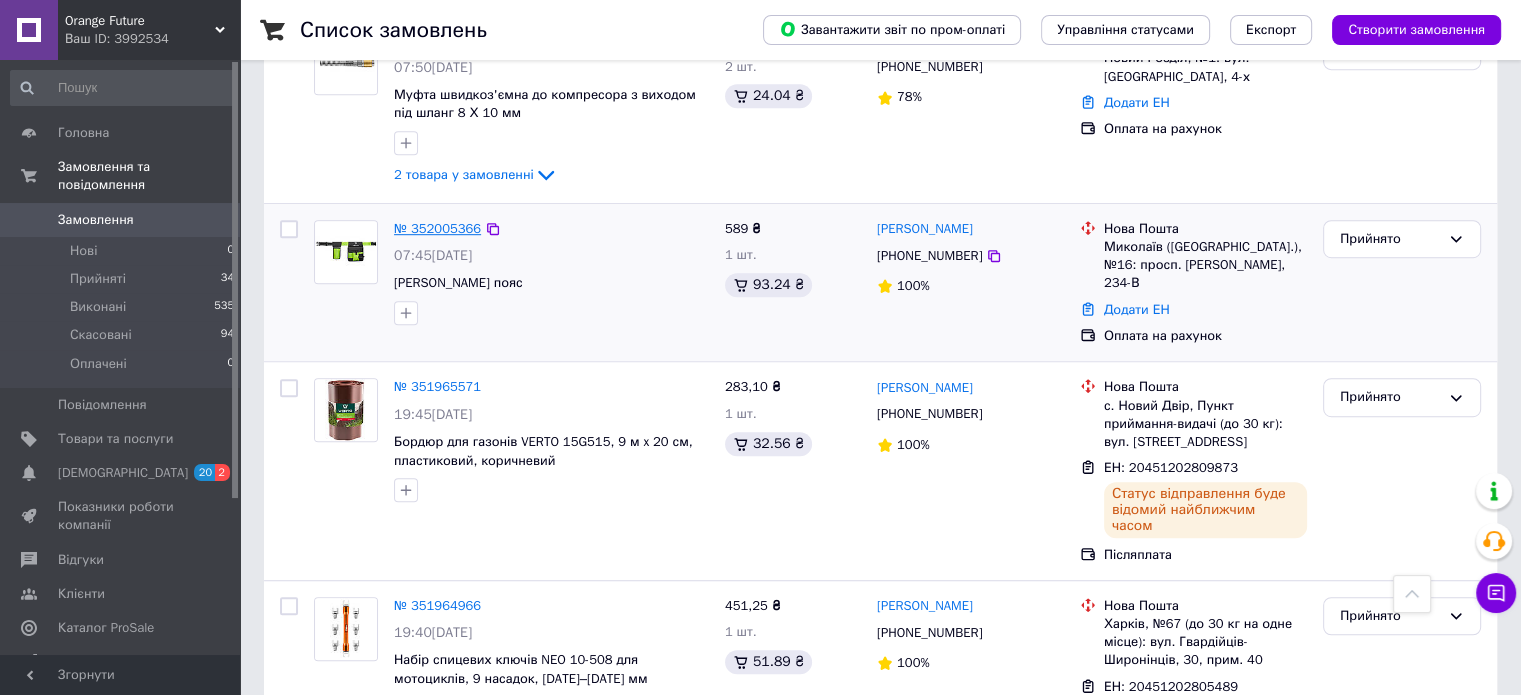 click on "№ 352005366" at bounding box center [437, 228] 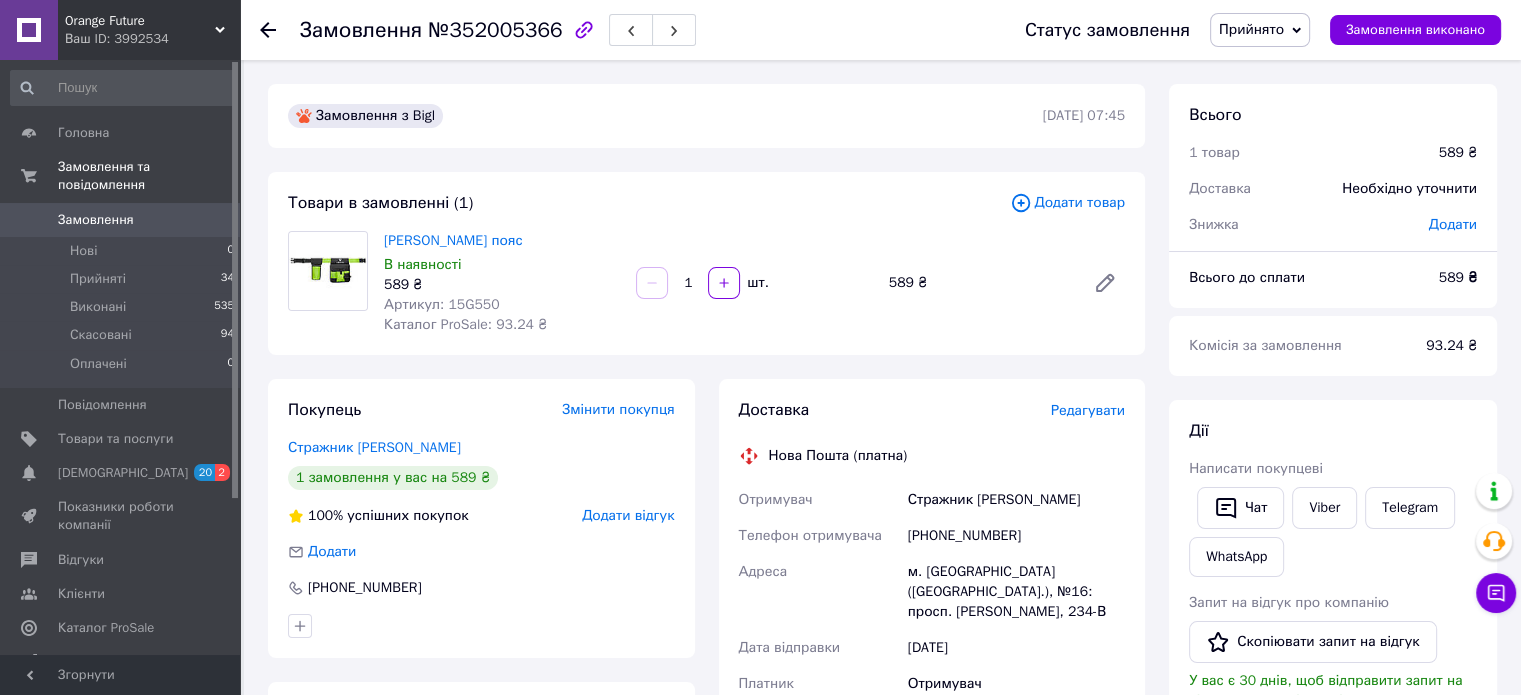 scroll, scrollTop: 100, scrollLeft: 0, axis: vertical 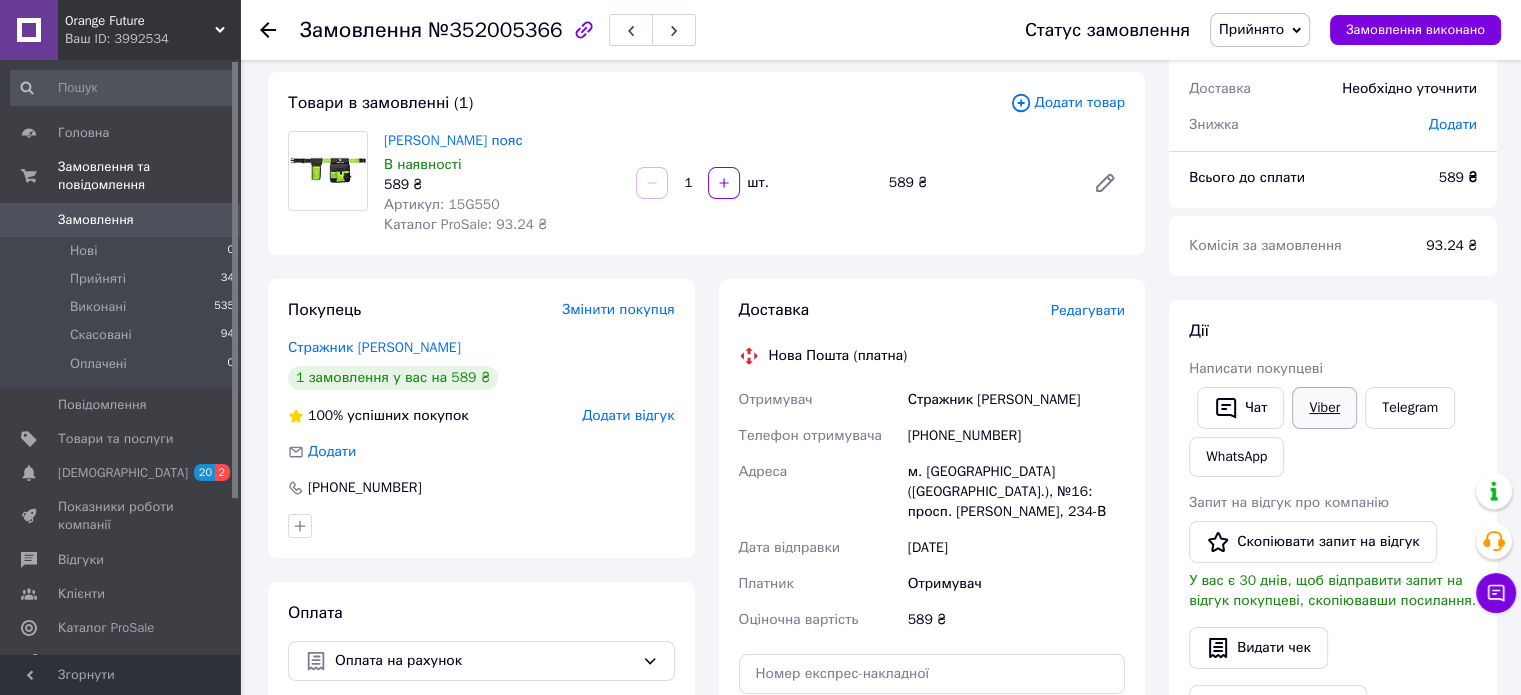 click on "Viber" at bounding box center [1324, 408] 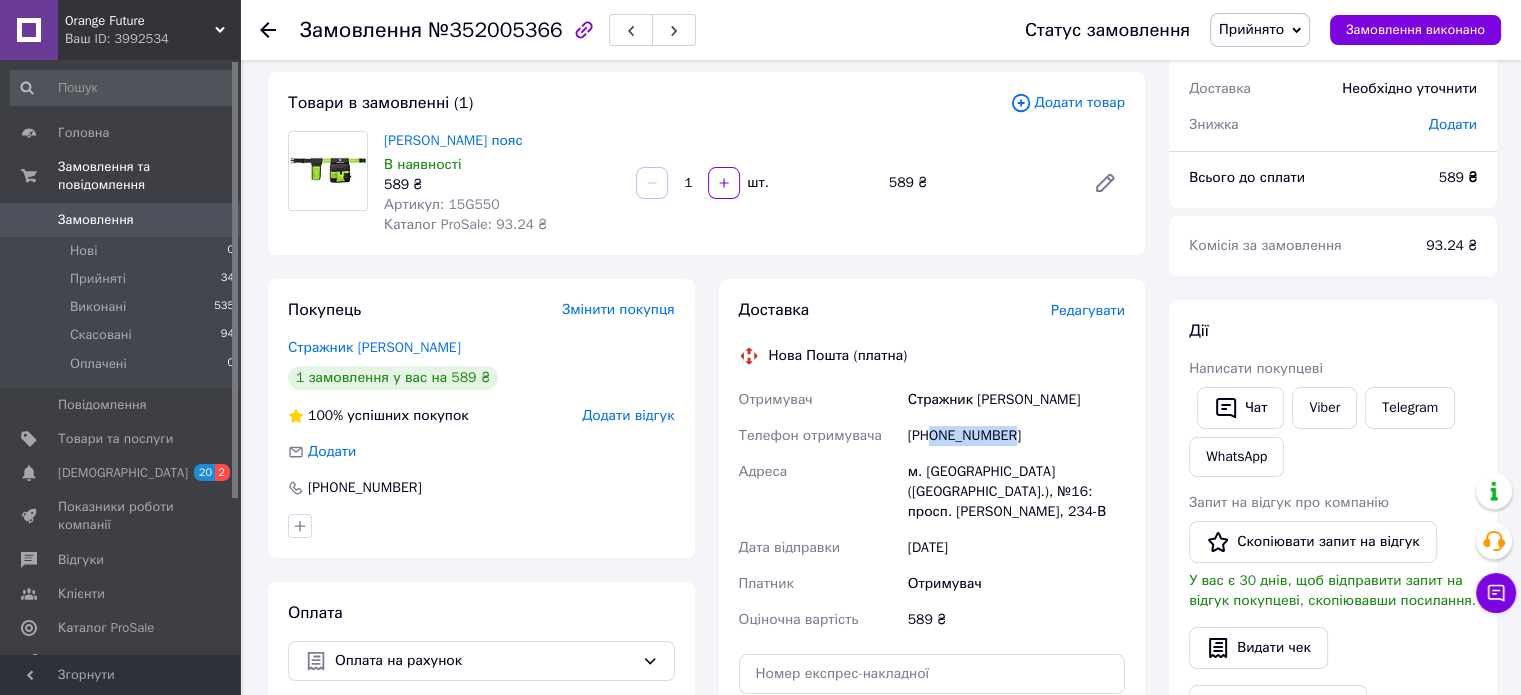 drag, startPoint x: 1012, startPoint y: 430, endPoint x: 930, endPoint y: 453, distance: 85.16454 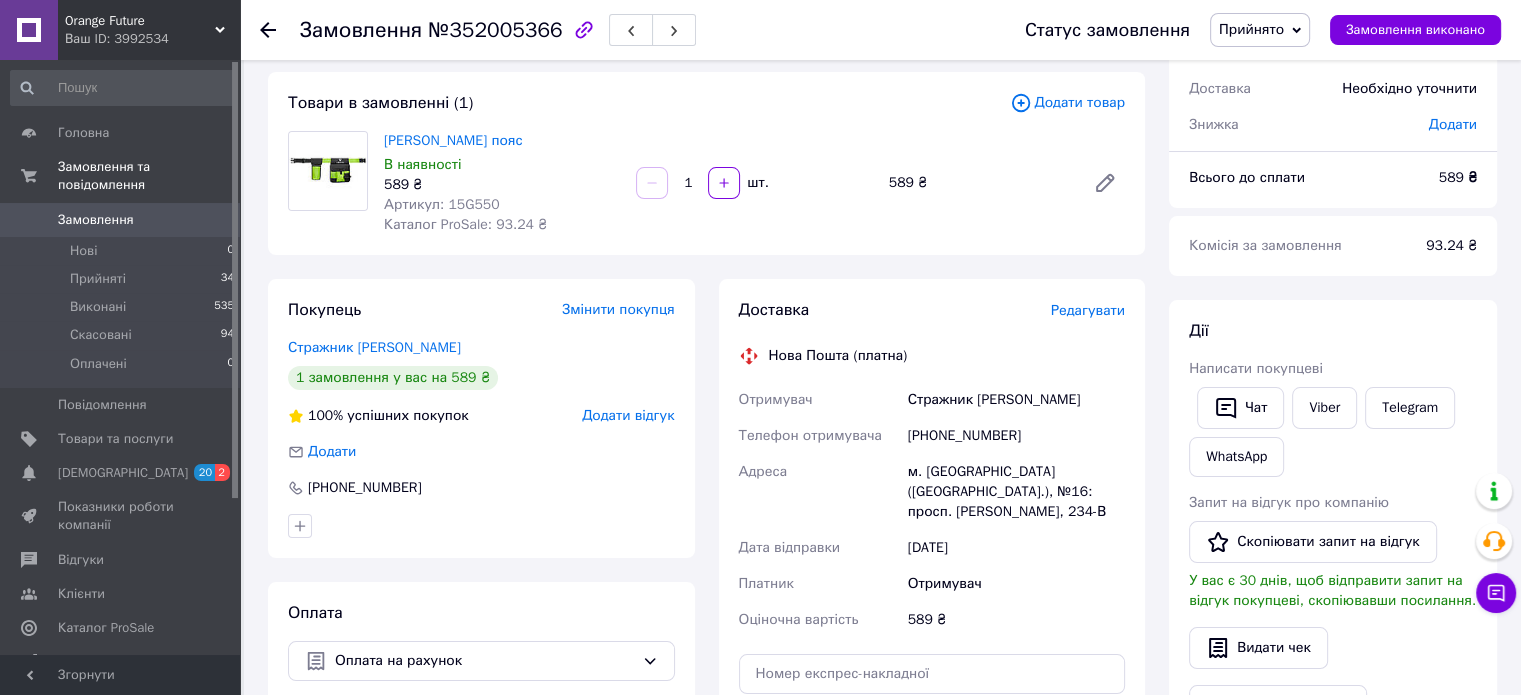click on "м. [GEOGRAPHIC_DATA] ([GEOGRAPHIC_DATA].), №16: просп. [PERSON_NAME], 234-В" at bounding box center [1016, 492] 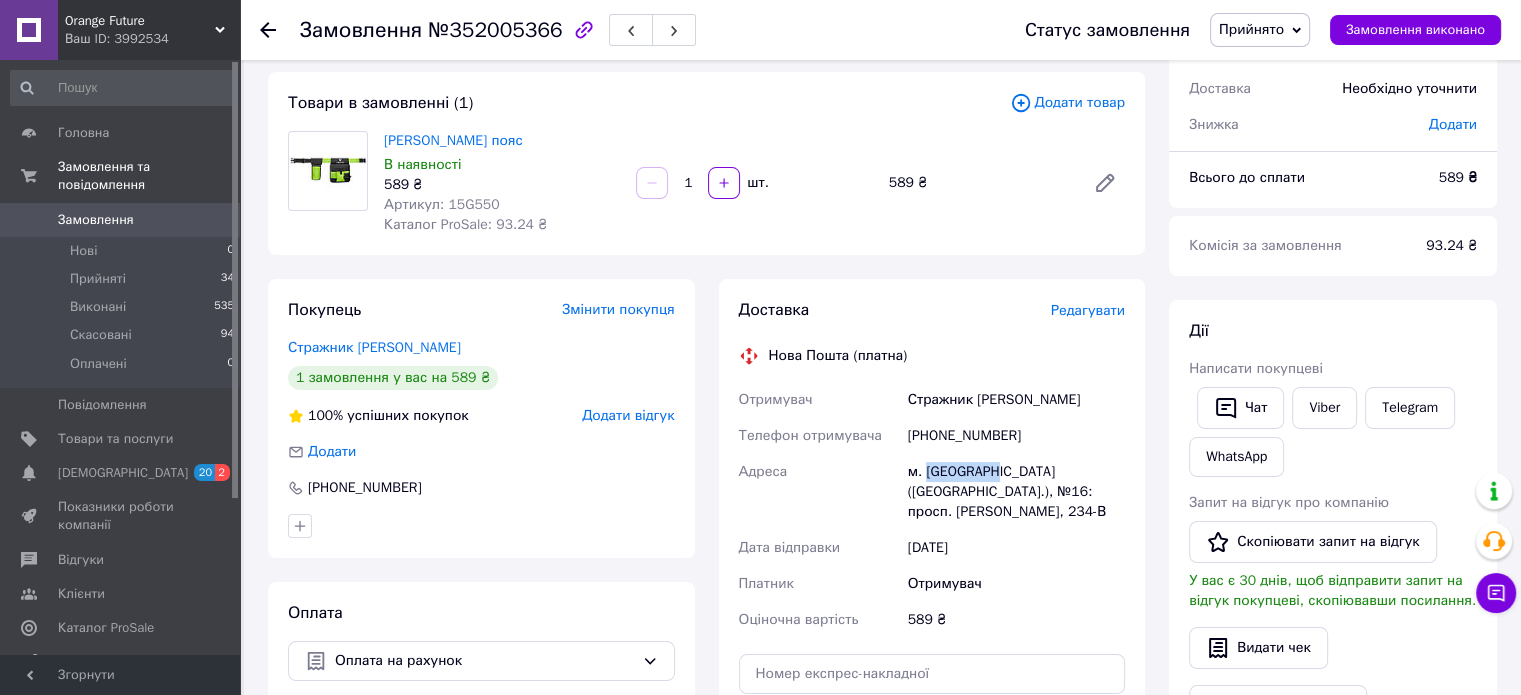click on "м. [GEOGRAPHIC_DATA] ([GEOGRAPHIC_DATA].), №16: просп. [PERSON_NAME], 234-В" at bounding box center (1016, 492) 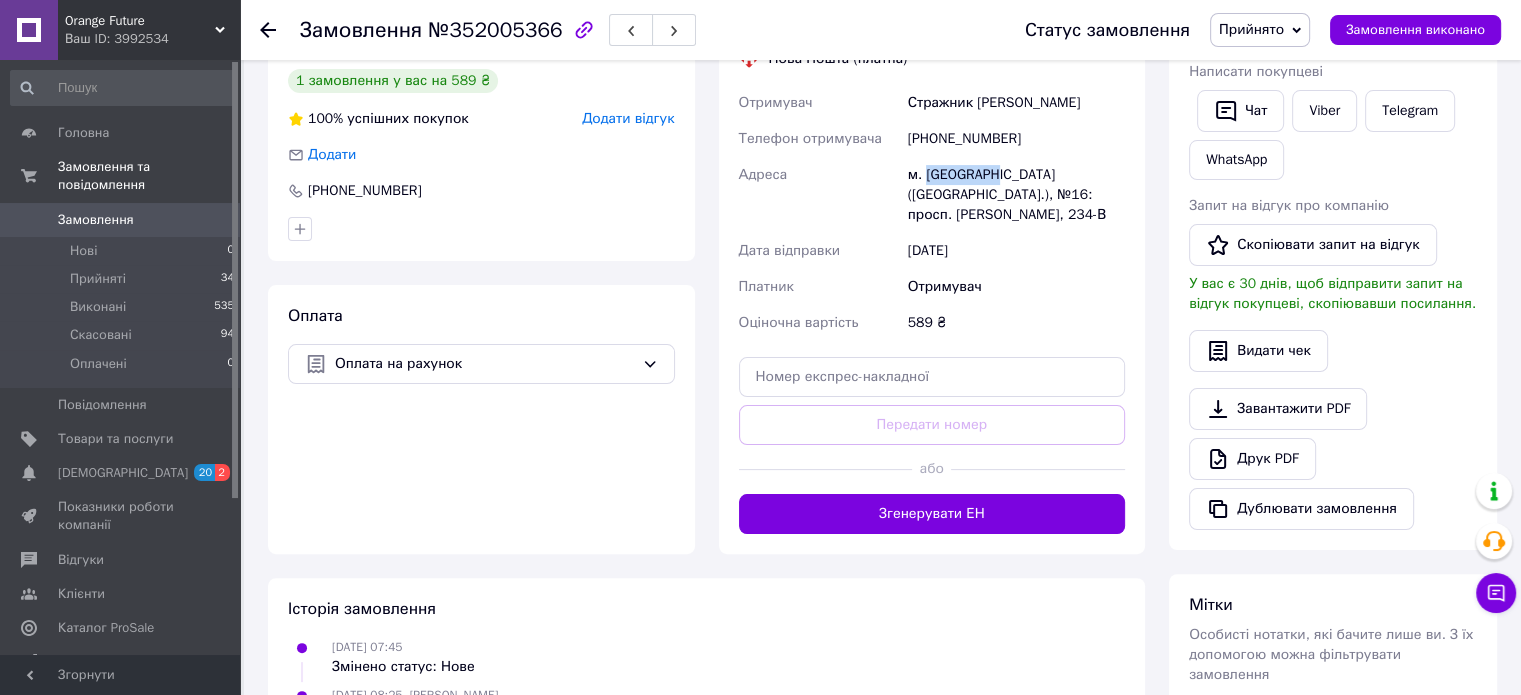 scroll, scrollTop: 400, scrollLeft: 0, axis: vertical 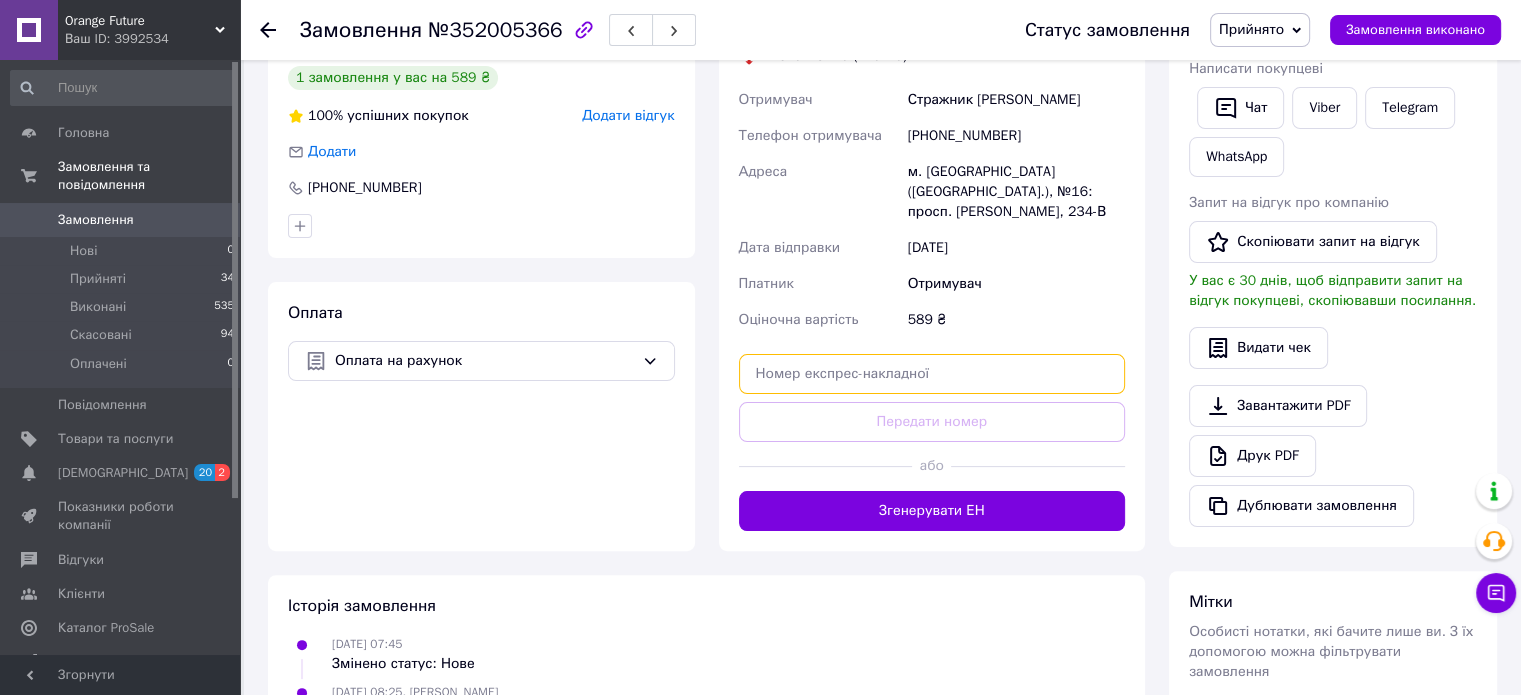 click at bounding box center (932, 374) 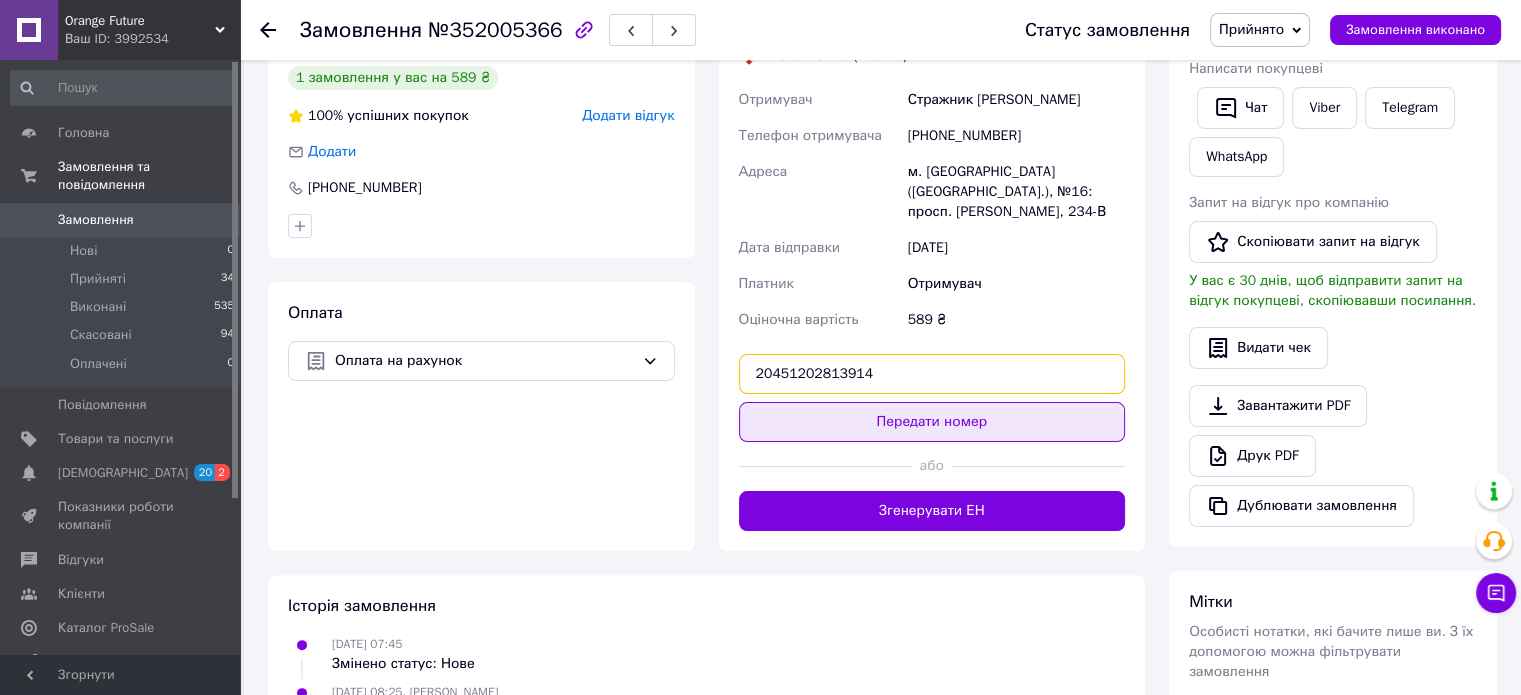 type on "20451202813914" 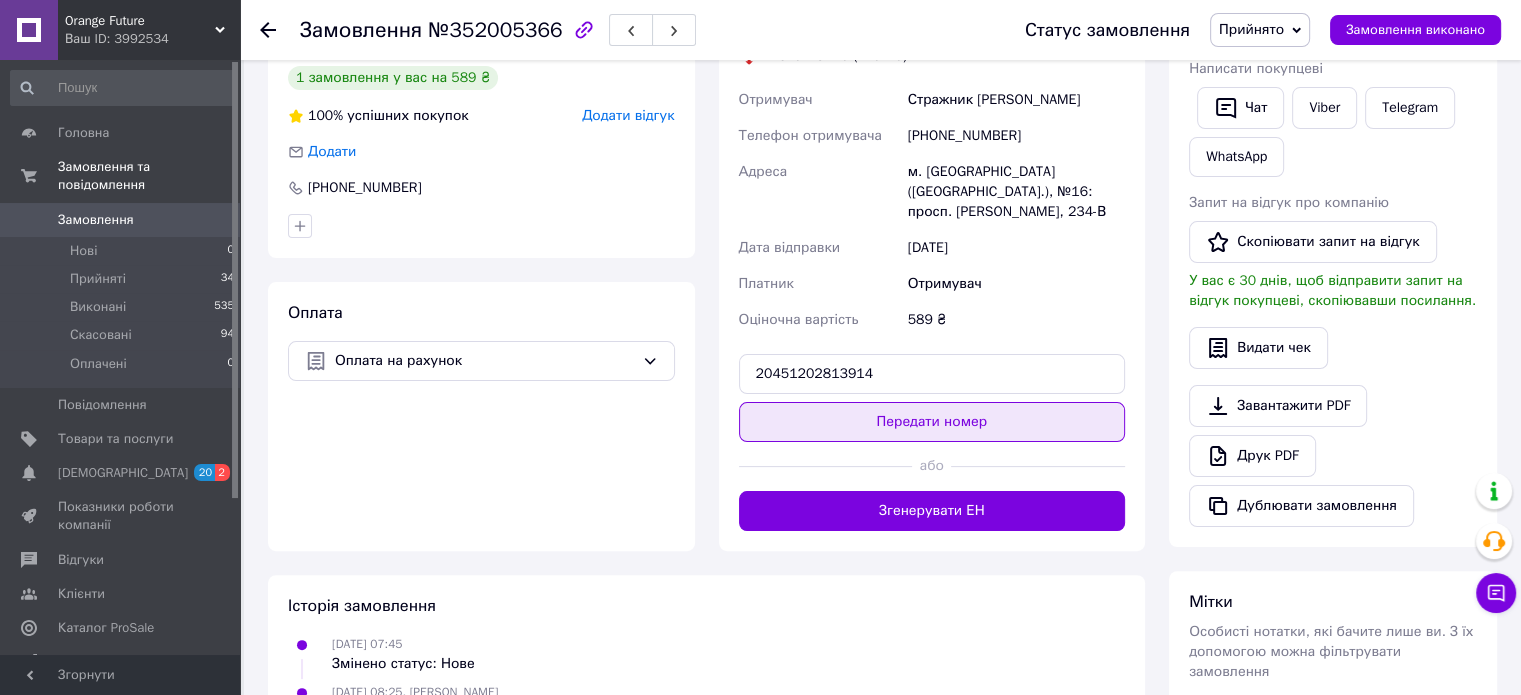 click on "Передати номер" at bounding box center [932, 422] 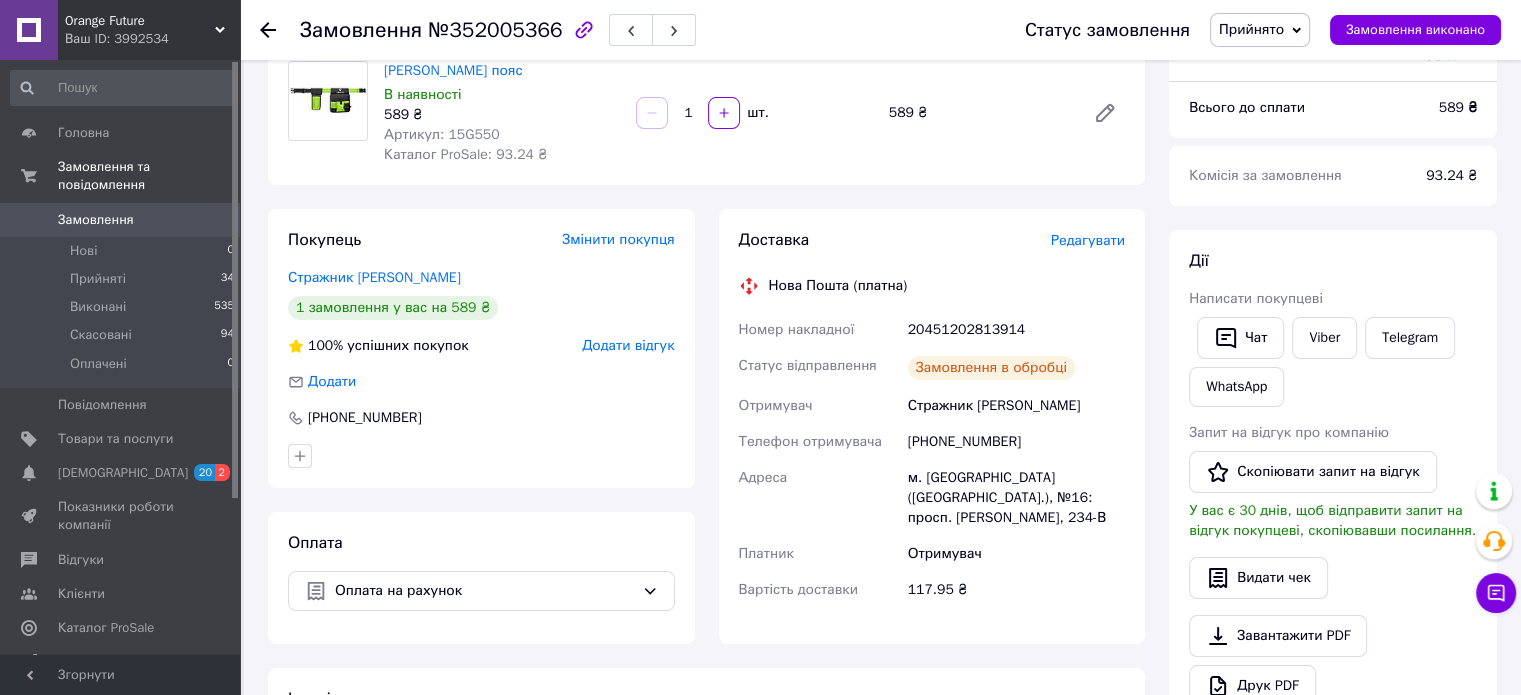 scroll, scrollTop: 0, scrollLeft: 0, axis: both 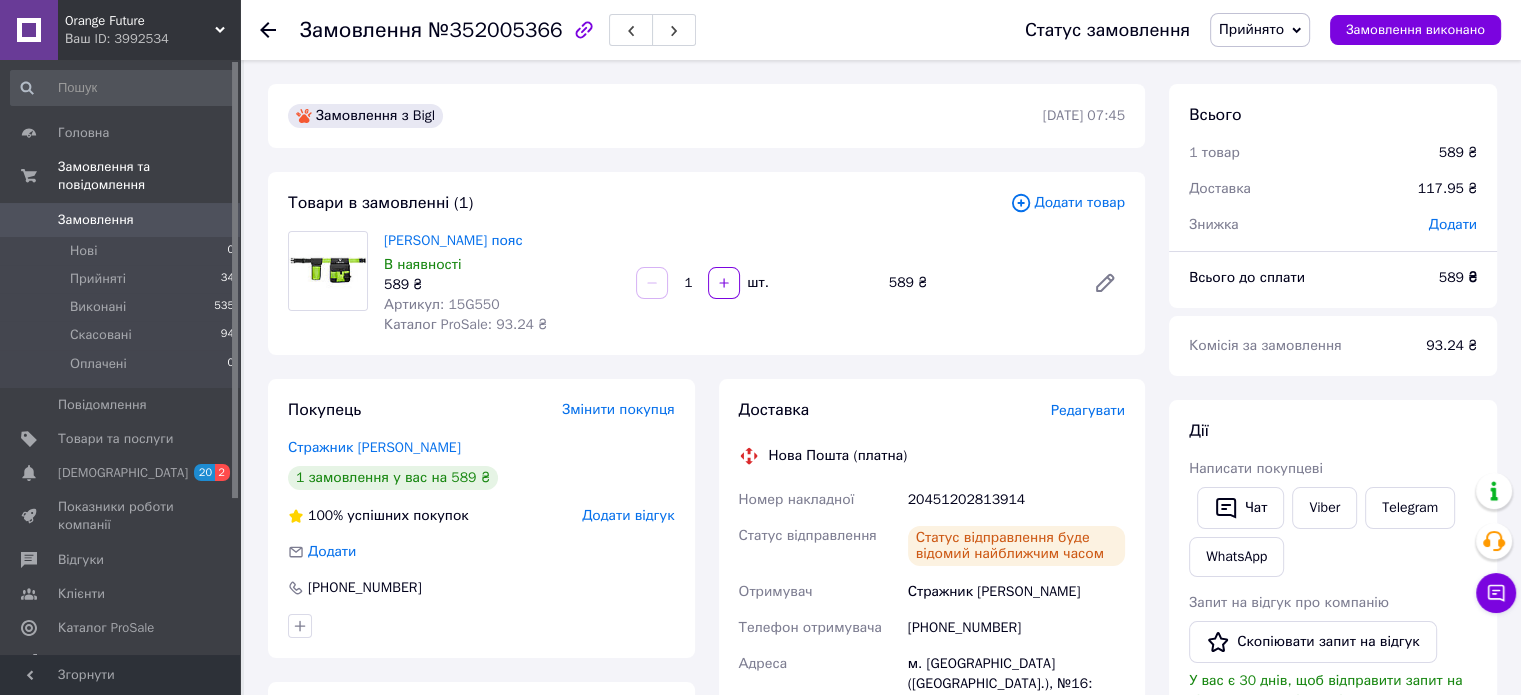 click at bounding box center (268, 30) 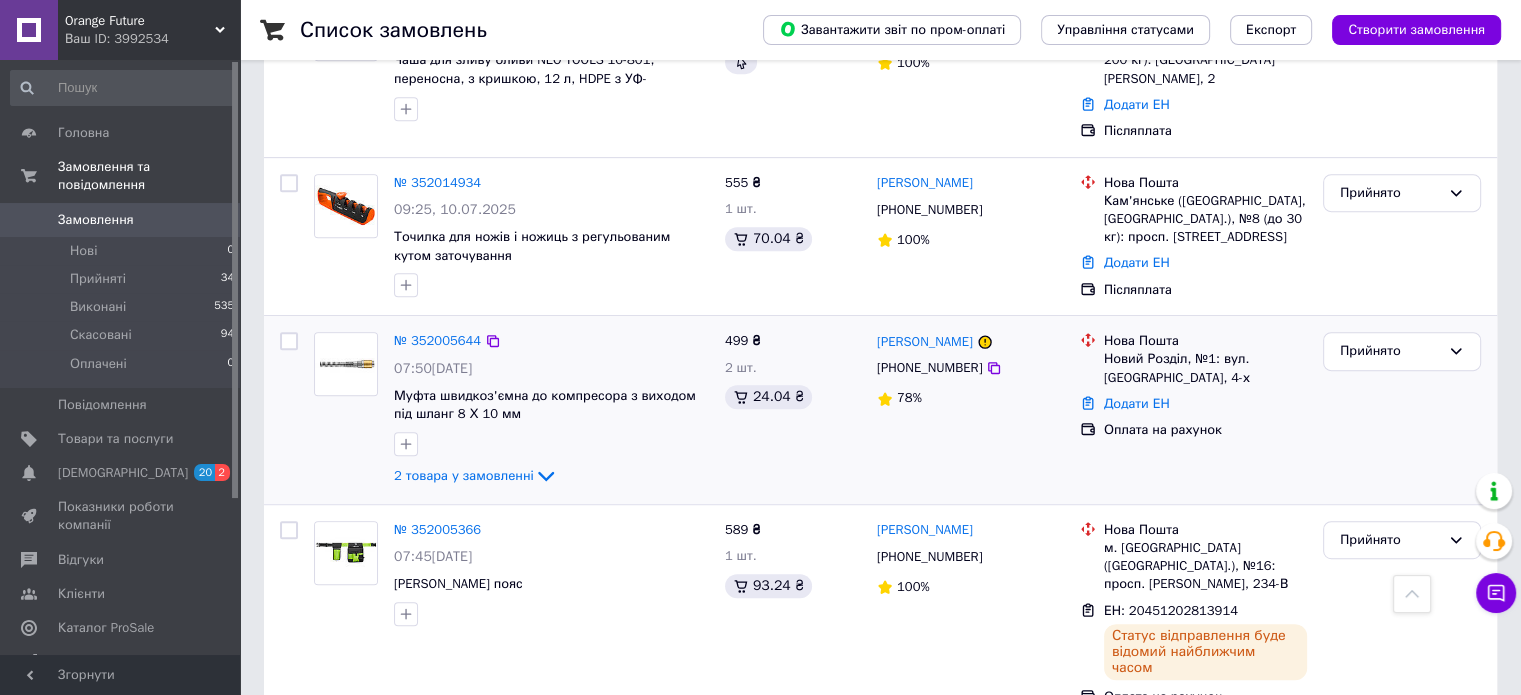 scroll, scrollTop: 900, scrollLeft: 0, axis: vertical 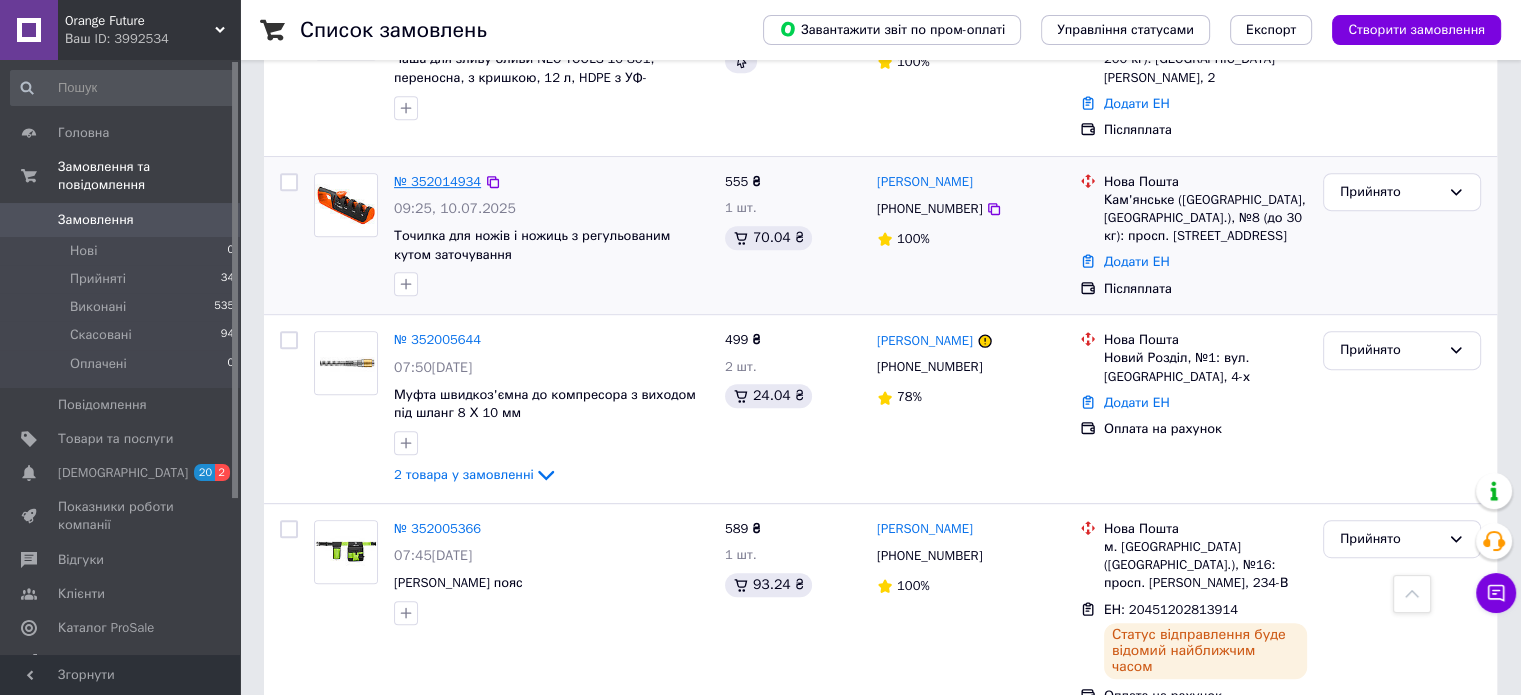 click on "№ 352014934" at bounding box center [437, 181] 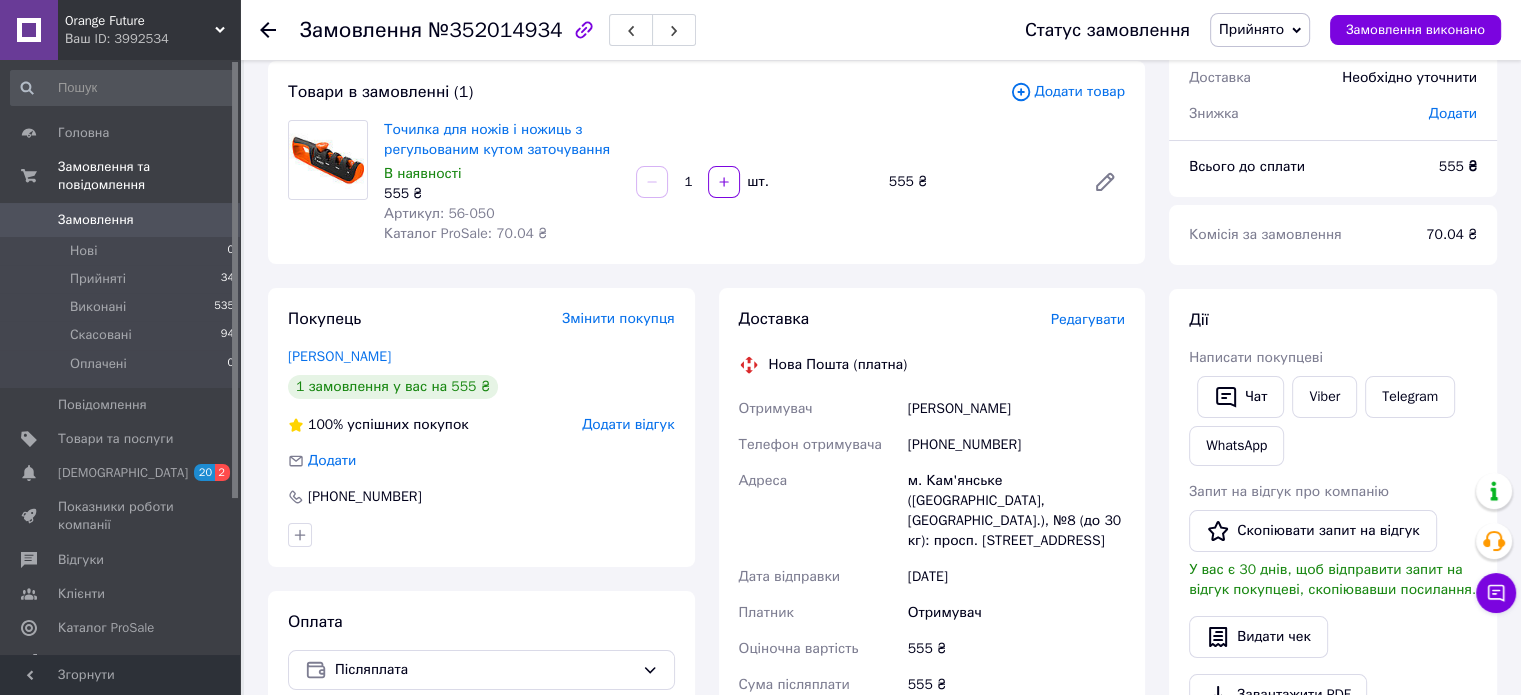 scroll, scrollTop: 36, scrollLeft: 0, axis: vertical 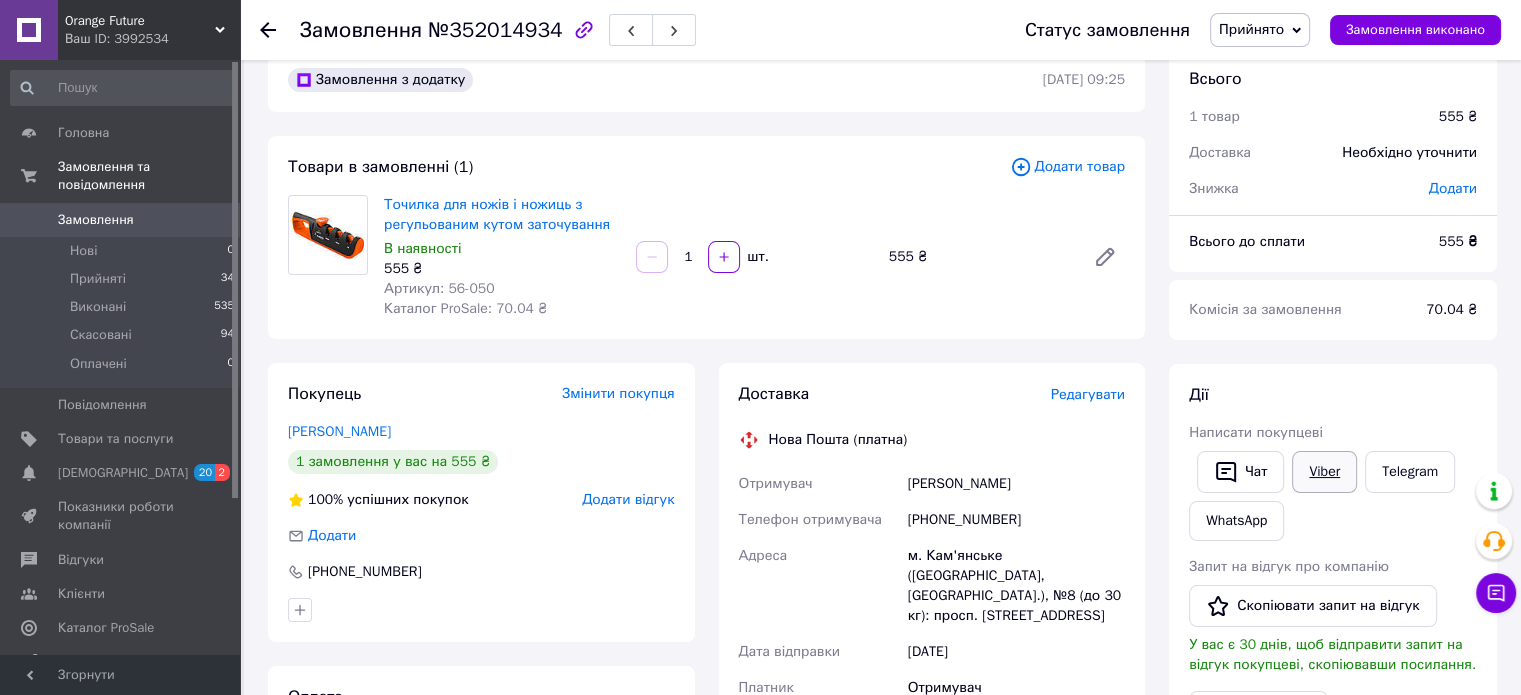 click on "Viber" at bounding box center (1324, 472) 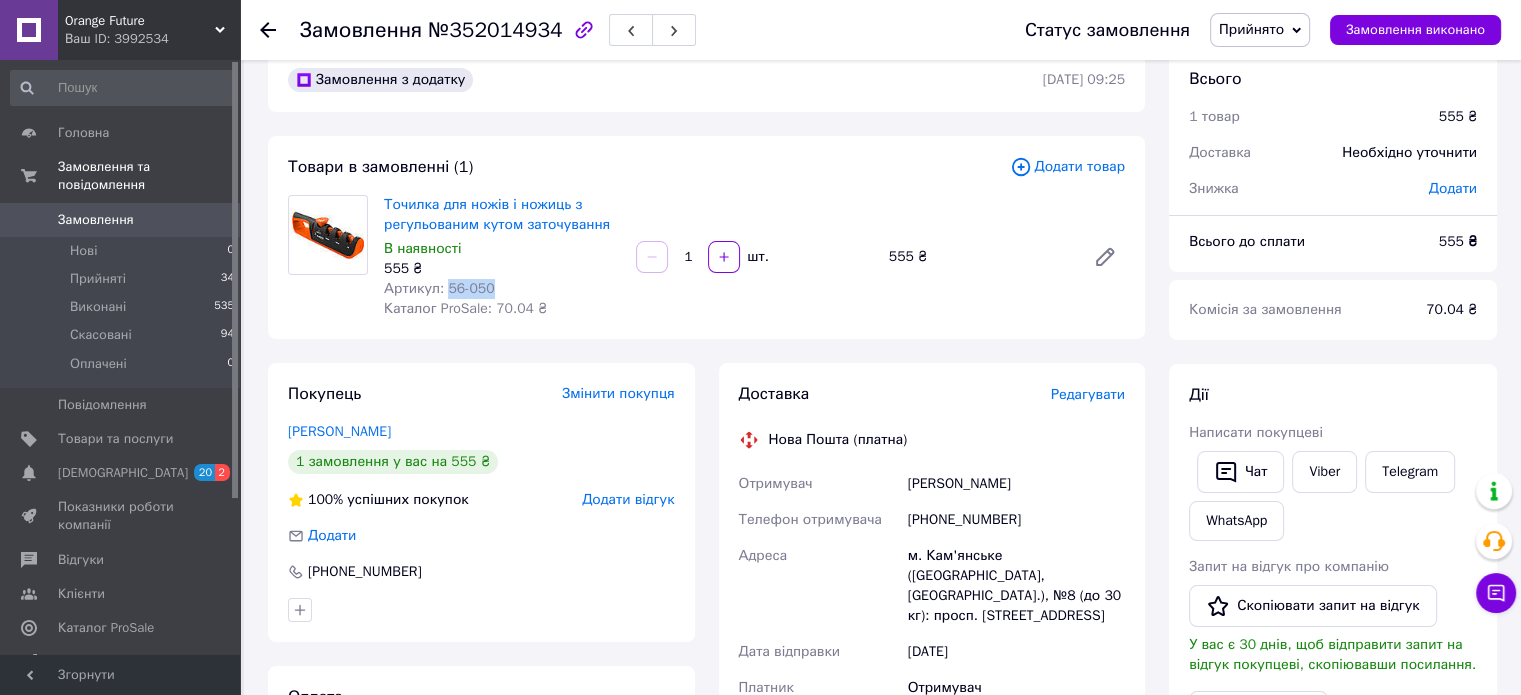 drag, startPoint x: 444, startPoint y: 287, endPoint x: 508, endPoint y: 287, distance: 64 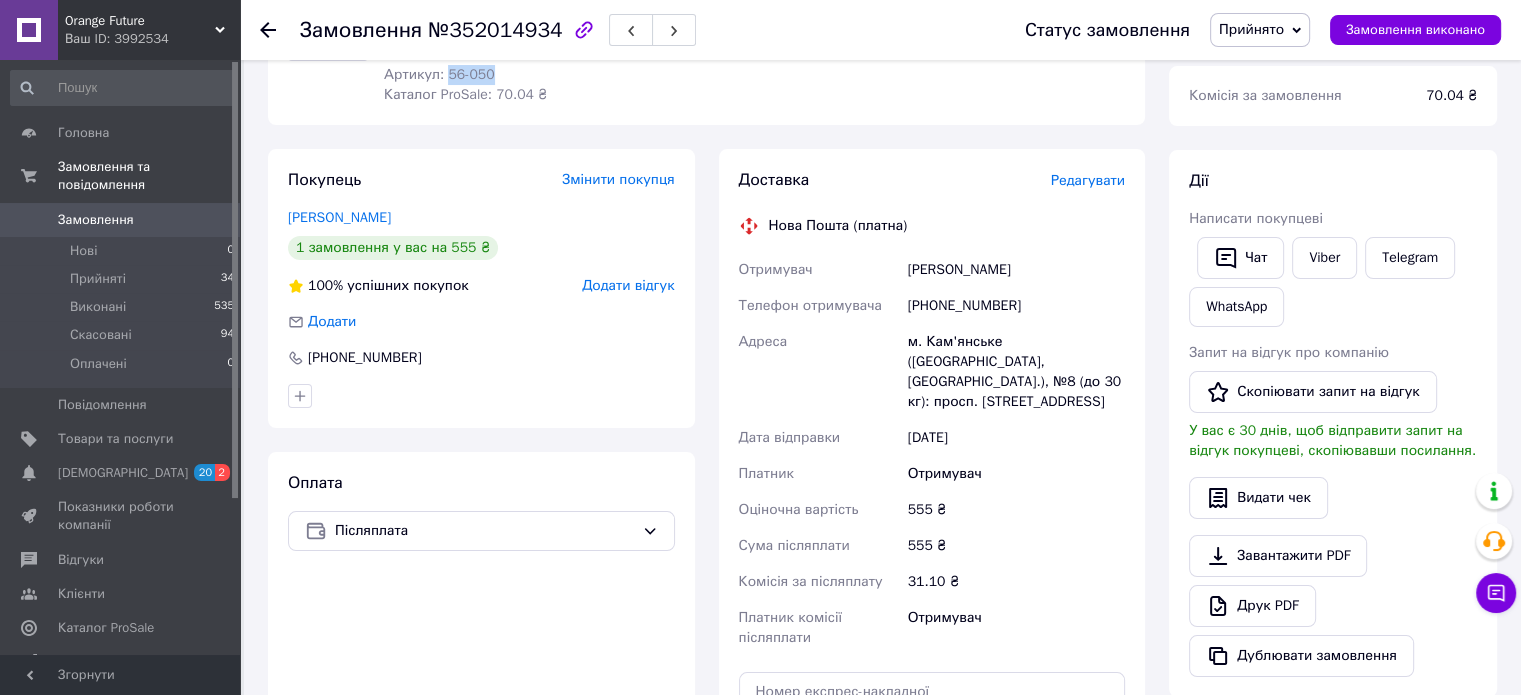 scroll, scrollTop: 136, scrollLeft: 0, axis: vertical 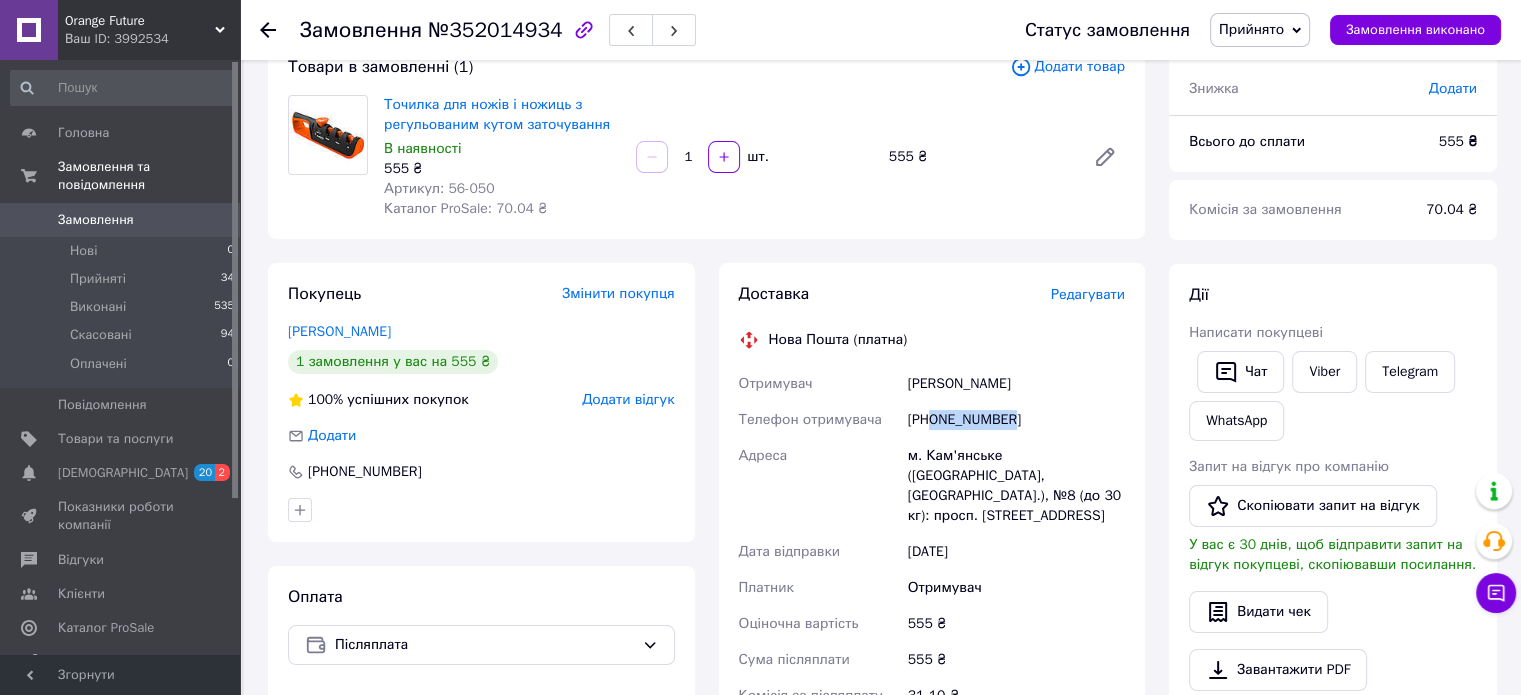 drag, startPoint x: 932, startPoint y: 419, endPoint x: 1036, endPoint y: 422, distance: 104.04326 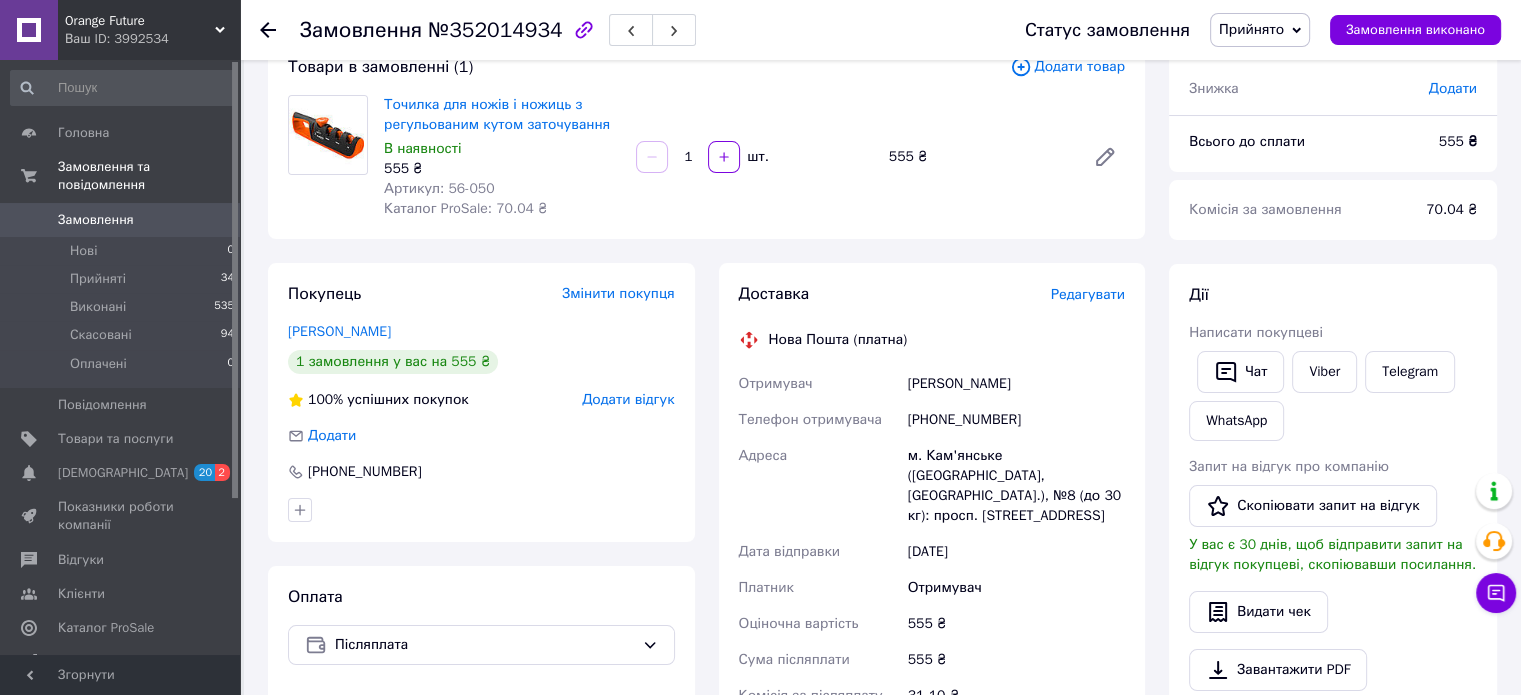 click on "Лукавенко Станіслав" at bounding box center (1016, 384) 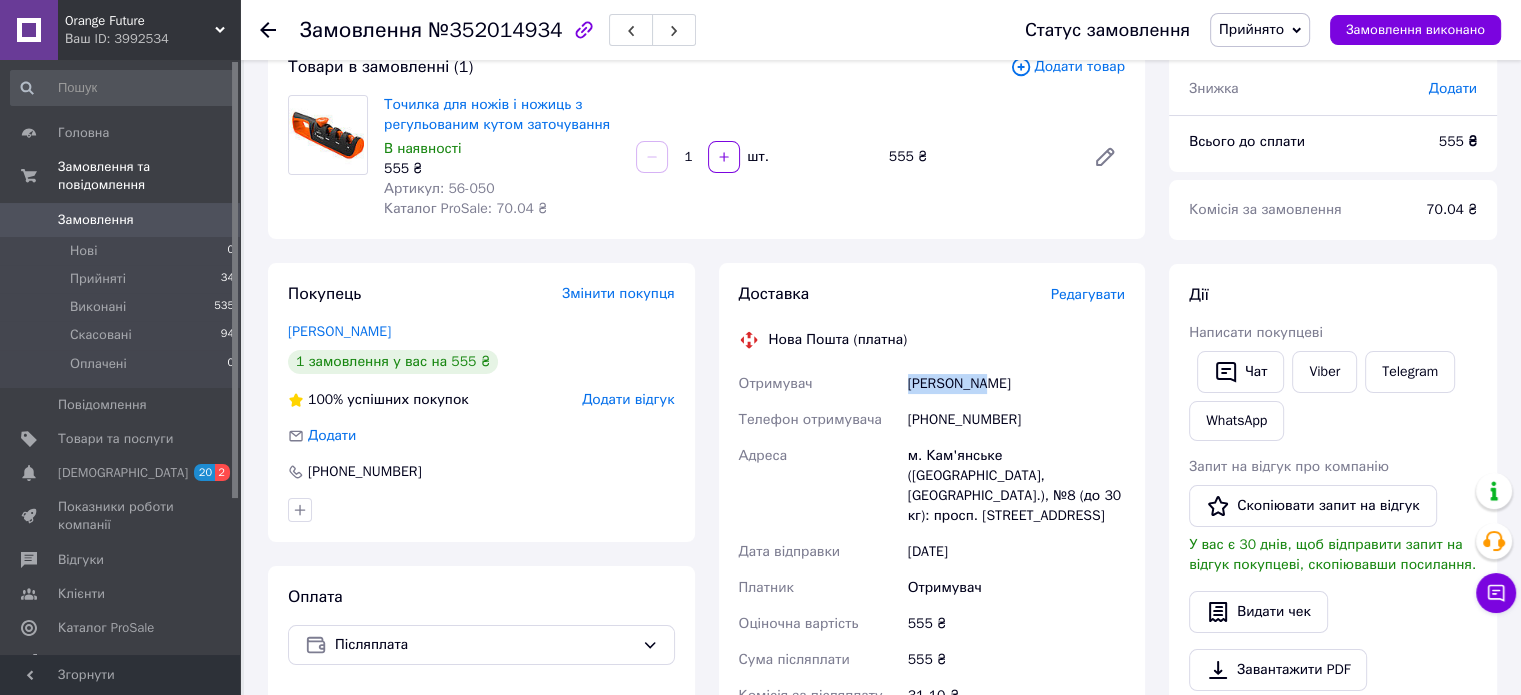click on "Лукавенко Станіслав" at bounding box center [1016, 384] 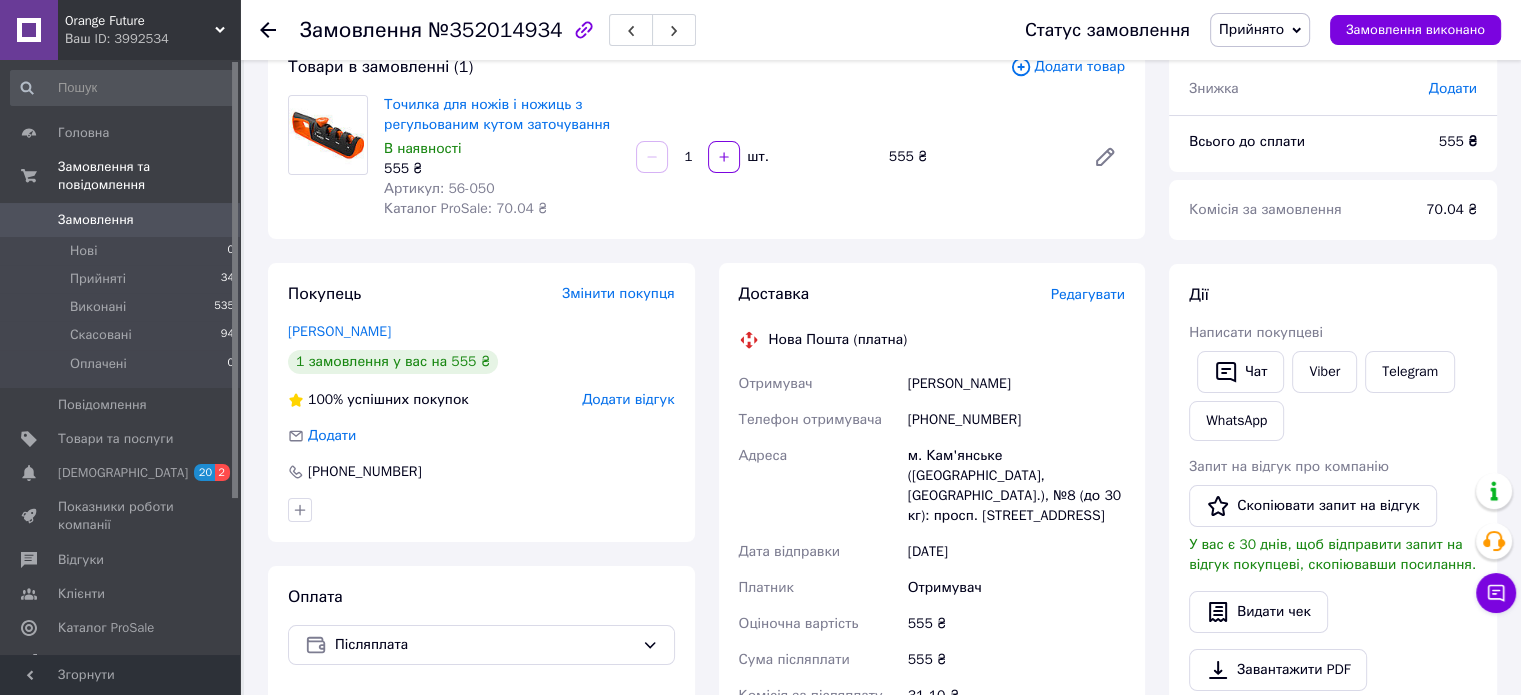 click on "м. Кам'янське ([GEOGRAPHIC_DATA], [GEOGRAPHIC_DATA].), №8 (до 30 кг): просп. [STREET_ADDRESS]" at bounding box center [1016, 486] 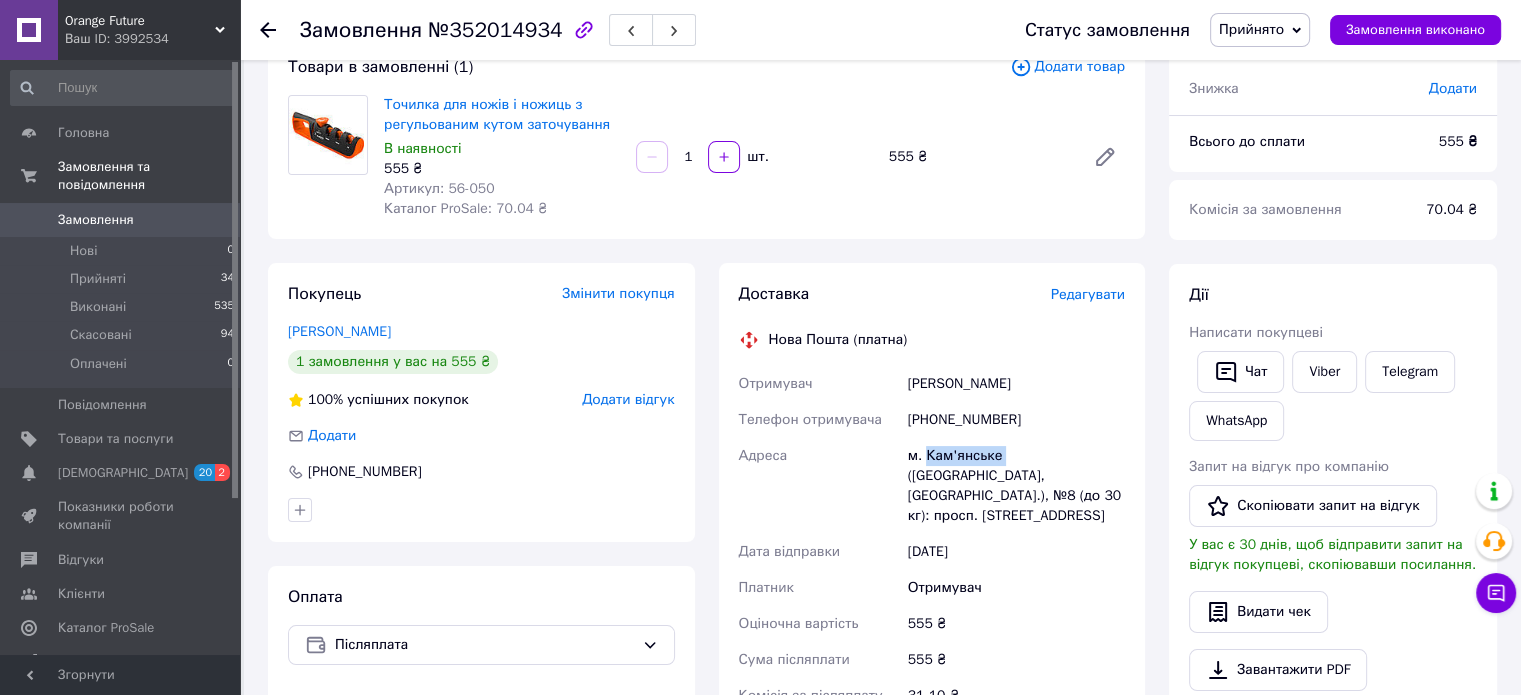click on "м. Кам'янське ([GEOGRAPHIC_DATA], [GEOGRAPHIC_DATA].), №8 (до 30 кг): просп. [STREET_ADDRESS]" at bounding box center [1016, 486] 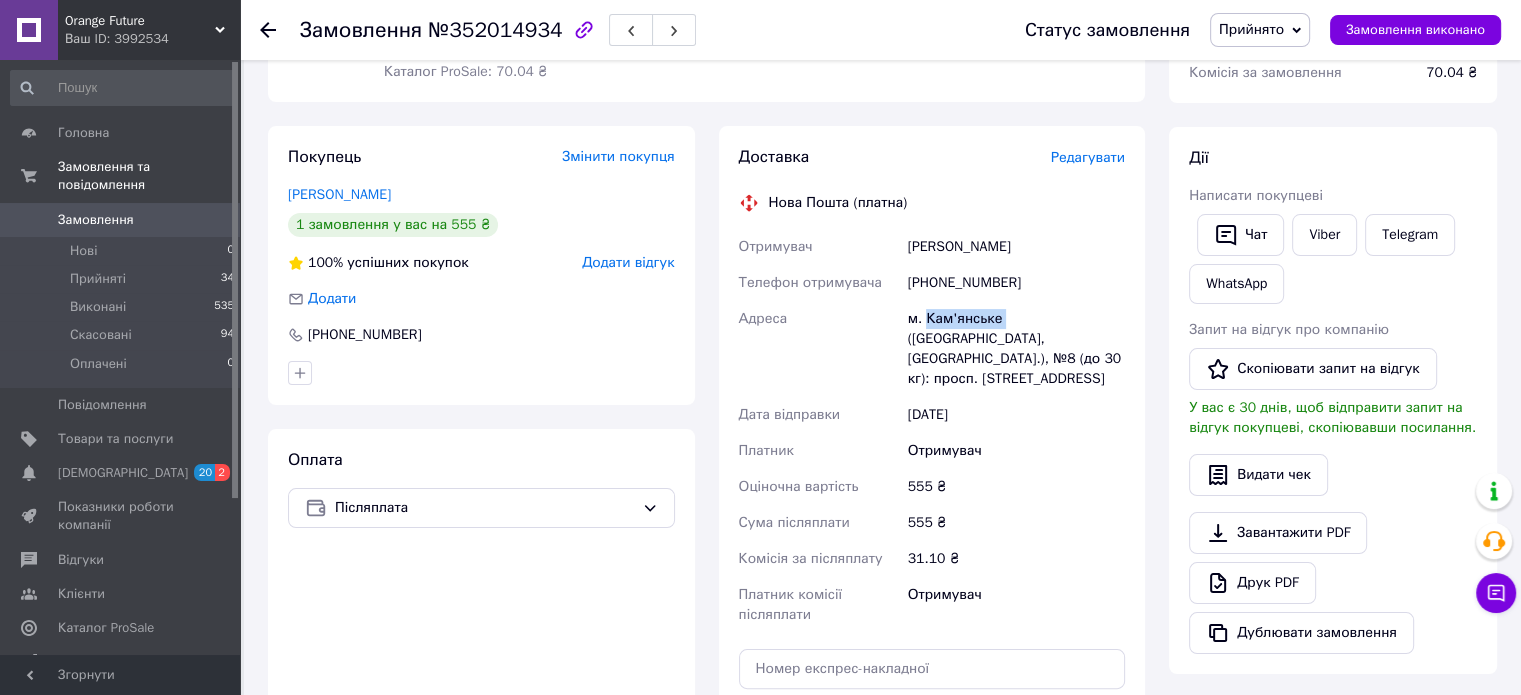 scroll, scrollTop: 536, scrollLeft: 0, axis: vertical 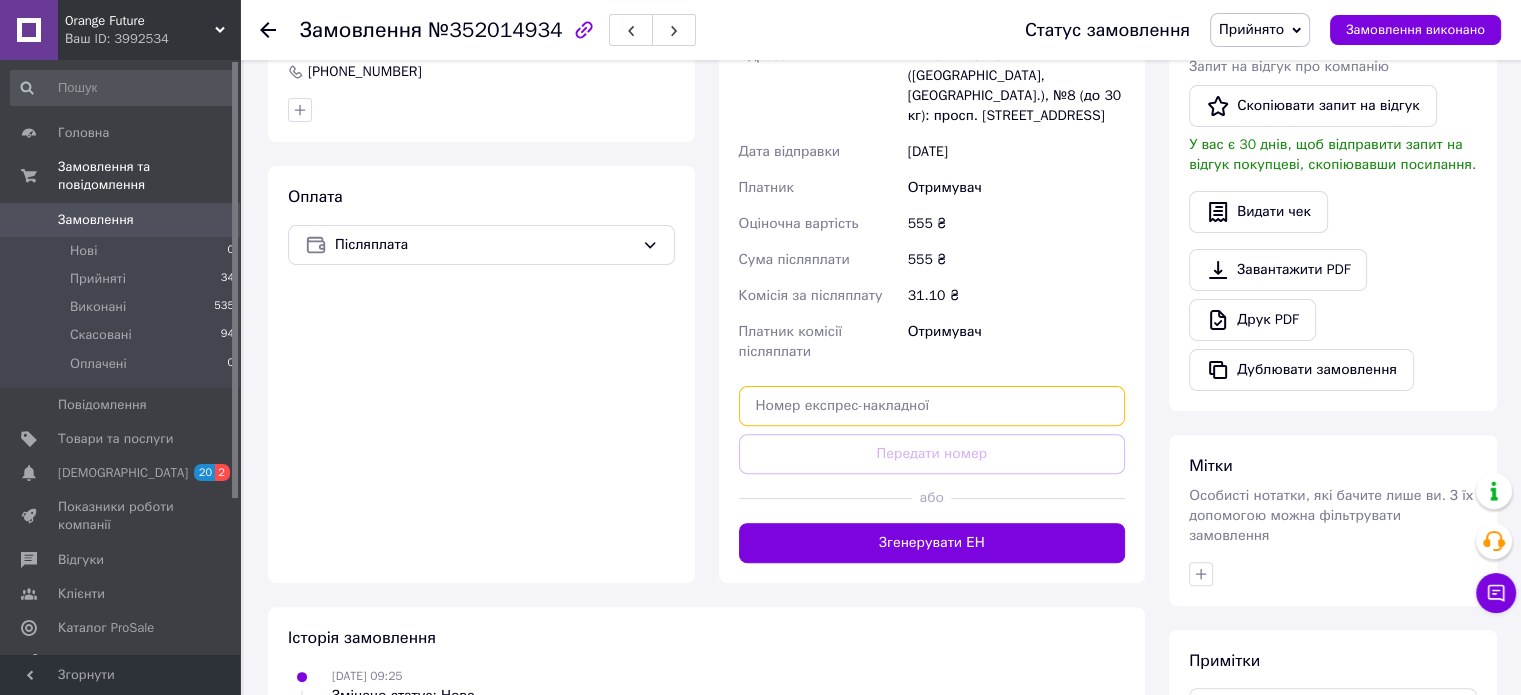 click at bounding box center [932, 406] 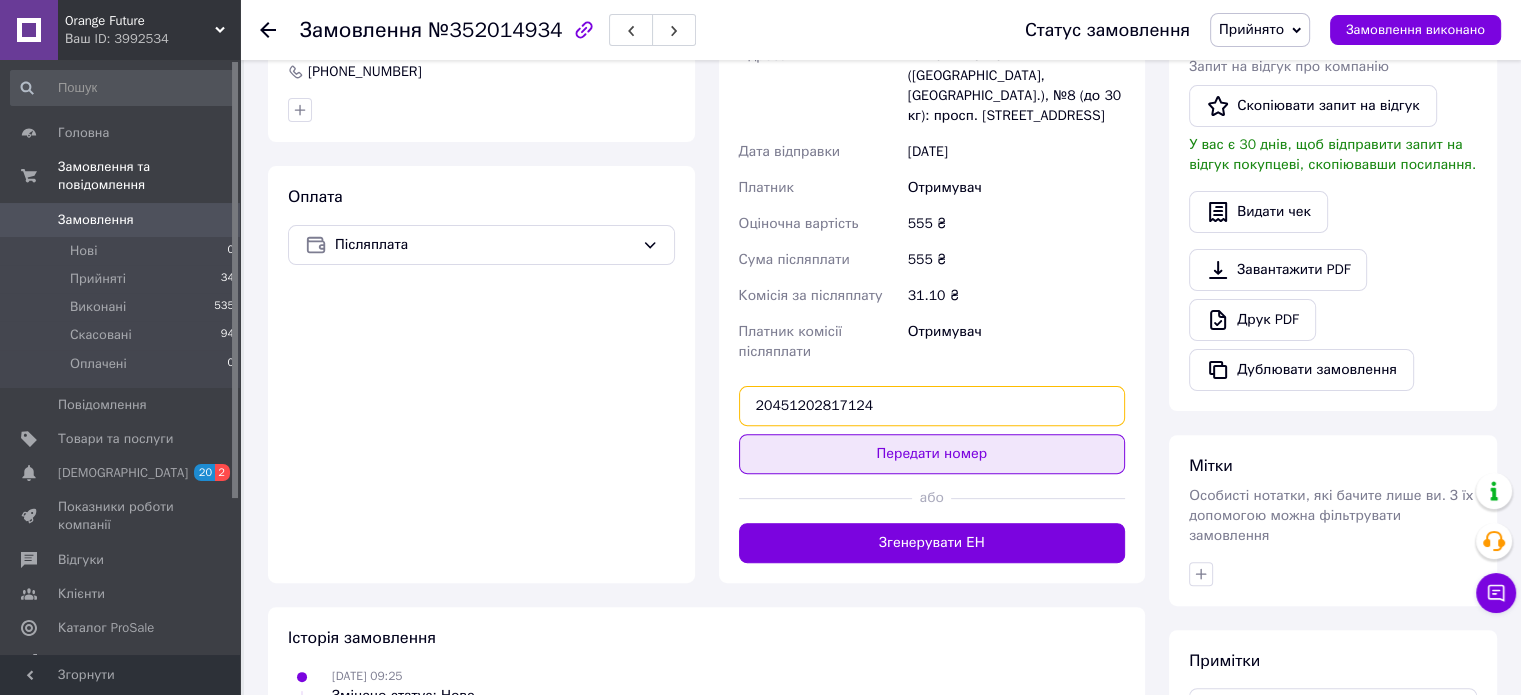 type on "20451202817124" 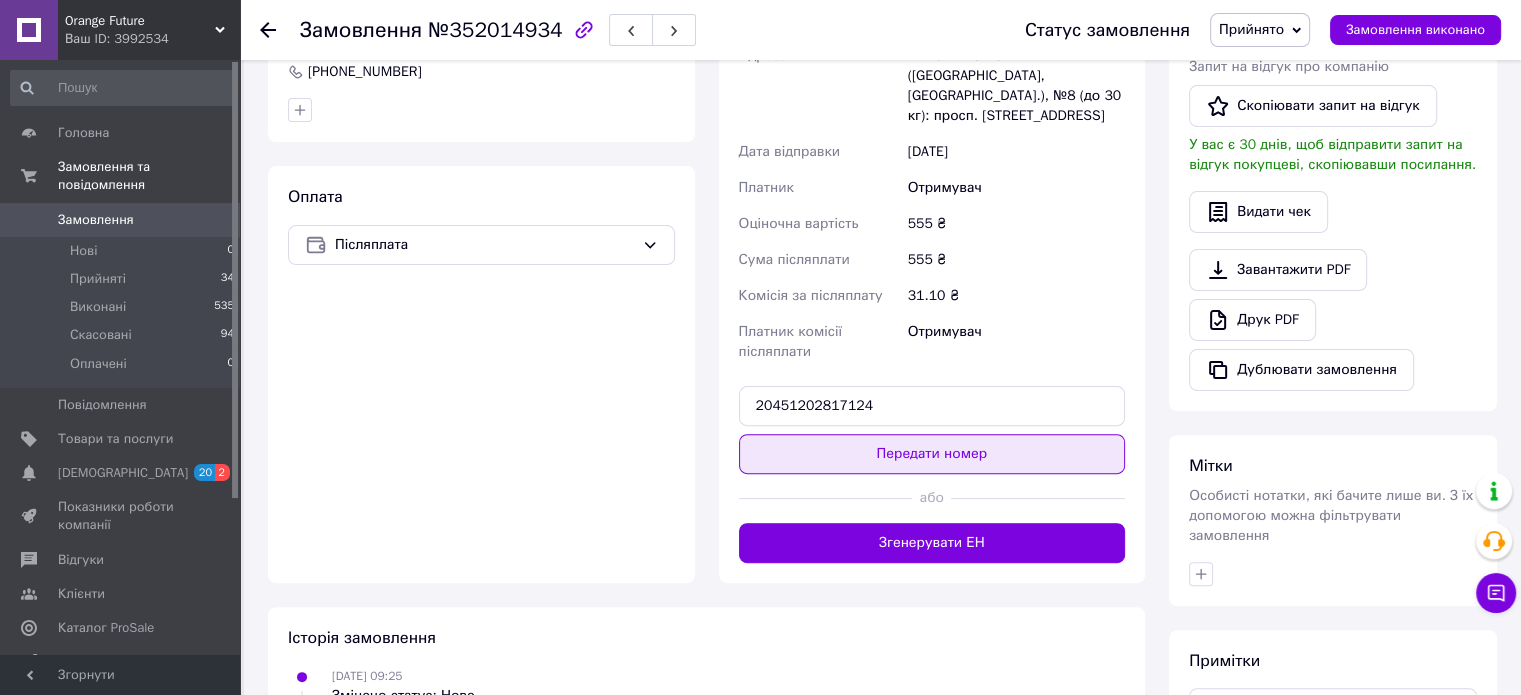 click at bounding box center [826, 498] 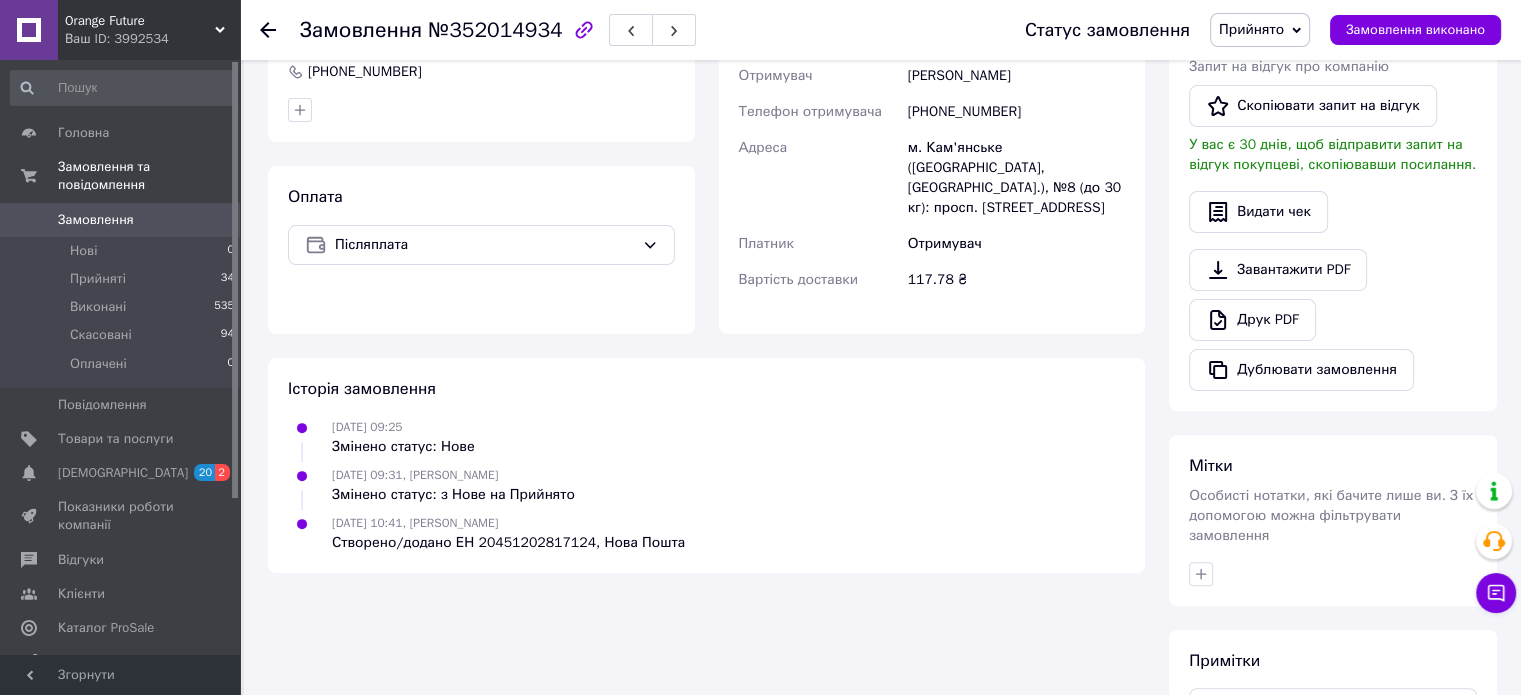 click on "Замовлення №352014934 Статус замовлення Прийнято Виконано Скасовано Оплачено Замовлення виконано" at bounding box center (880, 30) 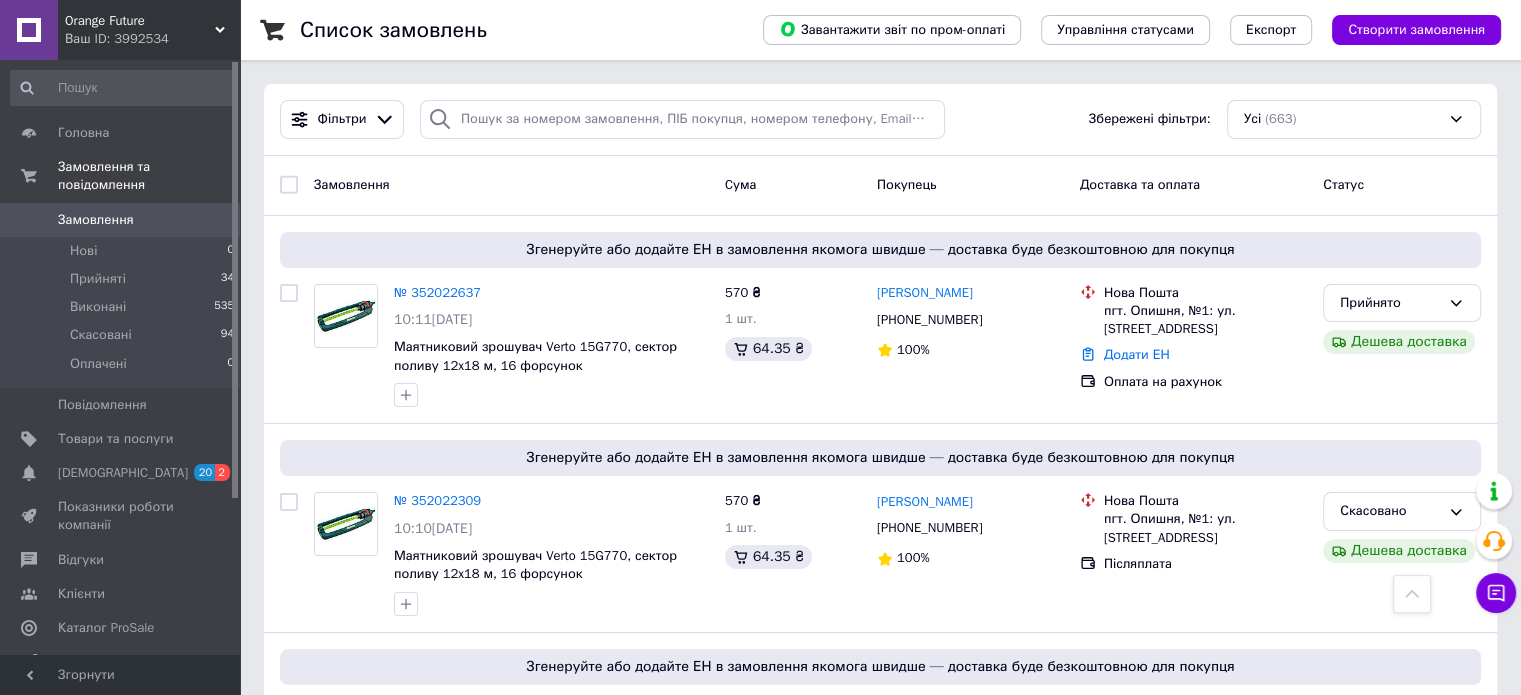 scroll, scrollTop: 500, scrollLeft: 0, axis: vertical 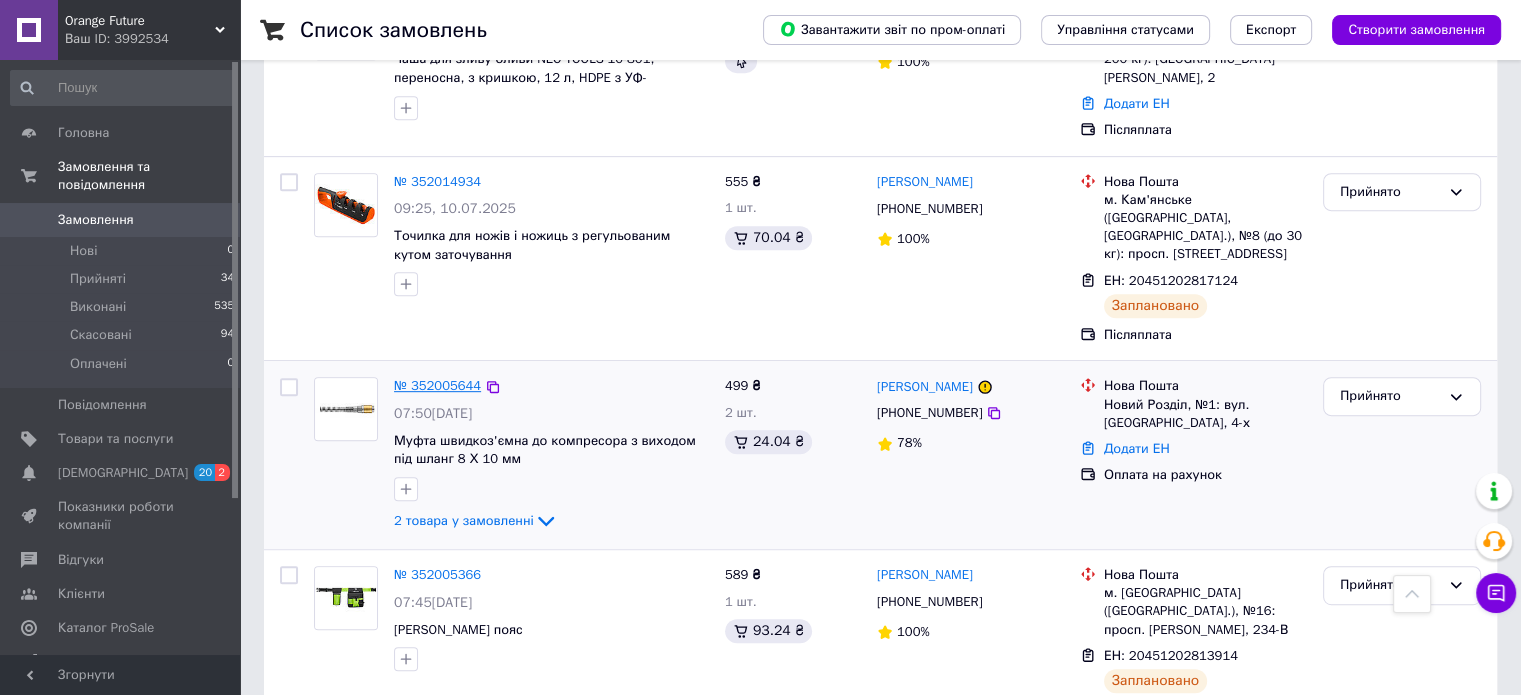 click on "№ 352005644" at bounding box center [437, 385] 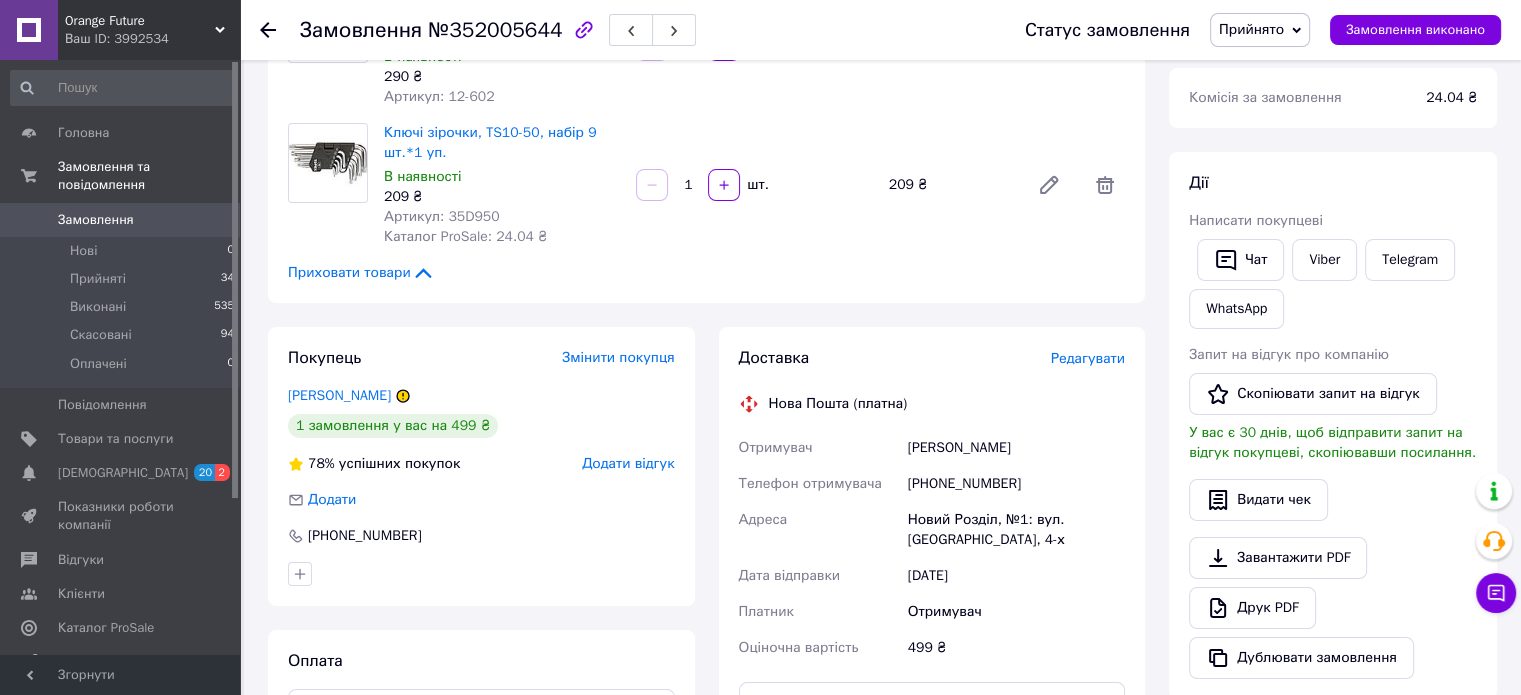 scroll, scrollTop: 136, scrollLeft: 0, axis: vertical 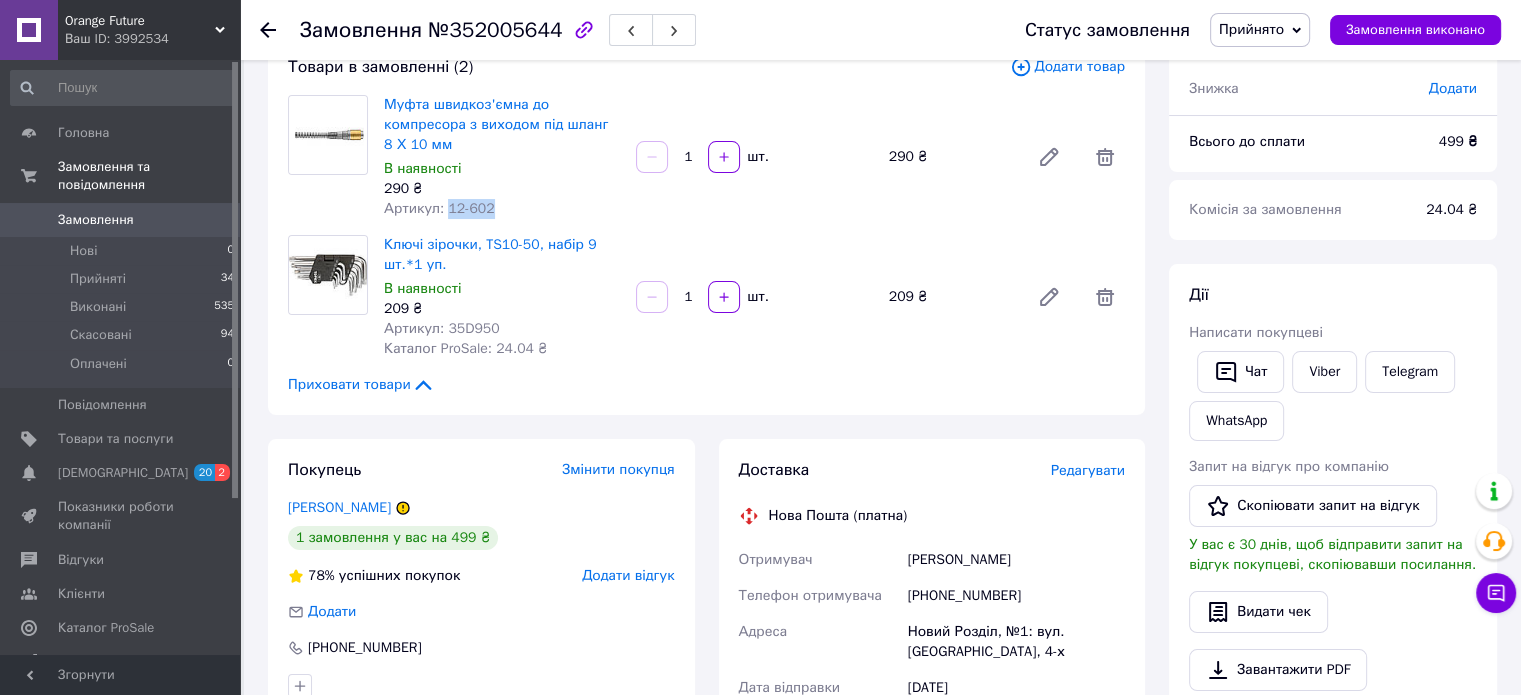 copy on "12-602" 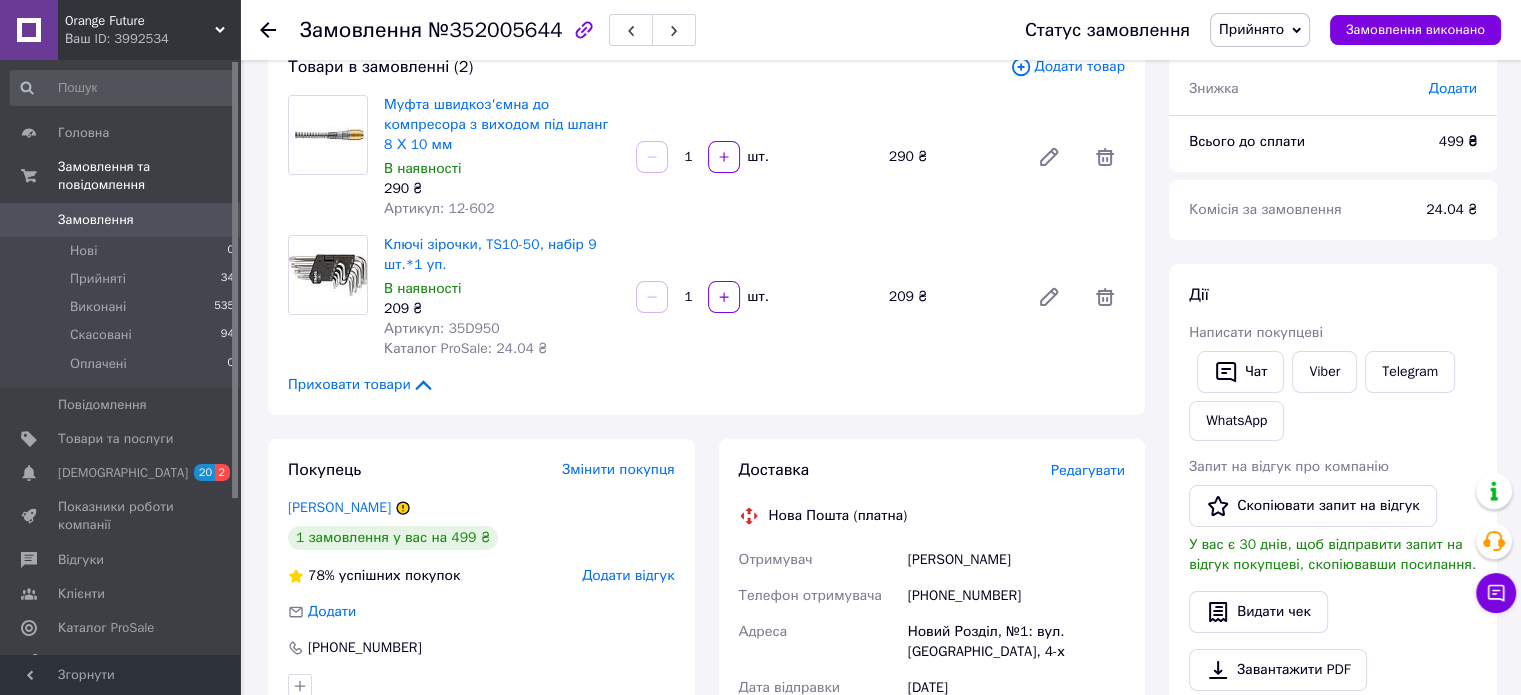 click on "Артикул: 35D950" at bounding box center (442, 328) 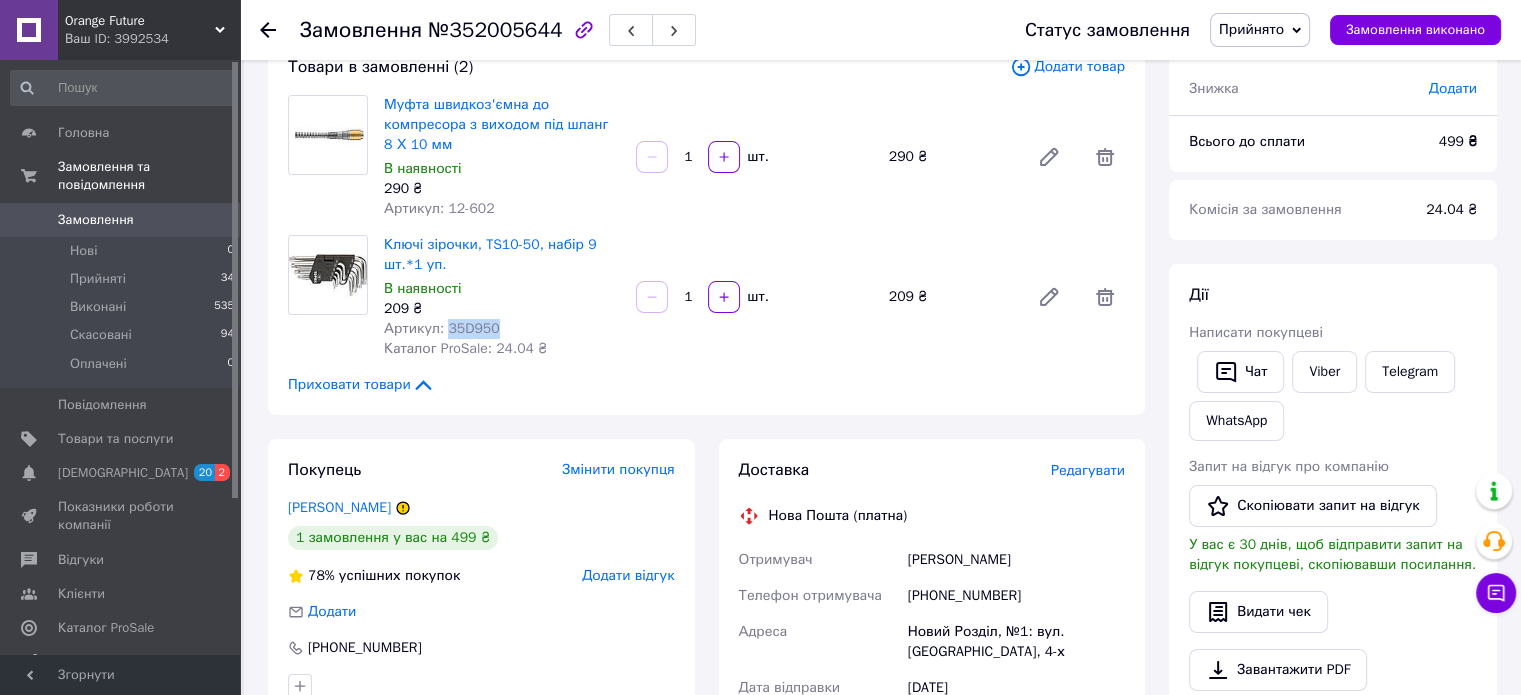 click on "Артикул: 35D950" at bounding box center [442, 328] 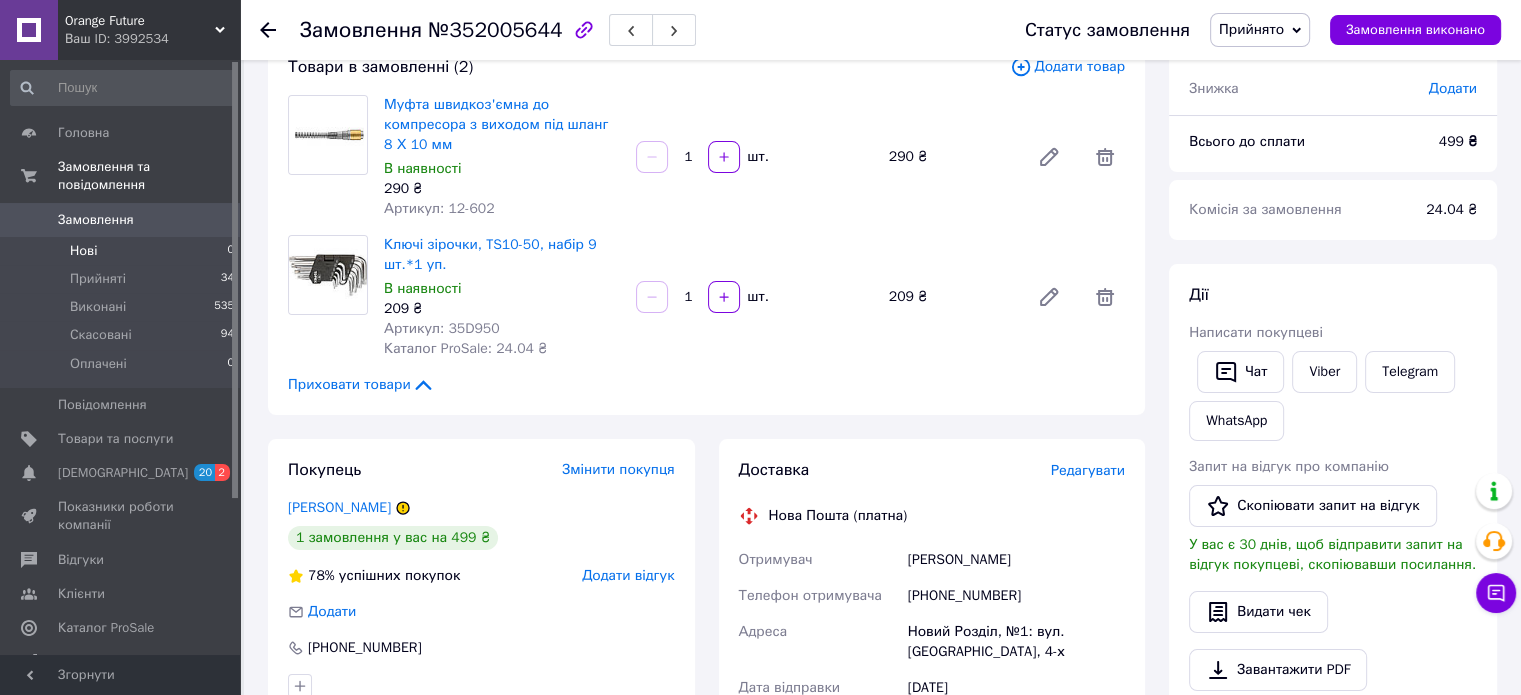 click on "Нові 0" at bounding box center (123, 251) 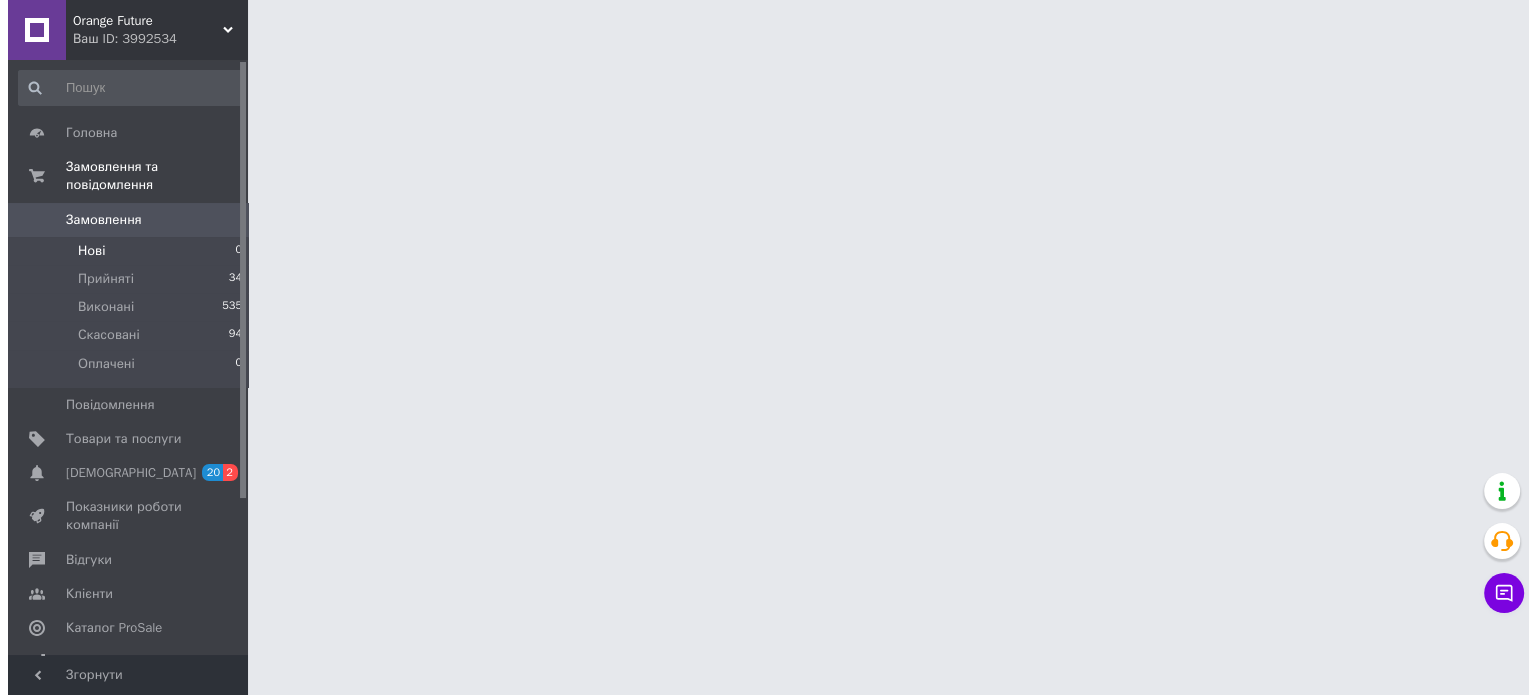 scroll, scrollTop: 0, scrollLeft: 0, axis: both 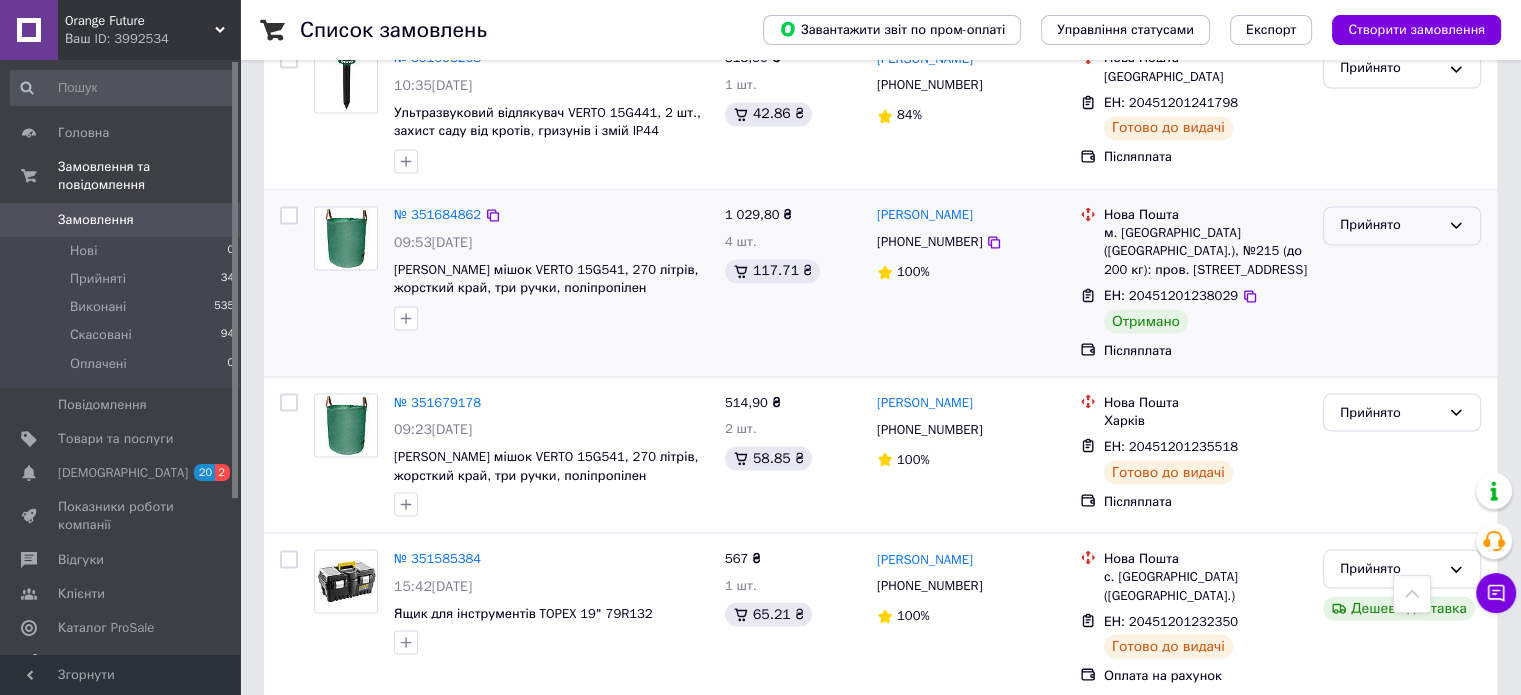click on "Прийнято" at bounding box center [1390, 225] 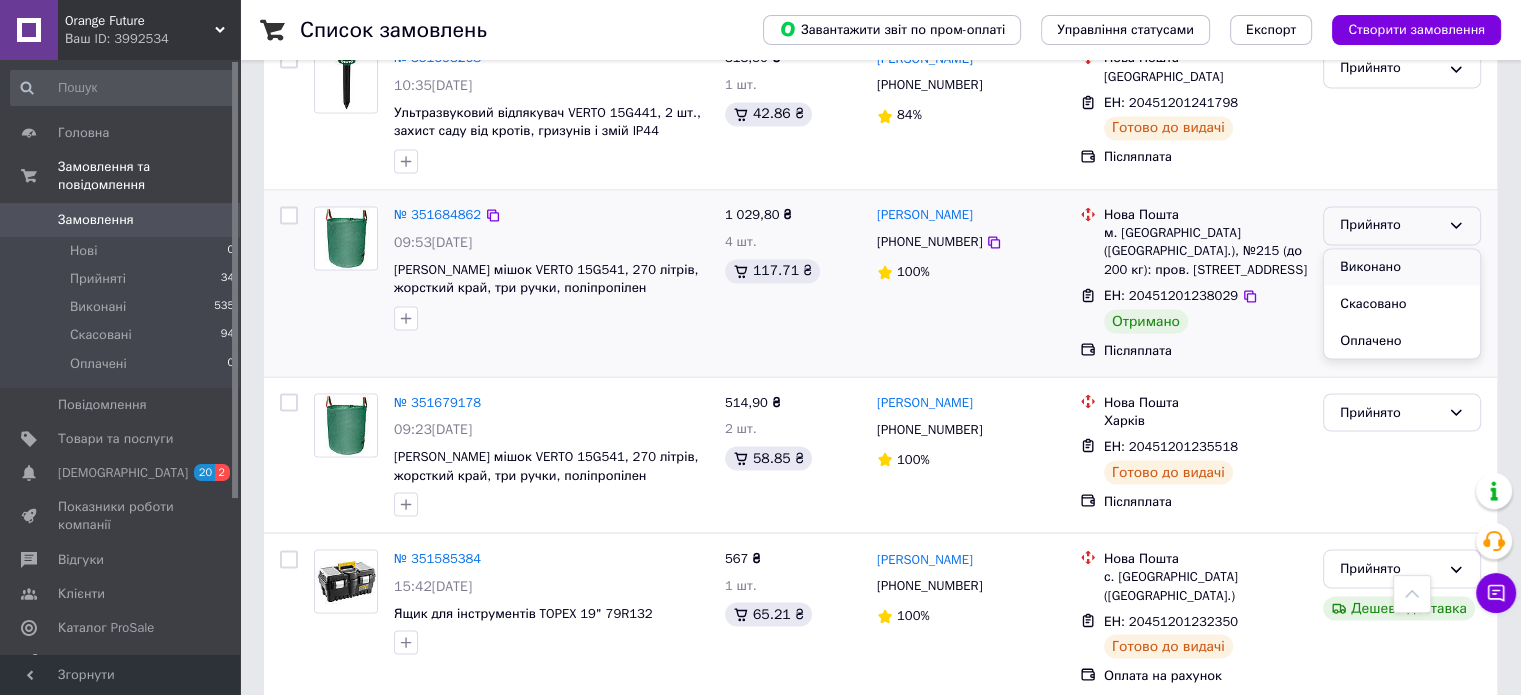 click on "Виконано" at bounding box center [1402, 267] 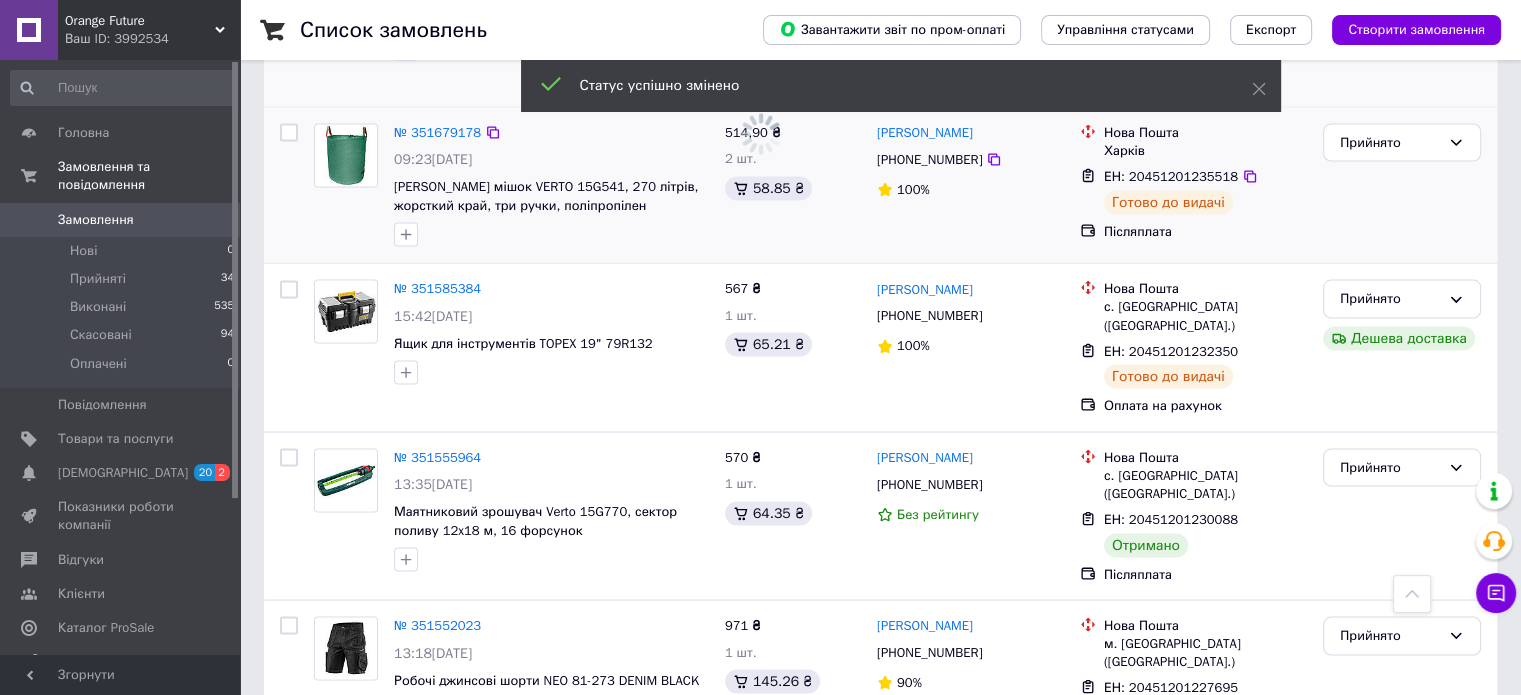 scroll, scrollTop: 3900, scrollLeft: 0, axis: vertical 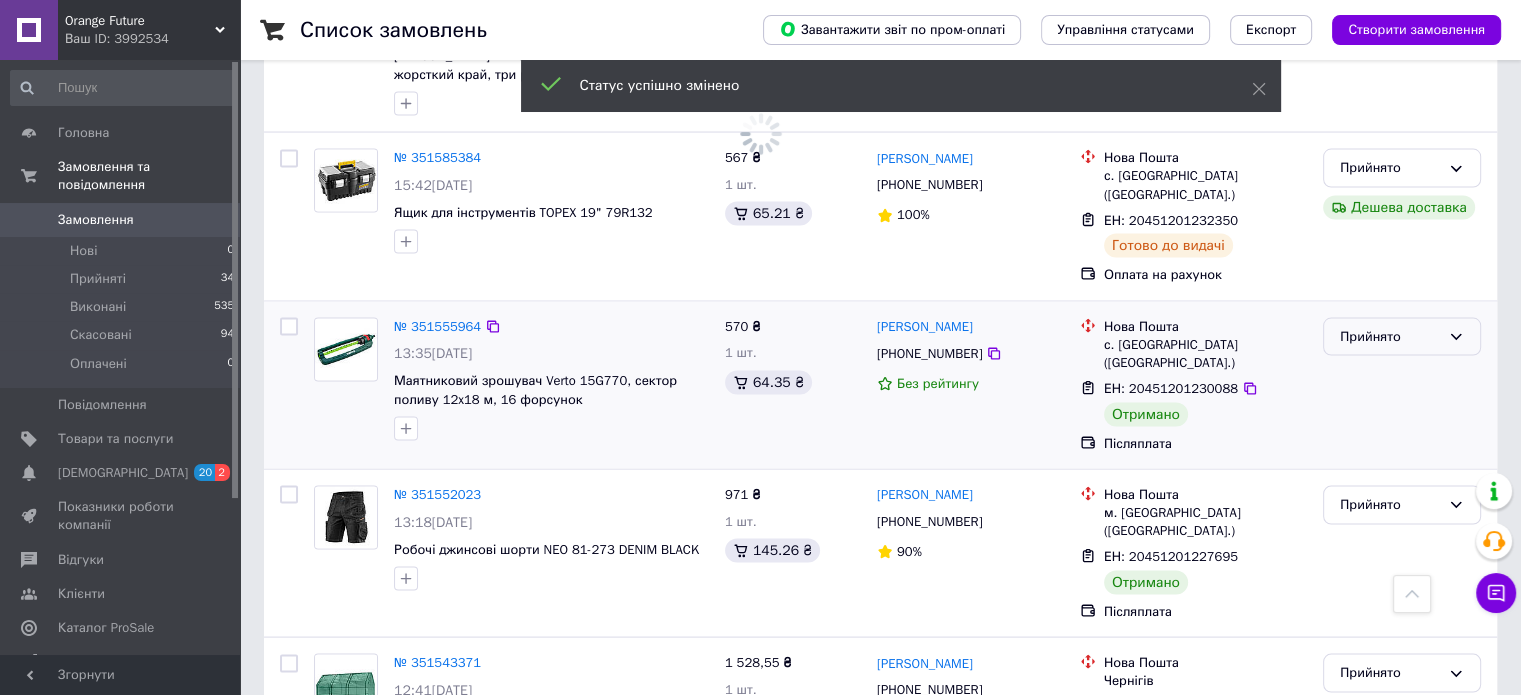 click on "Прийнято" at bounding box center [1390, 337] 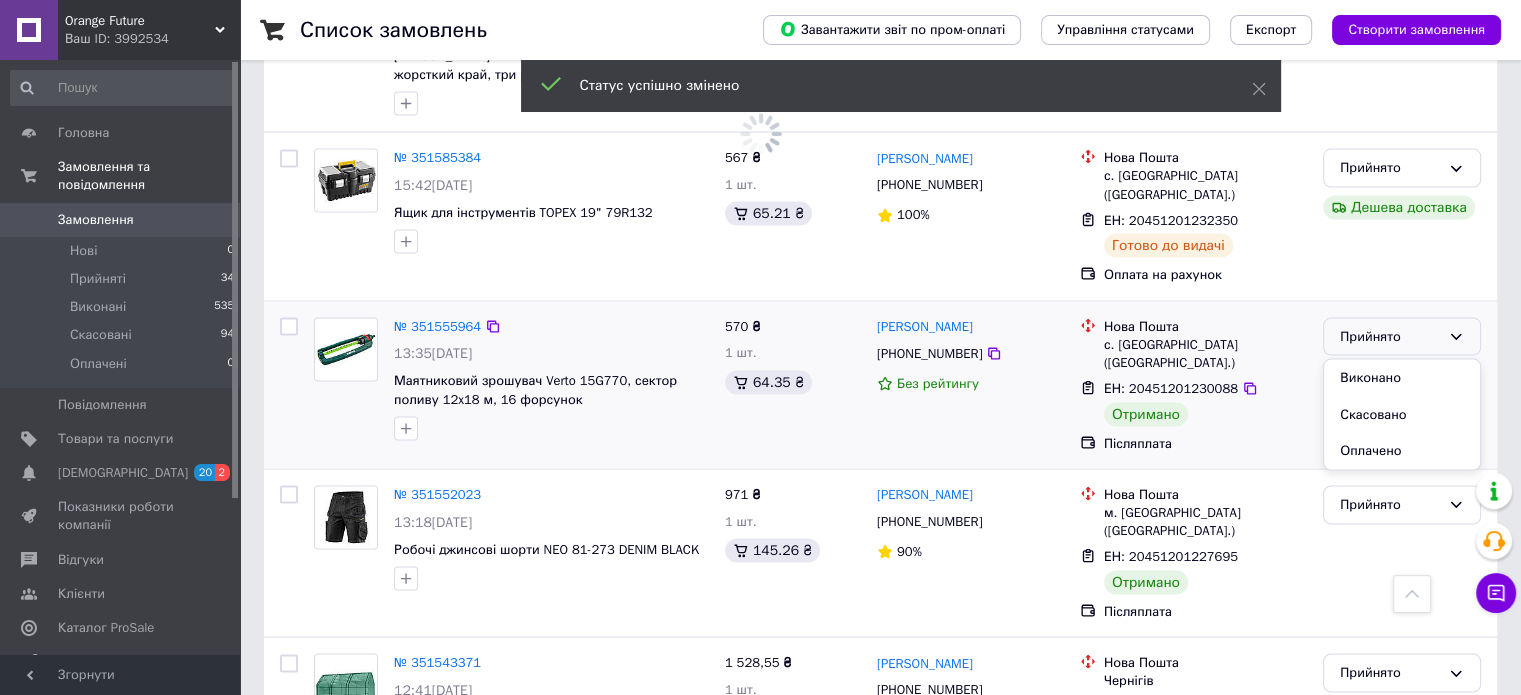 click on "Виконано" at bounding box center (1402, 378) 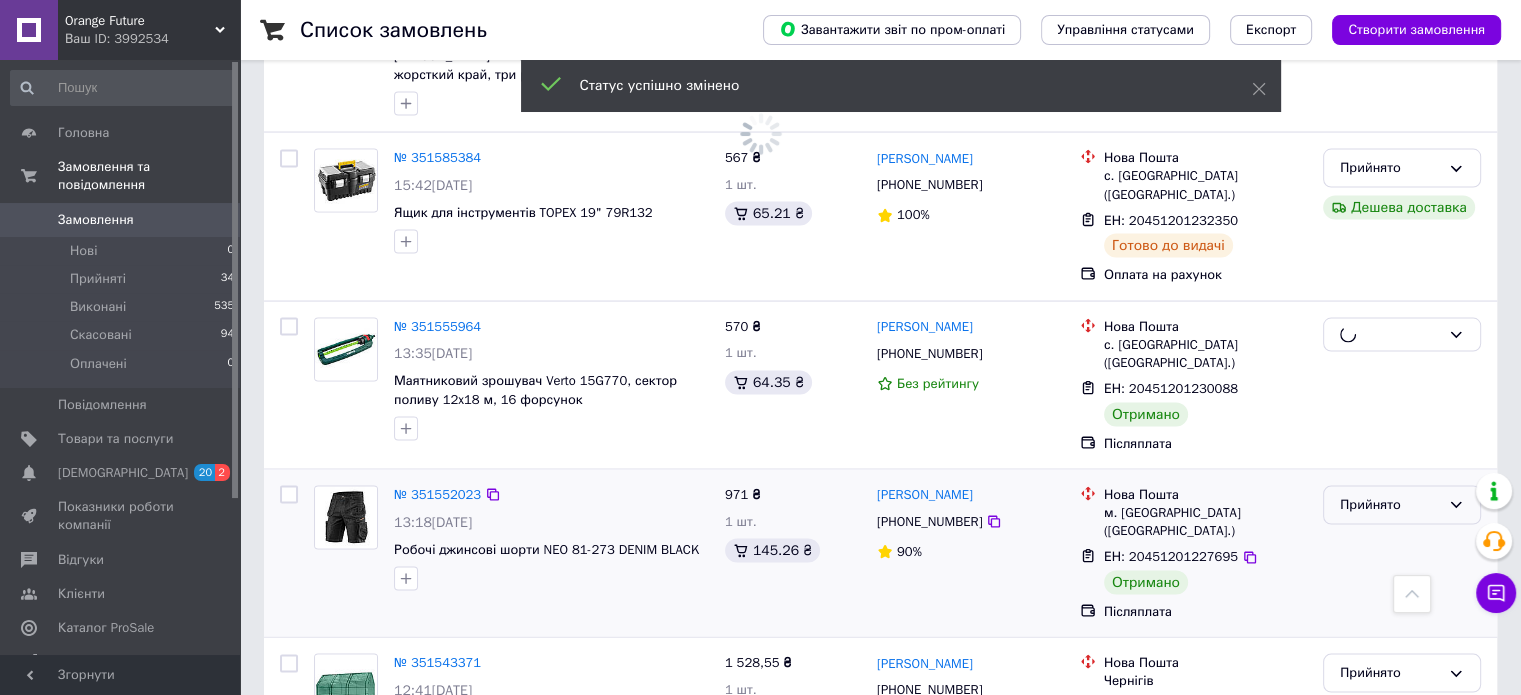 click on "Прийнято" at bounding box center (1390, 505) 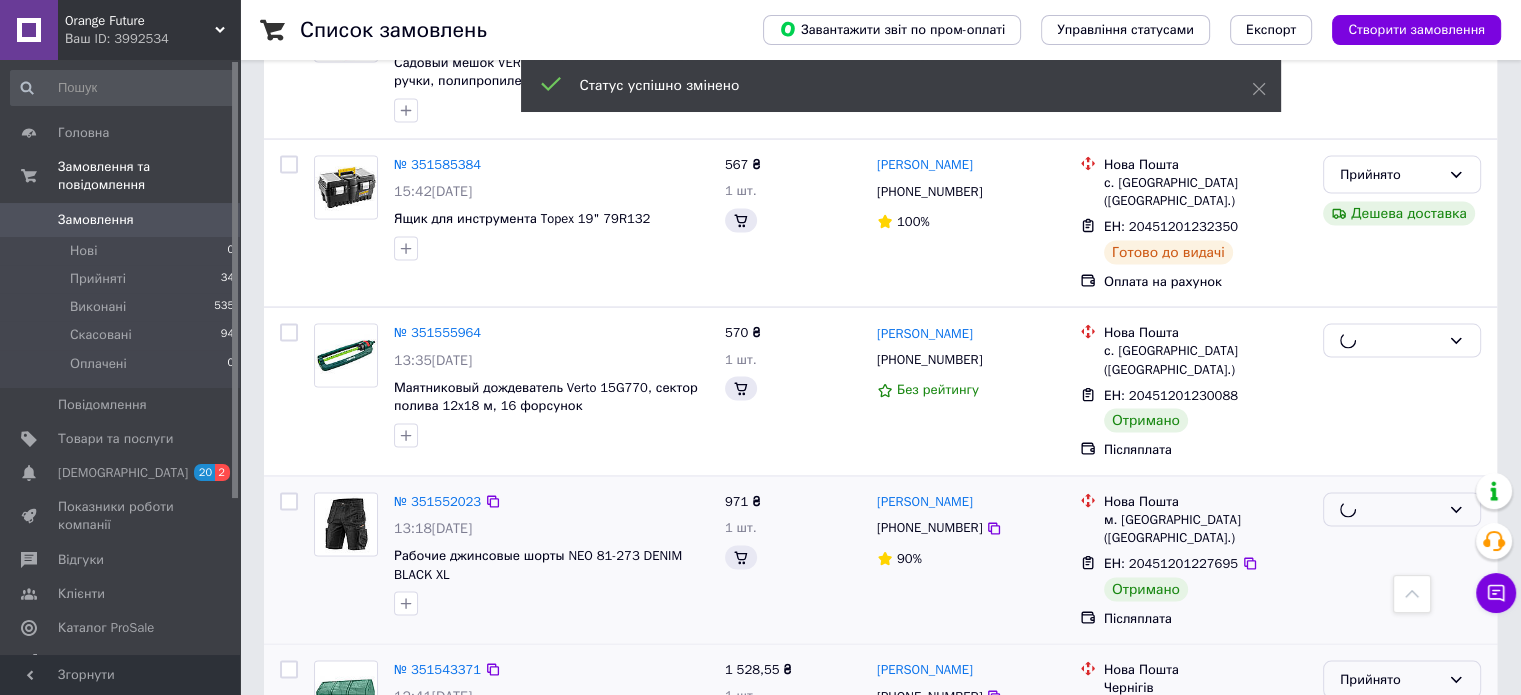 scroll, scrollTop: 3906, scrollLeft: 0, axis: vertical 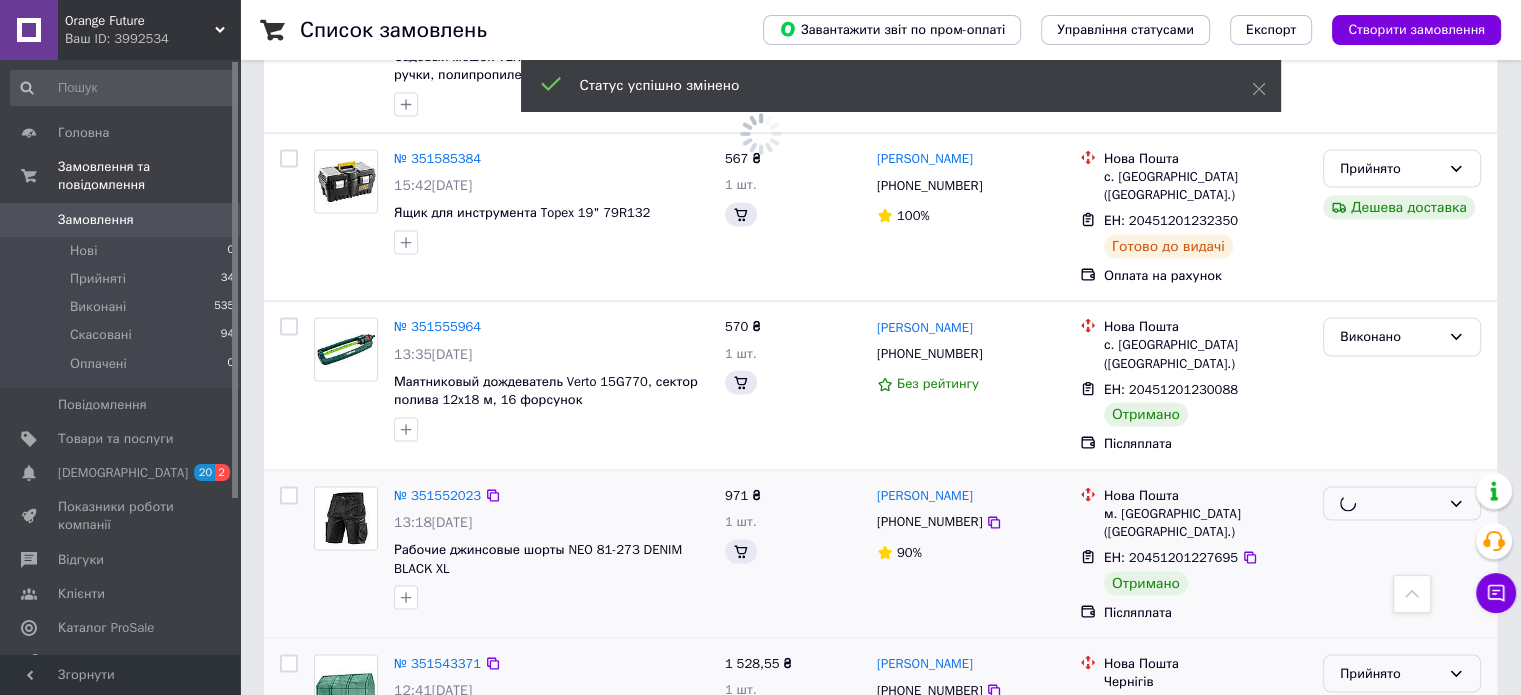 click on "Прийнято" at bounding box center [1390, 674] 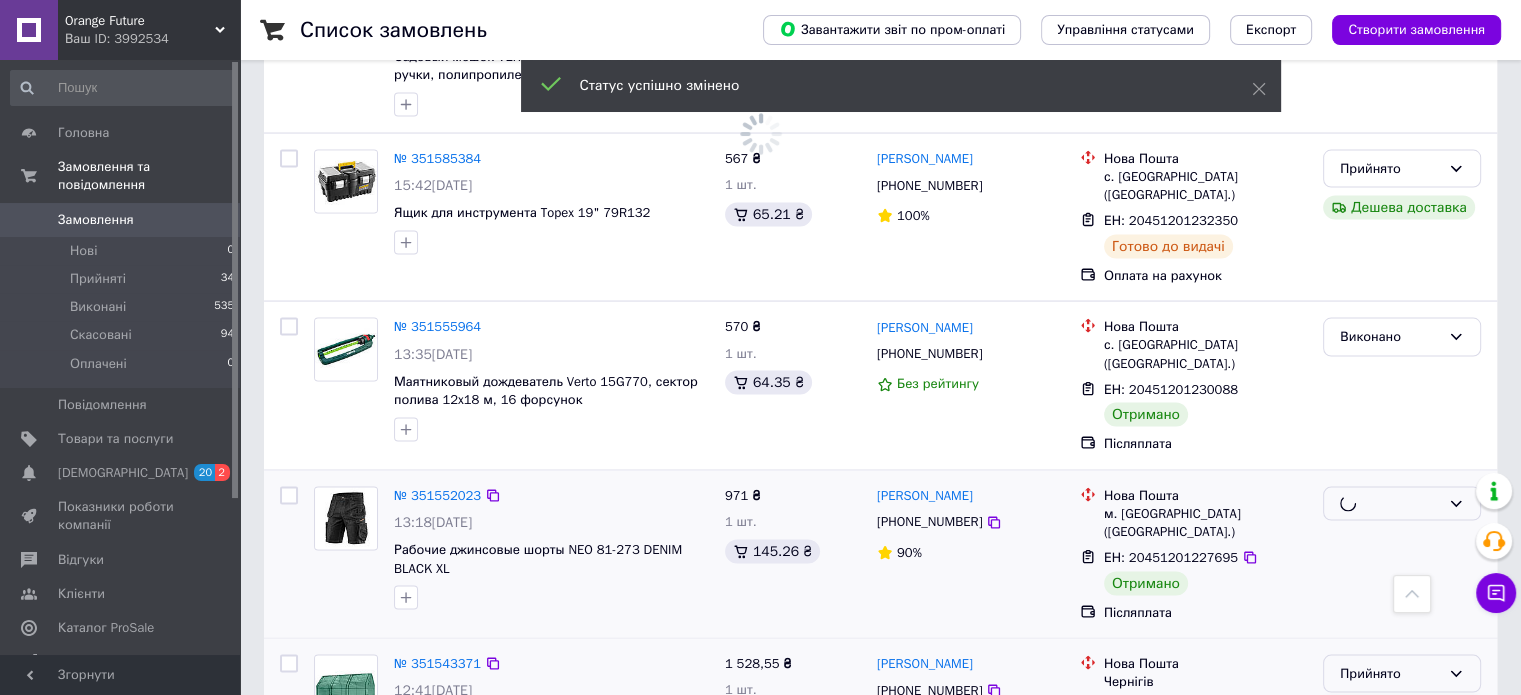 click on "Виконано" at bounding box center [1402, 715] 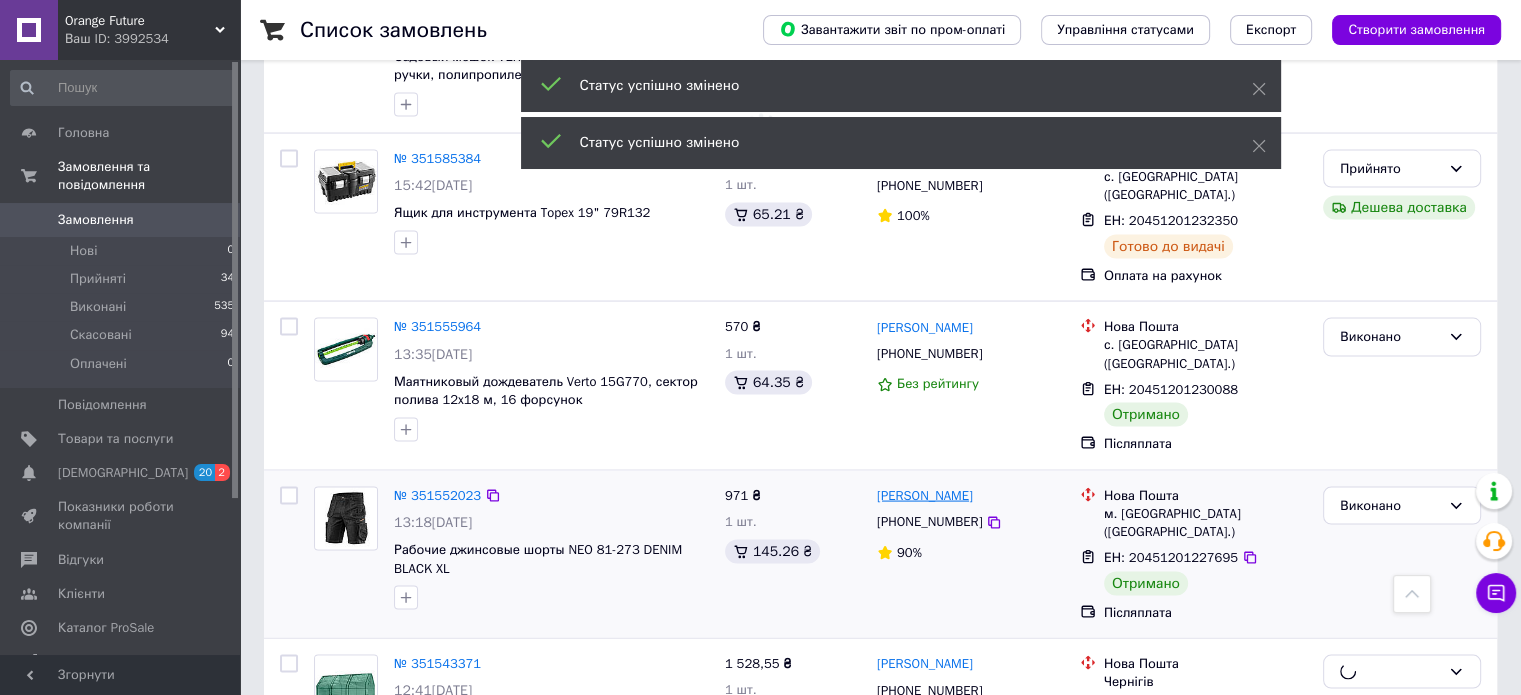 scroll, scrollTop: 4306, scrollLeft: 0, axis: vertical 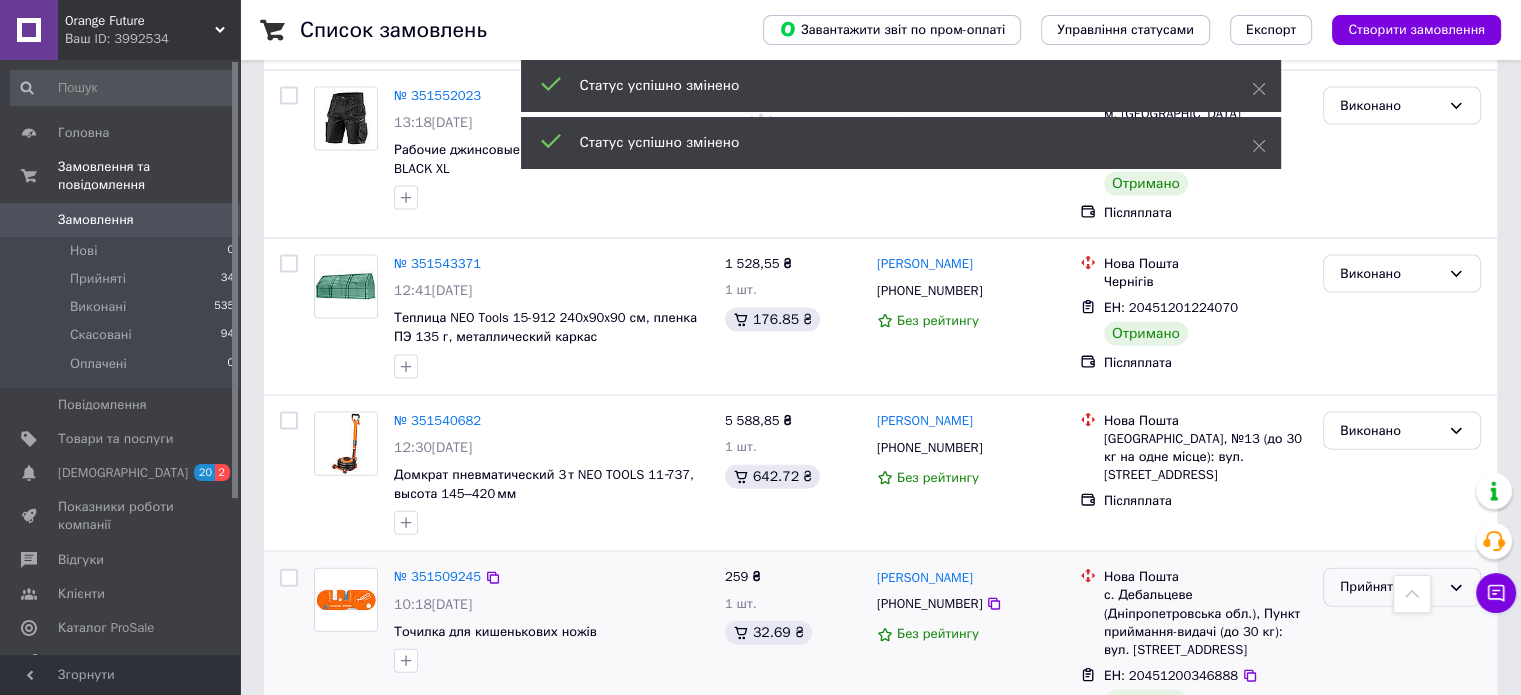 click on "Прийнято" at bounding box center [1402, 587] 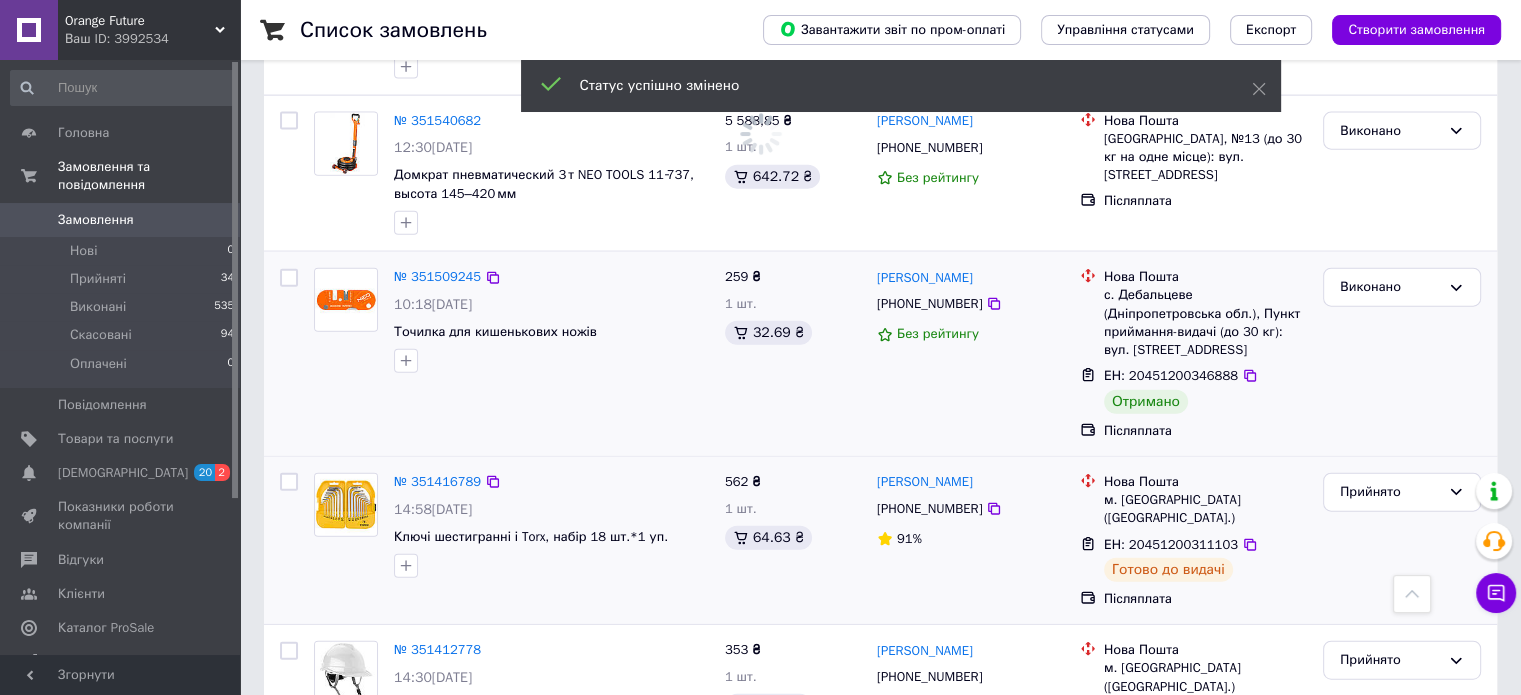 scroll, scrollTop: 4706, scrollLeft: 0, axis: vertical 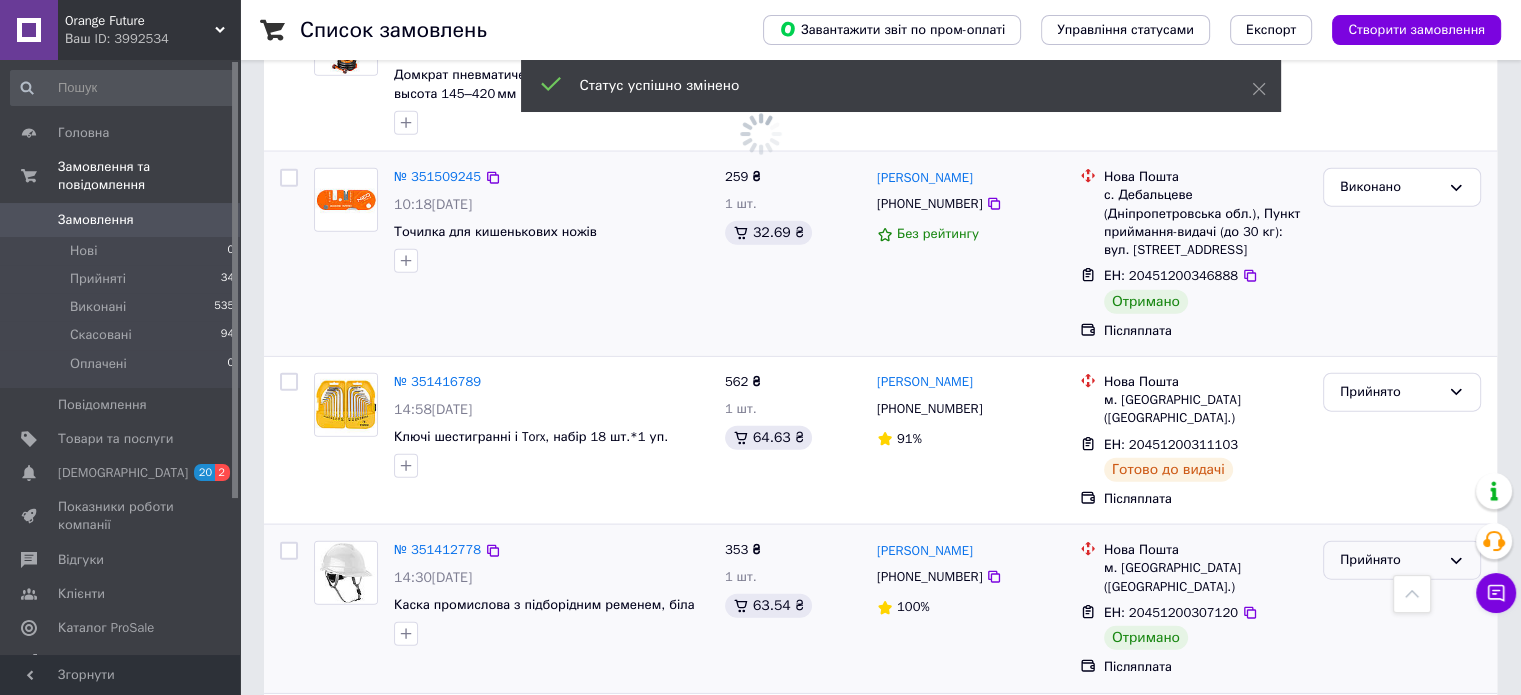 click on "Прийнято" at bounding box center (1402, 560) 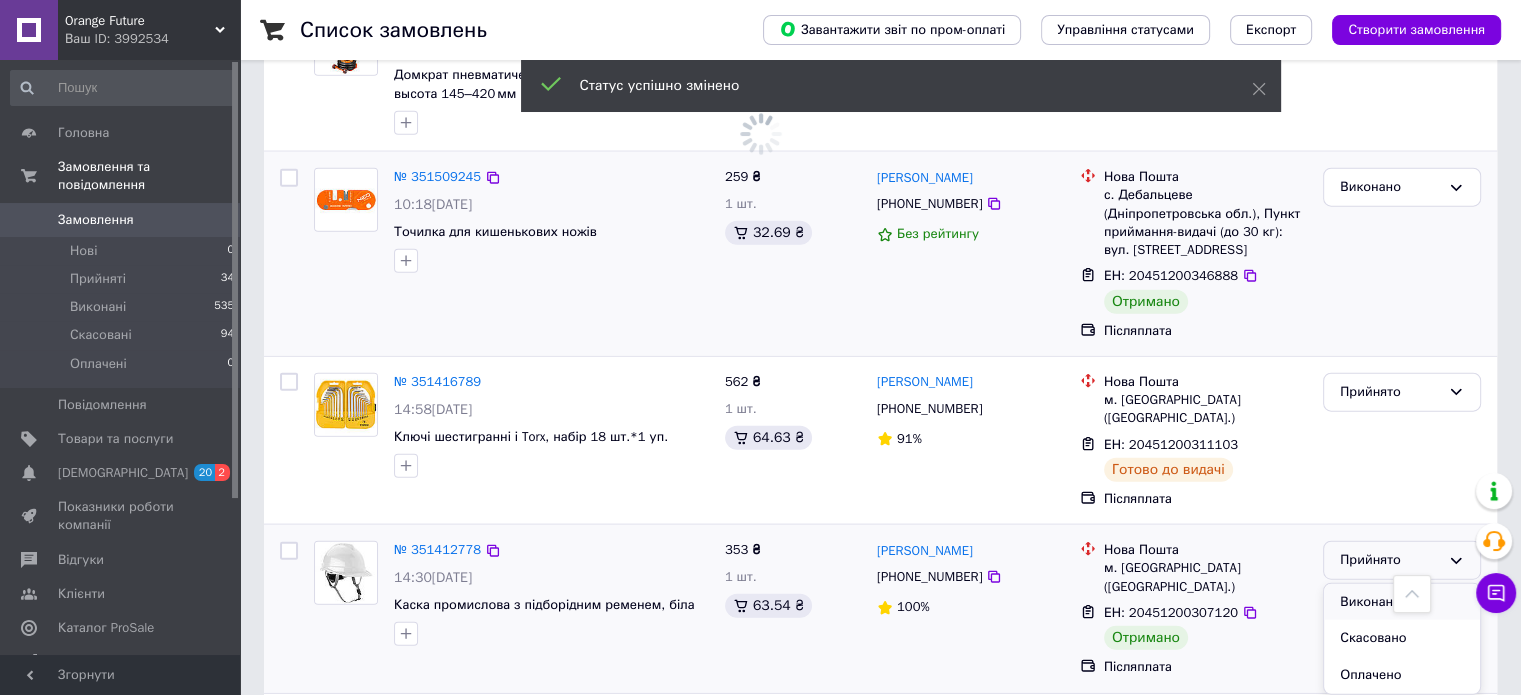 click on "Виконано" at bounding box center (1402, 602) 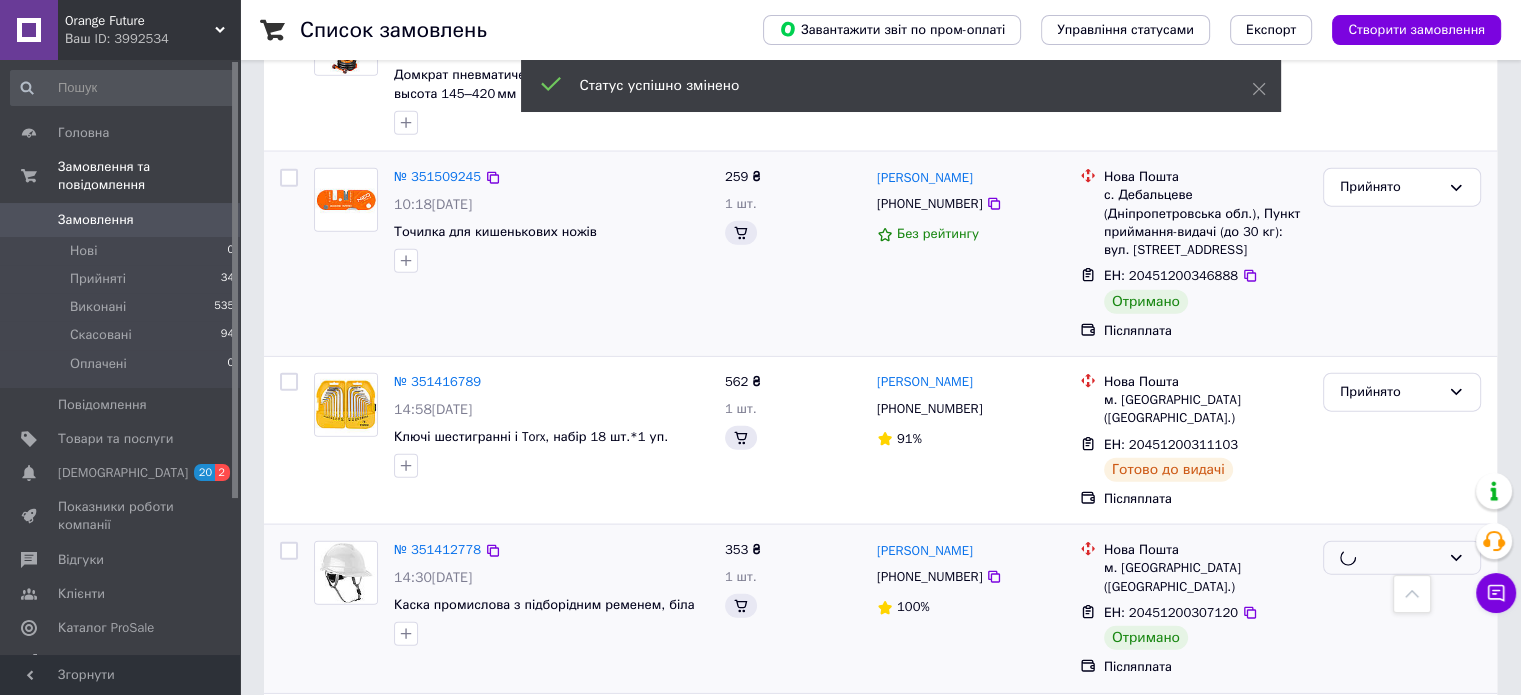 scroll, scrollTop: 5006, scrollLeft: 0, axis: vertical 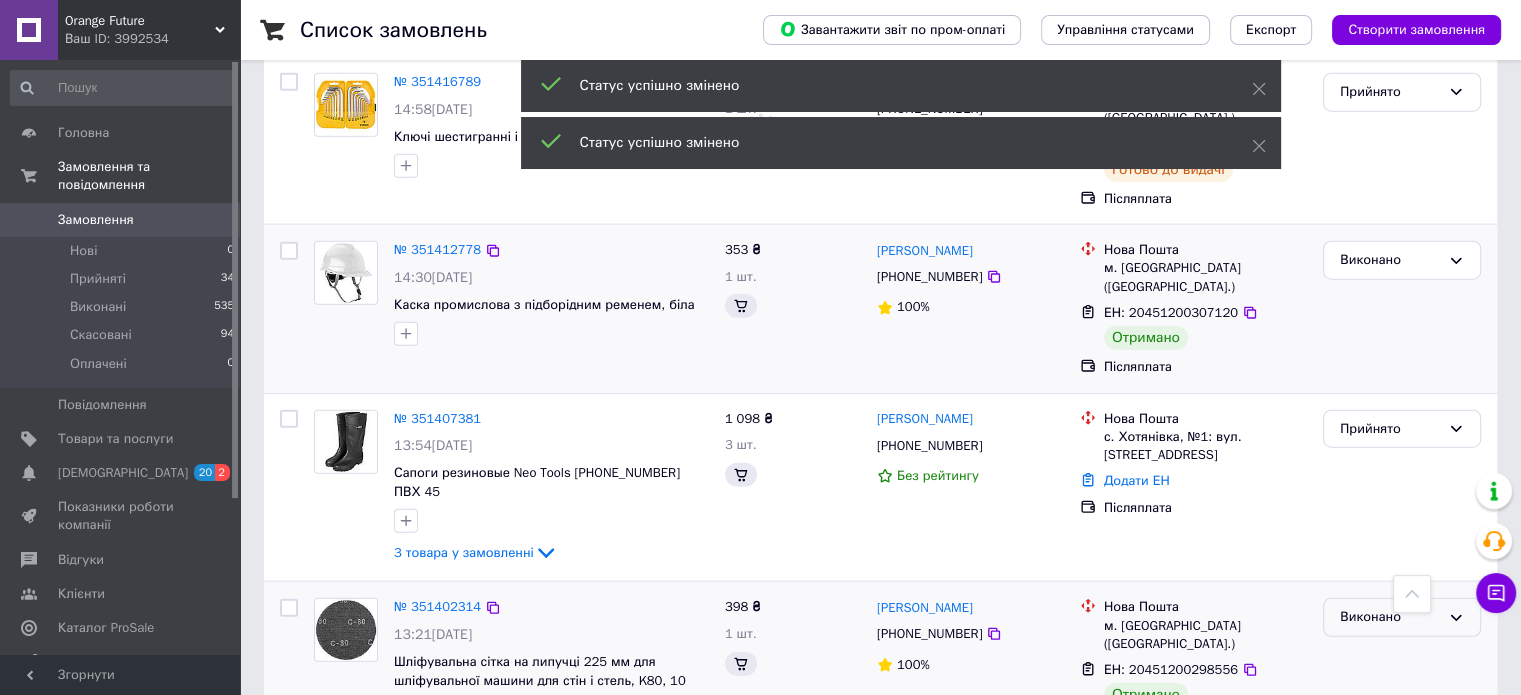 click on "Виконано" at bounding box center [1390, 617] 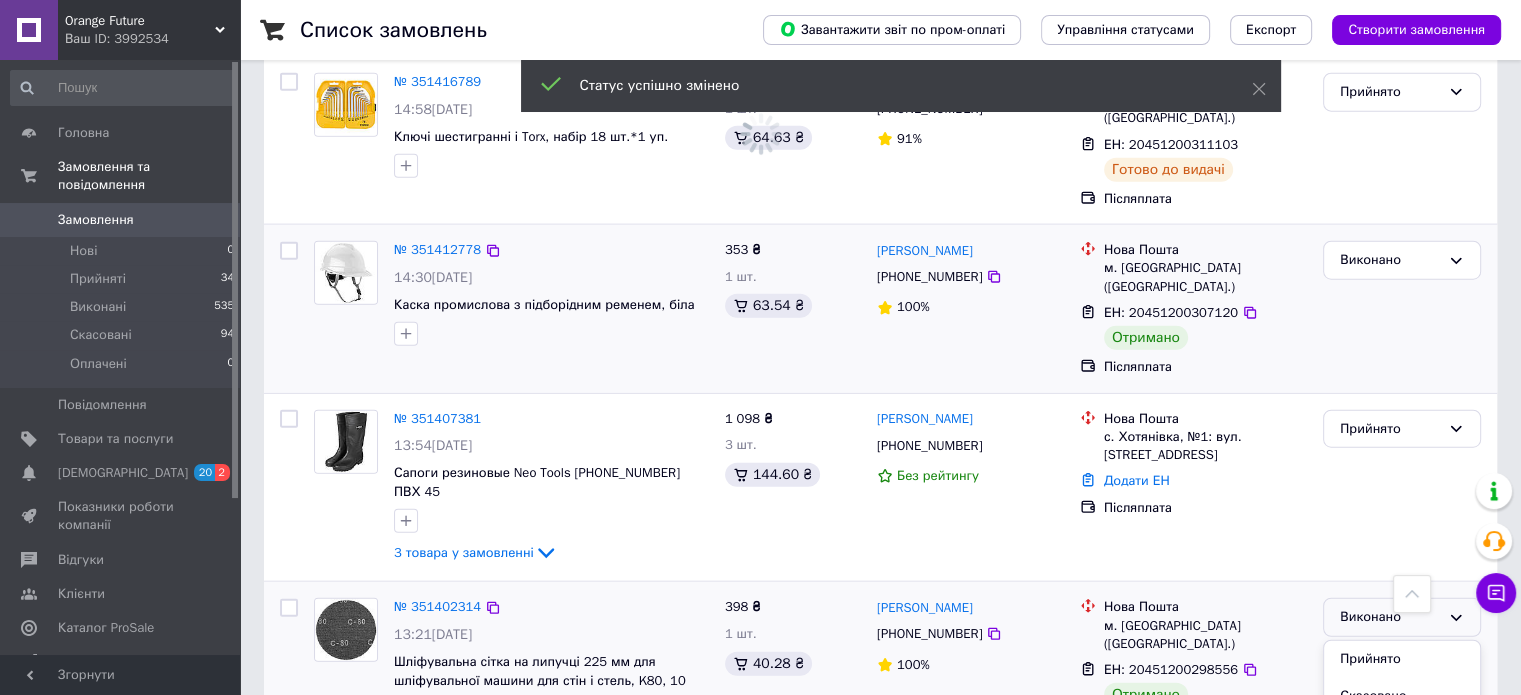 click on "[PERSON_NAME]" at bounding box center [970, 607] 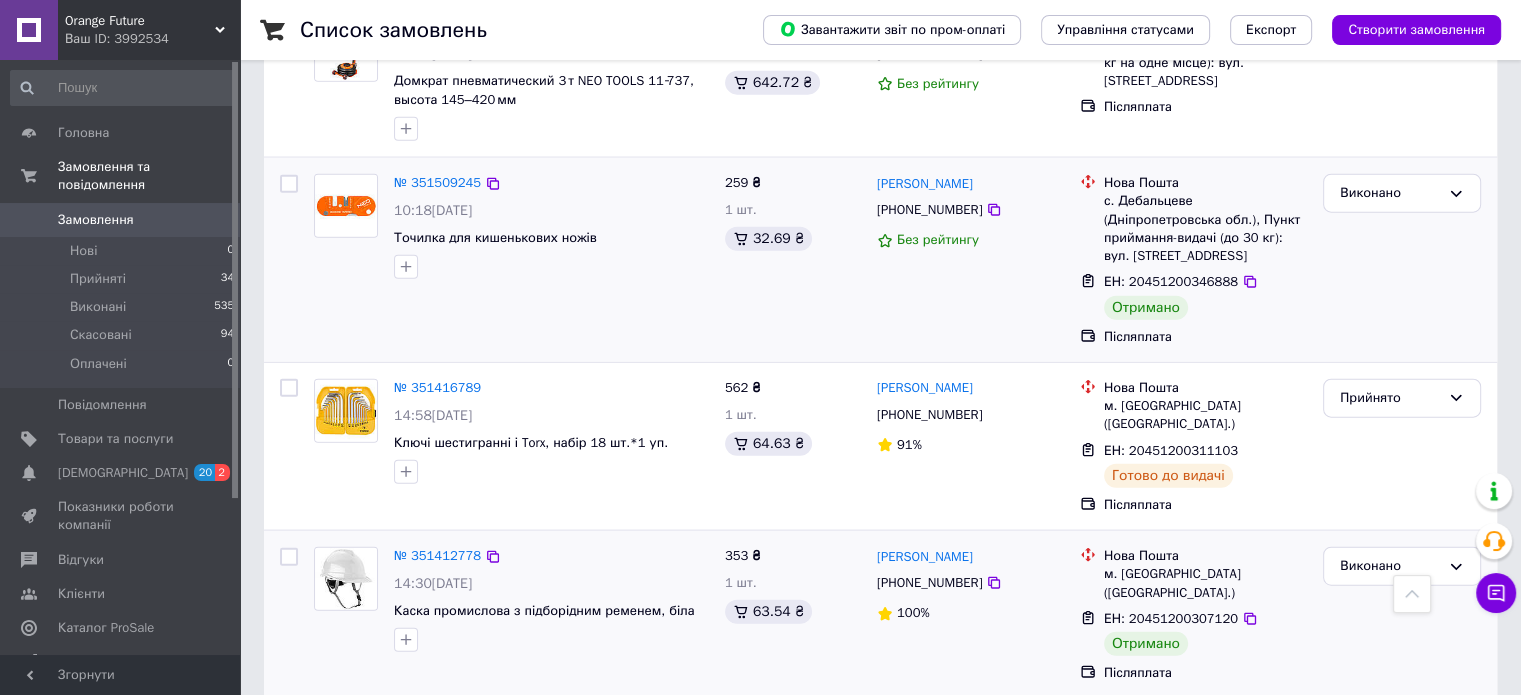 scroll, scrollTop: 4906, scrollLeft: 0, axis: vertical 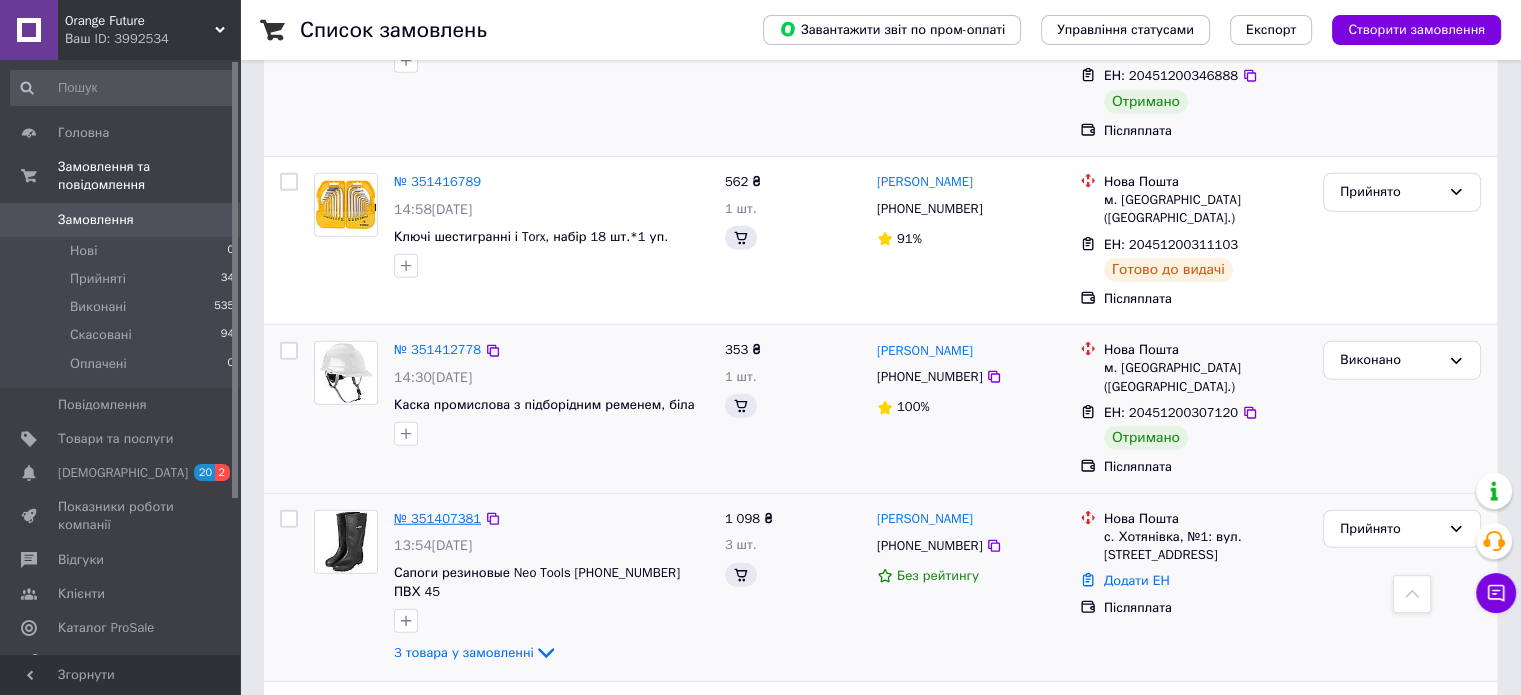 click on "№ 351407381" at bounding box center [437, 518] 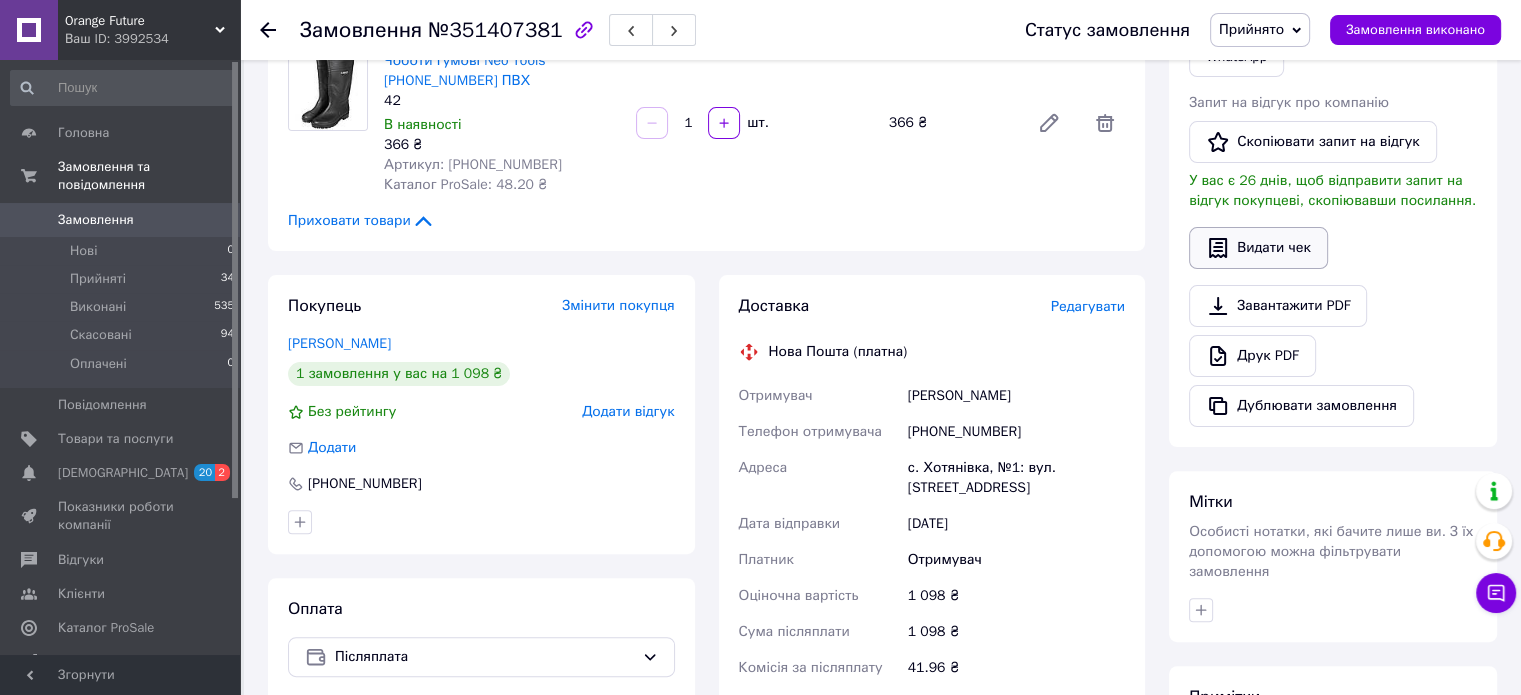 scroll, scrollTop: 100, scrollLeft: 0, axis: vertical 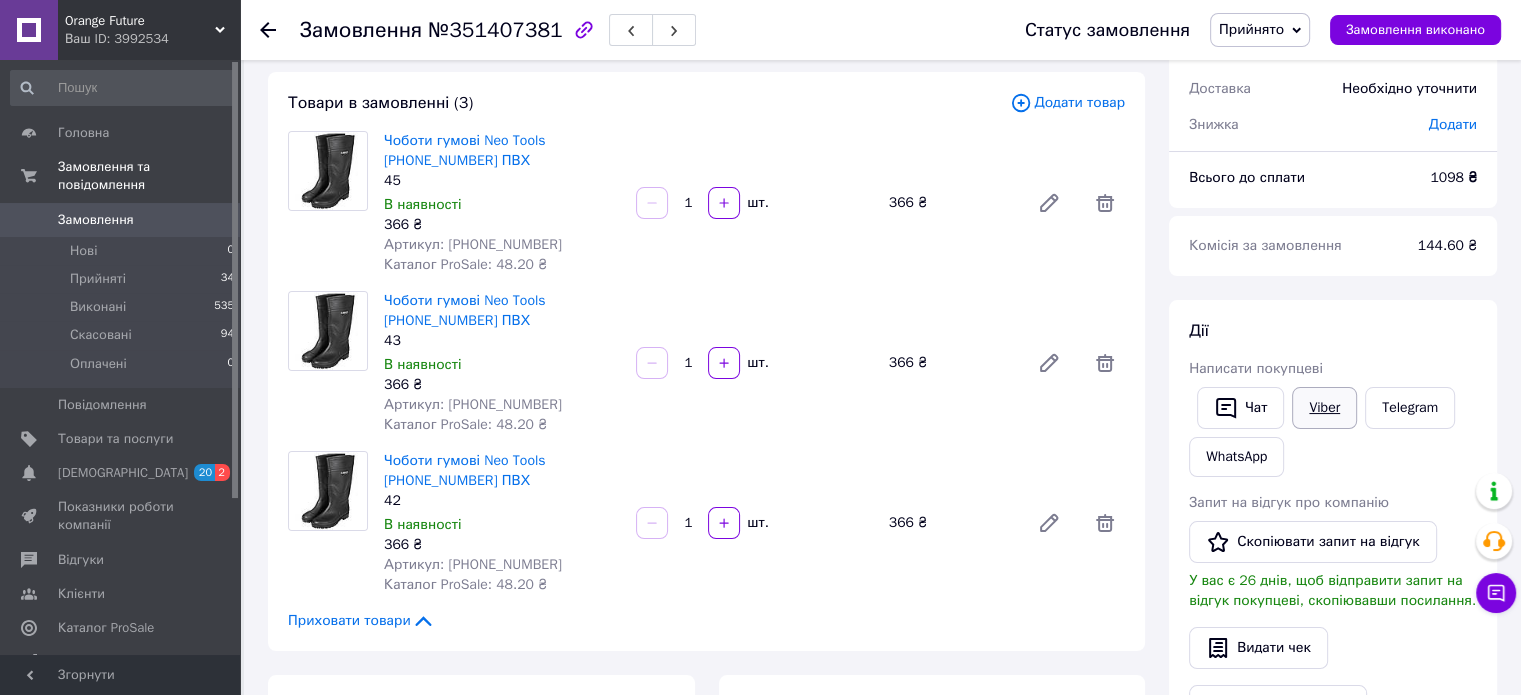 click on "Viber" at bounding box center [1324, 408] 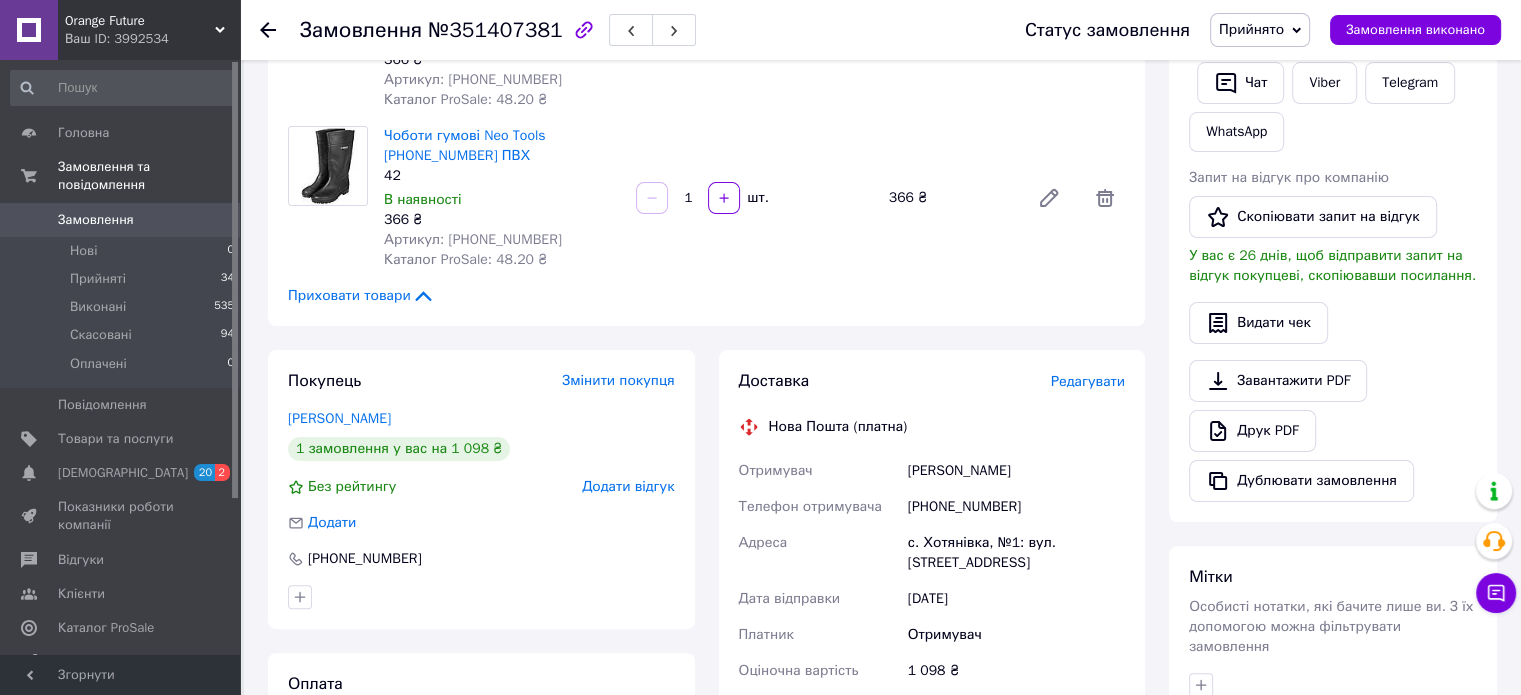 scroll, scrollTop: 300, scrollLeft: 0, axis: vertical 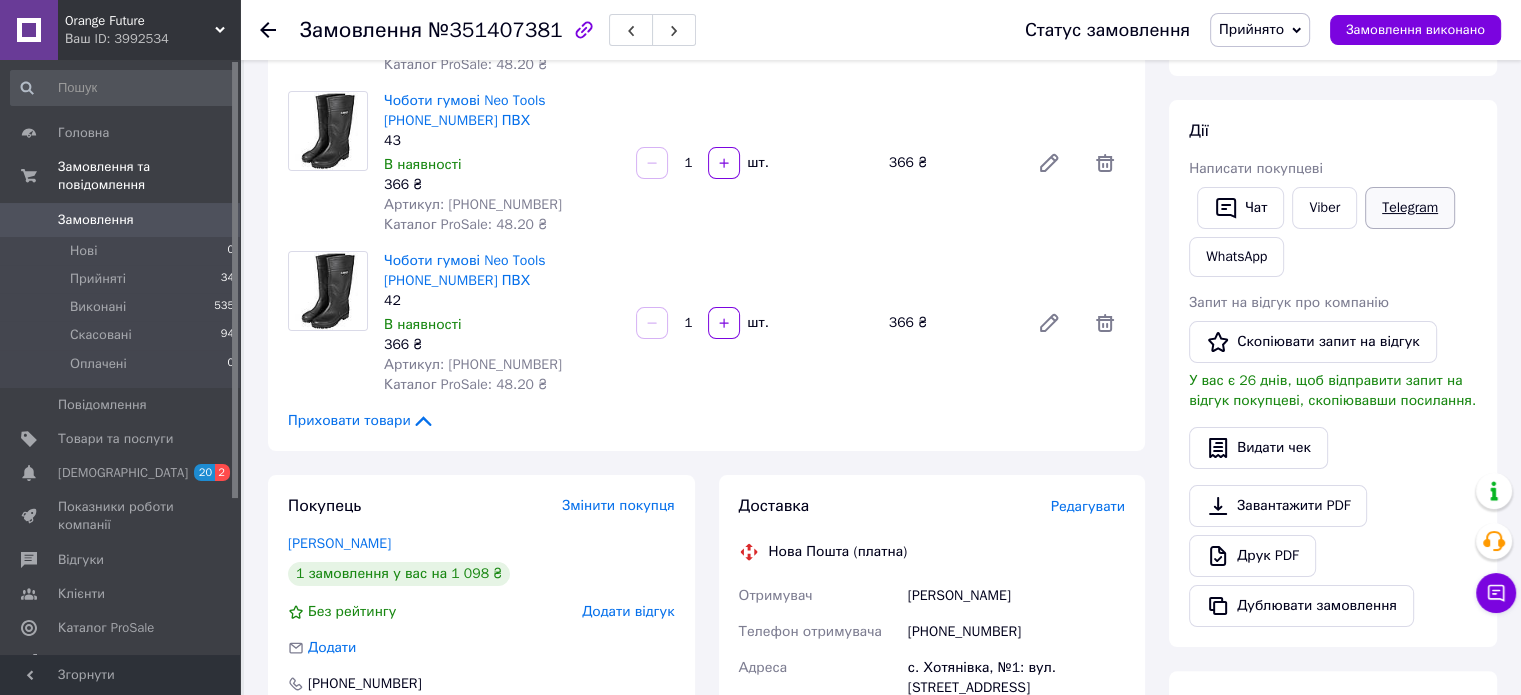 click on "Telegram" at bounding box center (1410, 208) 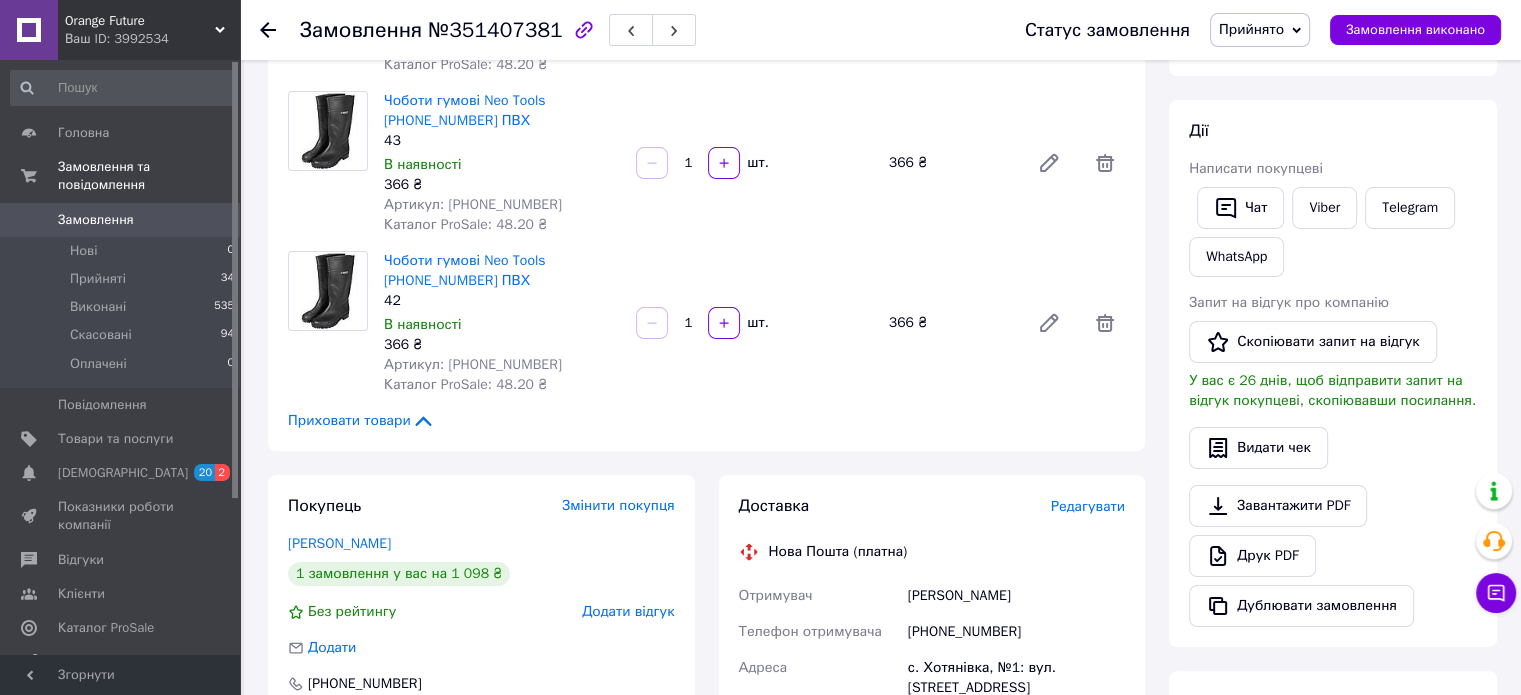 scroll, scrollTop: 300, scrollLeft: 0, axis: vertical 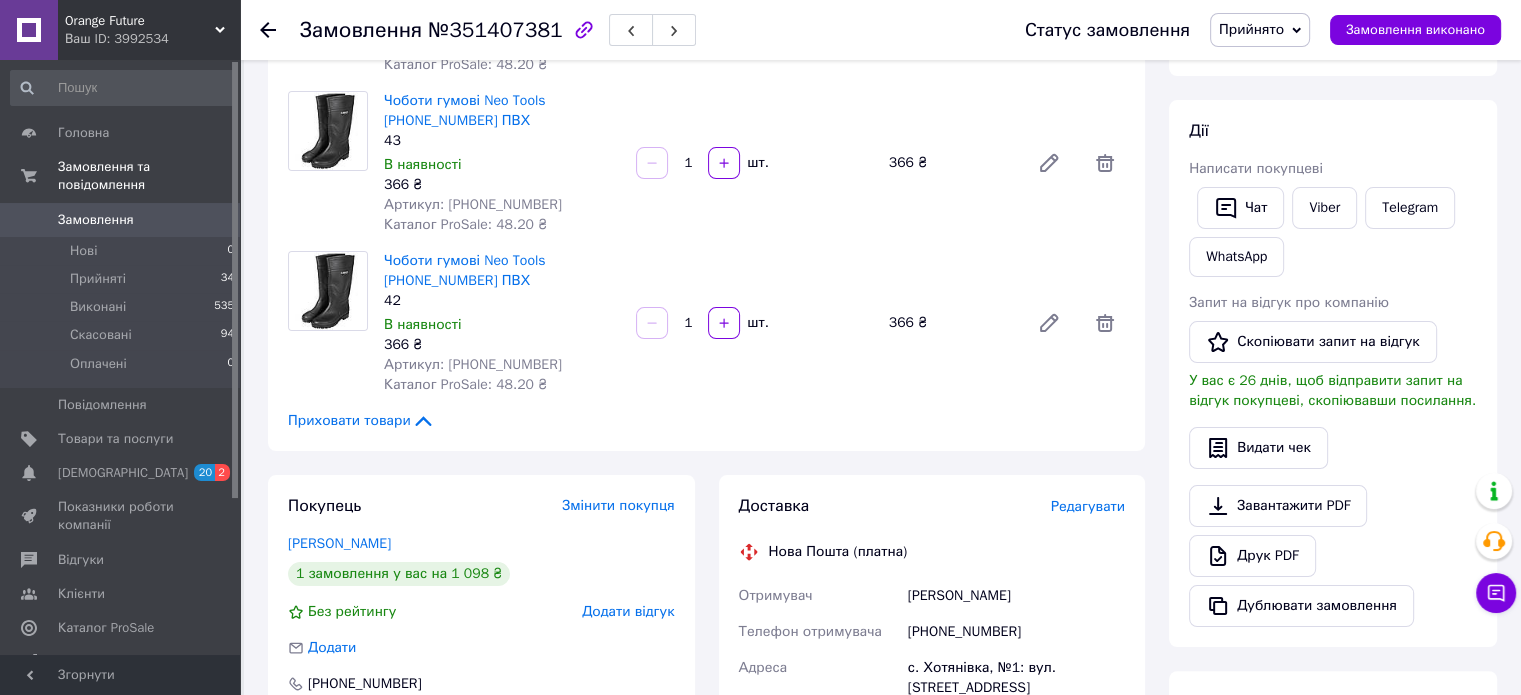 click 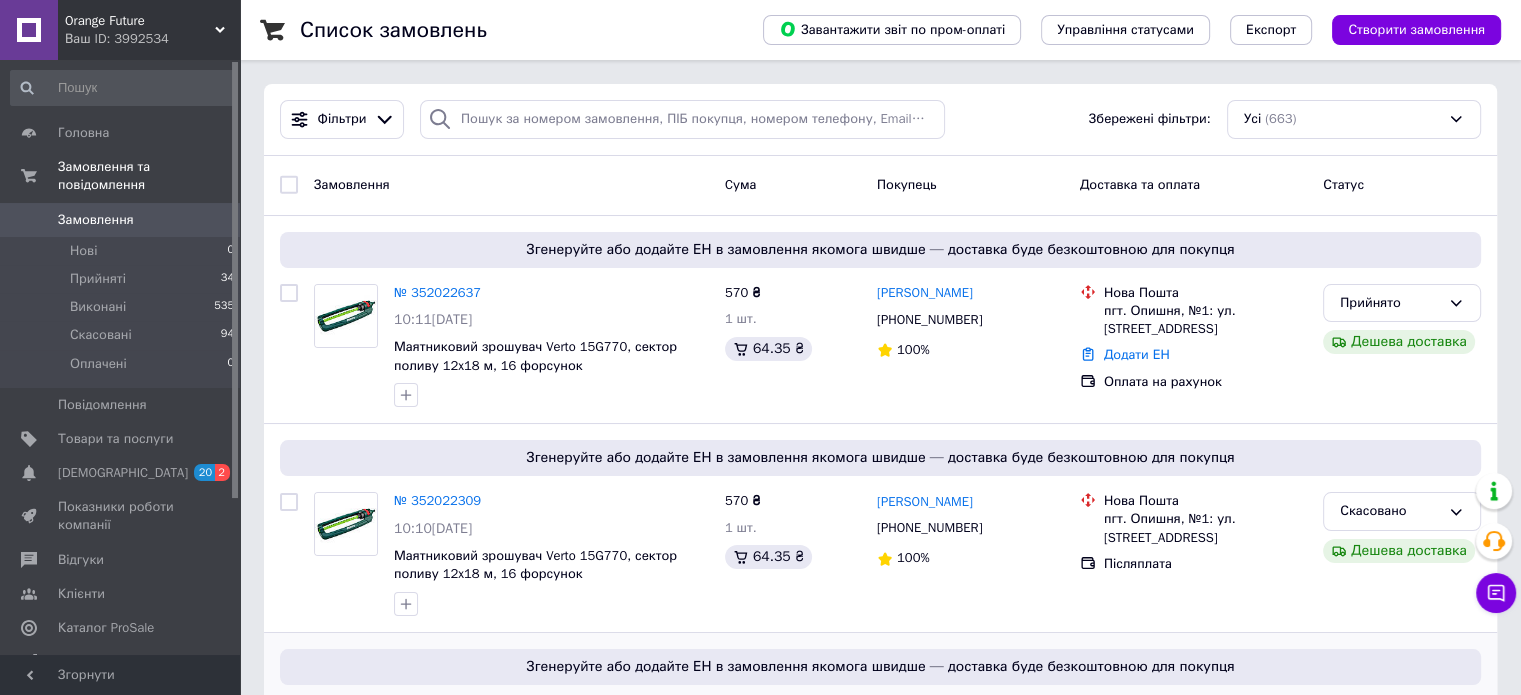 scroll, scrollTop: 200, scrollLeft: 0, axis: vertical 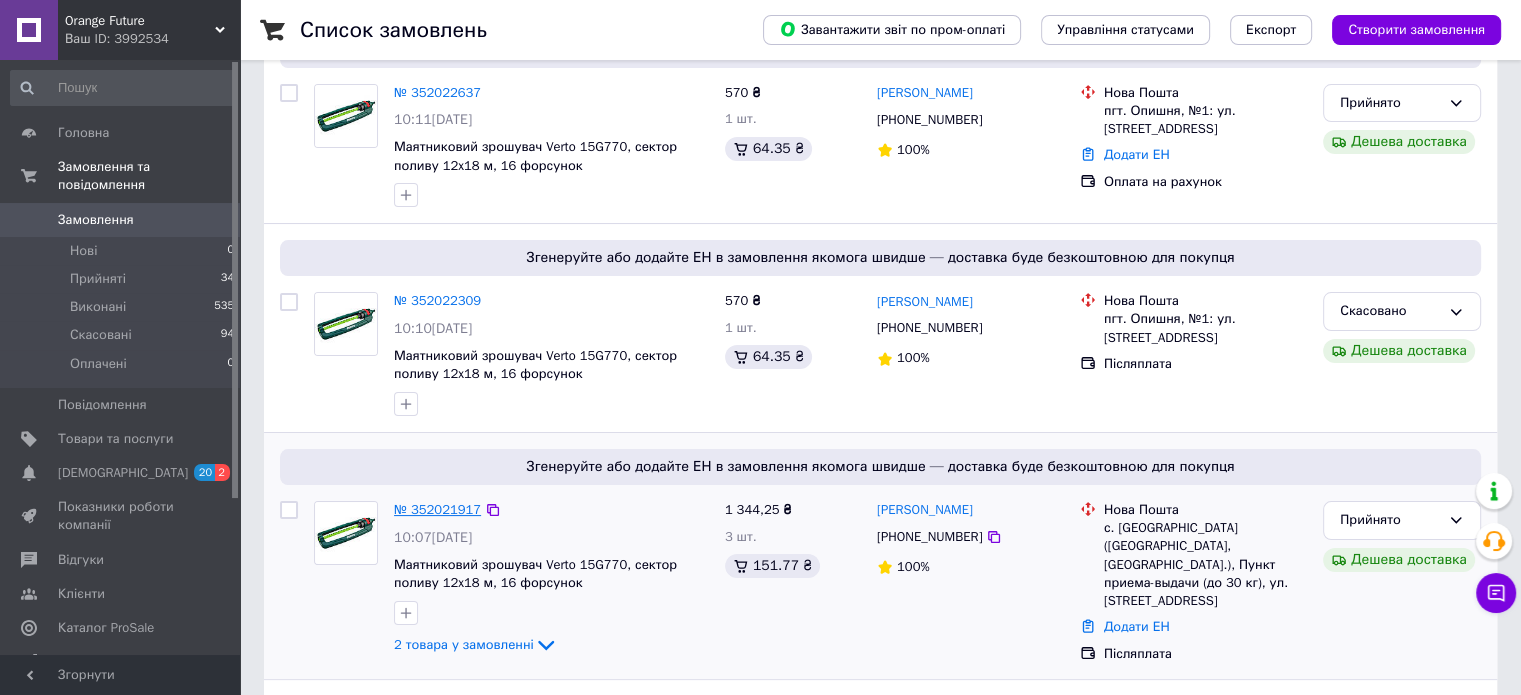 click on "№ 352021917" at bounding box center (437, 509) 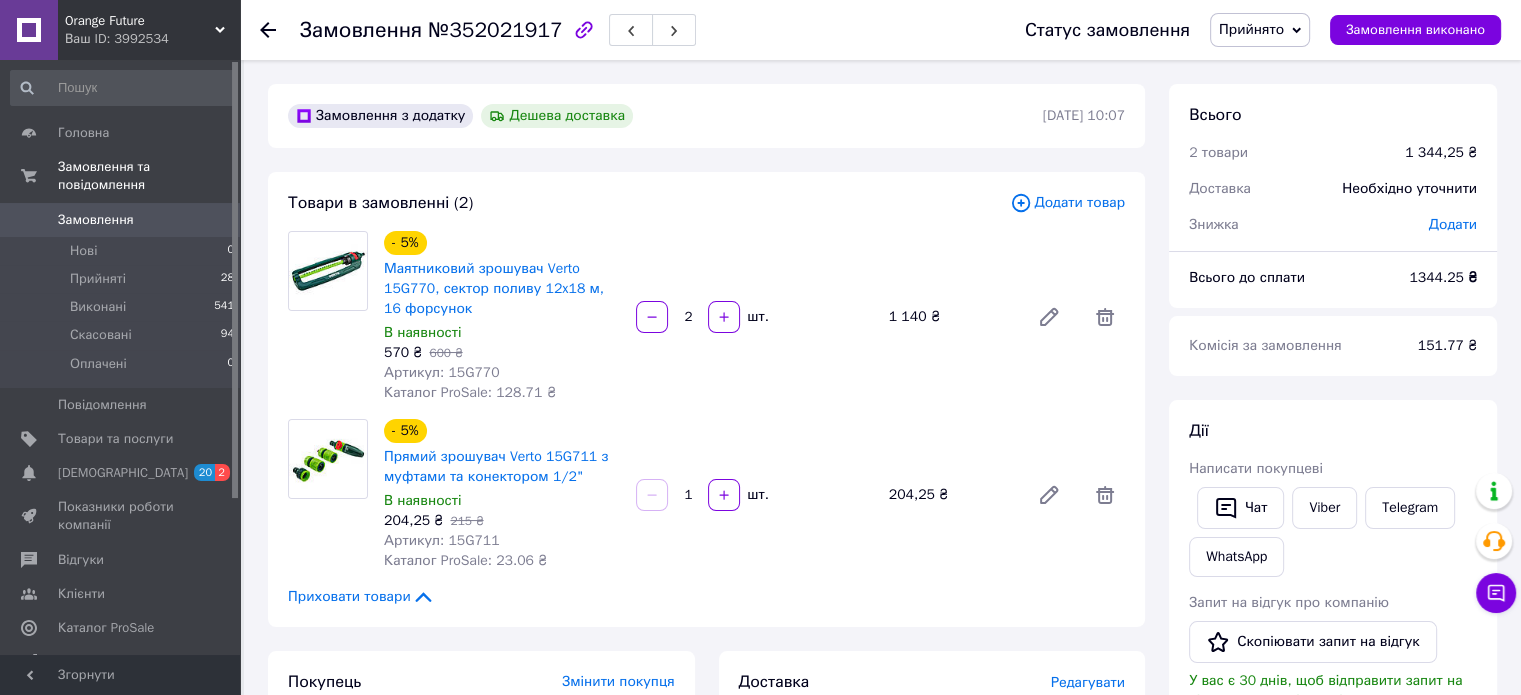 scroll, scrollTop: 0, scrollLeft: 0, axis: both 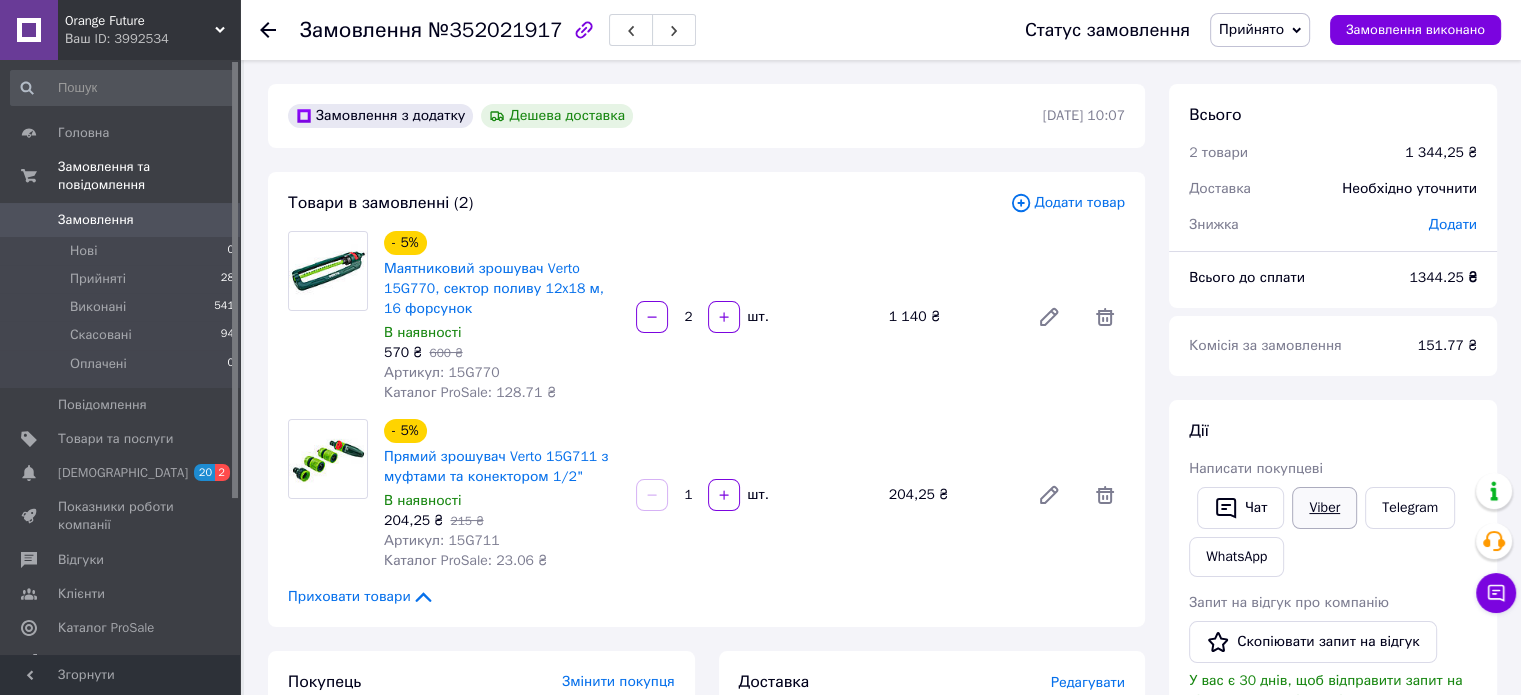 click on "Viber" at bounding box center [1324, 508] 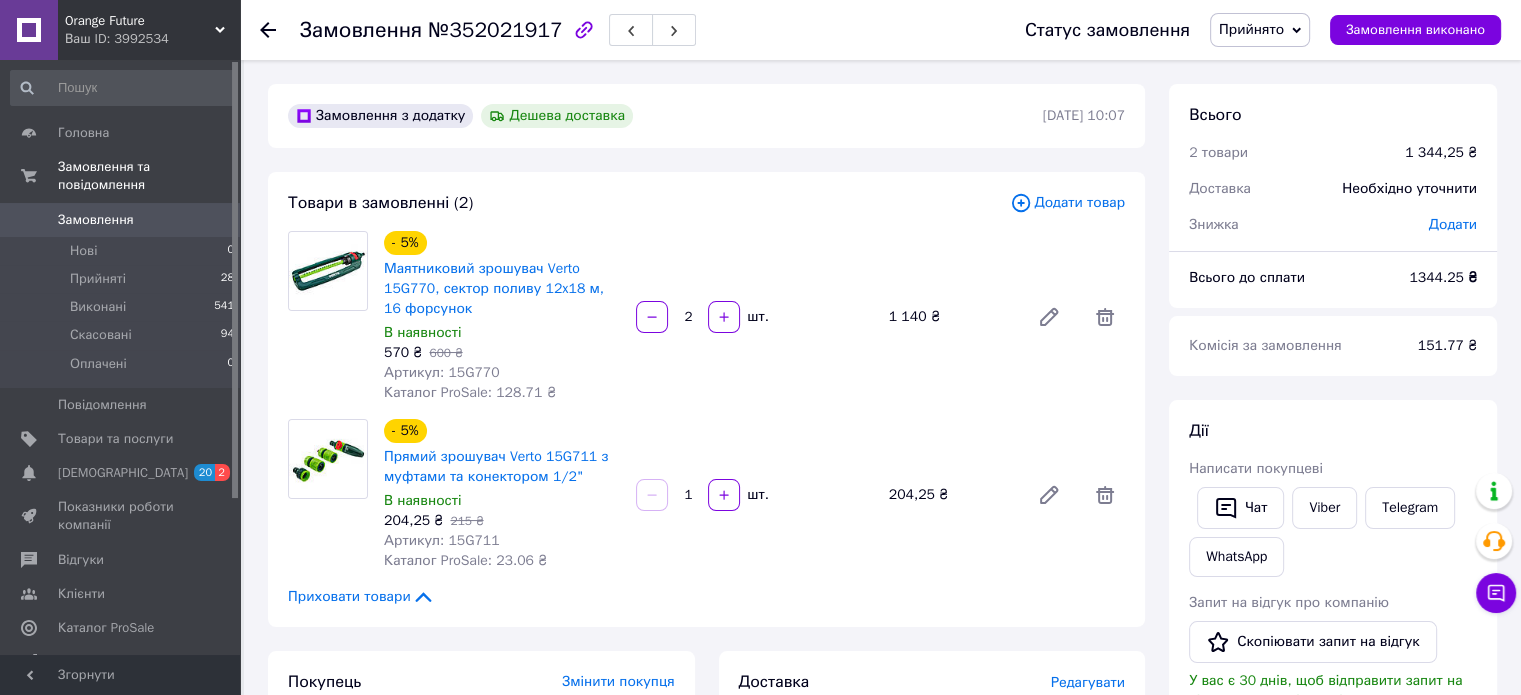 click on "Артикул: 15G770" at bounding box center [442, 372] 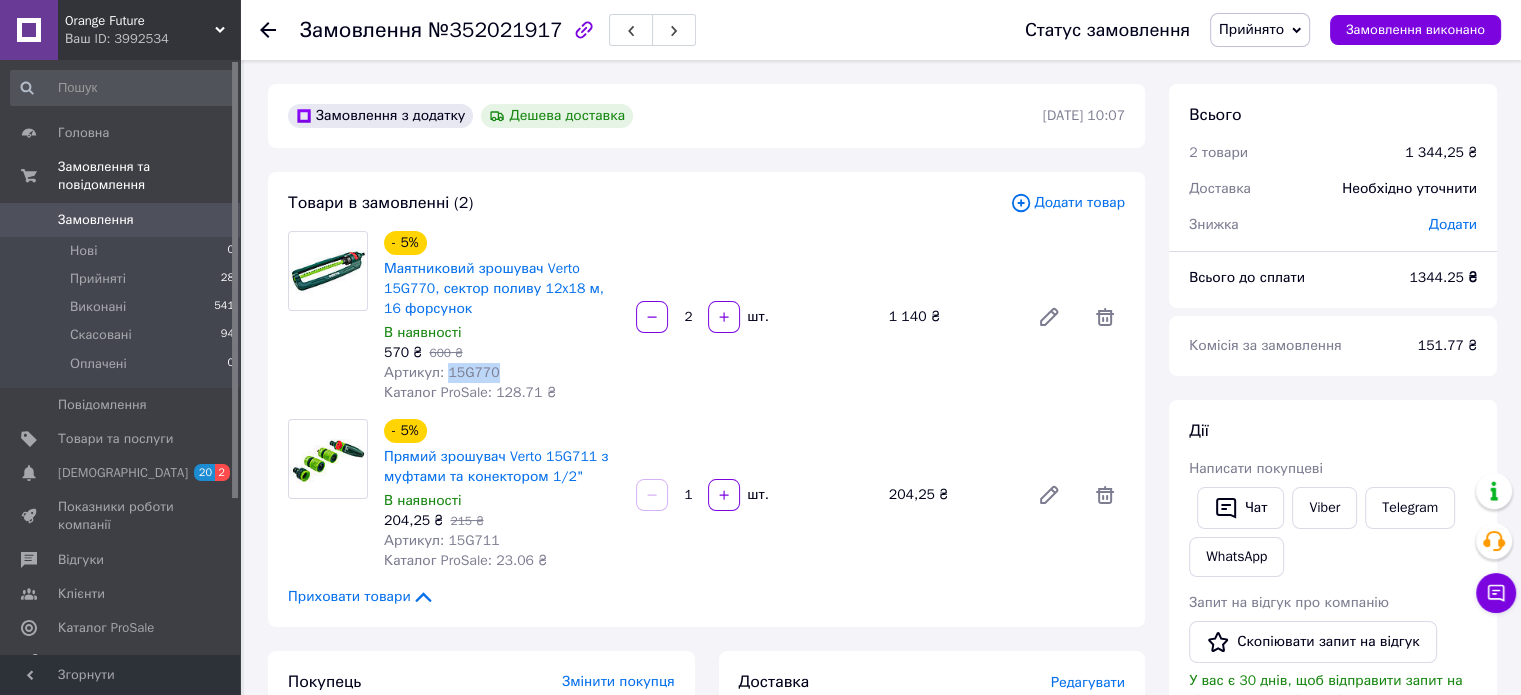 click on "Артикул: 15G770" at bounding box center (442, 372) 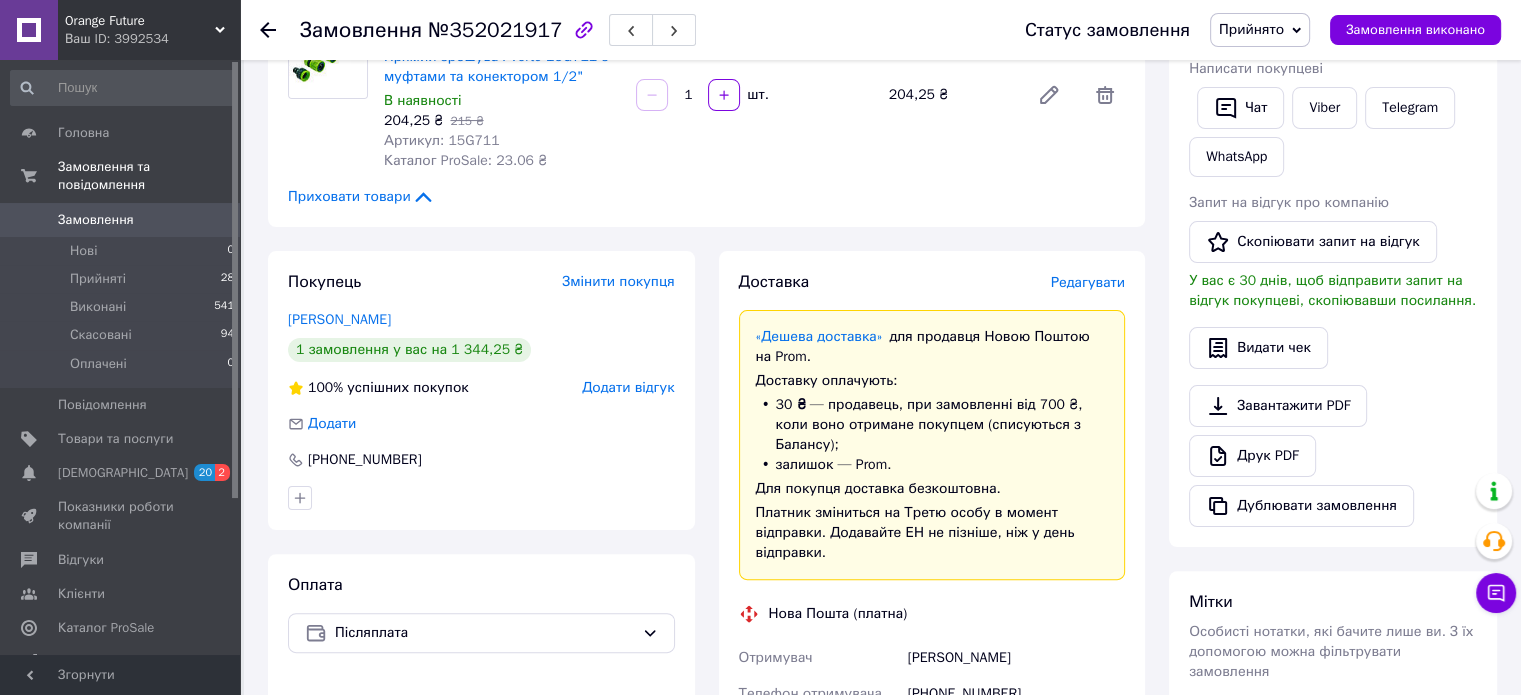 scroll, scrollTop: 600, scrollLeft: 0, axis: vertical 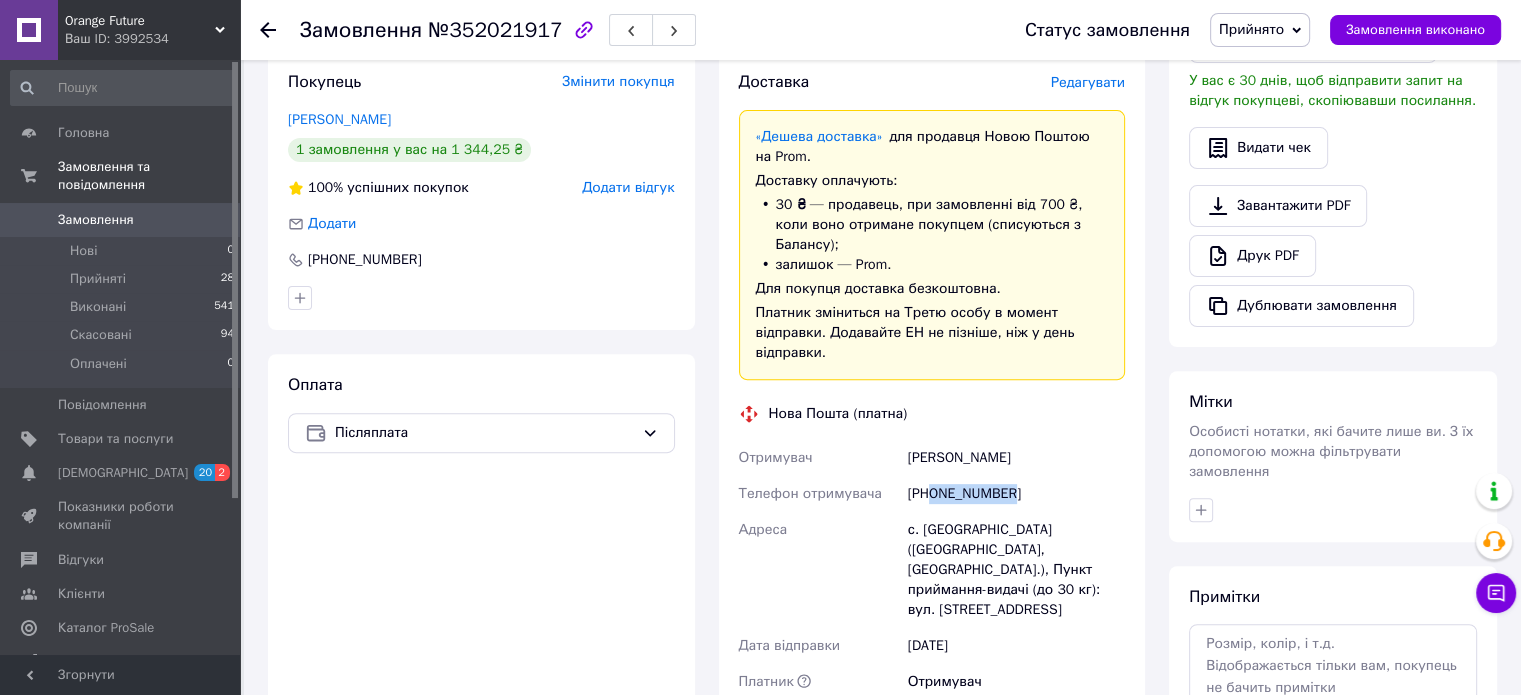 copy on "0674284810" 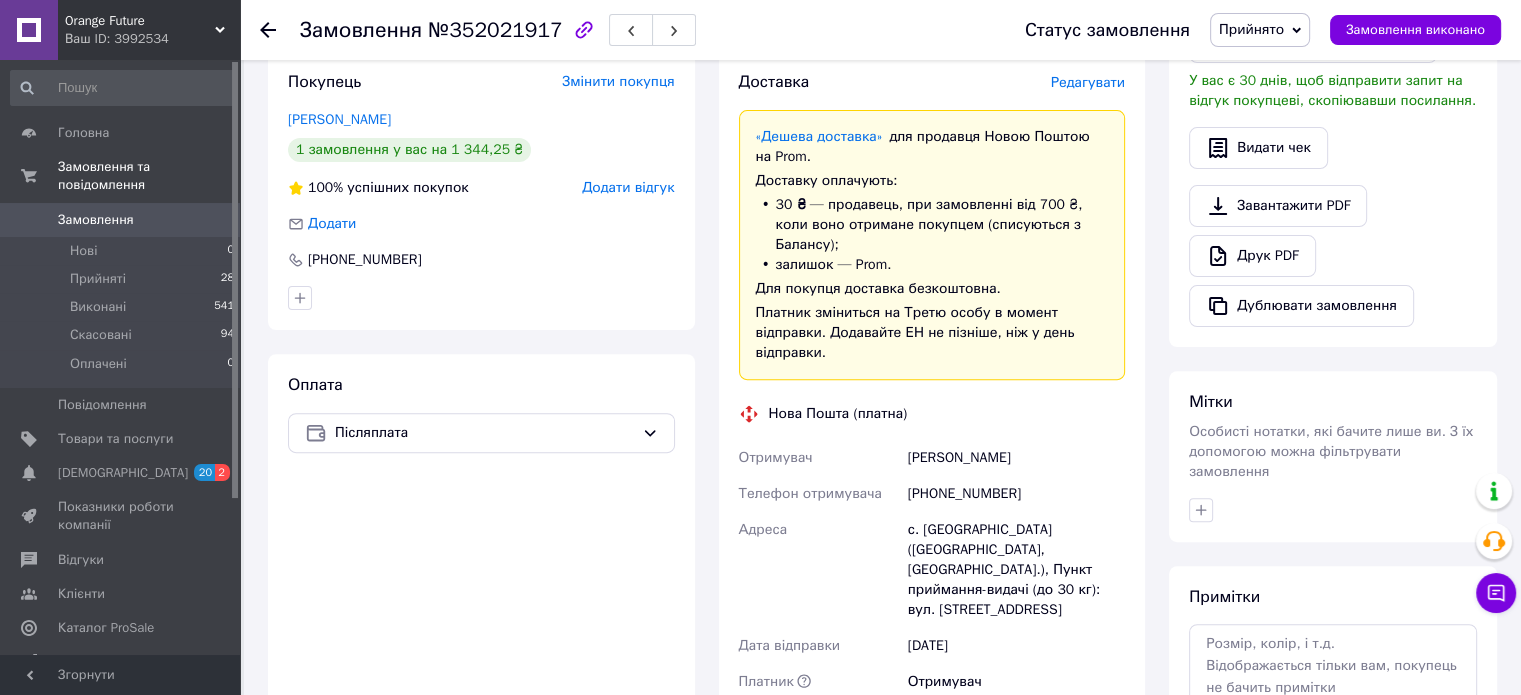 click on "с. [GEOGRAPHIC_DATA] ([GEOGRAPHIC_DATA], [GEOGRAPHIC_DATA].), Пункт приймання-видачі (до 30 кг): вул. [STREET_ADDRESS]" at bounding box center (1016, 570) 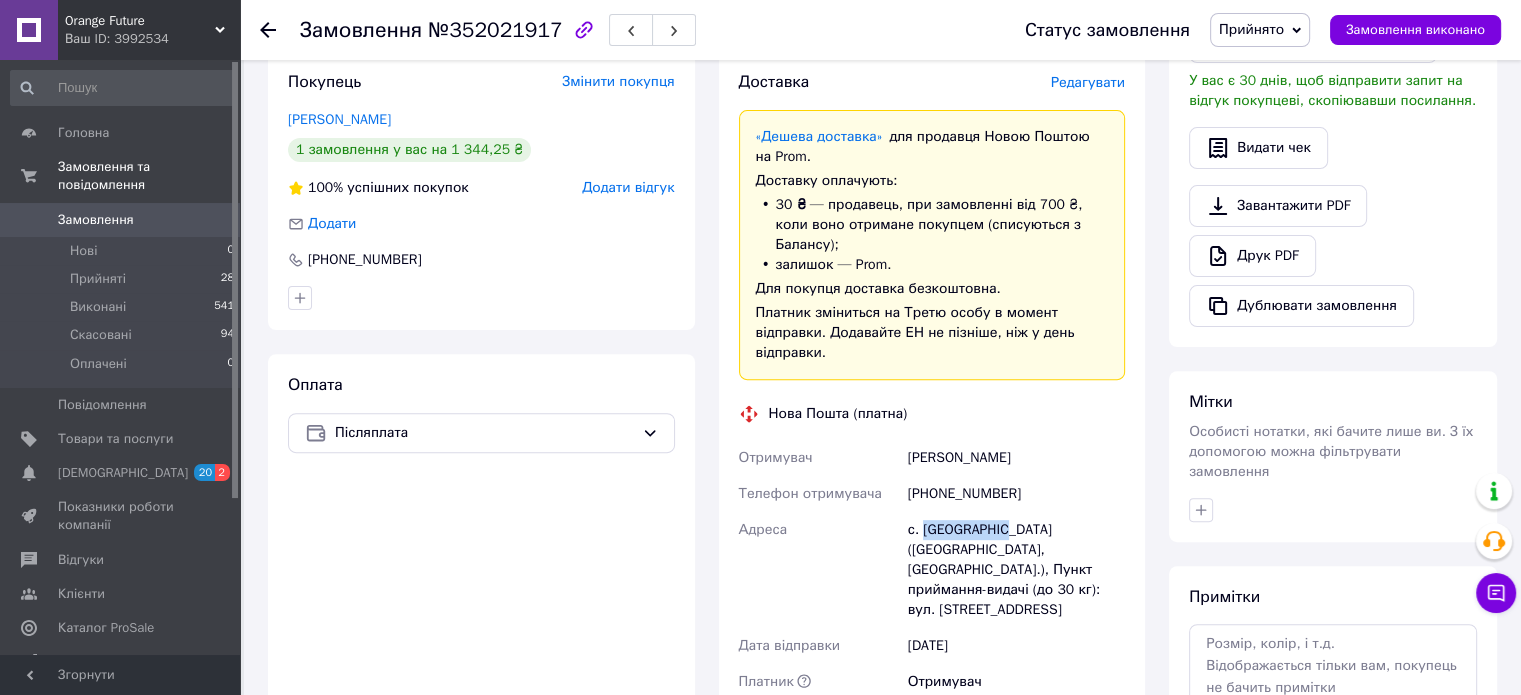 click on "с. [GEOGRAPHIC_DATA] ([GEOGRAPHIC_DATA], [GEOGRAPHIC_DATA].), Пункт приймання-видачі (до 30 кг): вул. [STREET_ADDRESS]" at bounding box center (1016, 570) 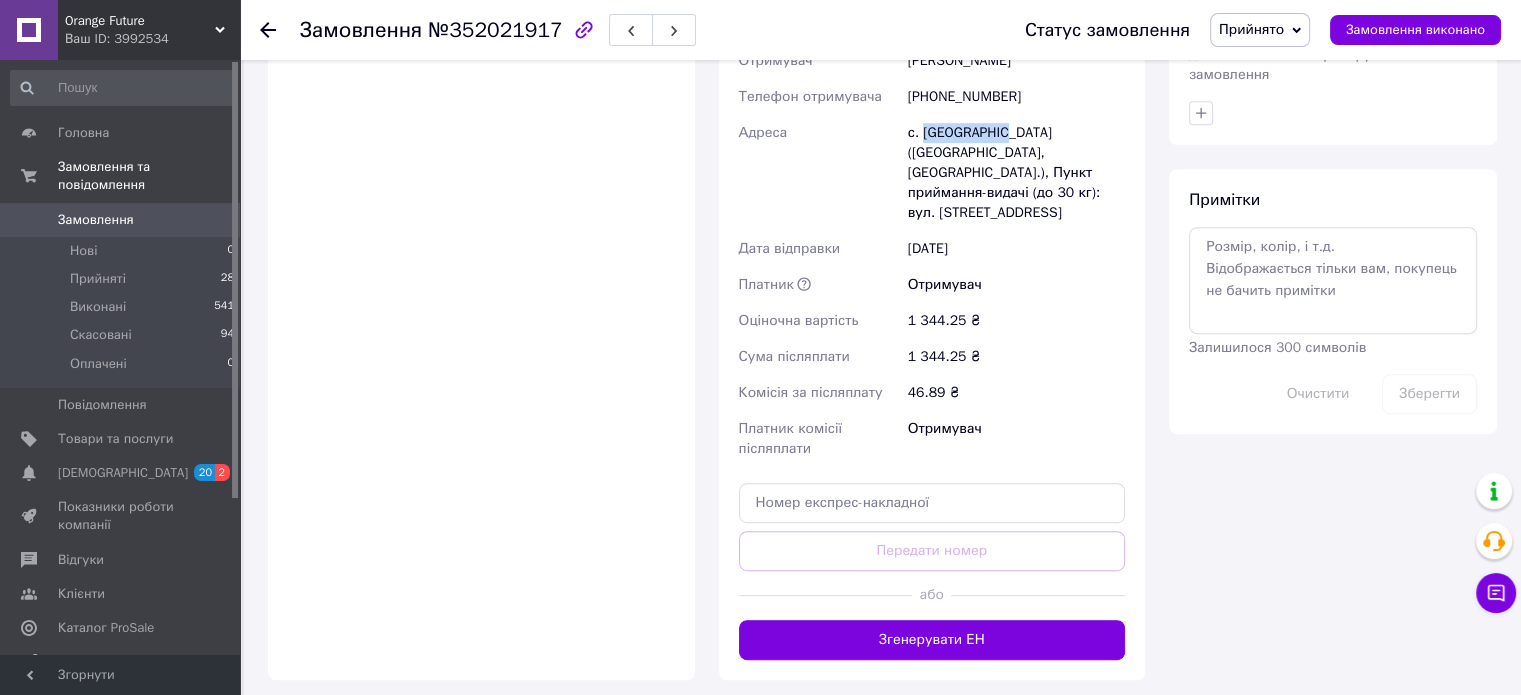 scroll, scrollTop: 1000, scrollLeft: 0, axis: vertical 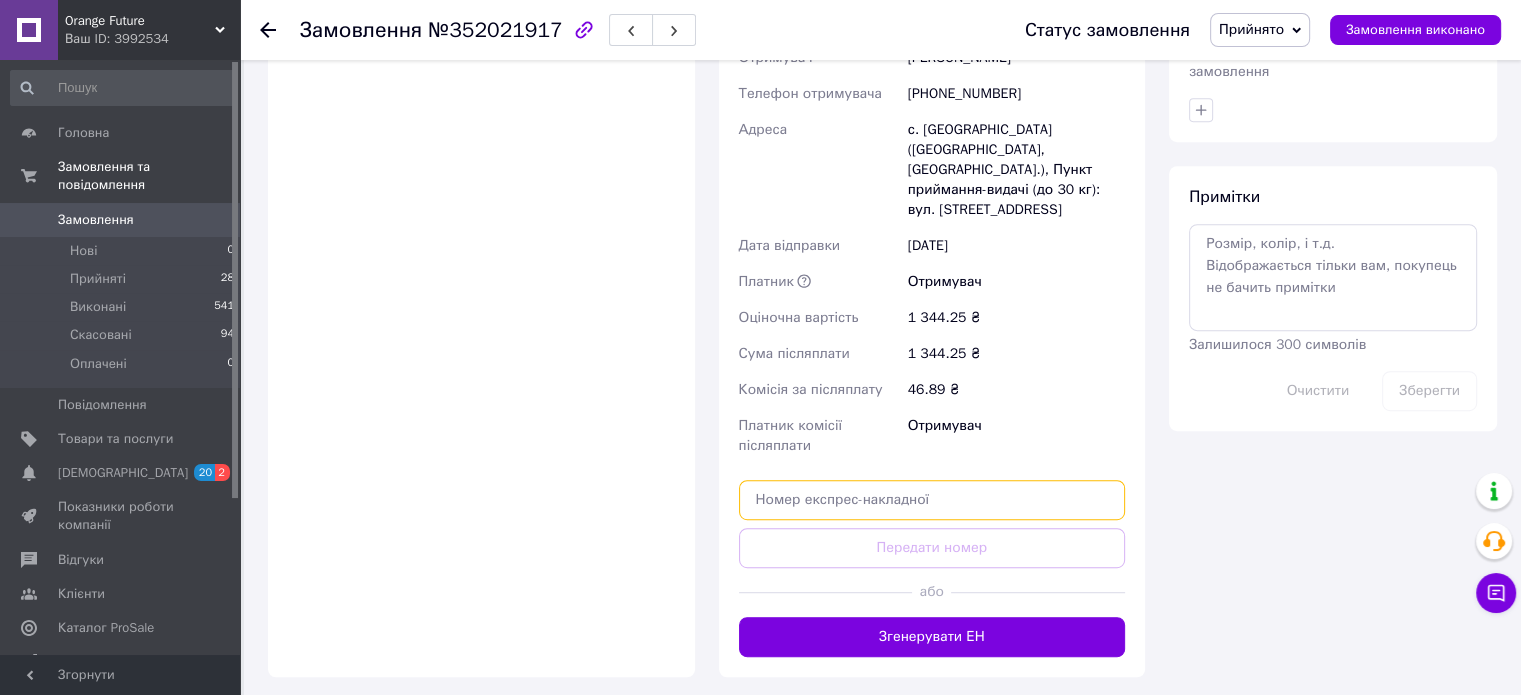 click at bounding box center [932, 500] 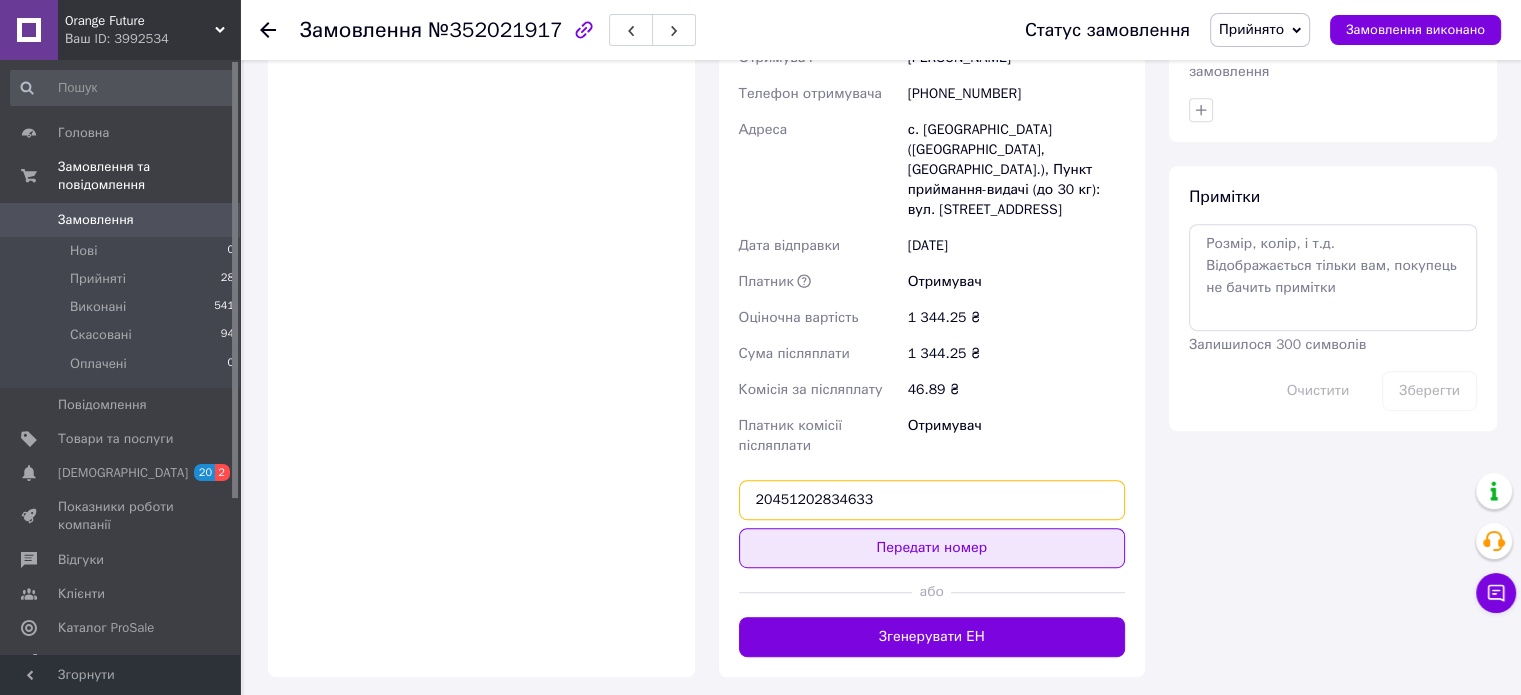 type on "20451202834633" 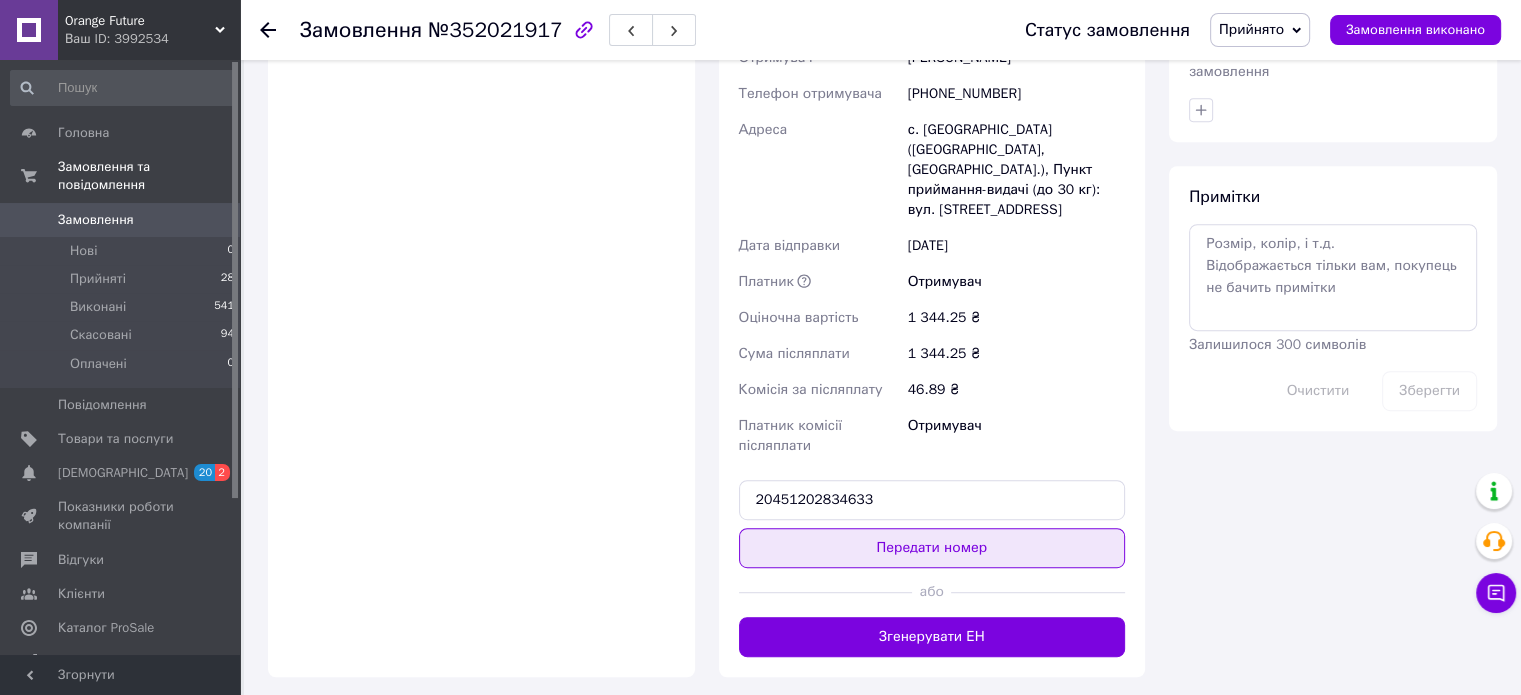 click on "Передати номер" at bounding box center (932, 548) 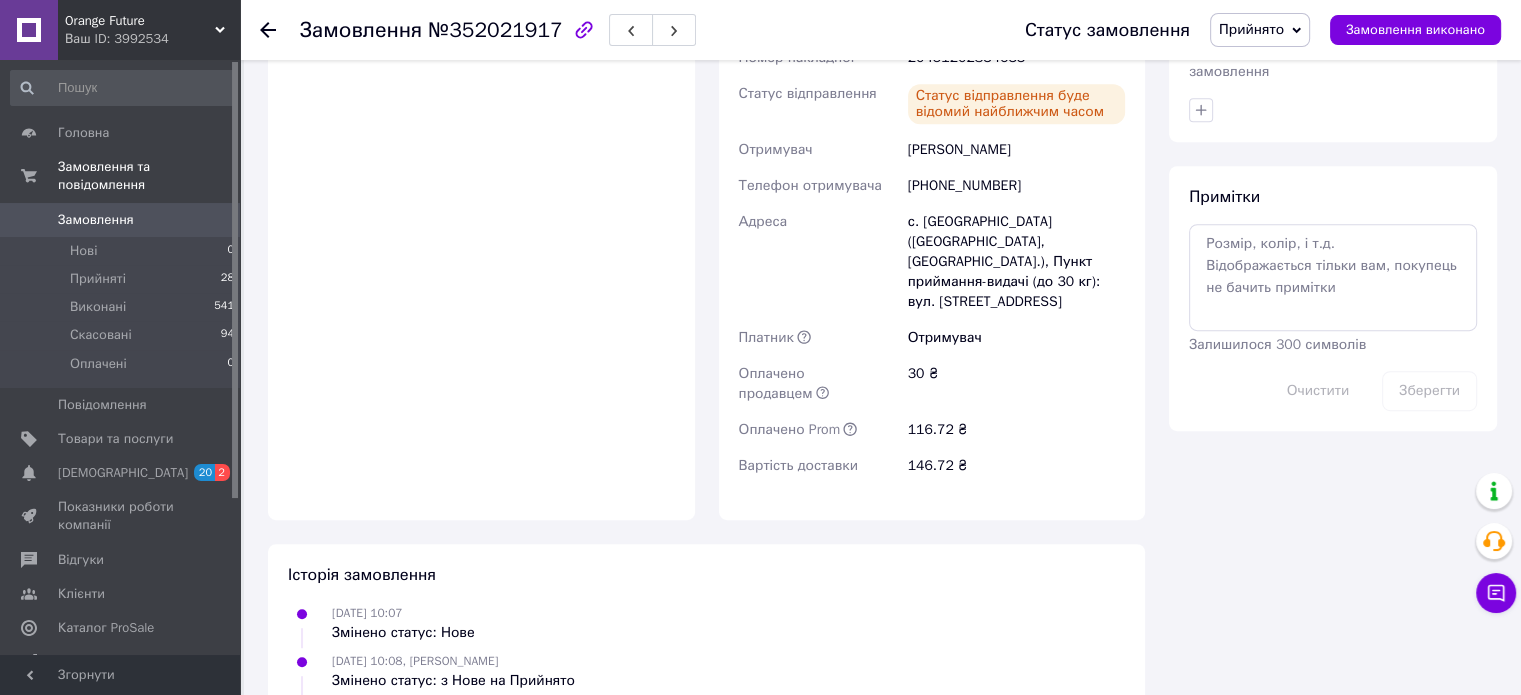 click 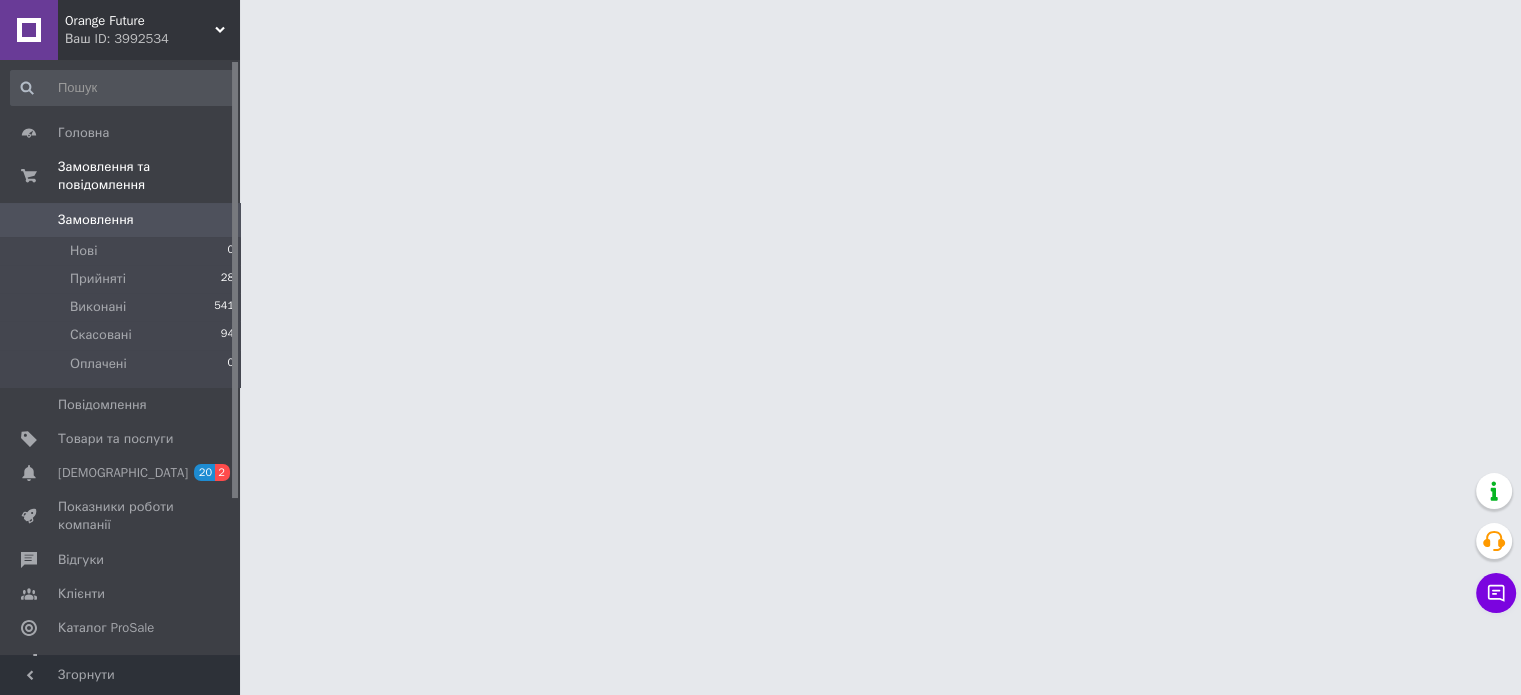 scroll, scrollTop: 0, scrollLeft: 0, axis: both 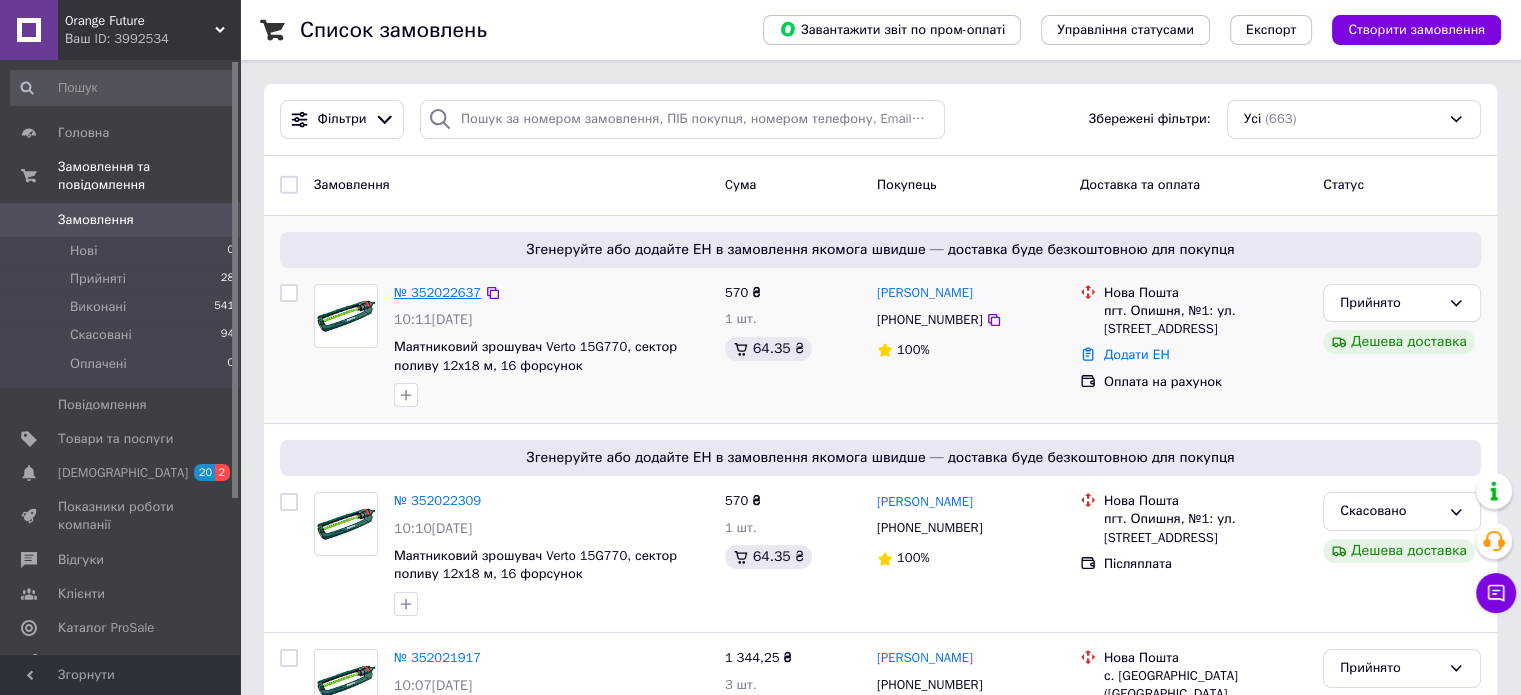 click on "№ 352022637" at bounding box center [437, 292] 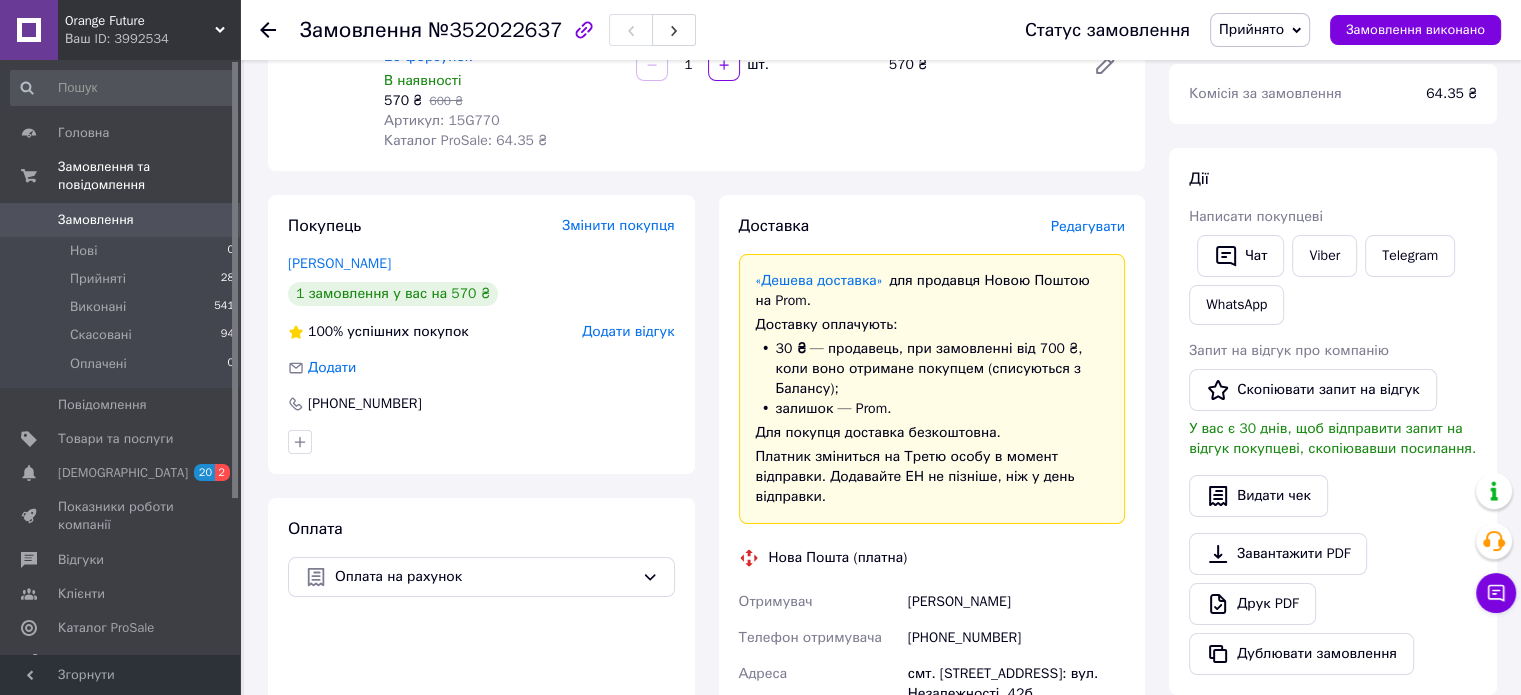 scroll, scrollTop: 500, scrollLeft: 0, axis: vertical 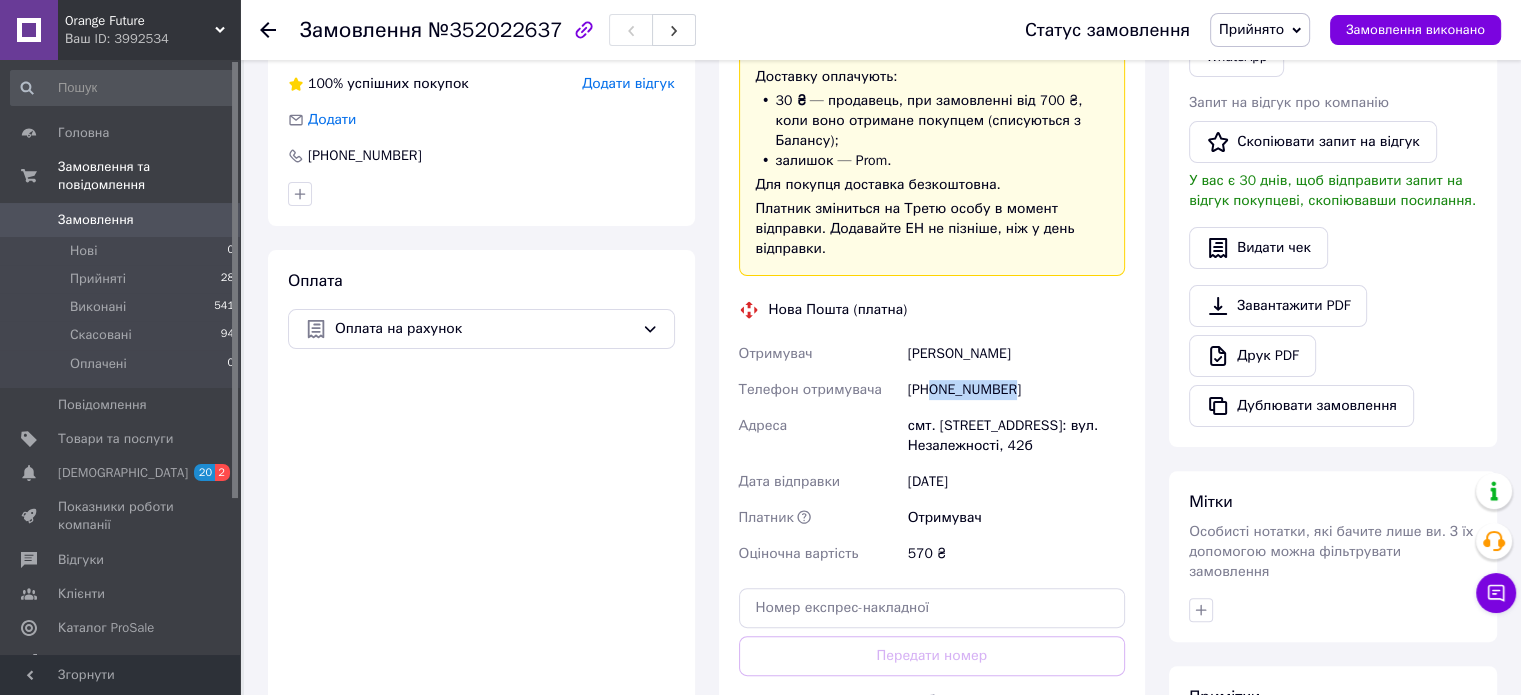copy on "0509672555" 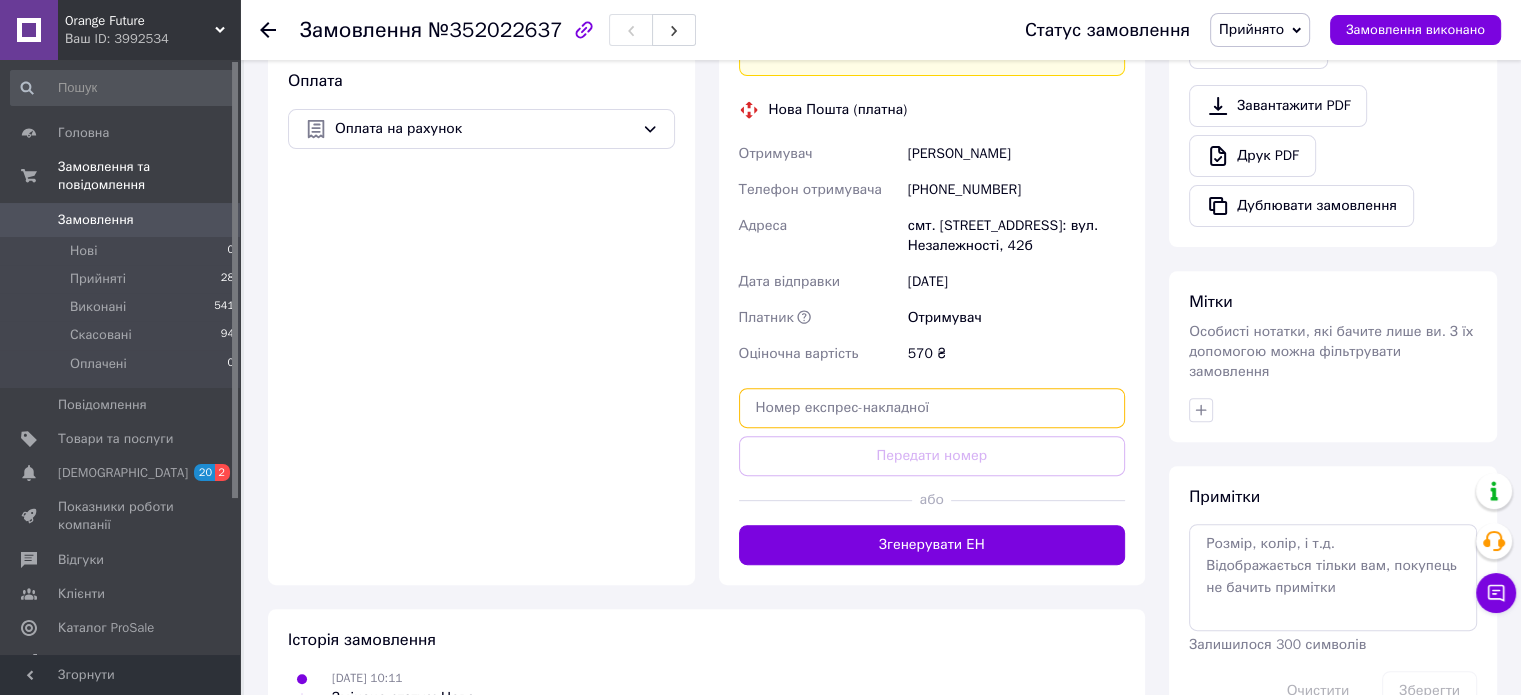 click at bounding box center [932, 408] 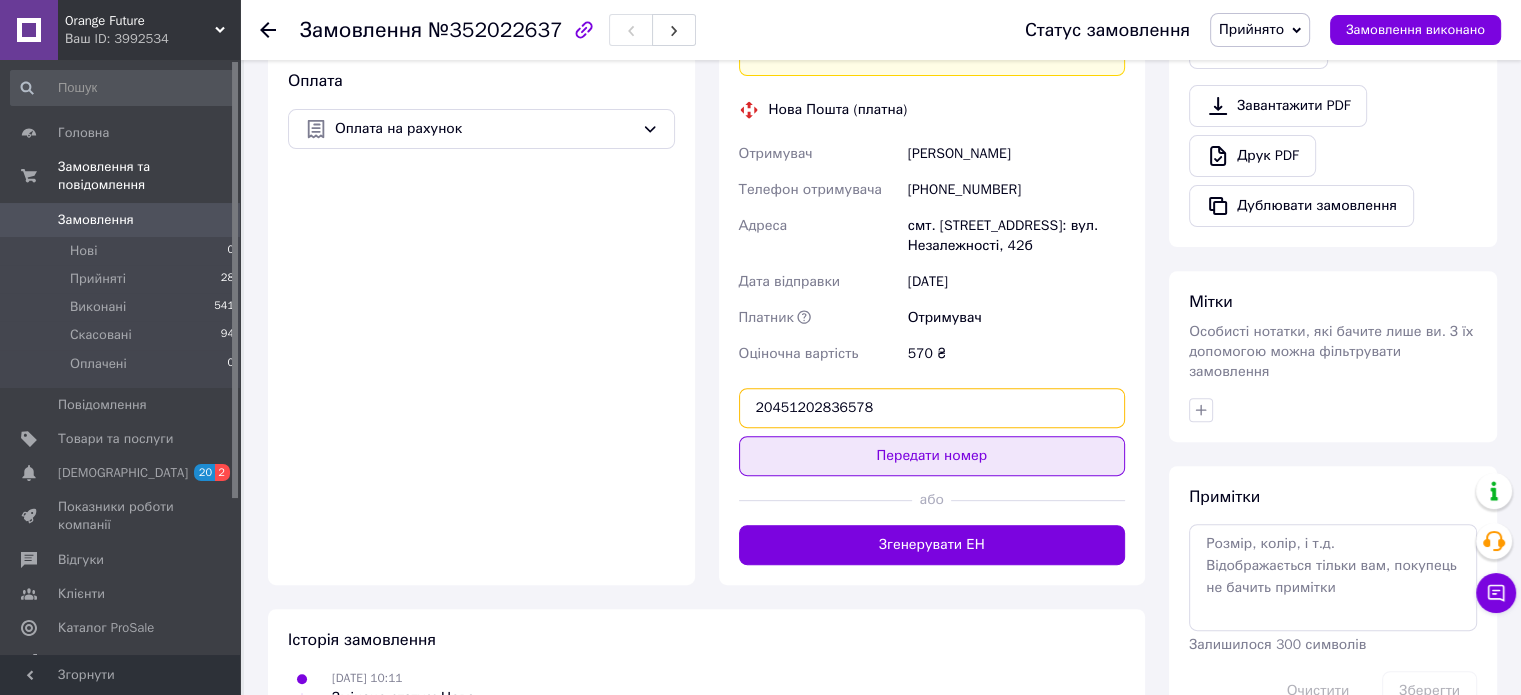 type on "20451202836578" 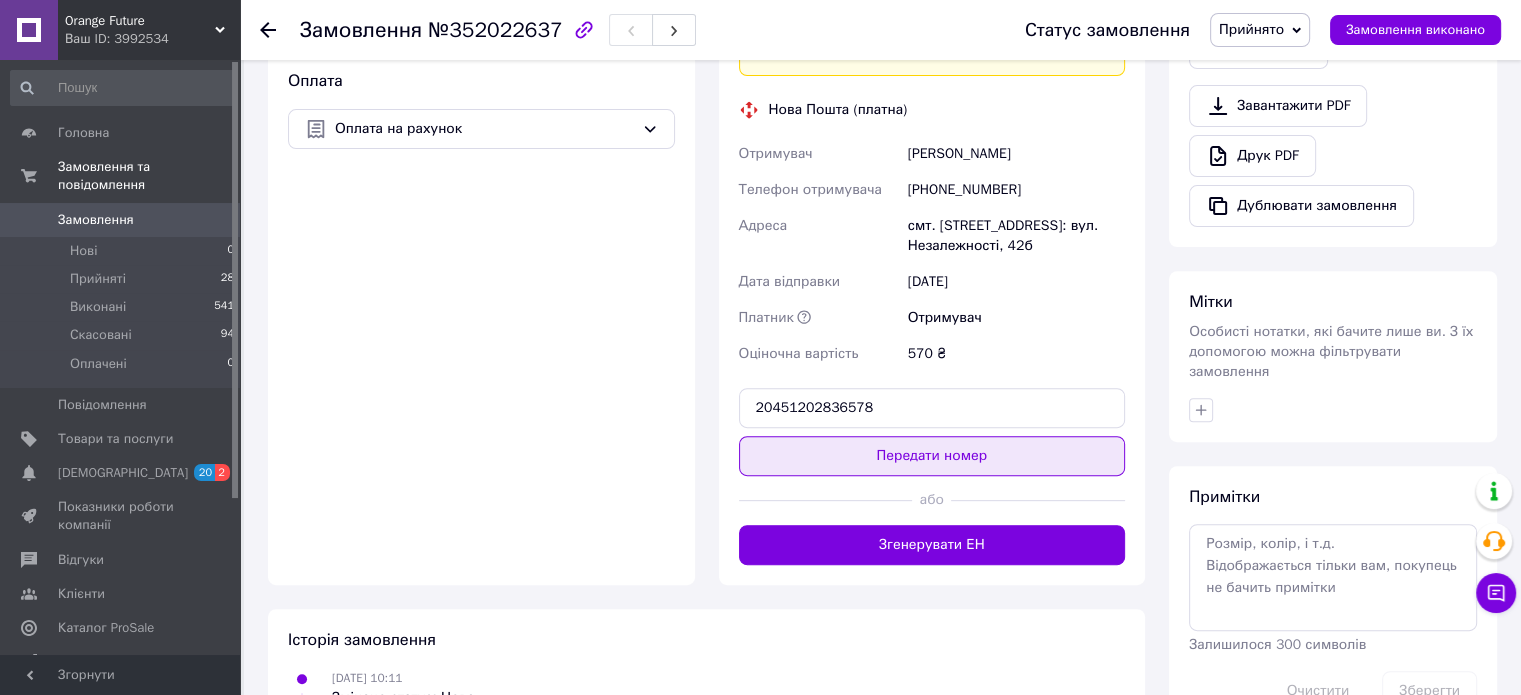 click on "Передати номер" at bounding box center (932, 456) 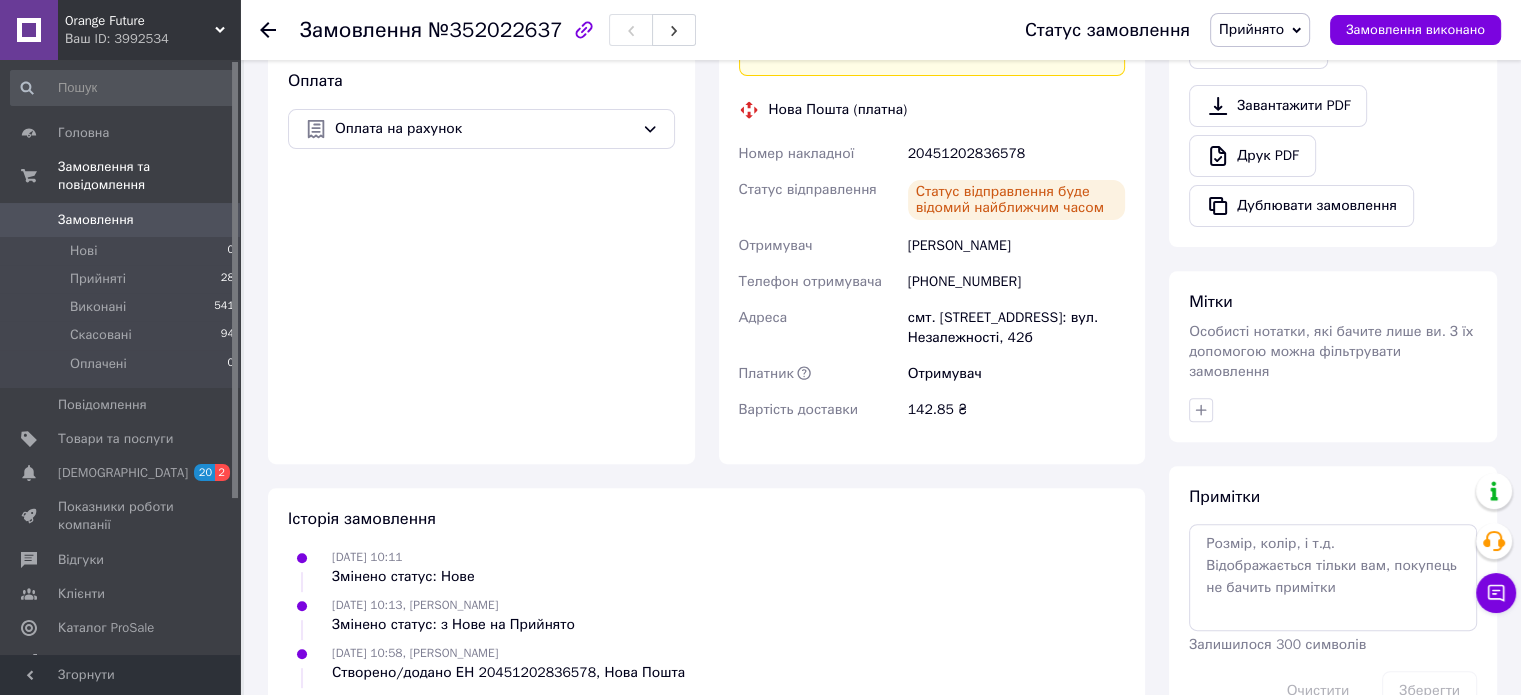click 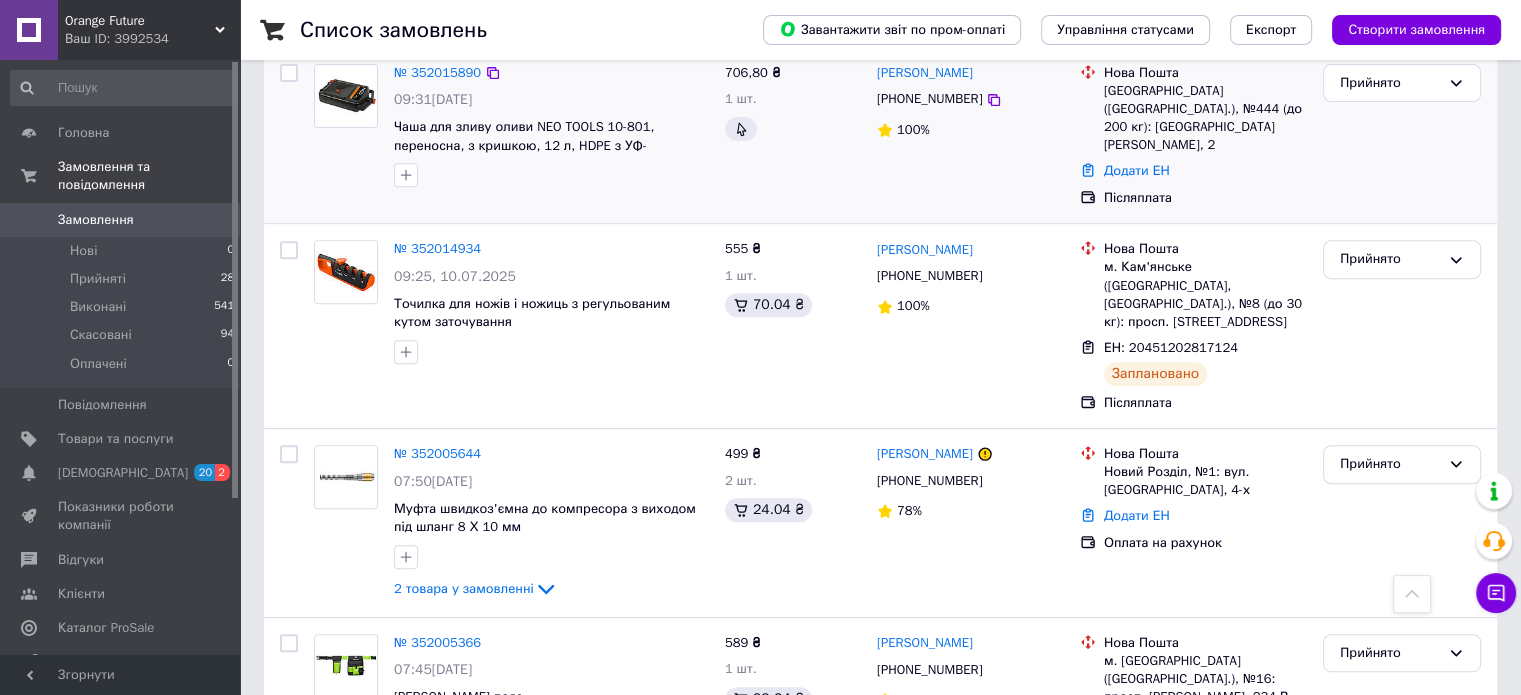 scroll, scrollTop: 600, scrollLeft: 0, axis: vertical 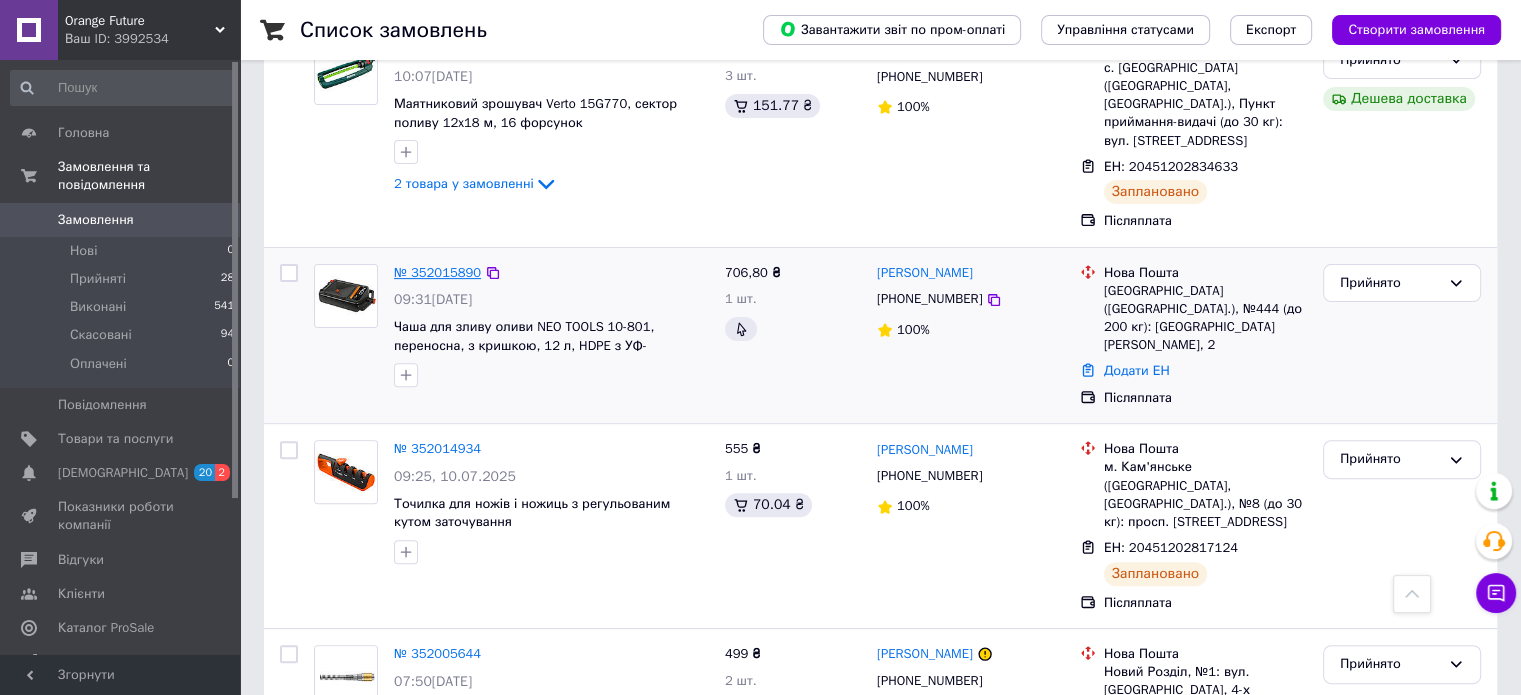 click on "№ 352015890" at bounding box center (437, 272) 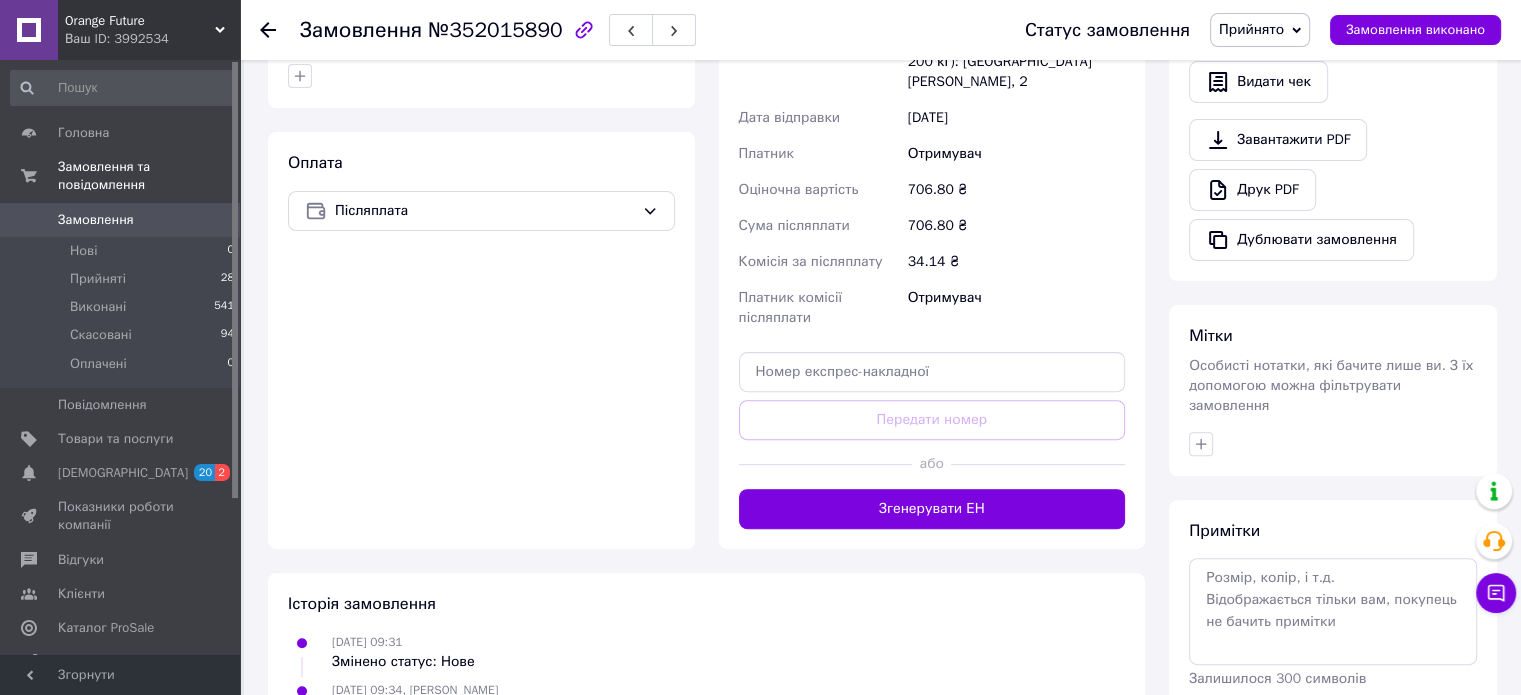 scroll, scrollTop: 100, scrollLeft: 0, axis: vertical 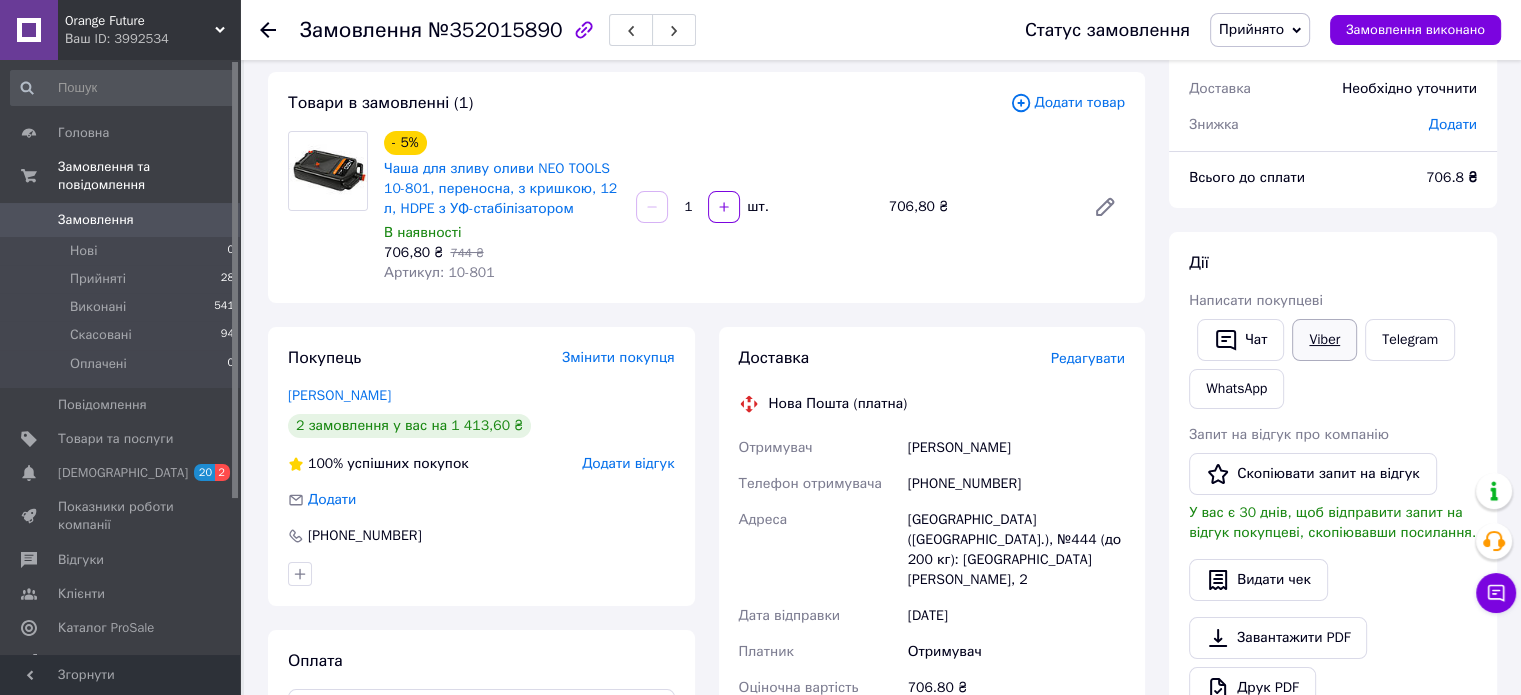 click on "Viber" at bounding box center [1324, 340] 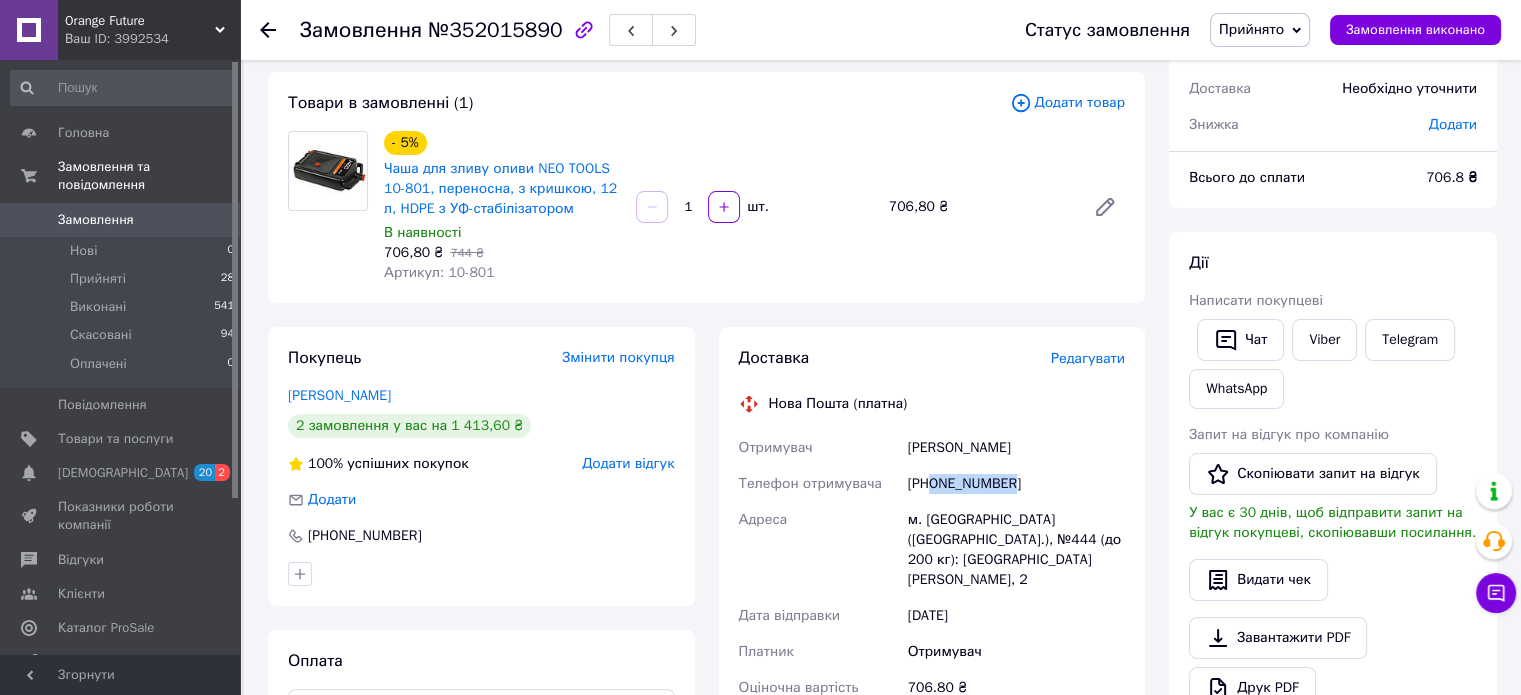 drag, startPoint x: 1022, startPoint y: 488, endPoint x: 930, endPoint y: 491, distance: 92.0489 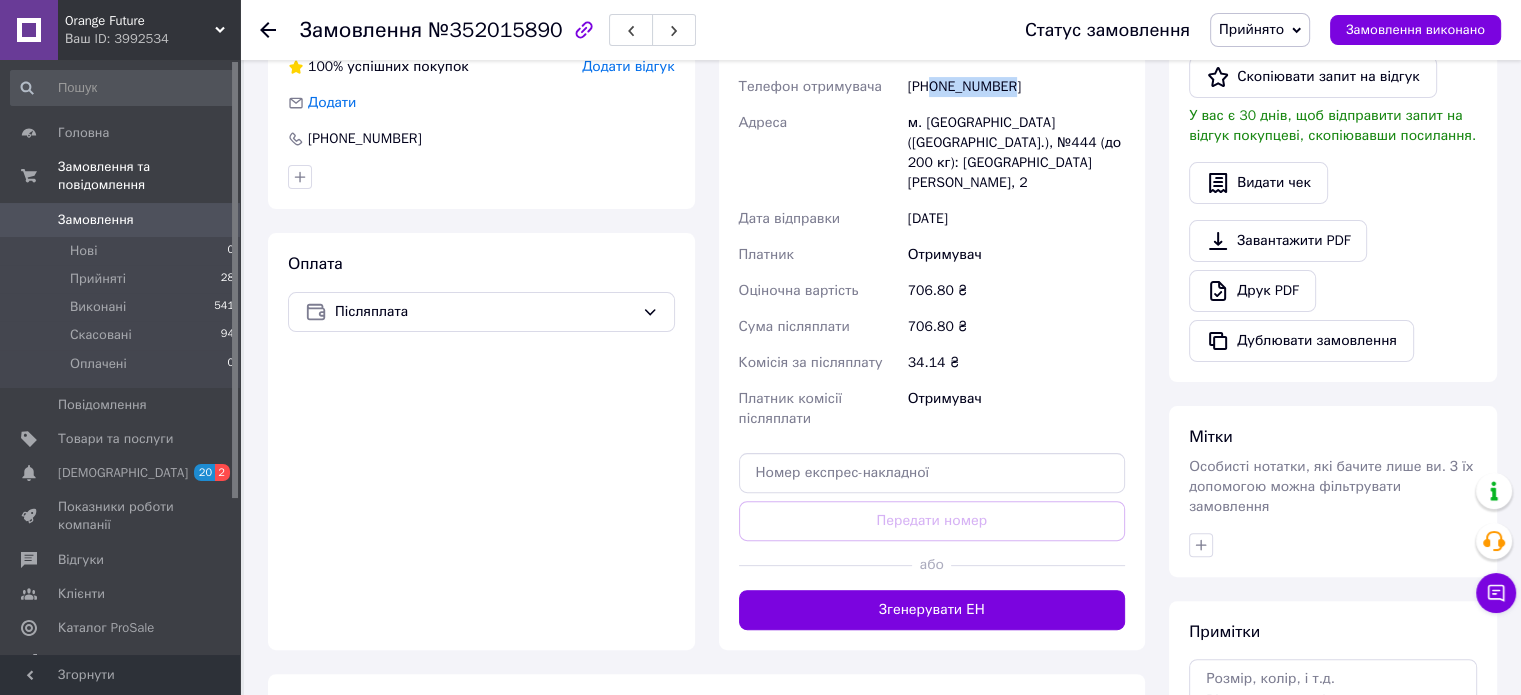 scroll, scrollTop: 500, scrollLeft: 0, axis: vertical 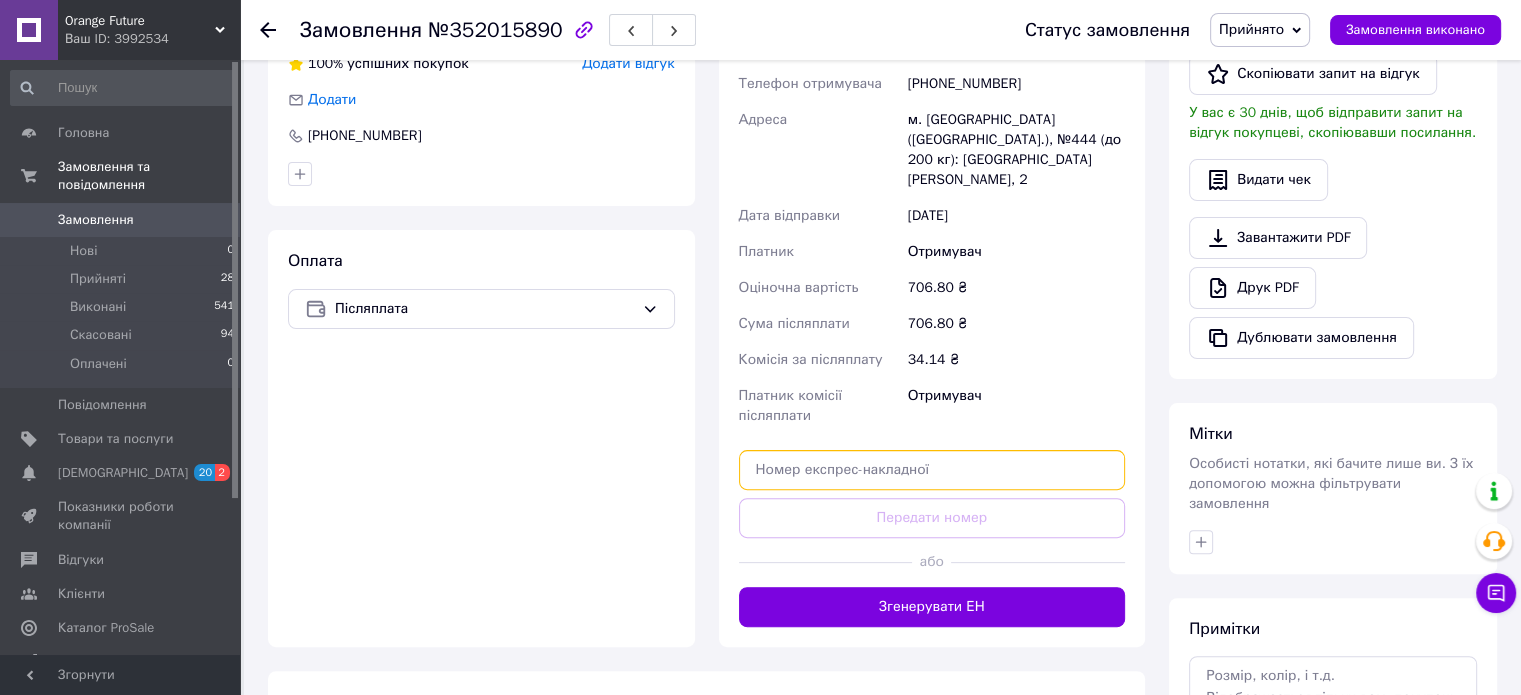 click at bounding box center [932, 470] 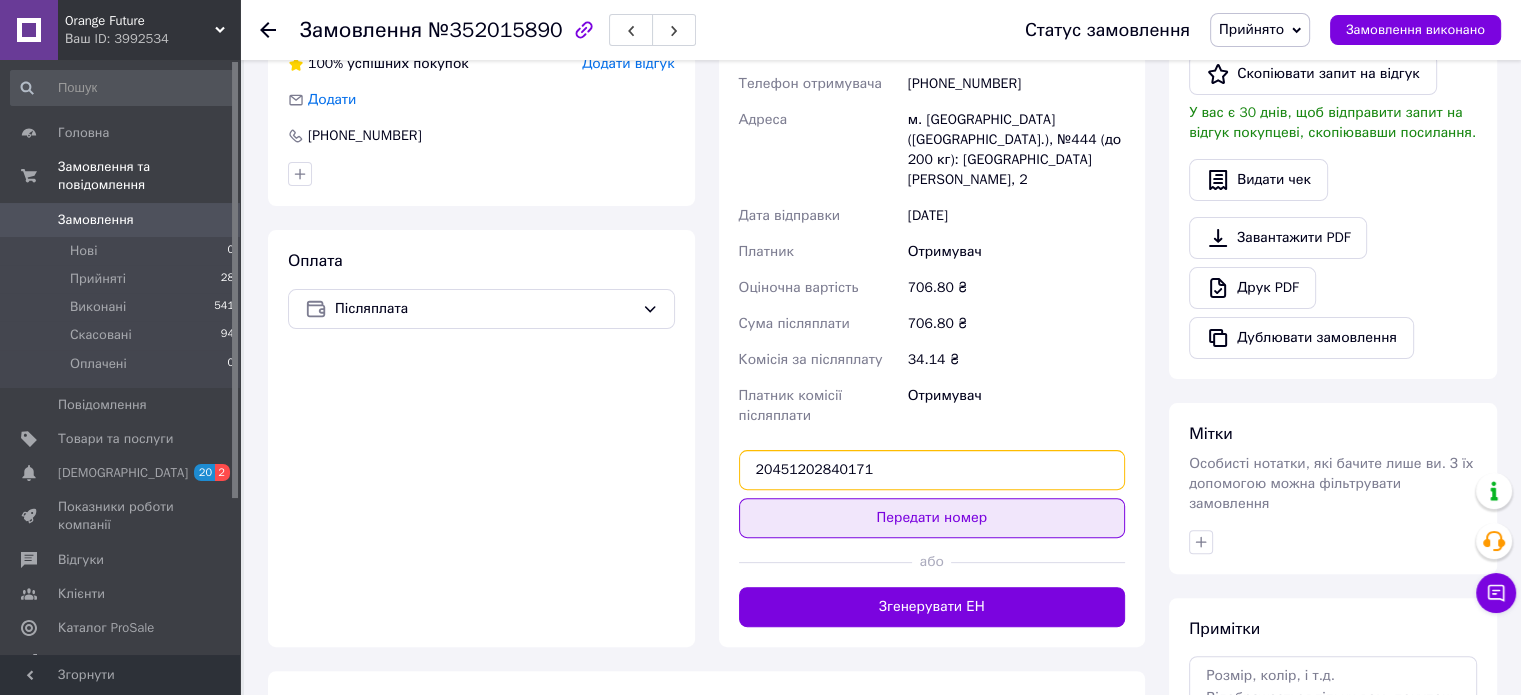 type on "20451202840171" 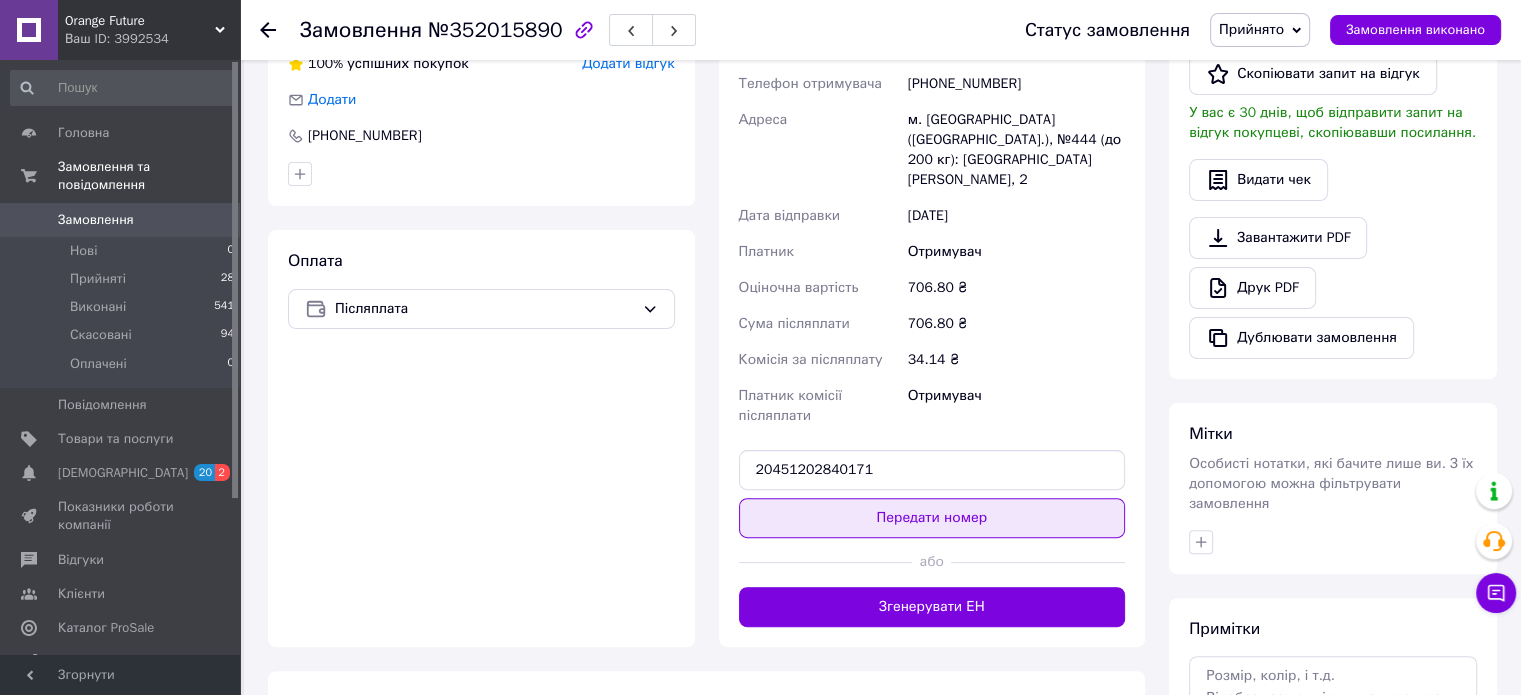 click on "Передати номер" at bounding box center (932, 518) 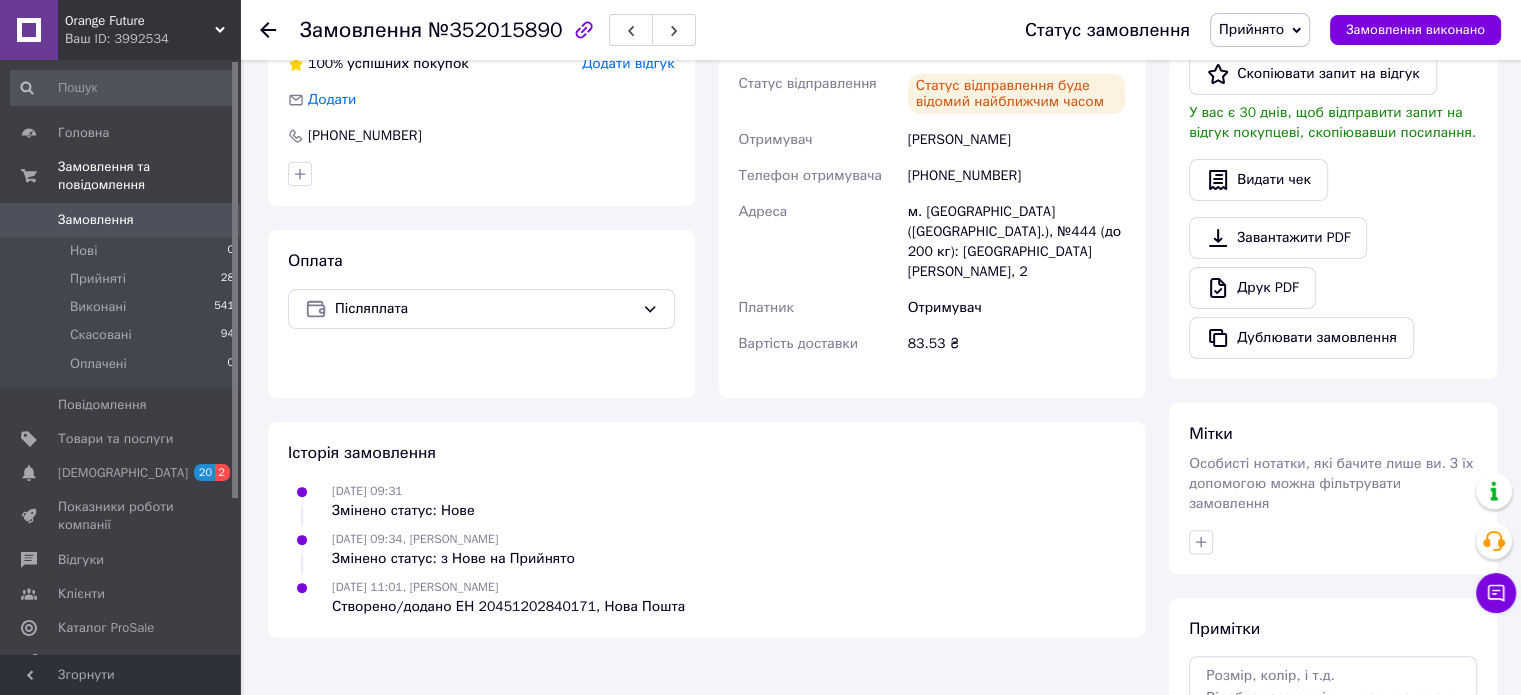 click on "Замовлення №352015890 Статус замовлення Прийнято Виконано Скасовано Оплачено Замовлення виконано" at bounding box center [880, 30] 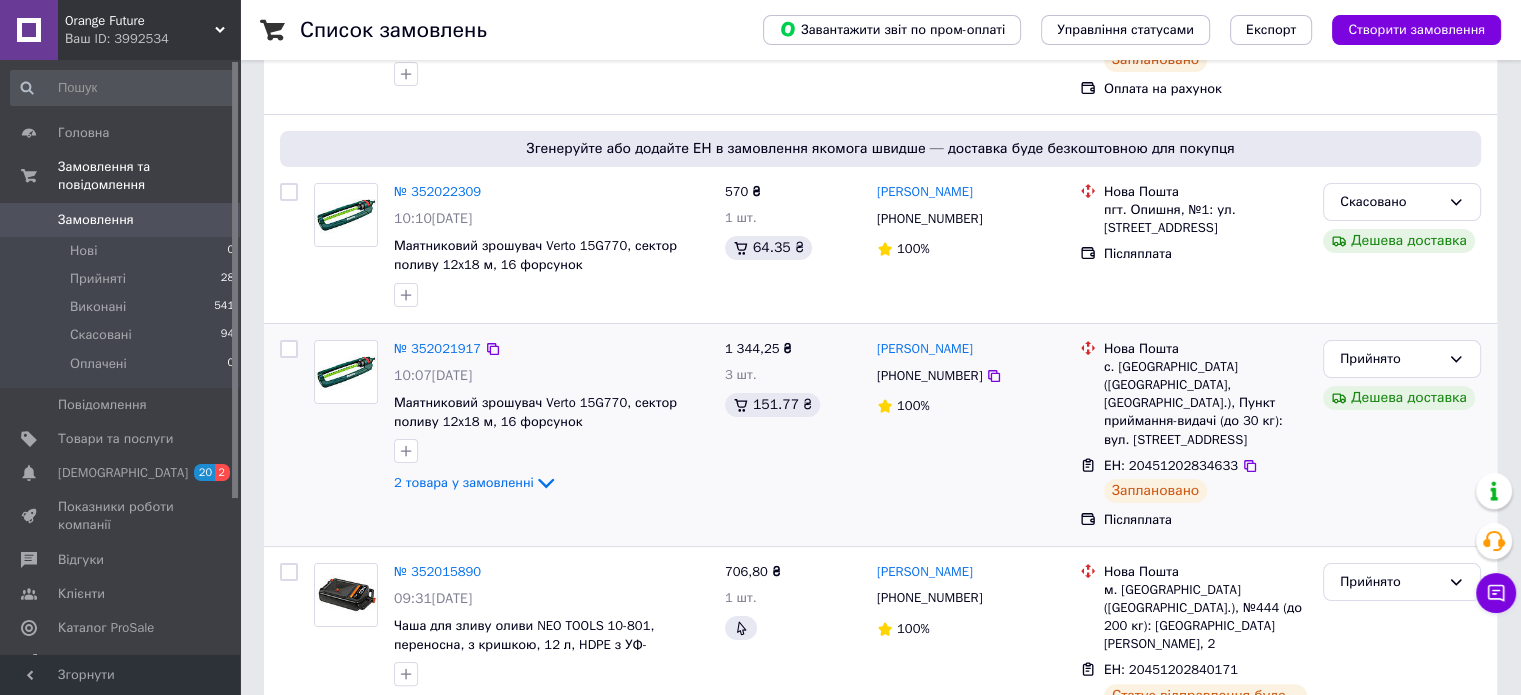 scroll, scrollTop: 300, scrollLeft: 0, axis: vertical 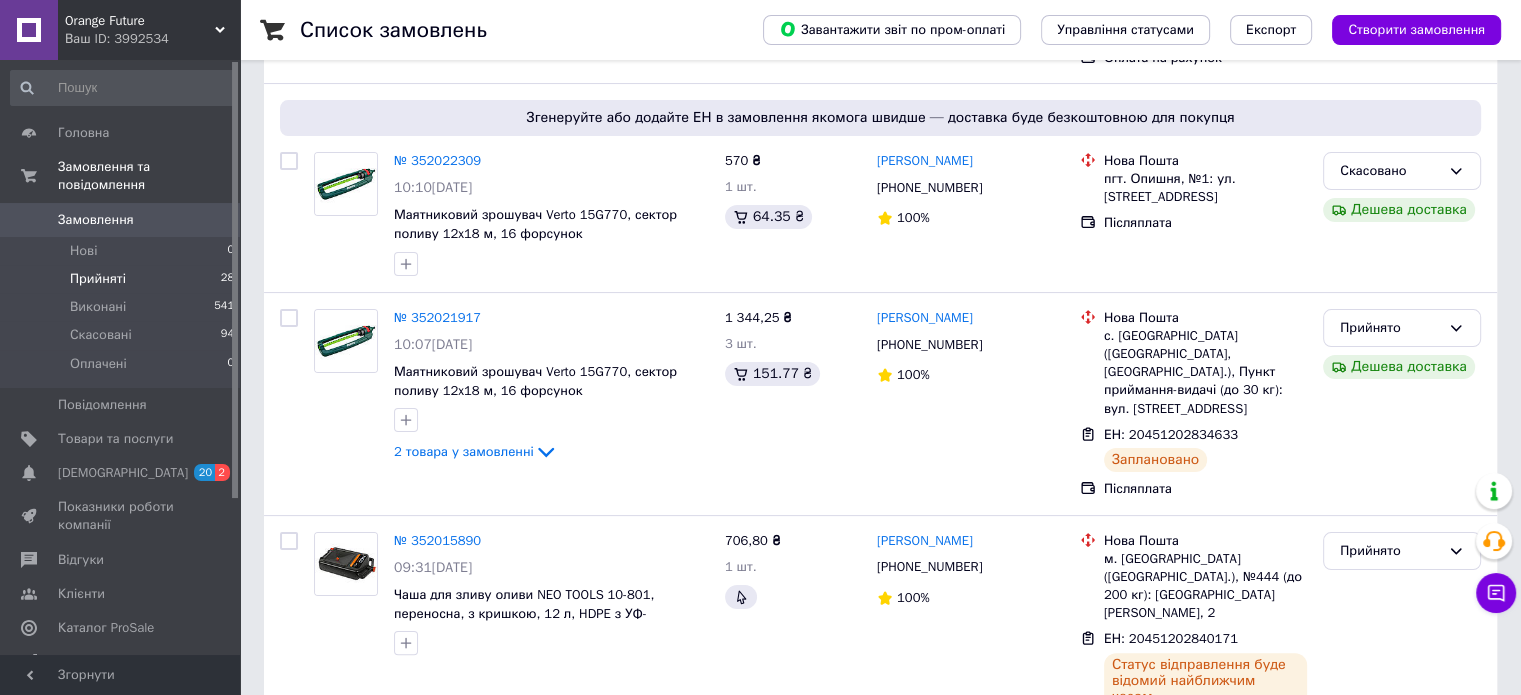 click on "Прийняті" at bounding box center [98, 279] 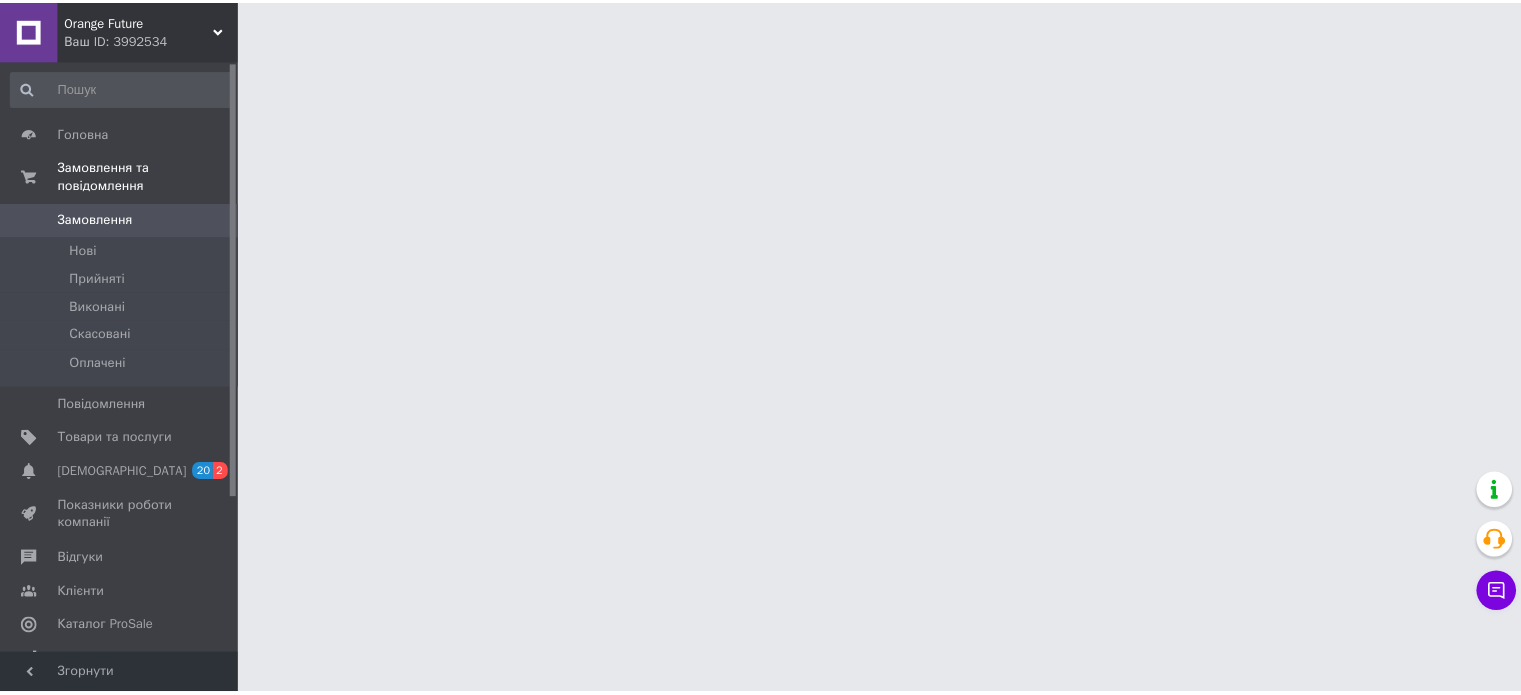 scroll, scrollTop: 0, scrollLeft: 0, axis: both 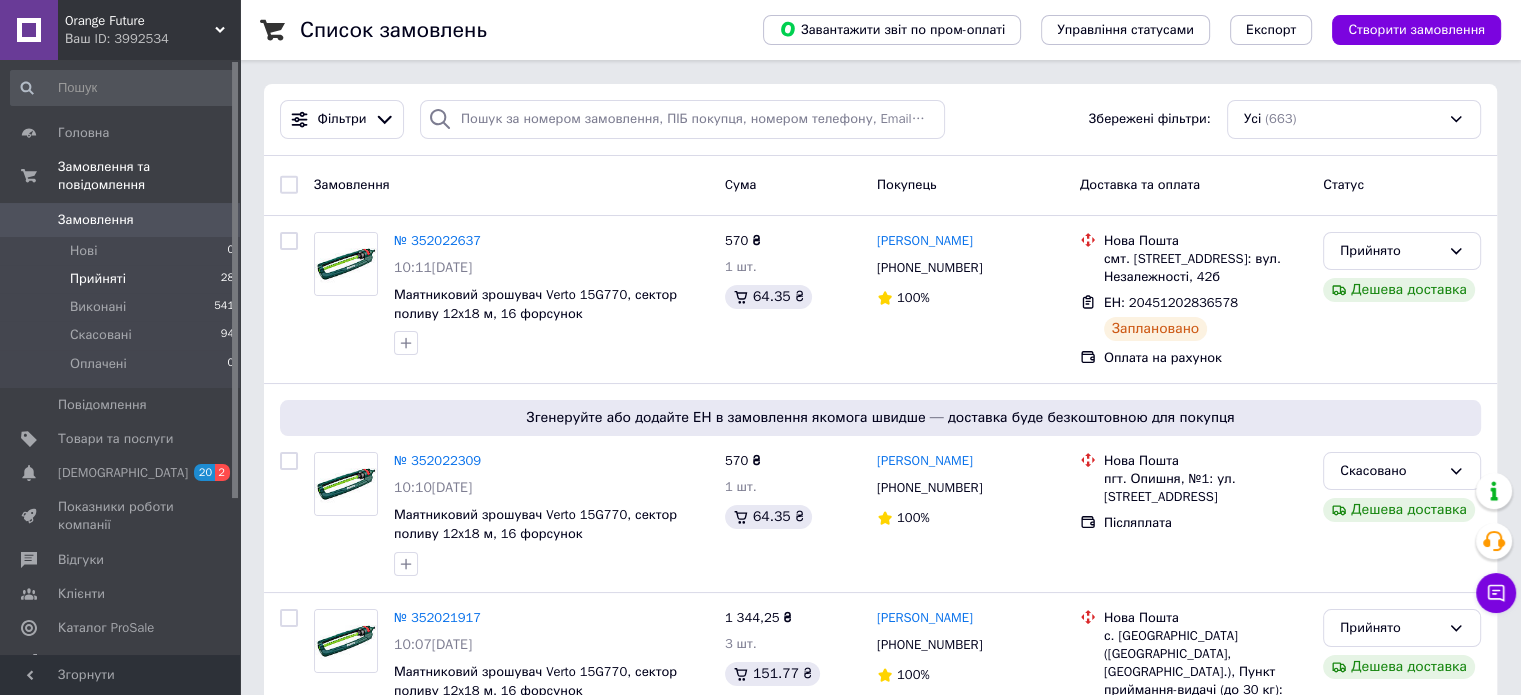 click on "Прийняті" at bounding box center [98, 279] 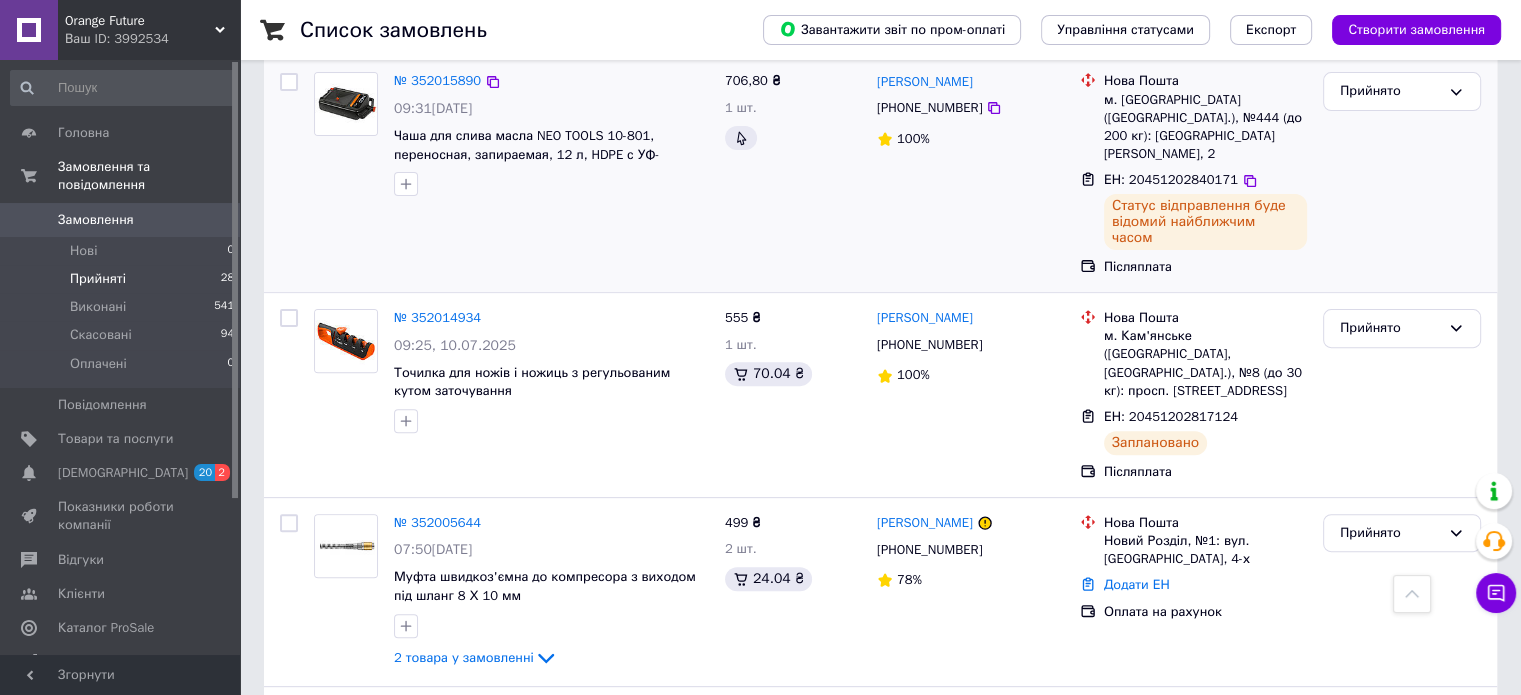 scroll, scrollTop: 800, scrollLeft: 0, axis: vertical 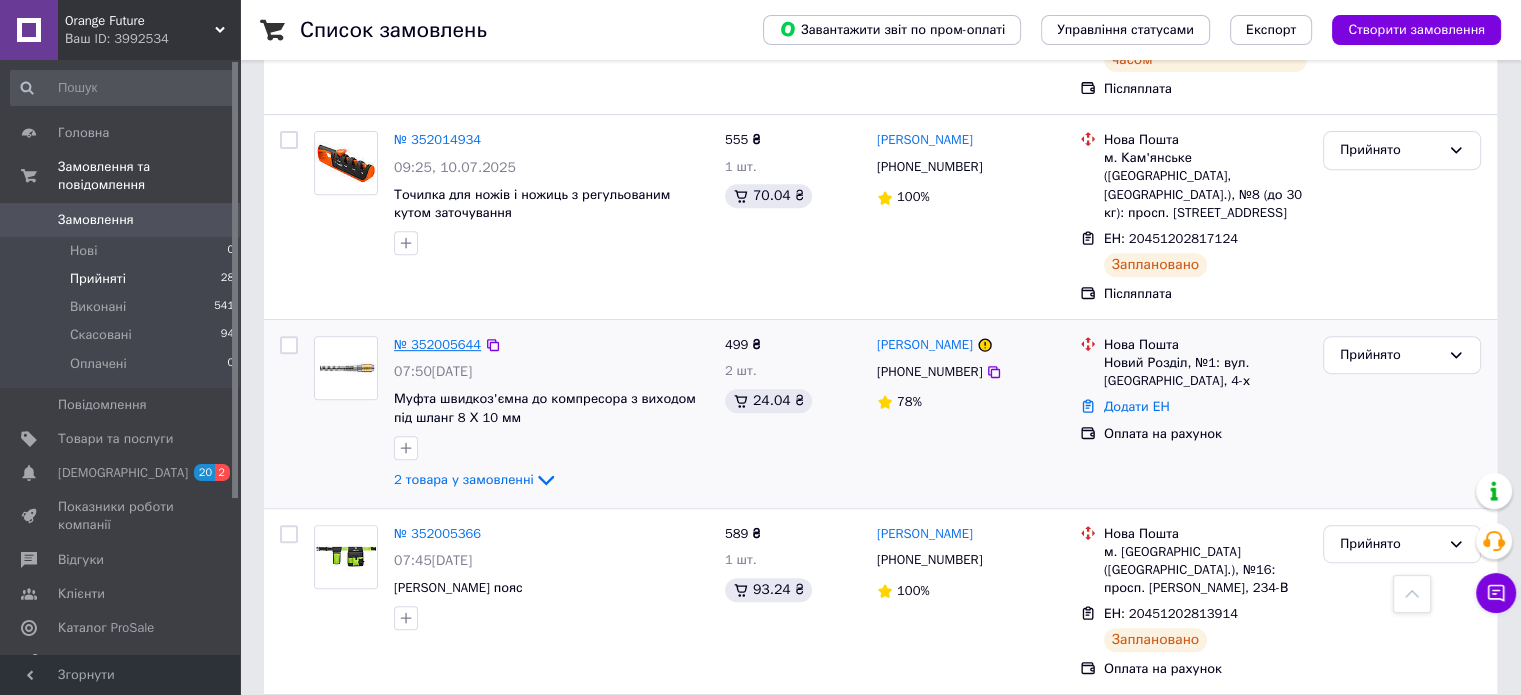 click on "№ 352005644" at bounding box center (437, 344) 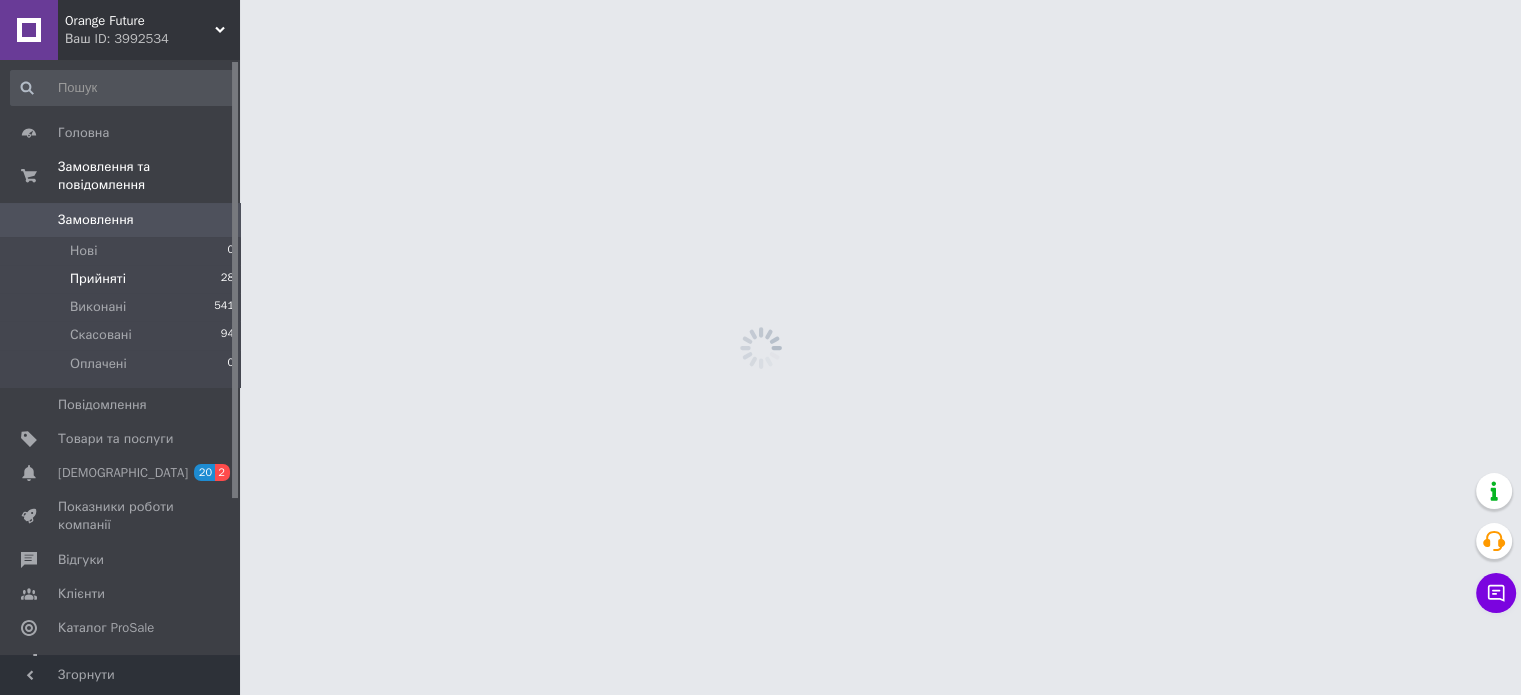 scroll, scrollTop: 0, scrollLeft: 0, axis: both 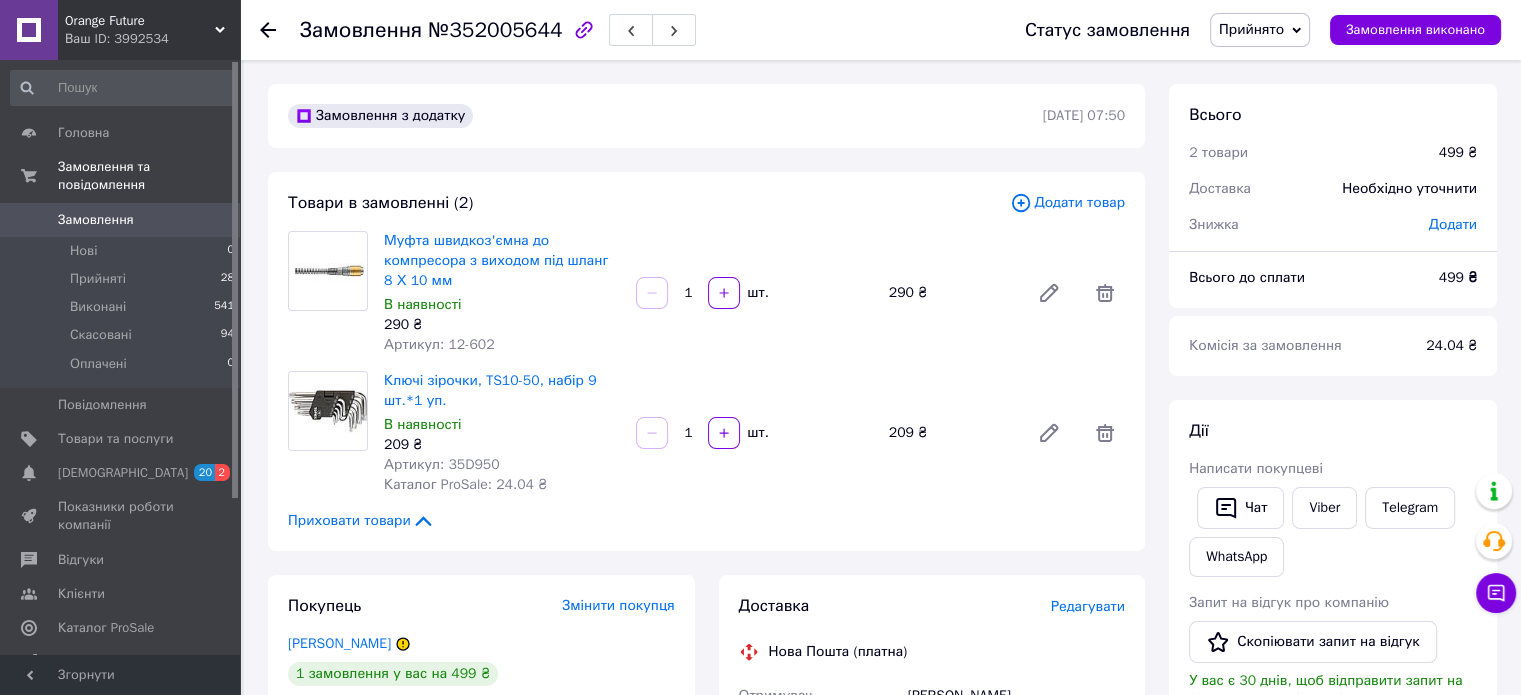 click on "Дії Написати покупцеві   Чат Viber Telegram WhatsApp Запит на відгук про компанію   Скопіювати запит на відгук У вас є 30 днів, щоб відправити запит на відгук покупцеві, скопіювавши посилання.   Видати чек   Завантажити PDF   Друк PDF   Дублювати замовлення" at bounding box center (1333, 673) 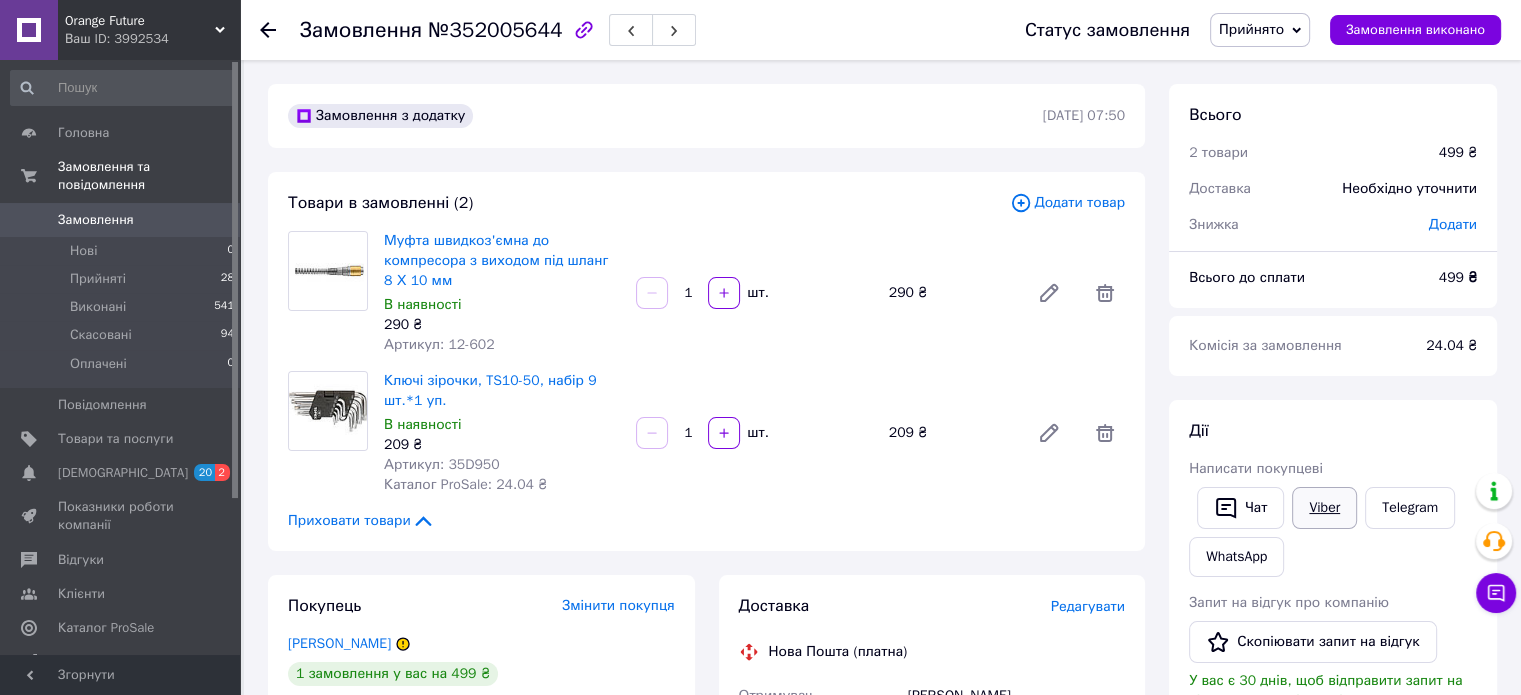 click on "Viber" at bounding box center (1324, 508) 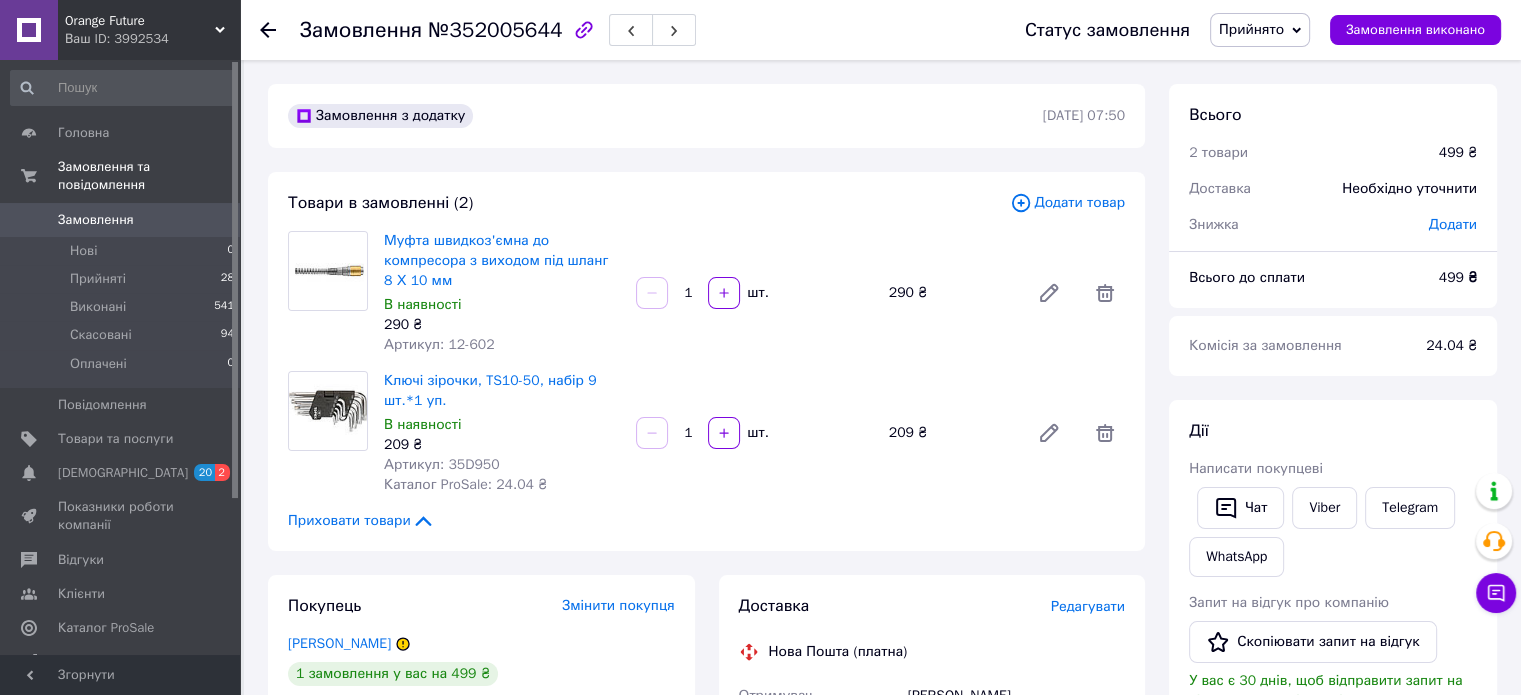 click at bounding box center (280, 30) 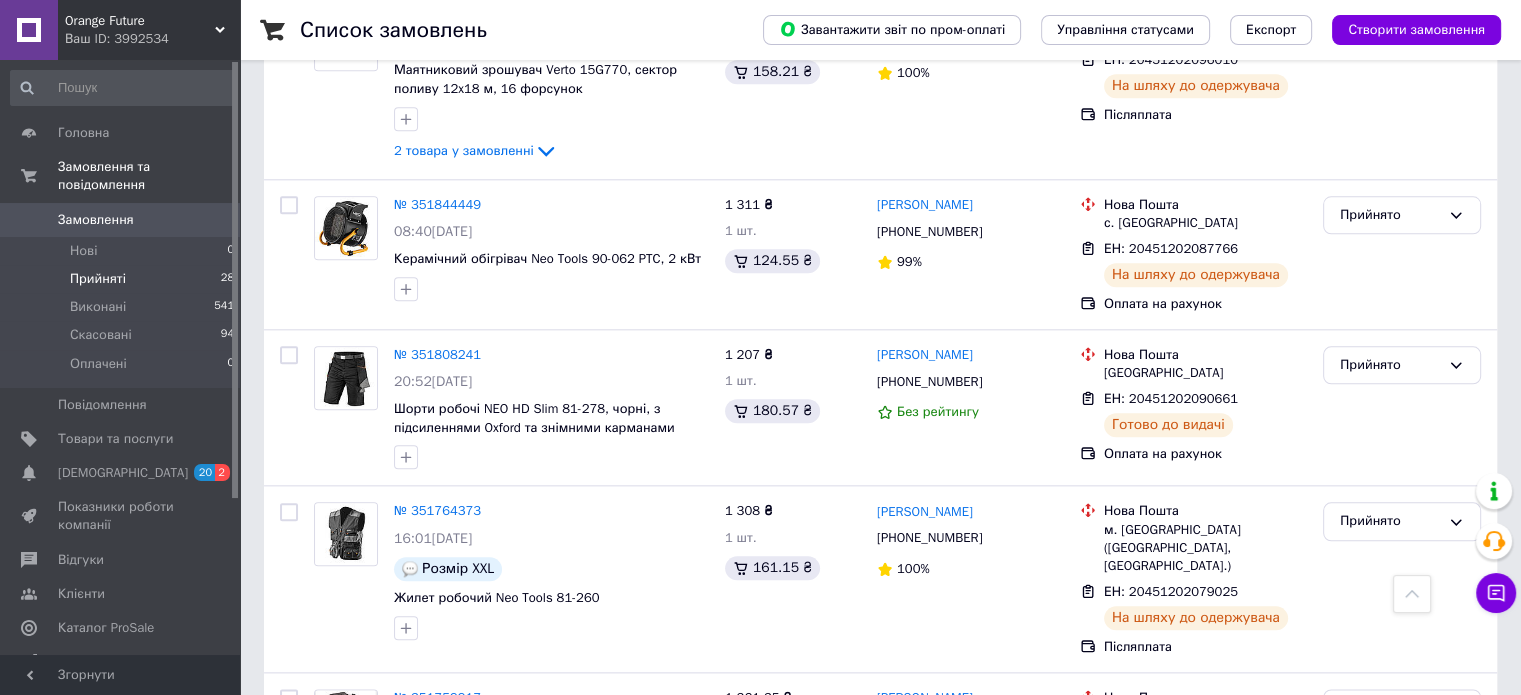 scroll, scrollTop: 2500, scrollLeft: 0, axis: vertical 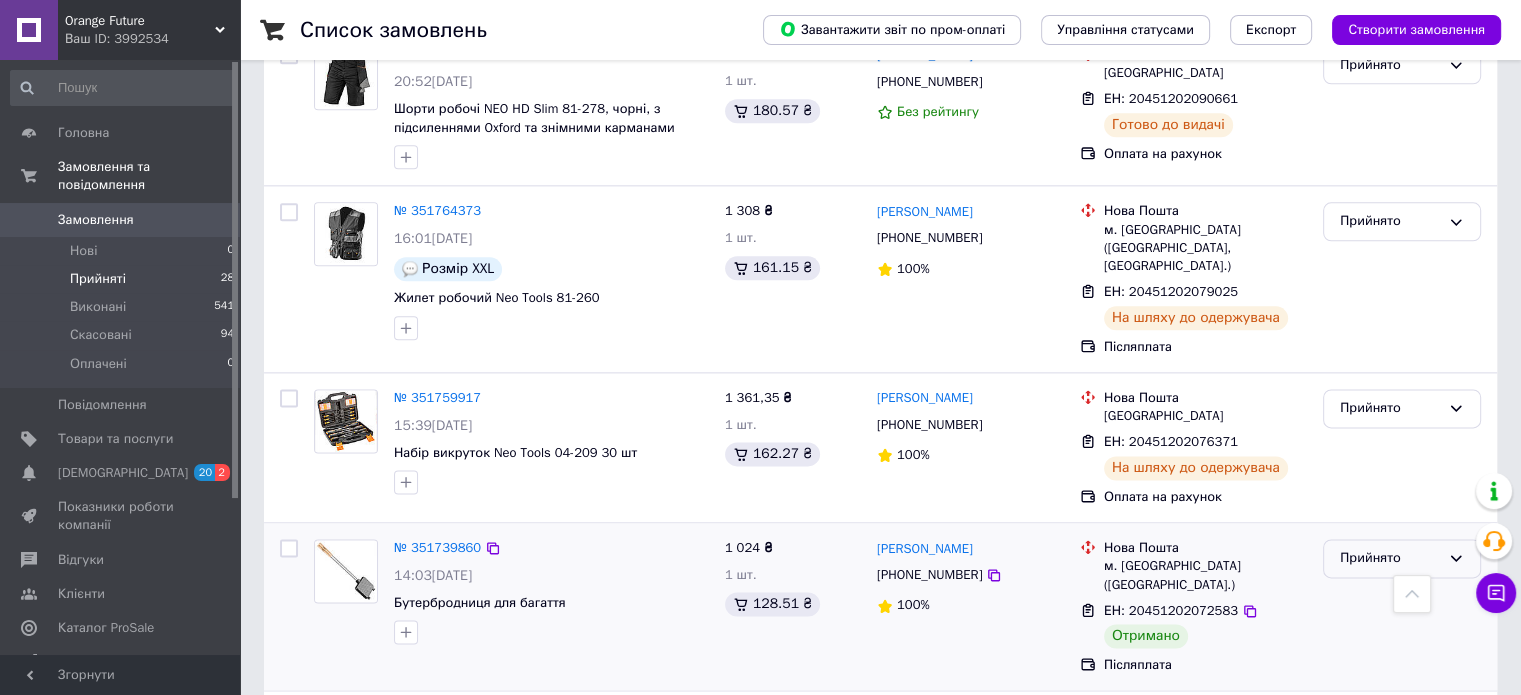 click on "Прийнято" at bounding box center [1390, 558] 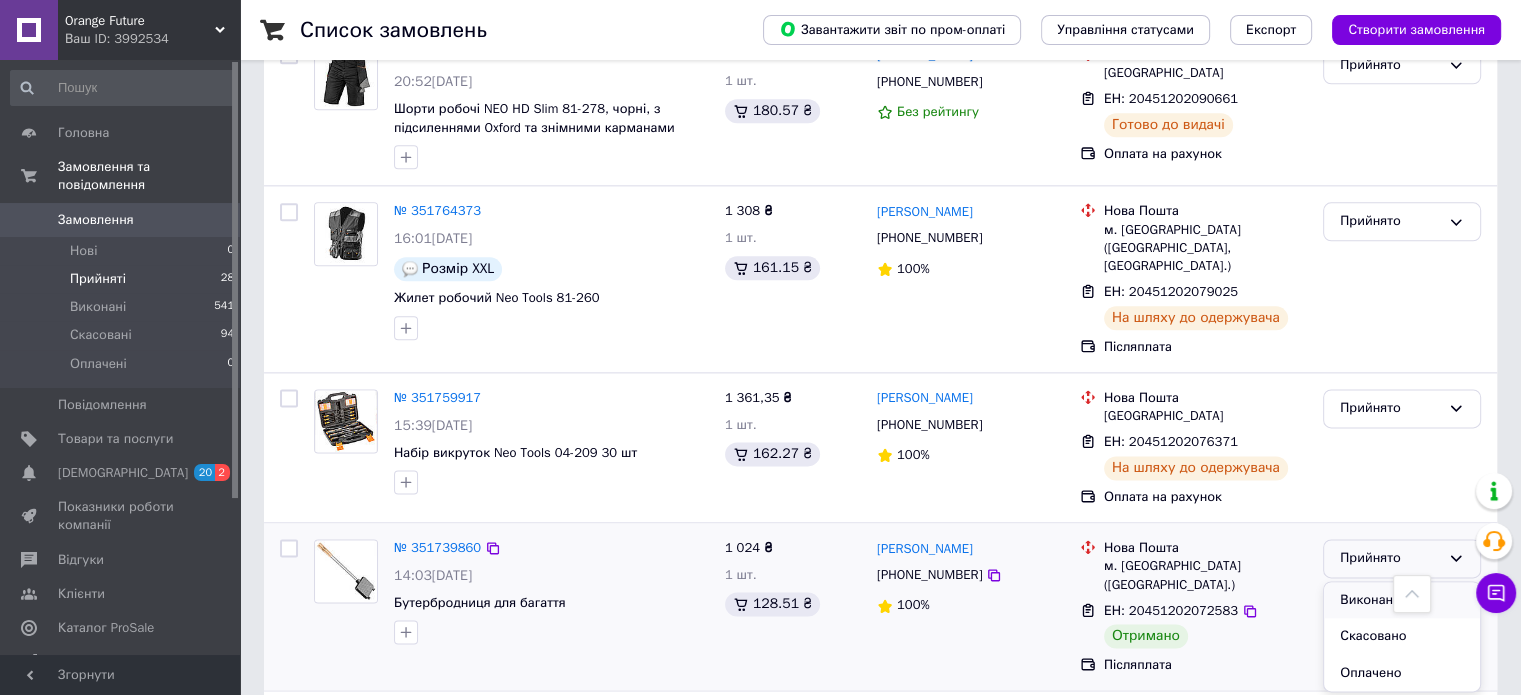 click on "Виконано" at bounding box center [1402, 600] 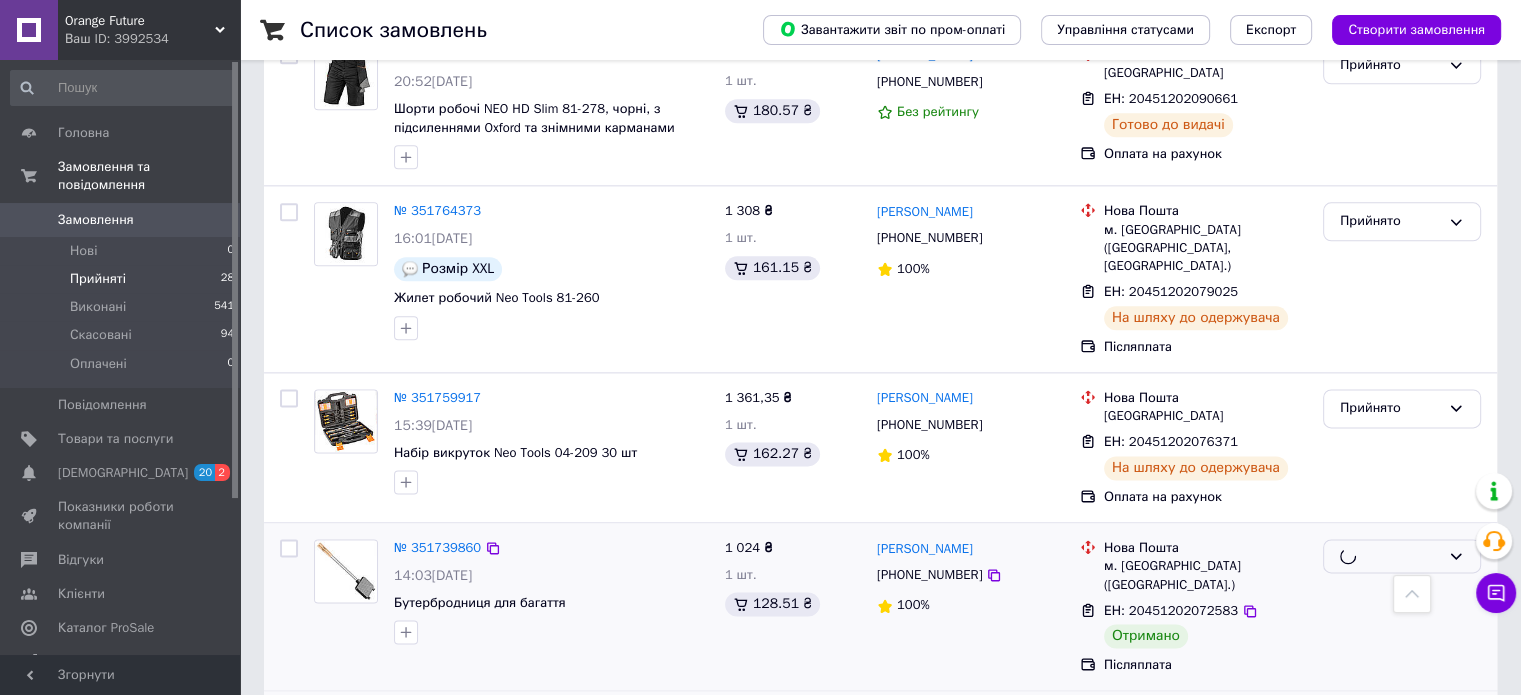 click on "Прийнято" at bounding box center (1390, 726) 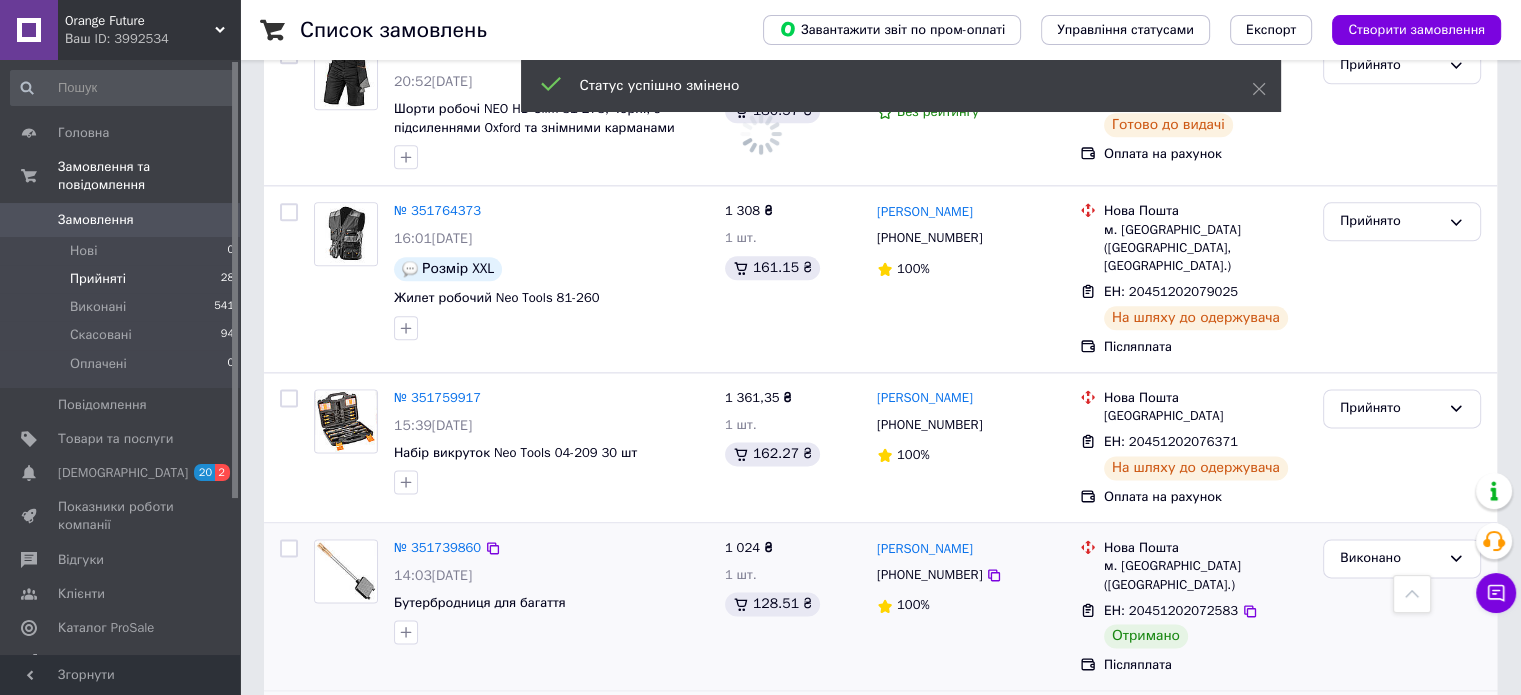 click on "Виконано" at bounding box center (1402, 768) 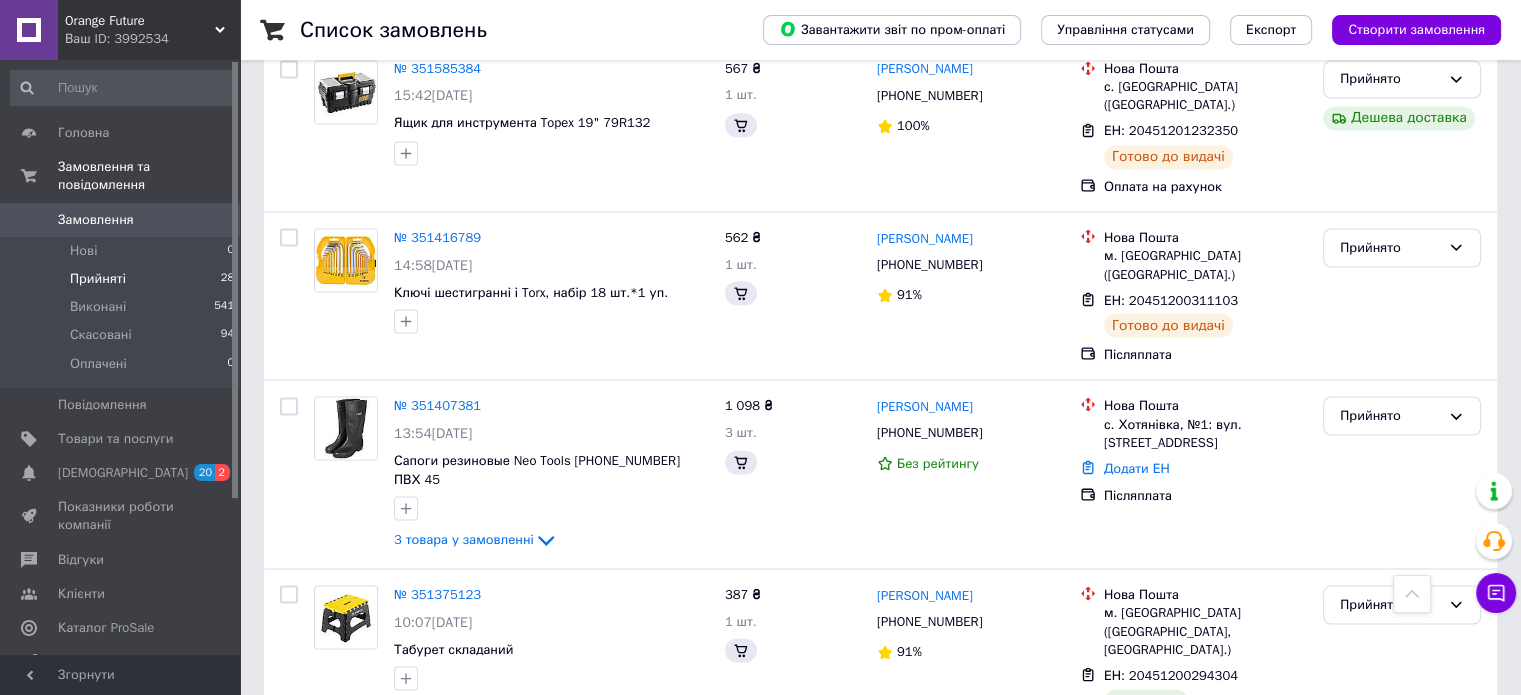 scroll, scrollTop: 3706, scrollLeft: 0, axis: vertical 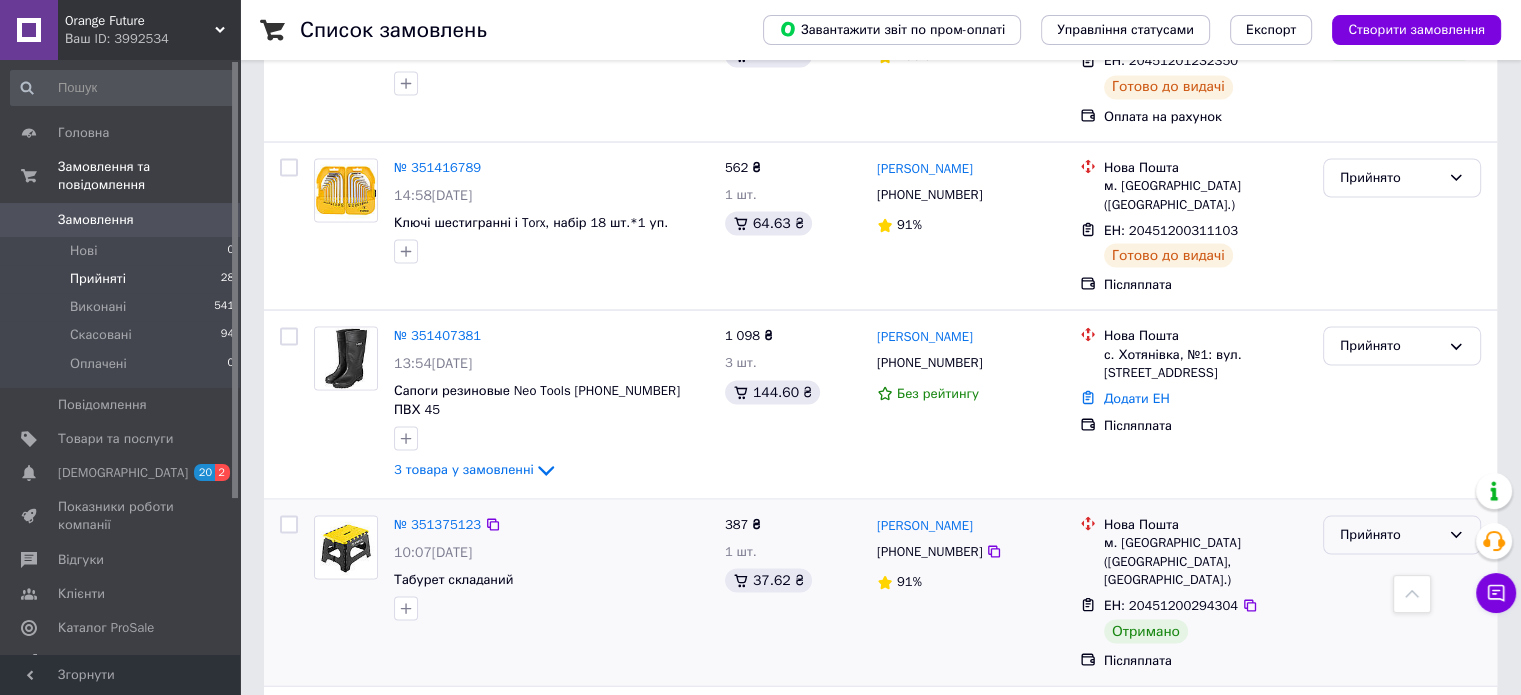 click on "Прийнято" at bounding box center (1390, 534) 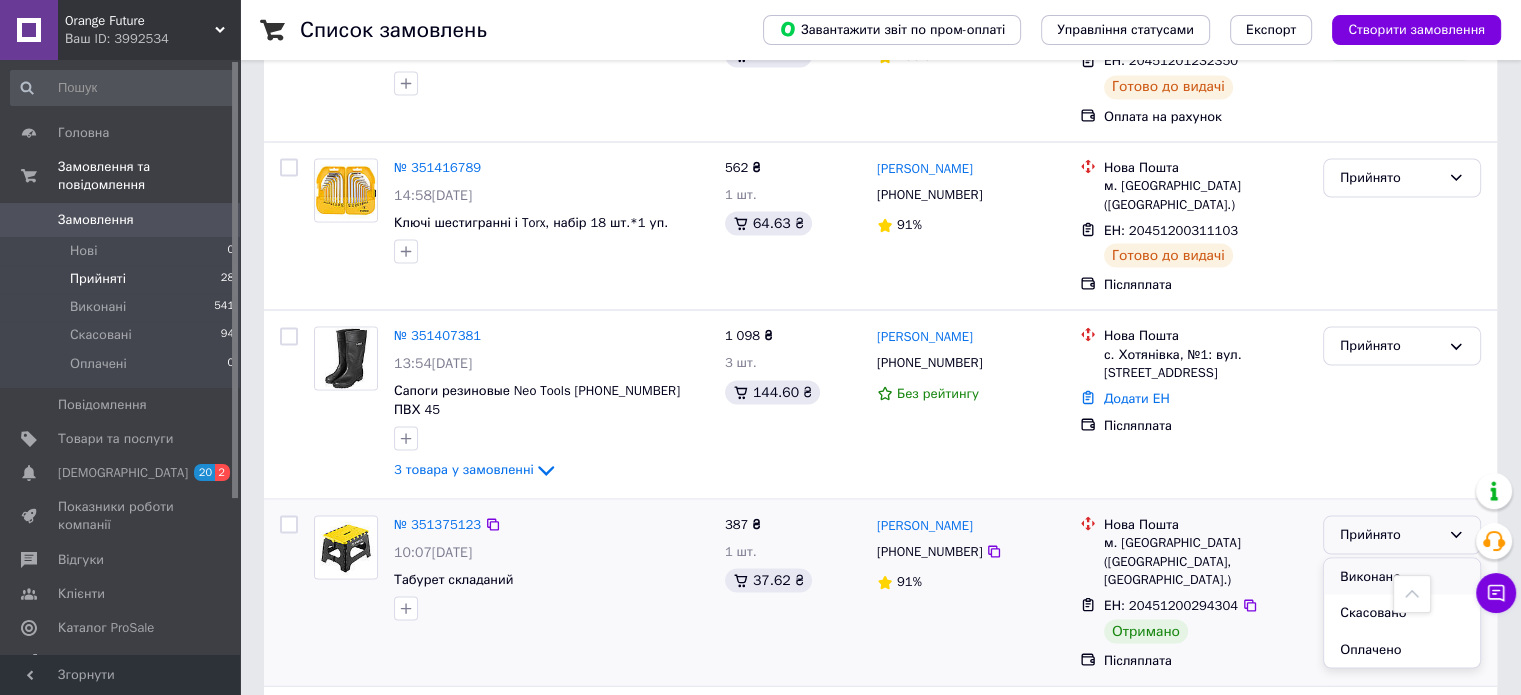 click on "Виконано" at bounding box center (1402, 576) 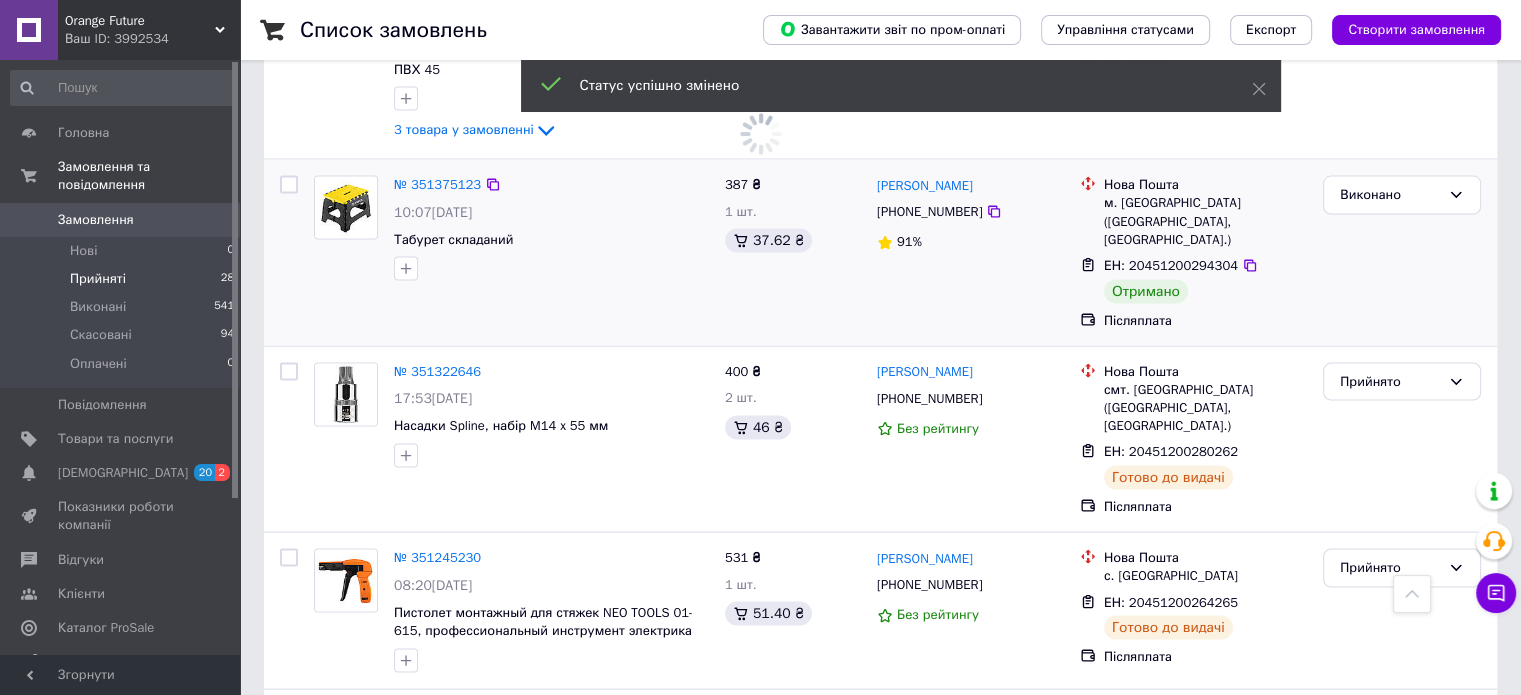scroll, scrollTop: 4106, scrollLeft: 0, axis: vertical 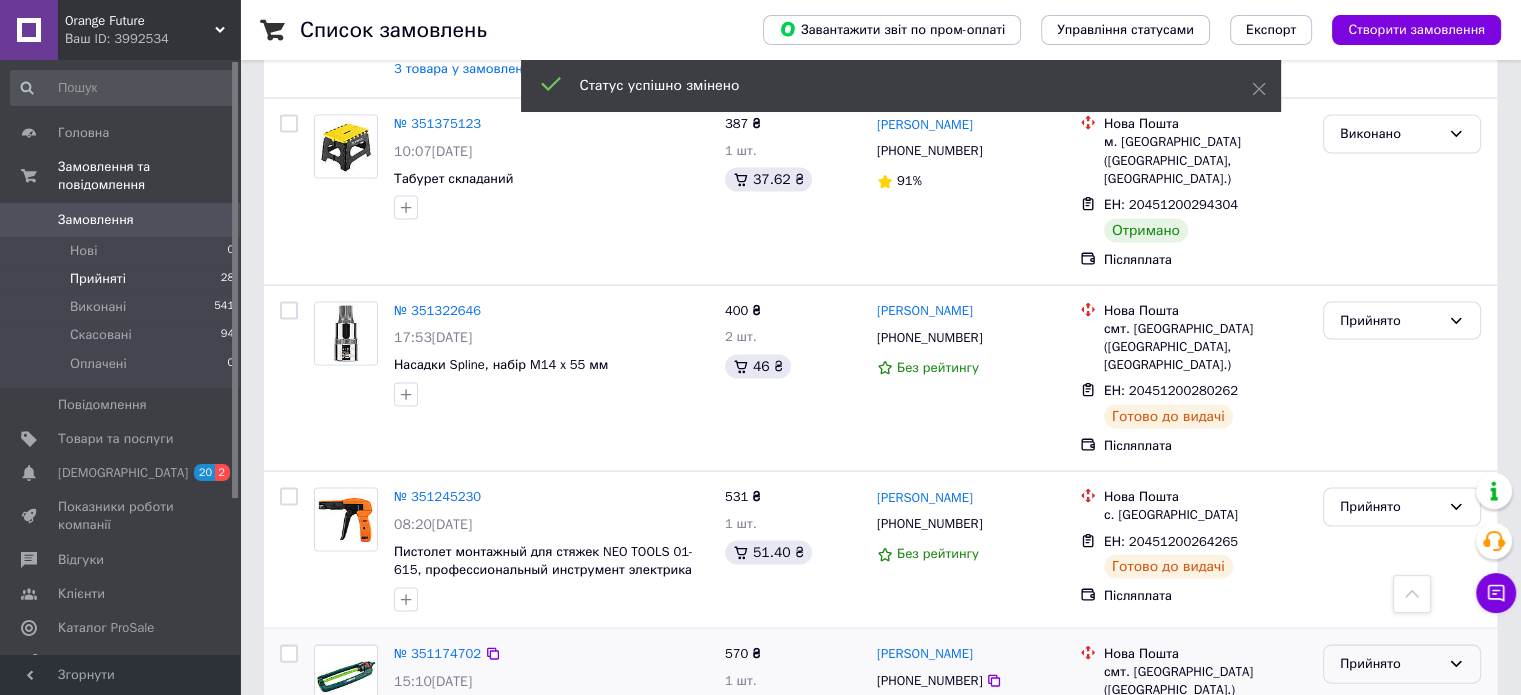 click on "Прийнято" at bounding box center [1390, 664] 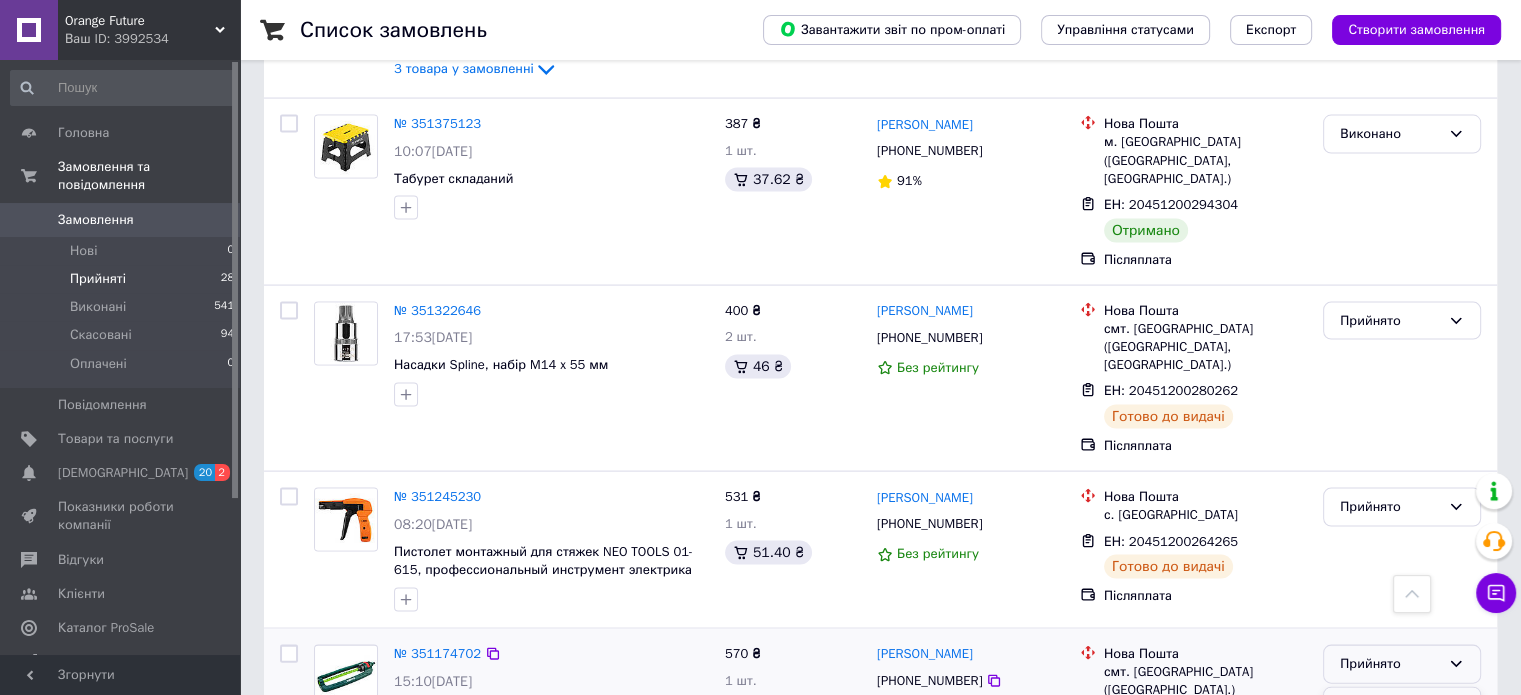 click on "Виконано" at bounding box center [1402, 706] 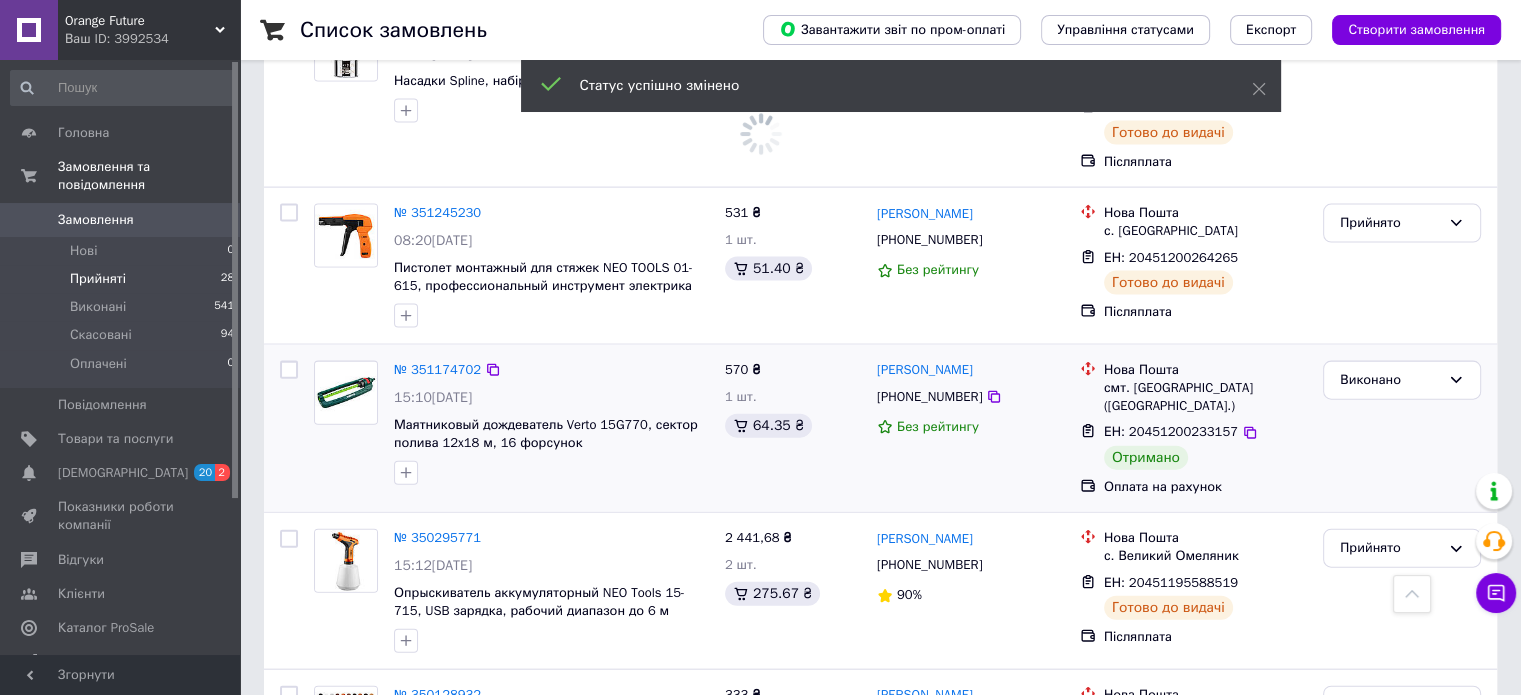 scroll, scrollTop: 4415, scrollLeft: 0, axis: vertical 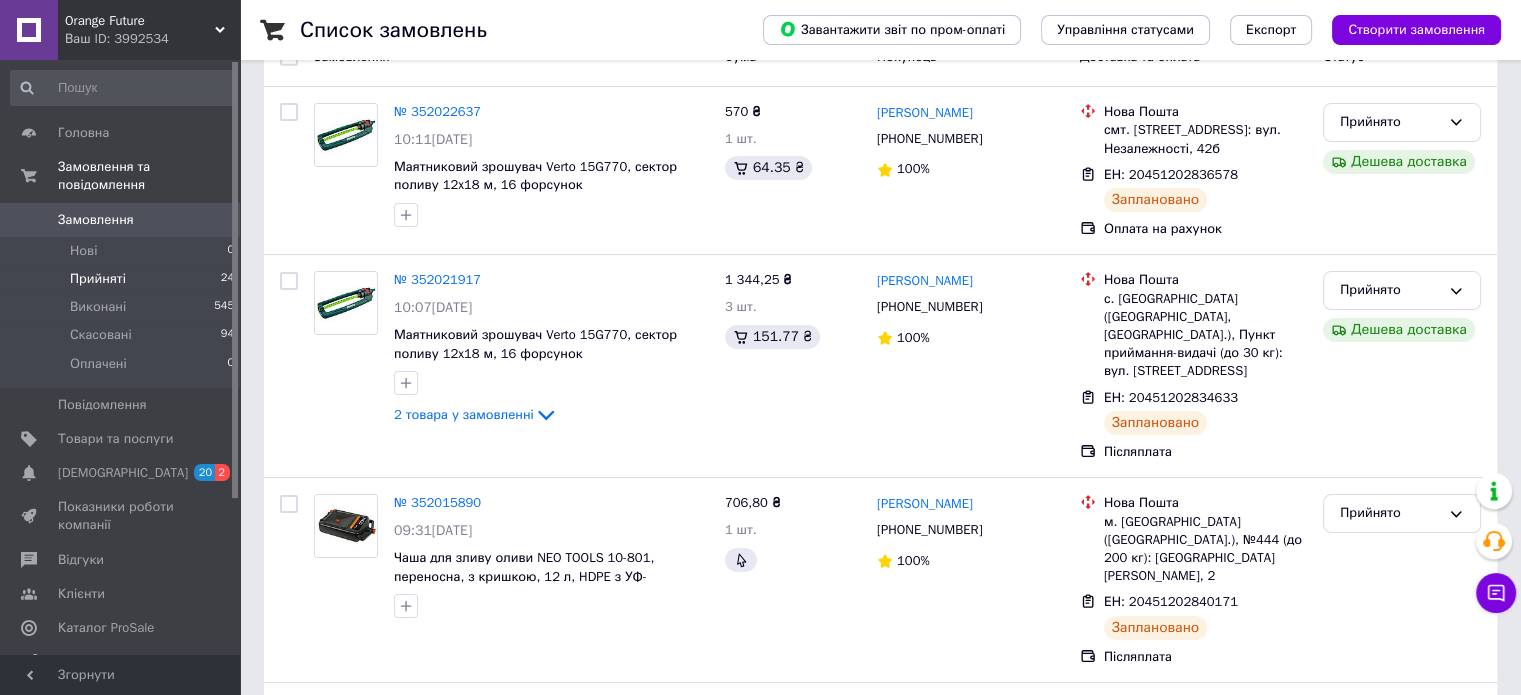 click on "Orange Future" at bounding box center [140, 21] 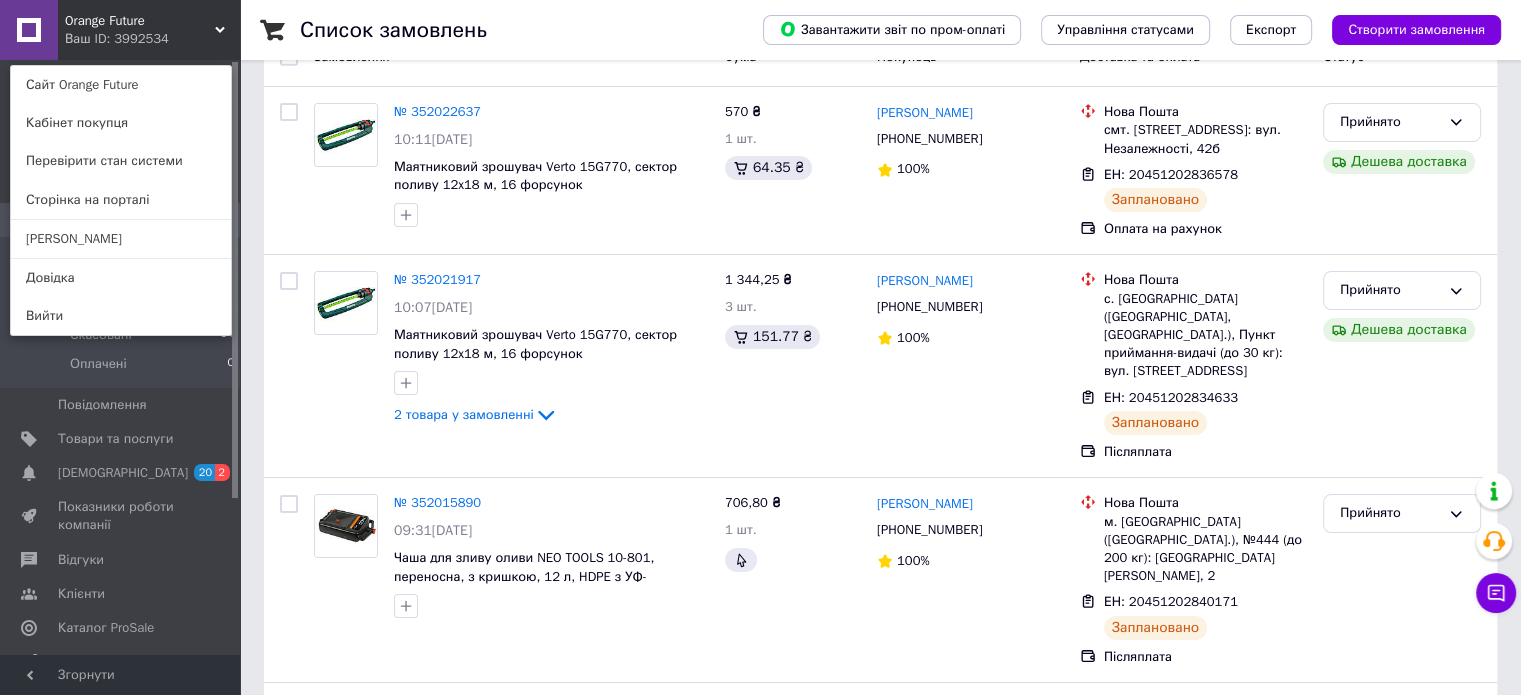 click on "Сайт Orange Future" at bounding box center [121, 85] 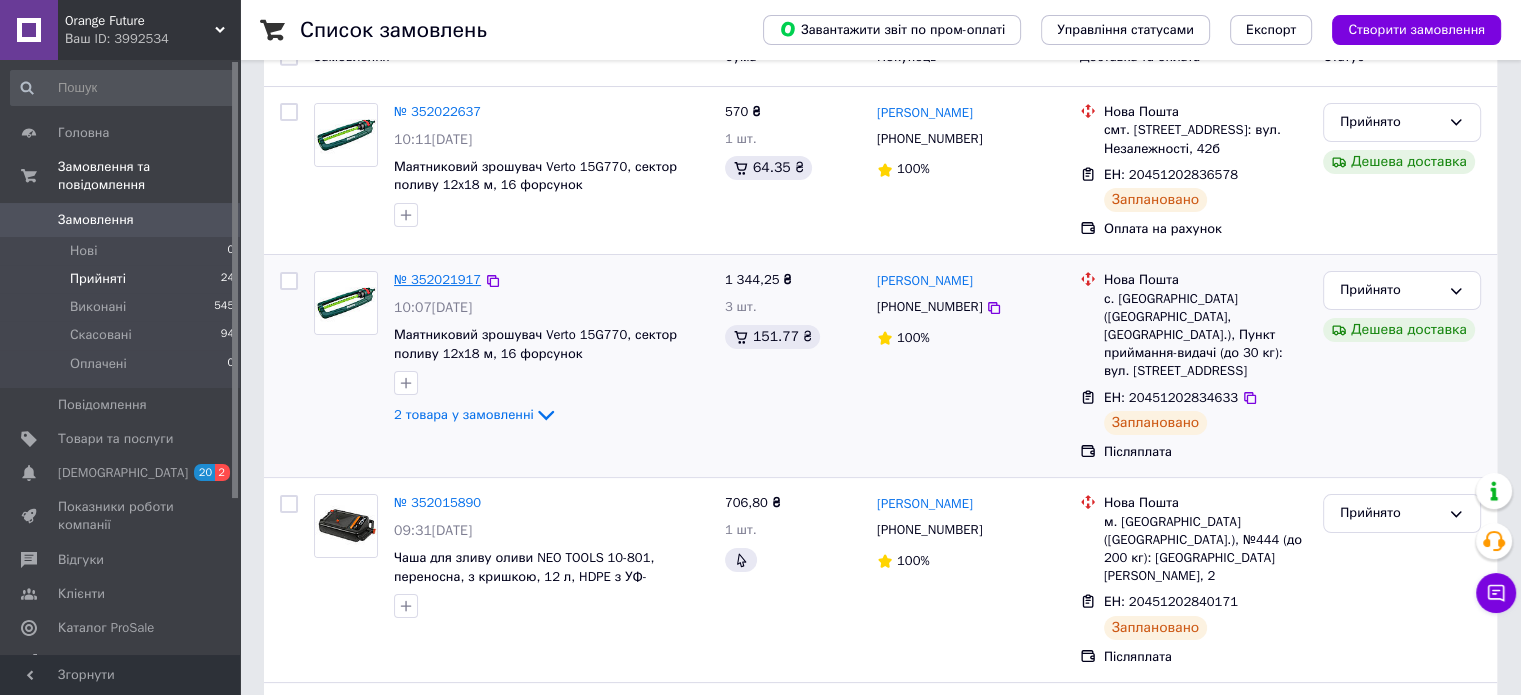 click on "№ 352021917" at bounding box center [437, 279] 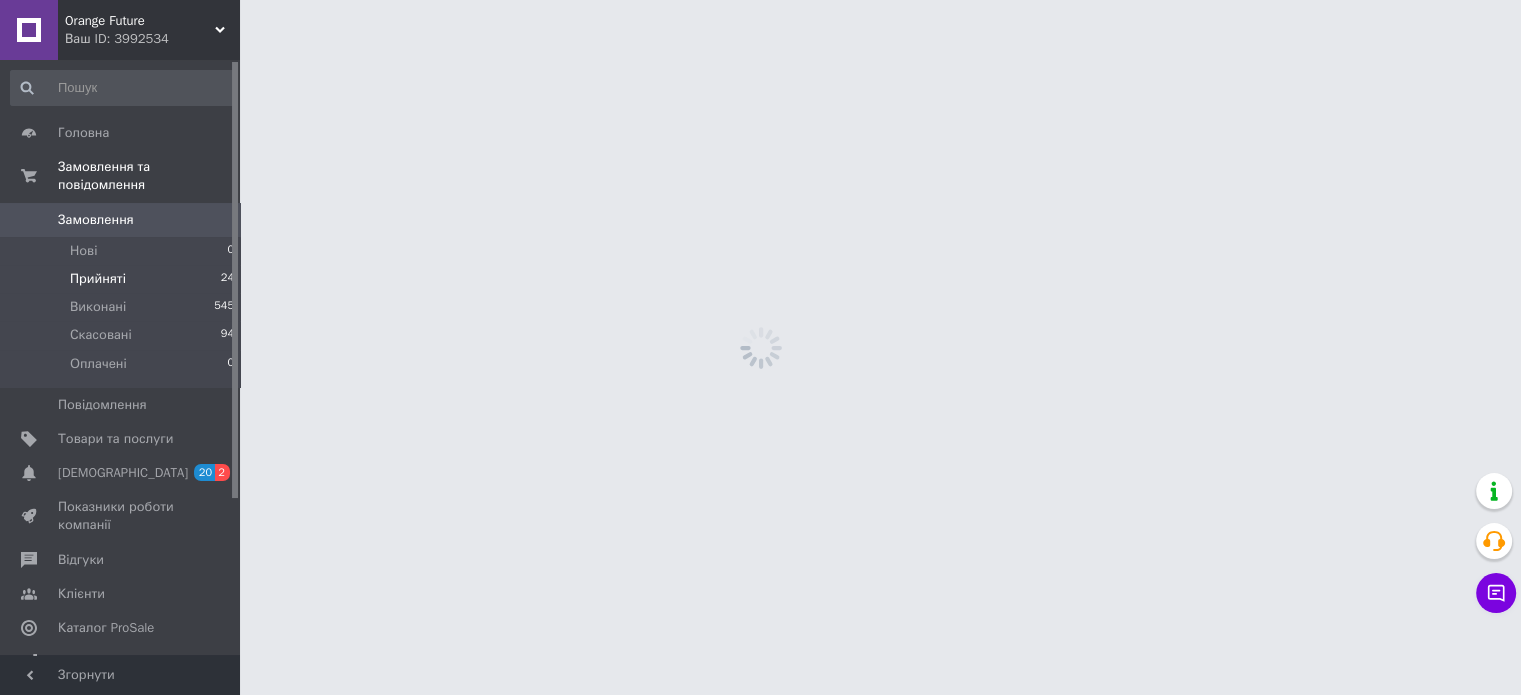 scroll, scrollTop: 0, scrollLeft: 0, axis: both 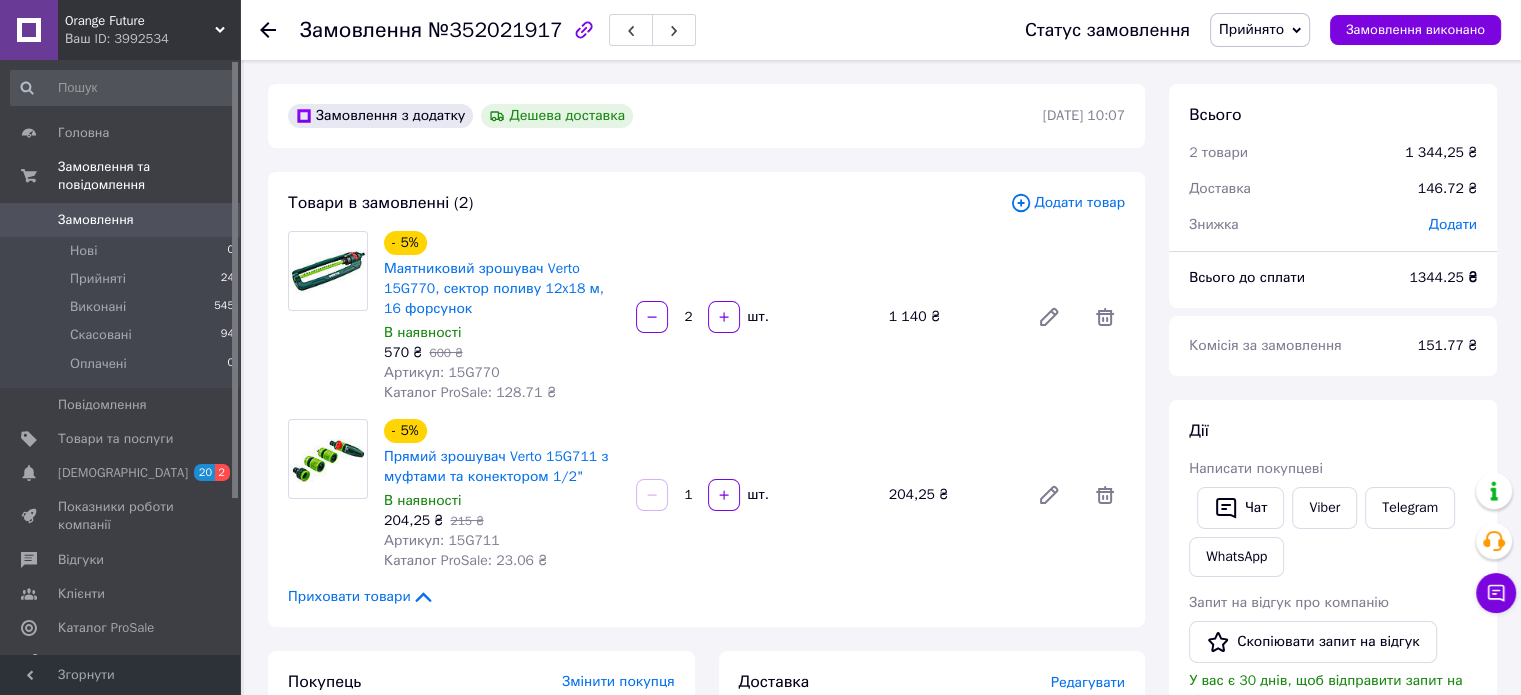 click on "Артикул: 15G711" at bounding box center [442, 540] 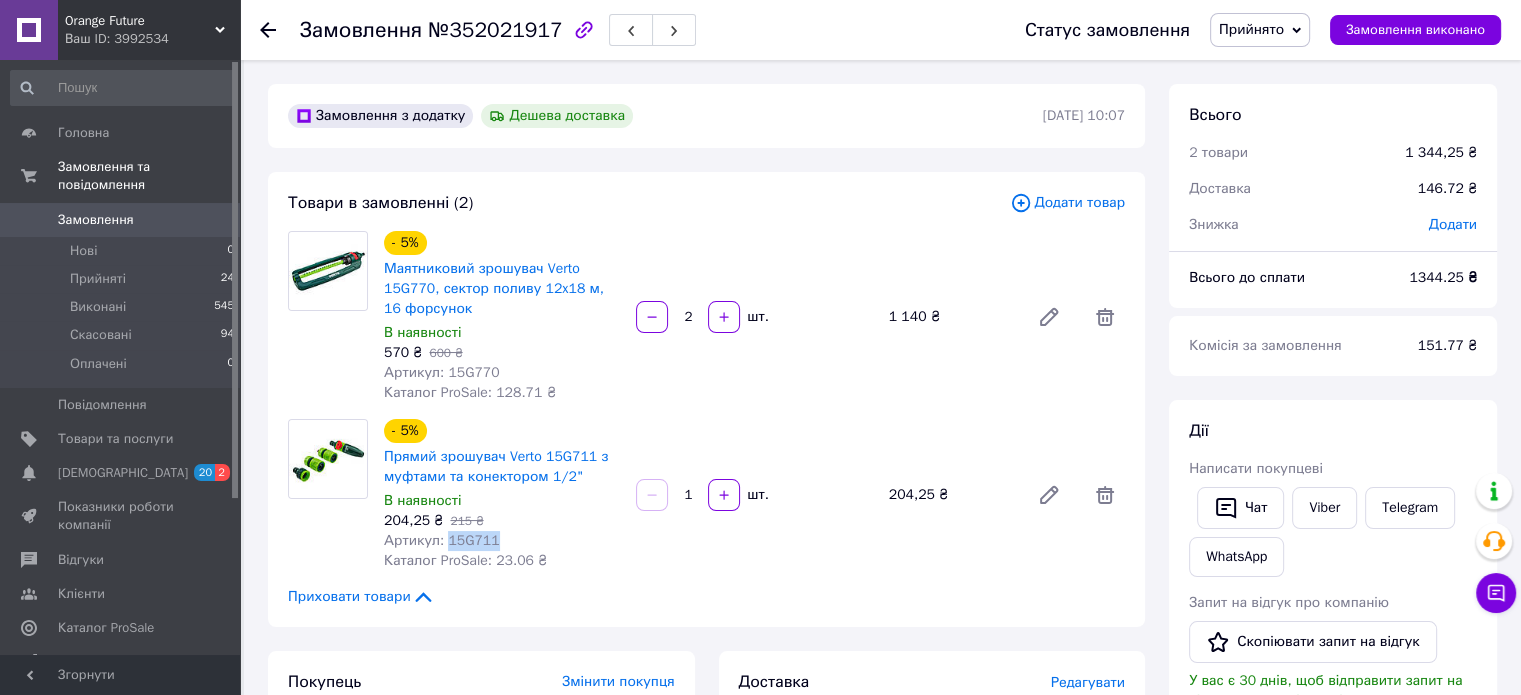 click on "Артикул: 15G711" at bounding box center (442, 540) 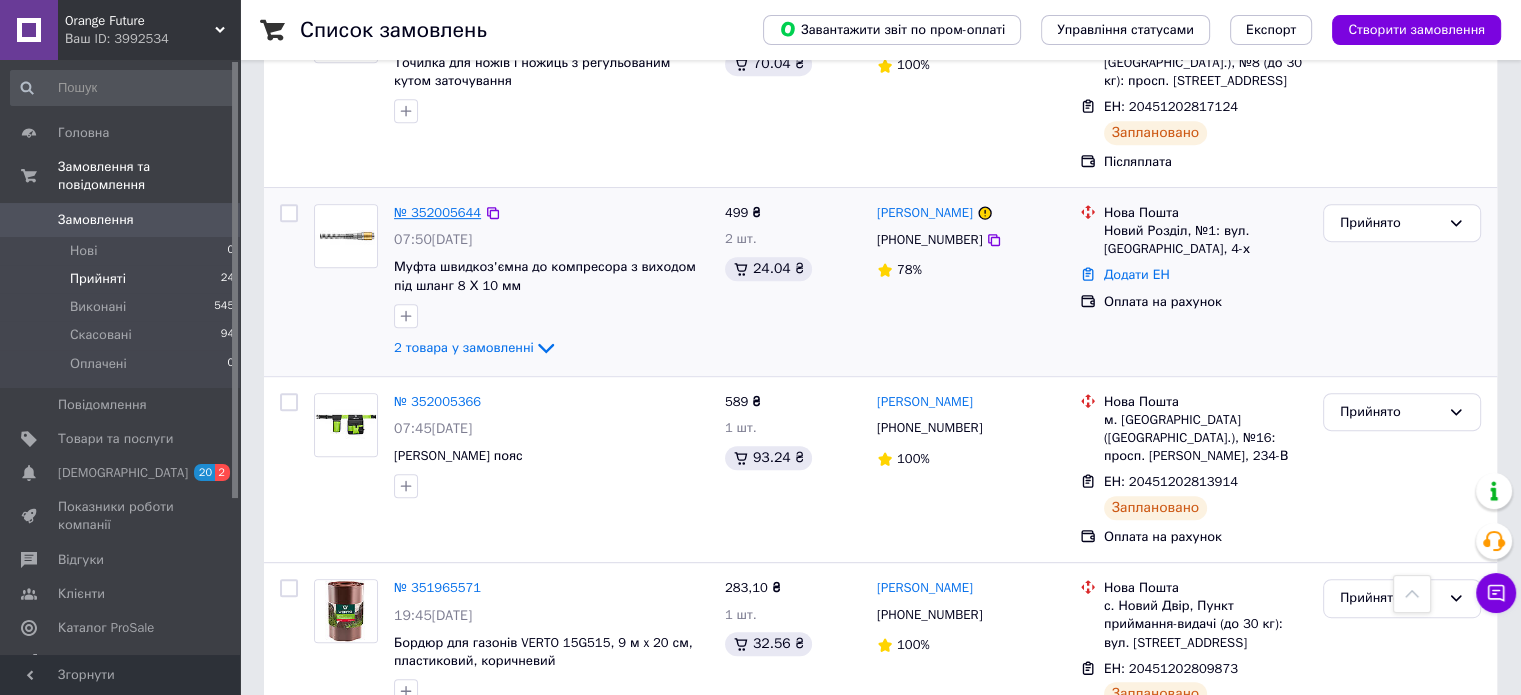 click on "№ 352005644" at bounding box center (437, 212) 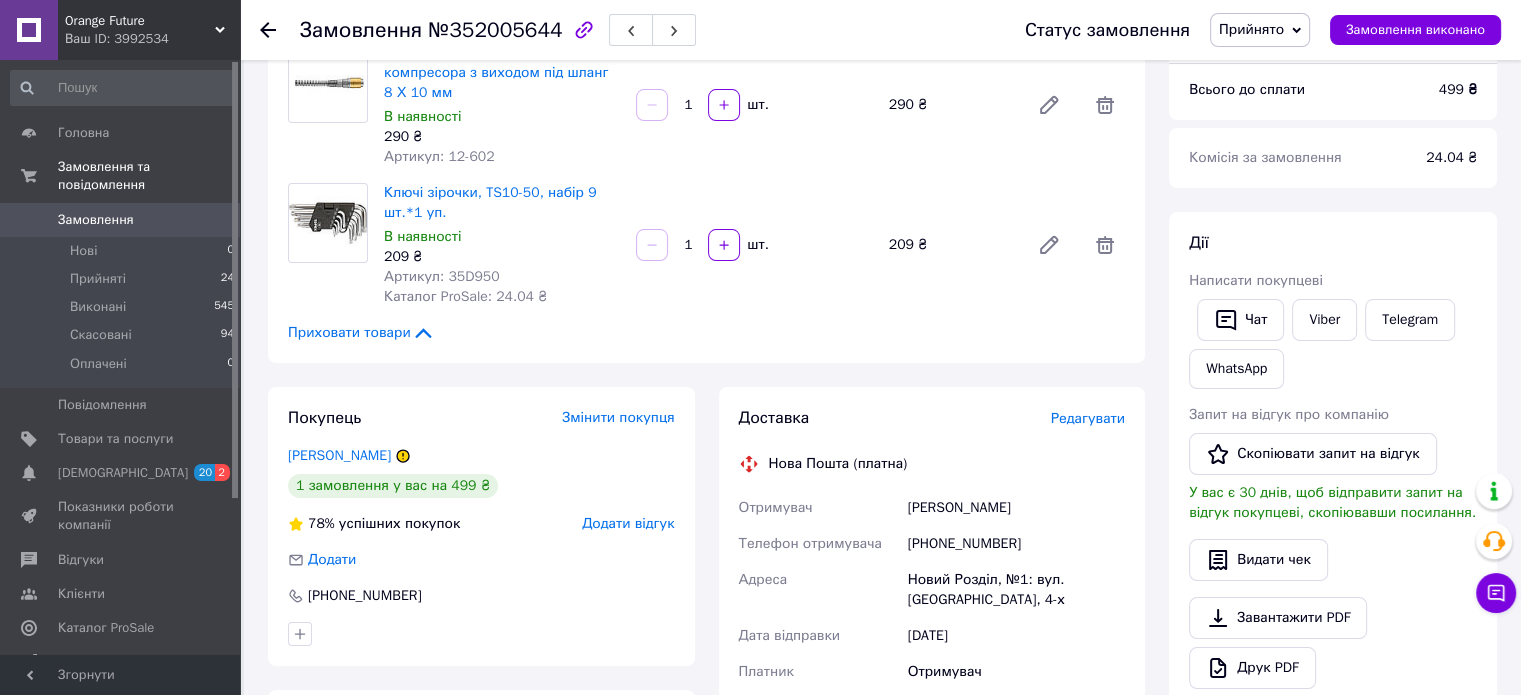 scroll, scrollTop: 200, scrollLeft: 0, axis: vertical 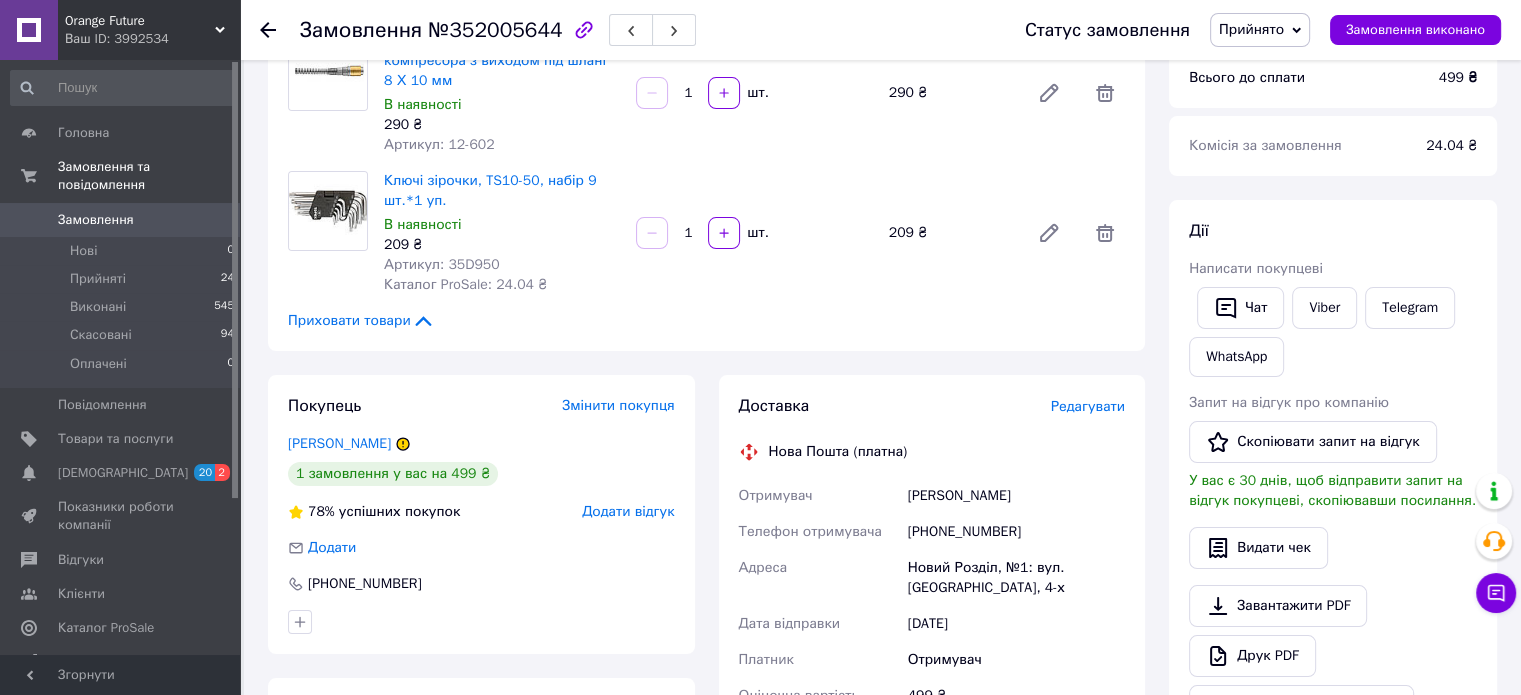 click on "Артикул: 35D950" at bounding box center (442, 264) 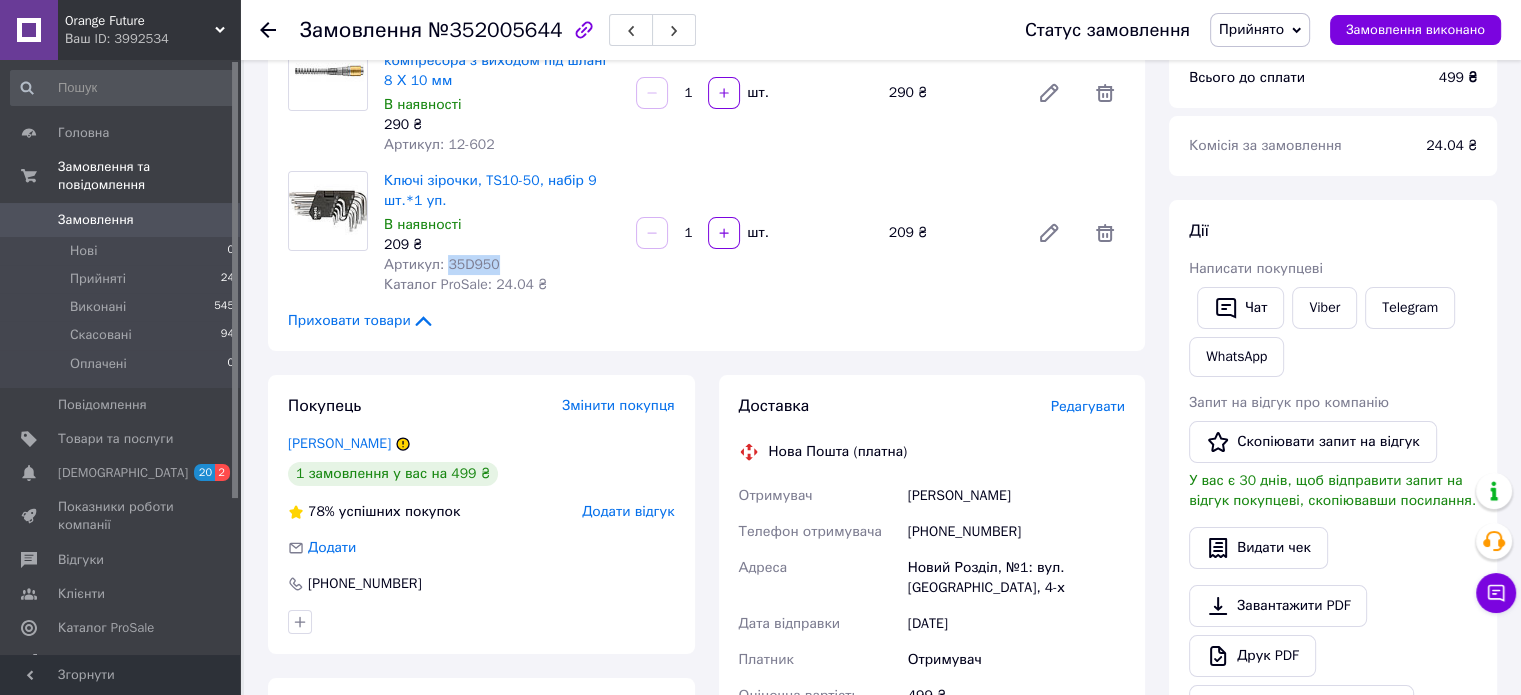 click on "Артикул: 35D950" at bounding box center (502, 265) 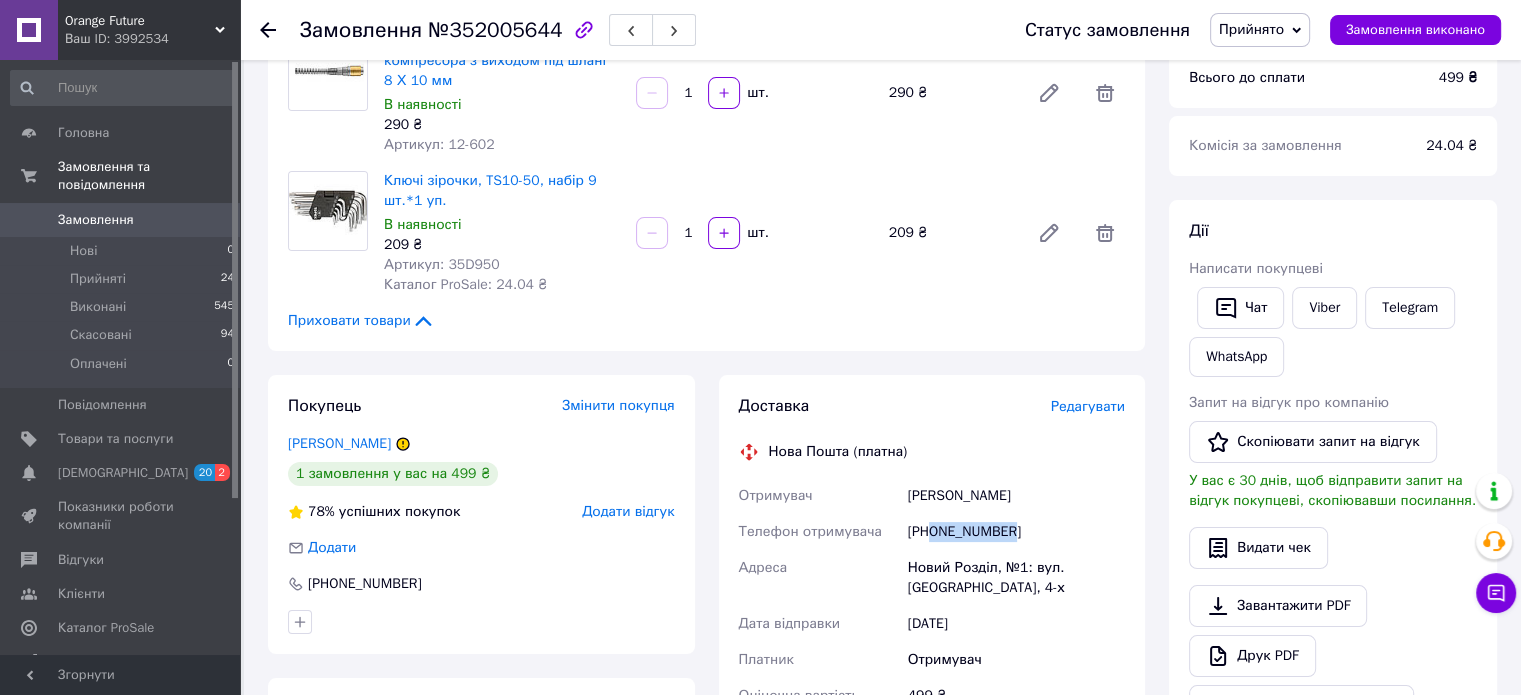 drag, startPoint x: 1016, startPoint y: 533, endPoint x: 934, endPoint y: 530, distance: 82.05486 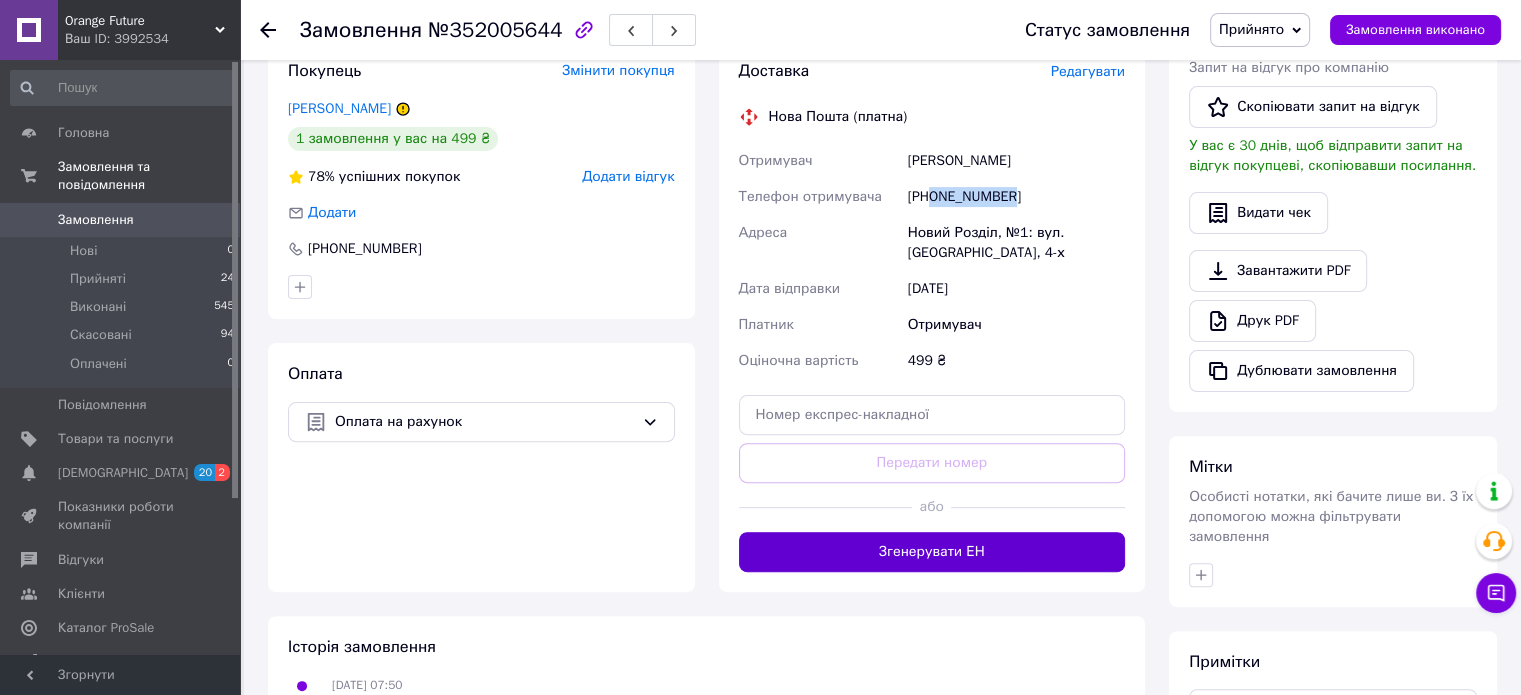 scroll, scrollTop: 700, scrollLeft: 0, axis: vertical 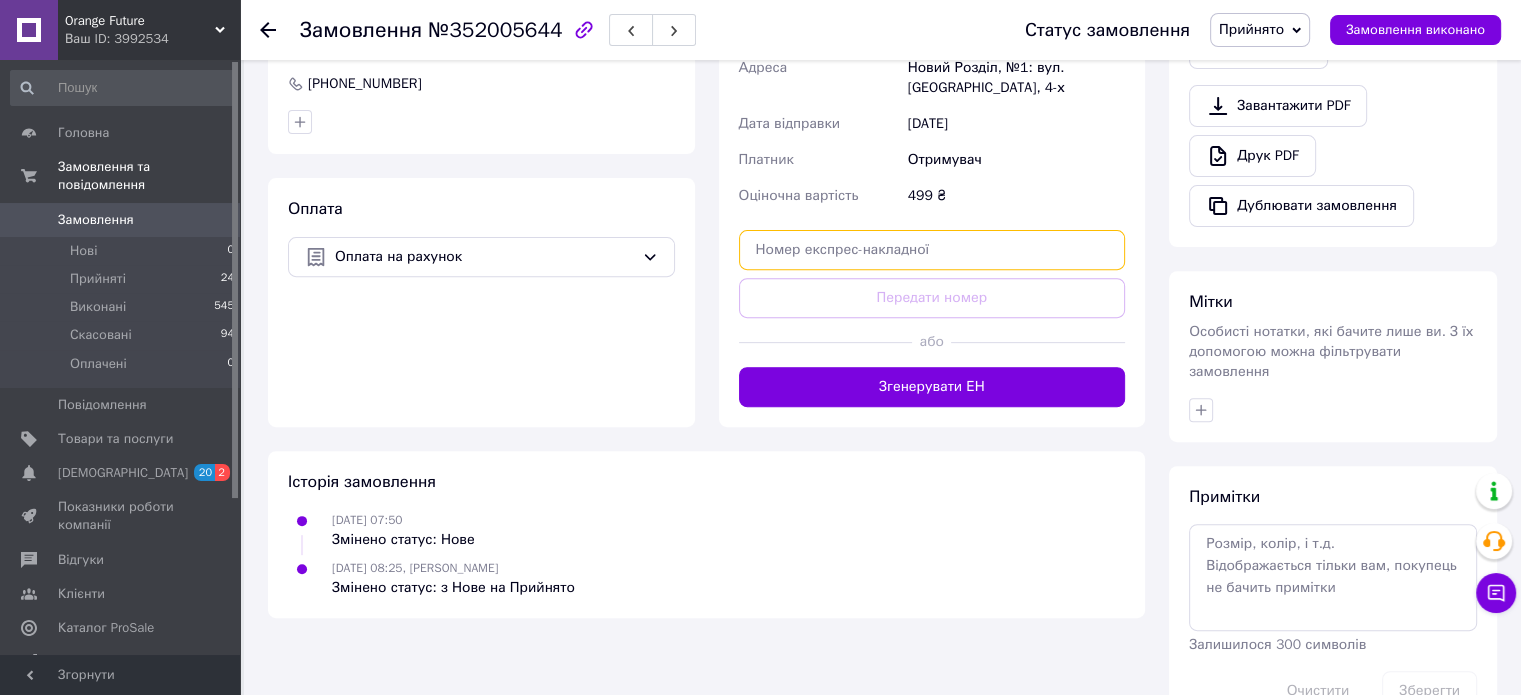 click at bounding box center (932, 250) 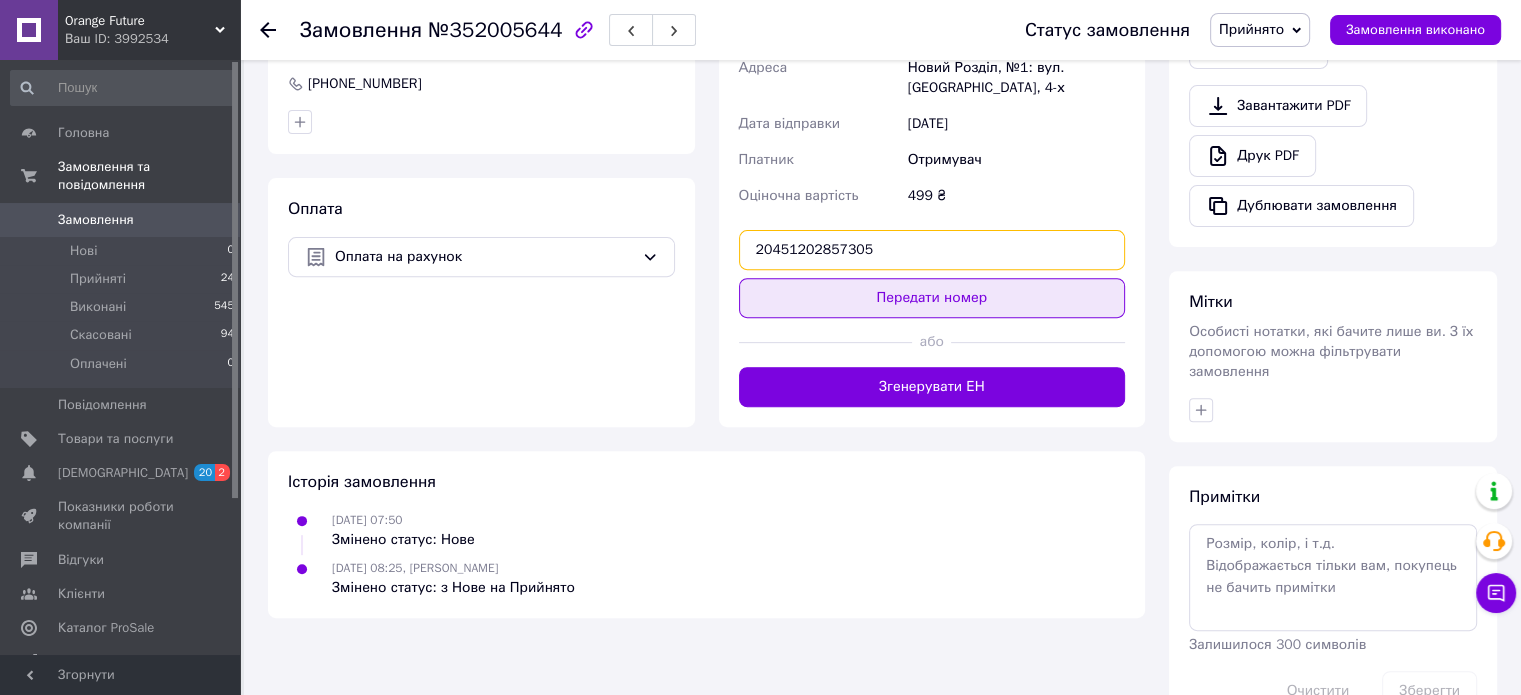 type on "20451202857305" 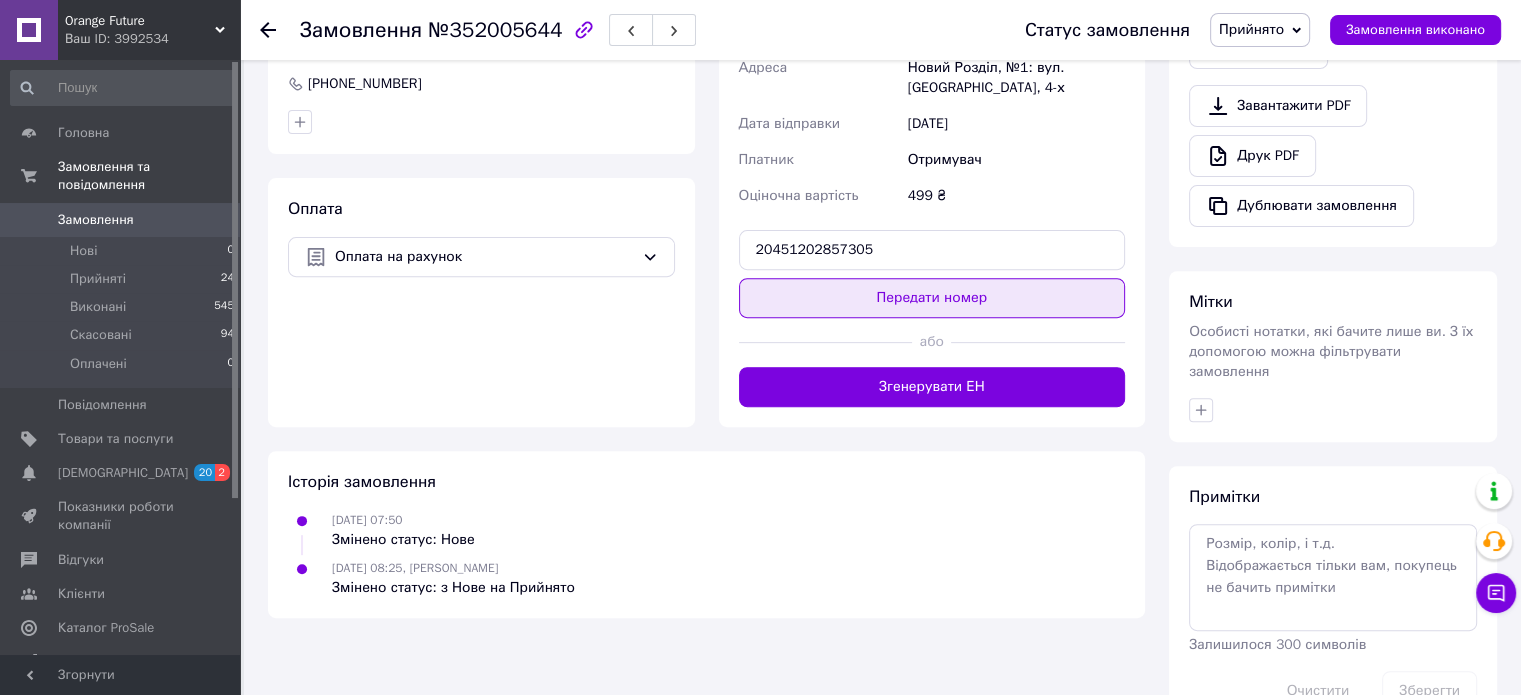 click on "Передати номер" at bounding box center (932, 298) 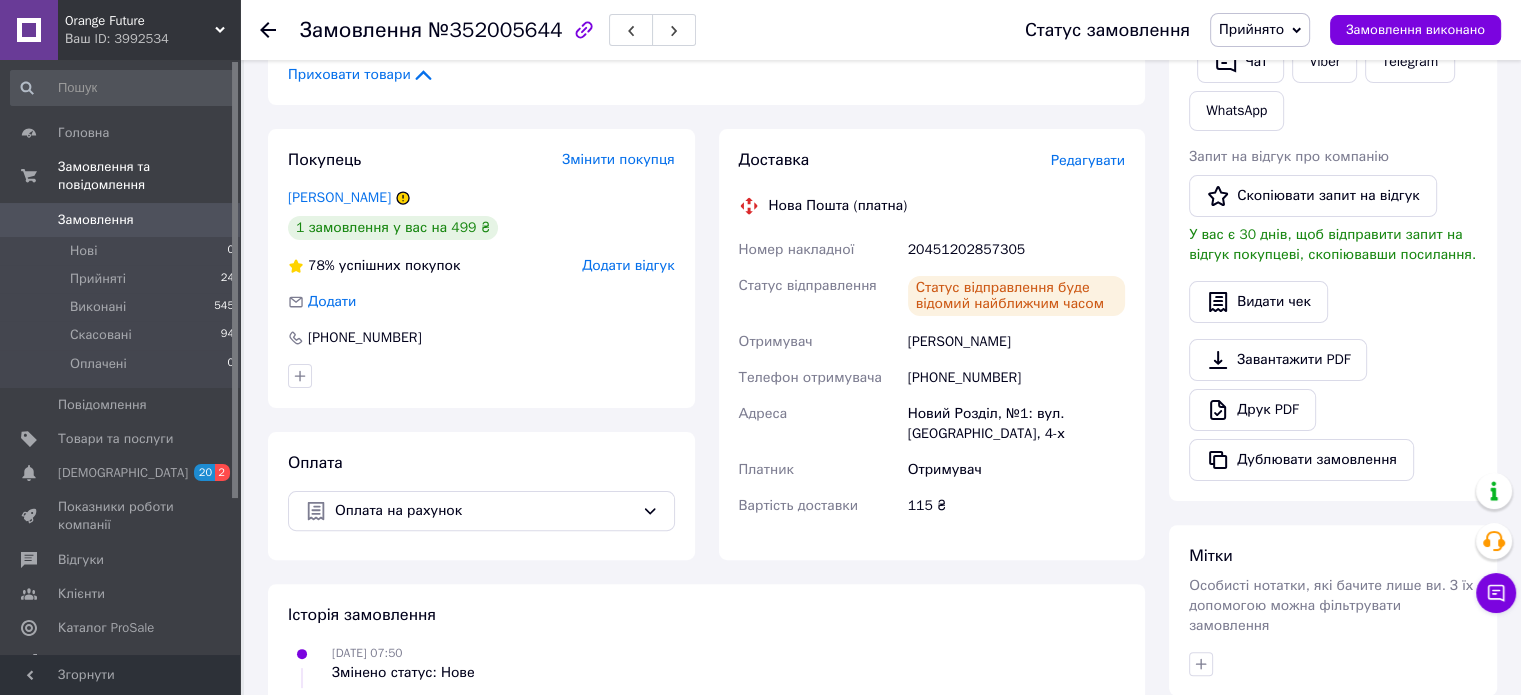 scroll, scrollTop: 100, scrollLeft: 0, axis: vertical 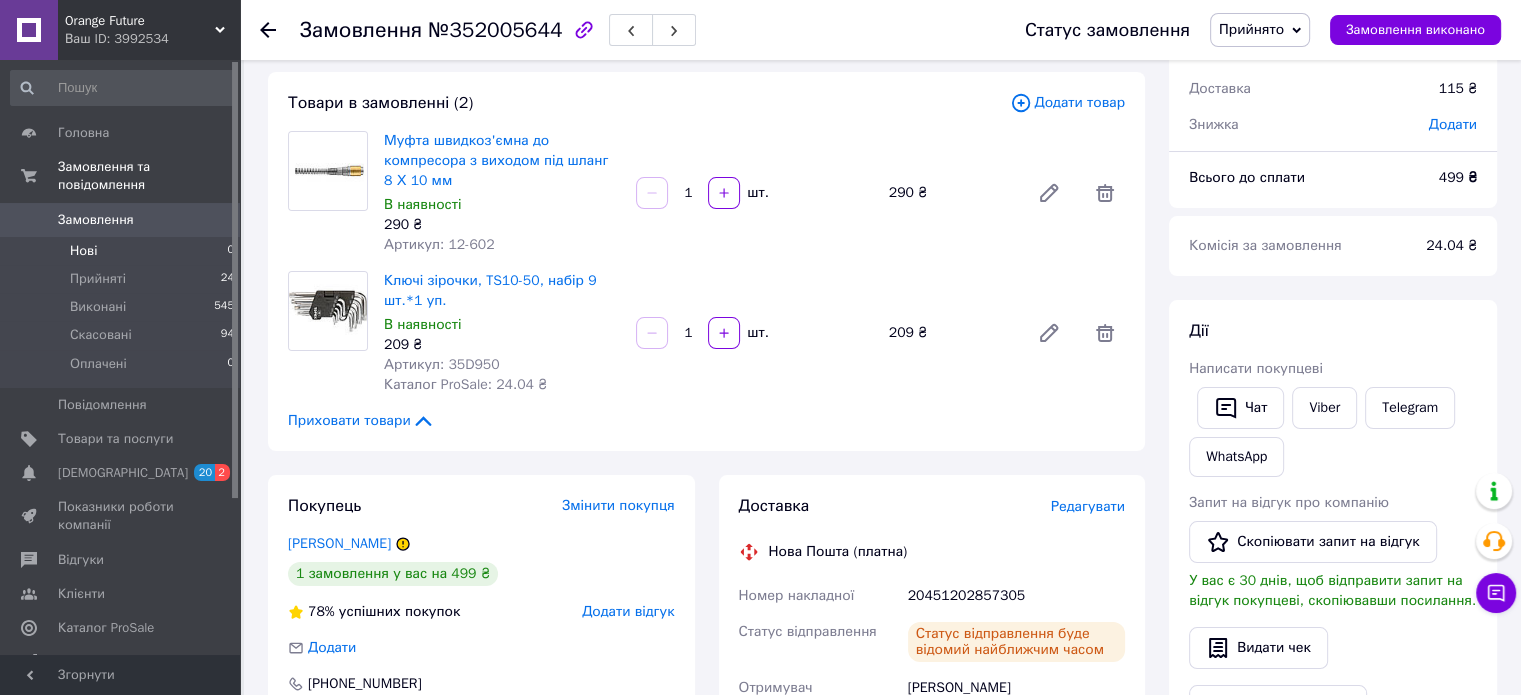 click on "Нові 0" at bounding box center [123, 251] 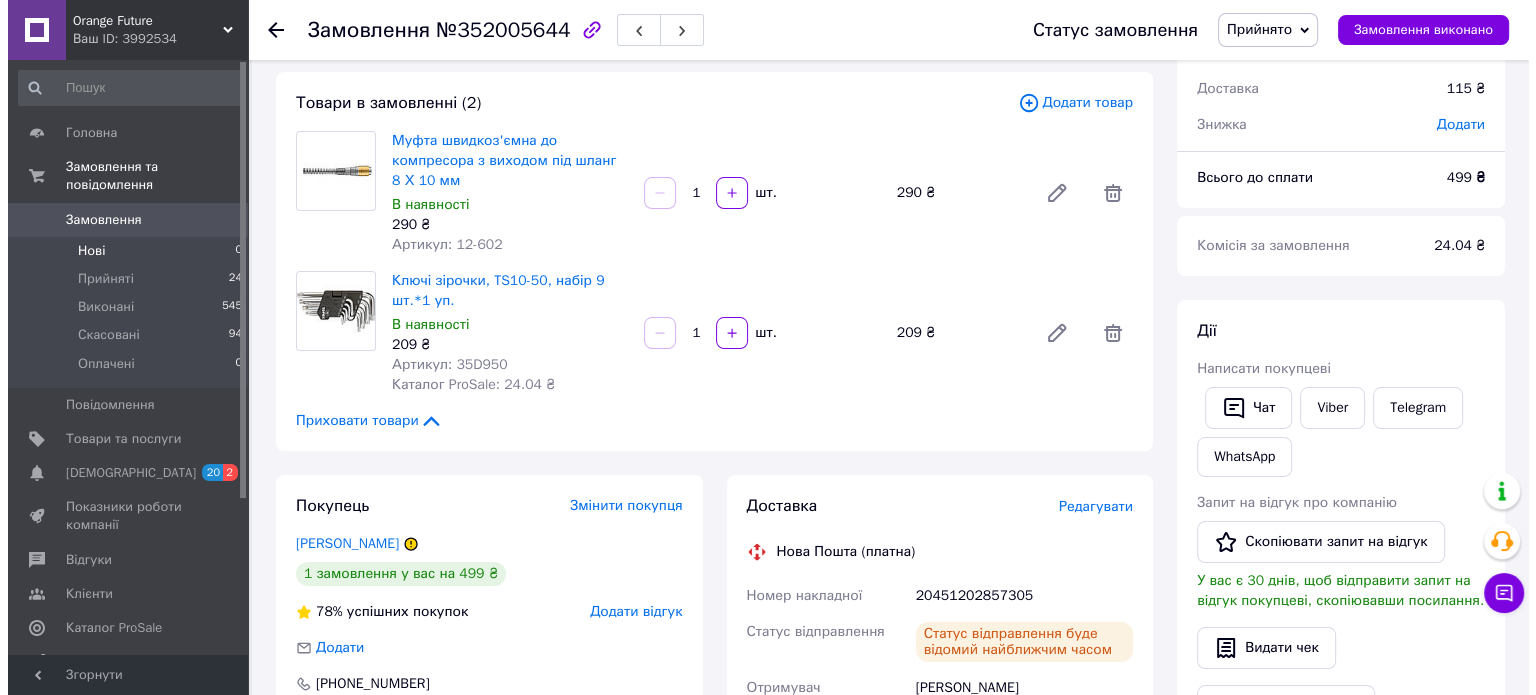 scroll, scrollTop: 0, scrollLeft: 0, axis: both 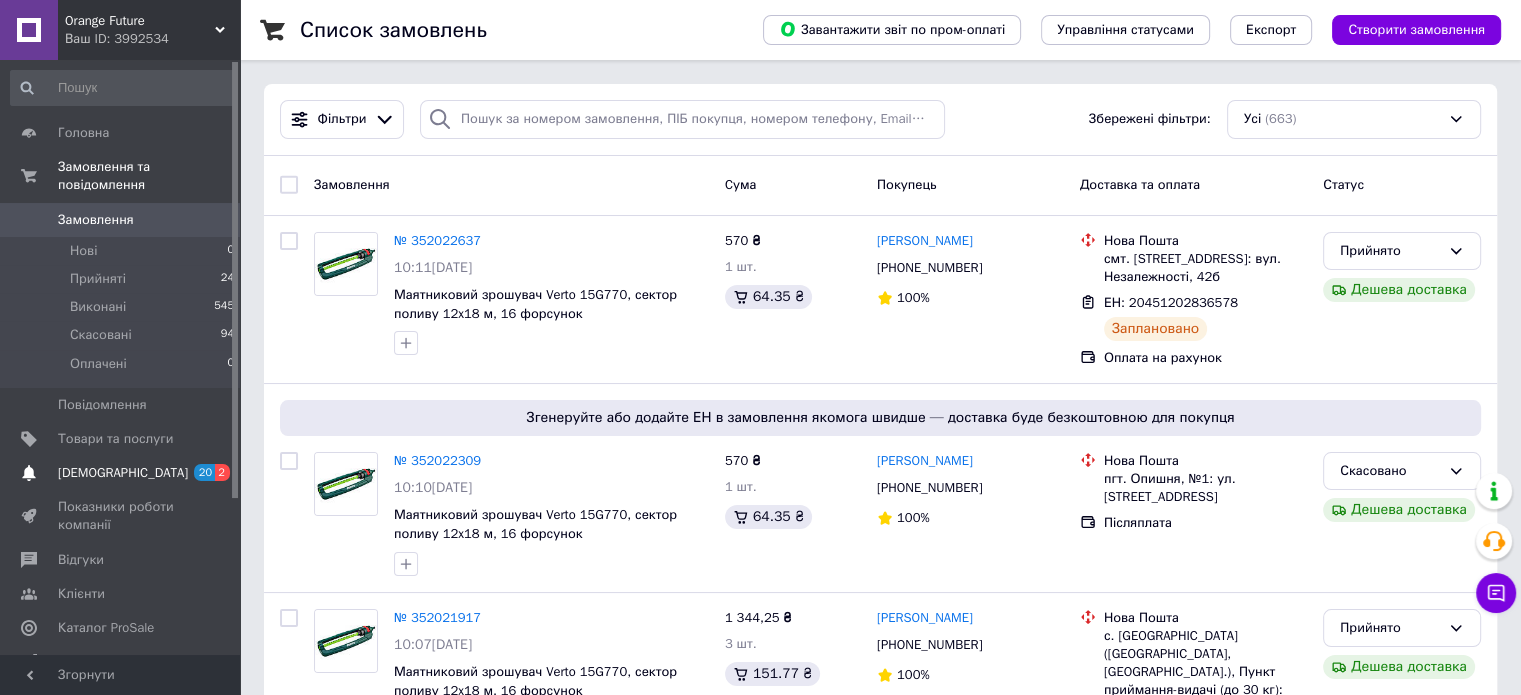 click on "[DEMOGRAPHIC_DATA]" at bounding box center [123, 473] 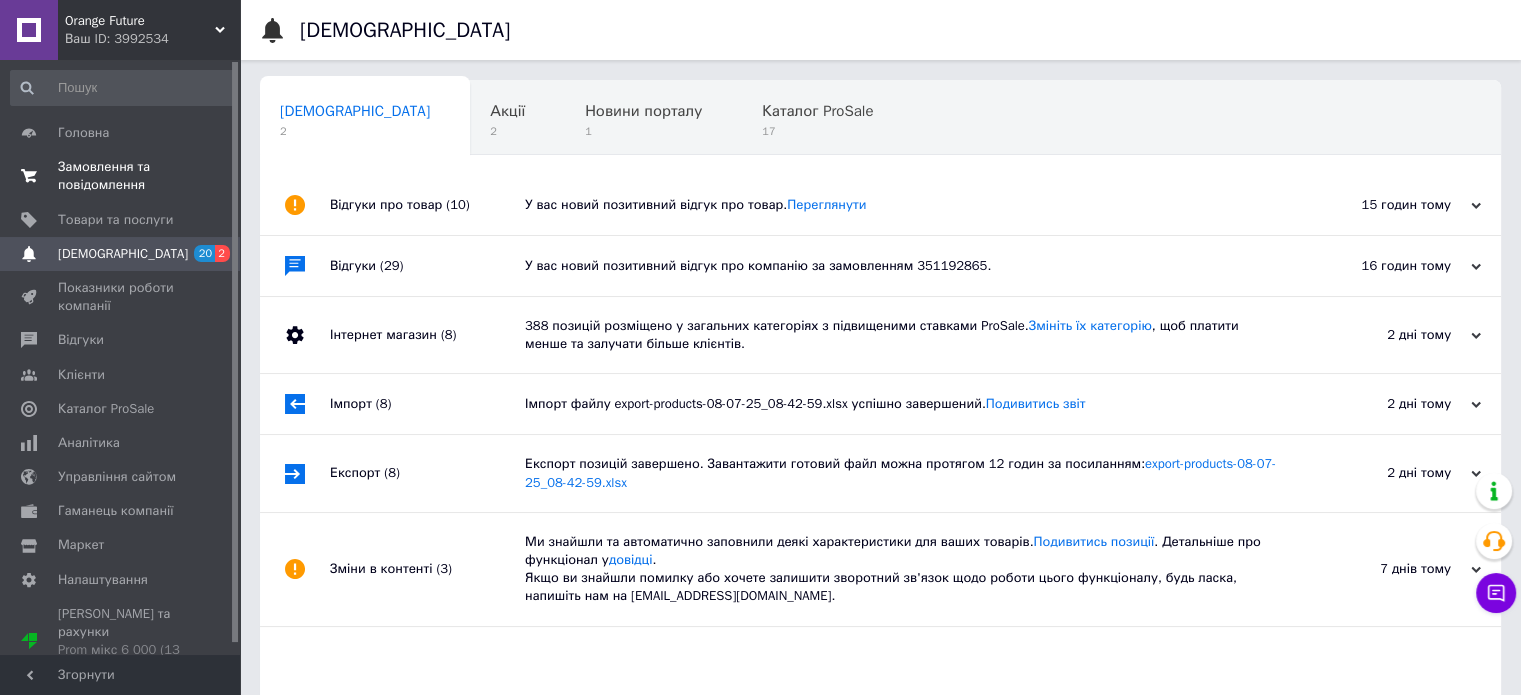 click on "Замовлення та повідомлення" at bounding box center [121, 176] 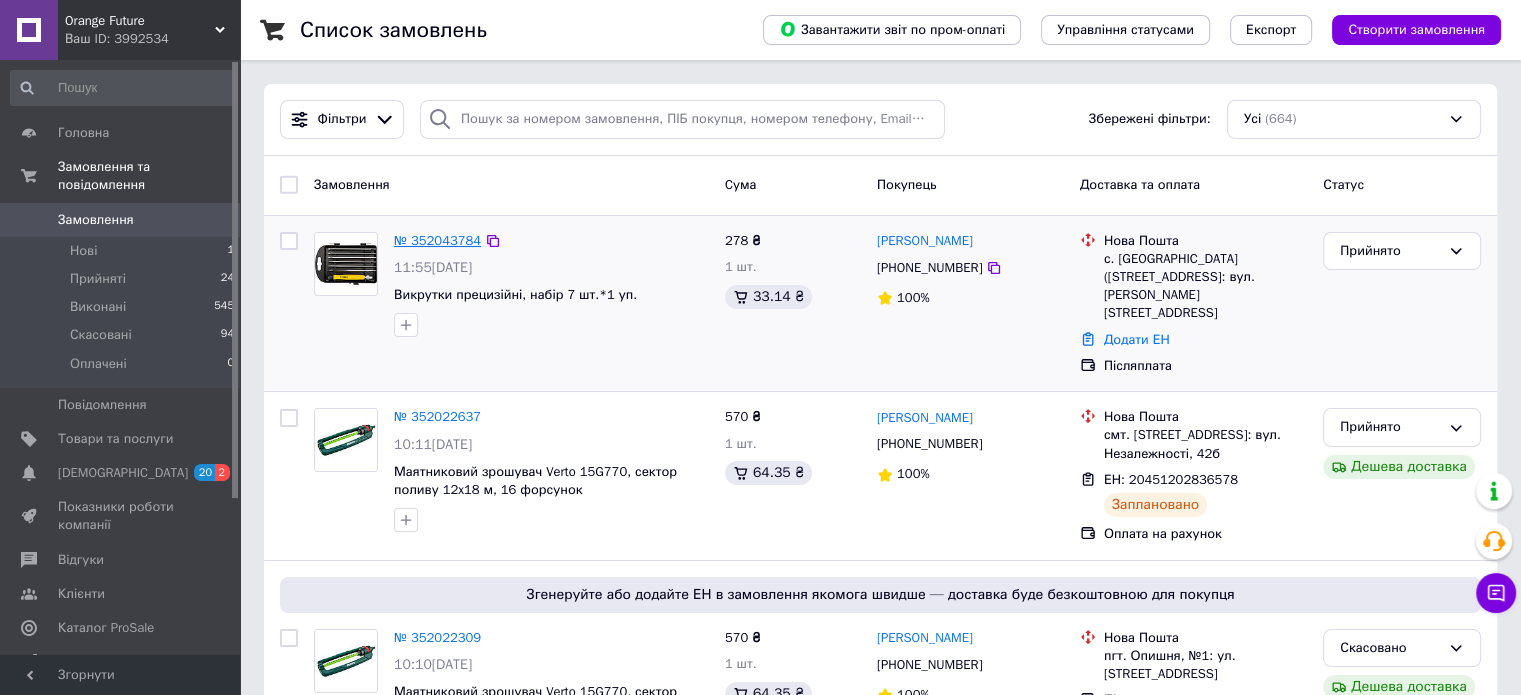 click on "№ 352043784" at bounding box center [437, 240] 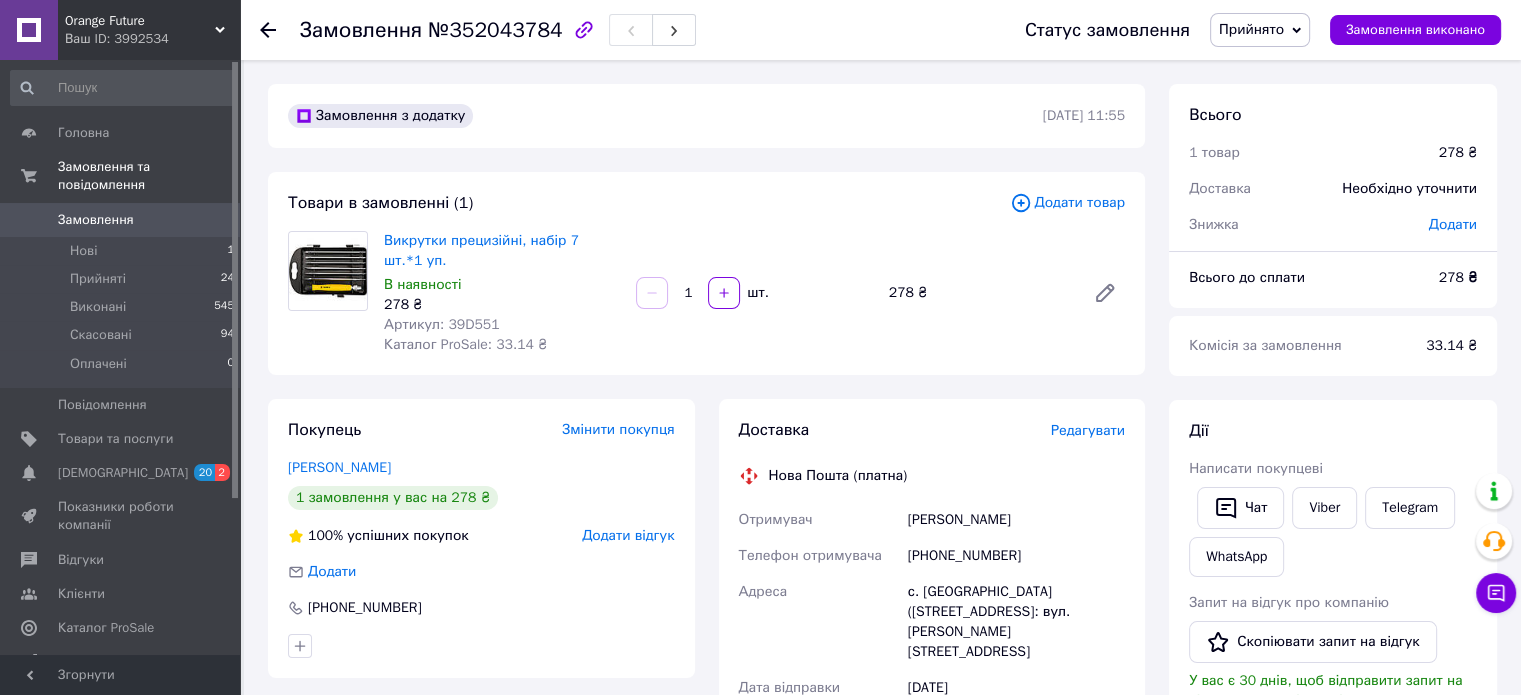 click on "Артикул: 39D551" at bounding box center (442, 324) 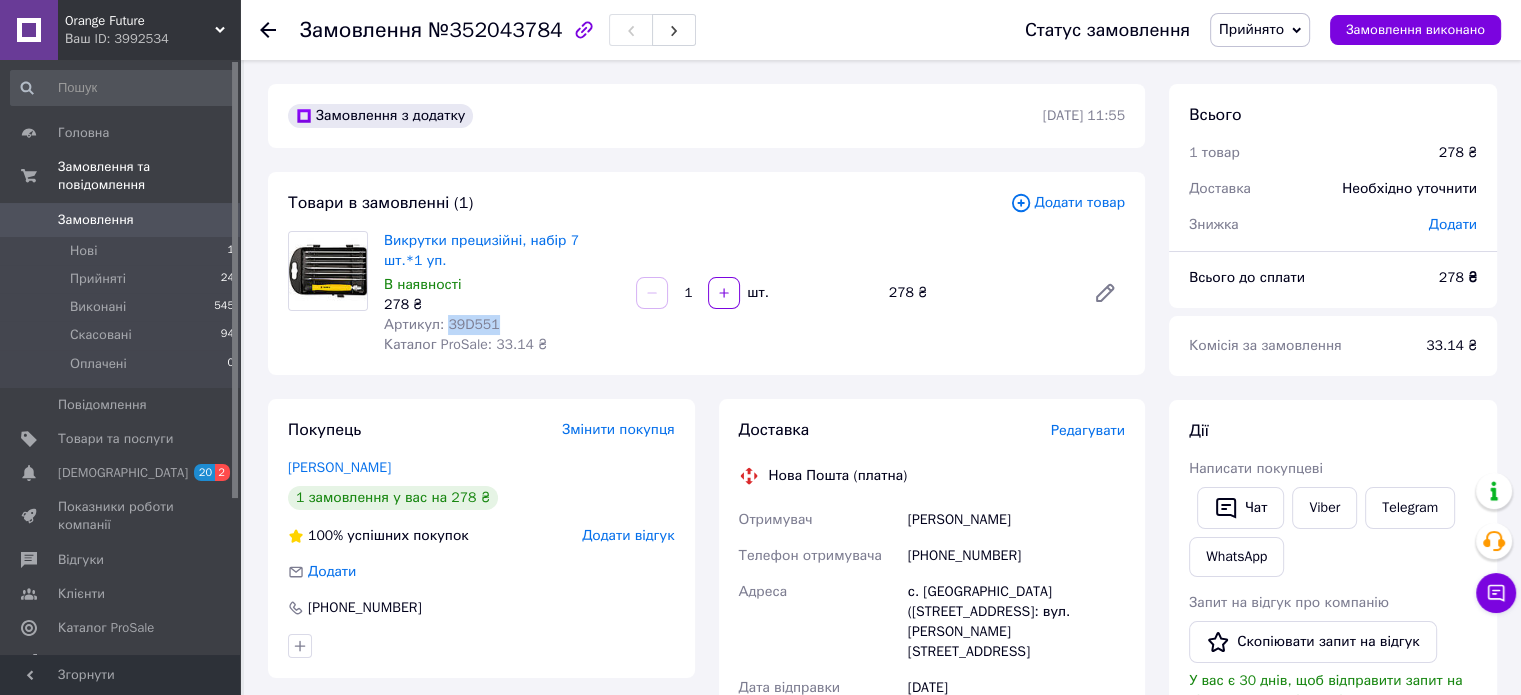 click on "Артикул: 39D551" at bounding box center (442, 324) 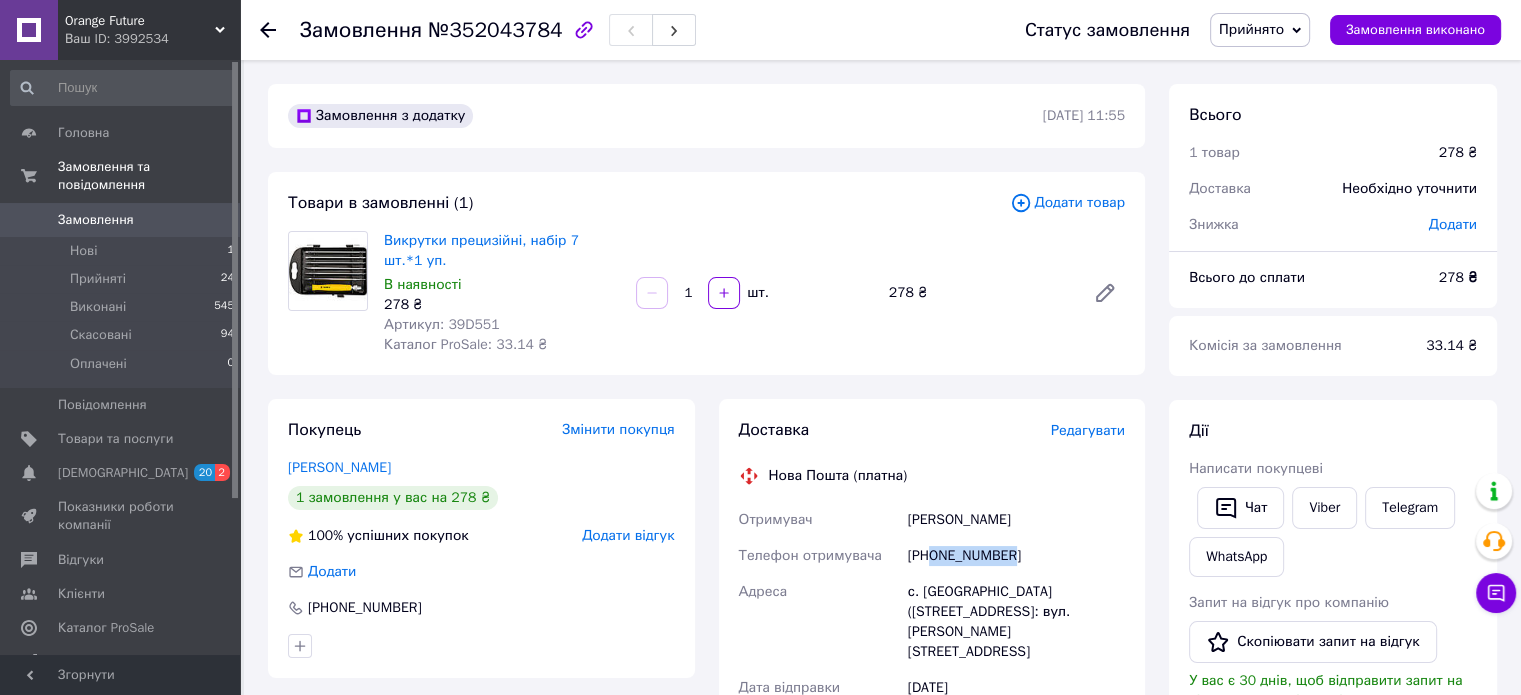 drag, startPoint x: 935, startPoint y: 557, endPoint x: 1030, endPoint y: 563, distance: 95.189285 